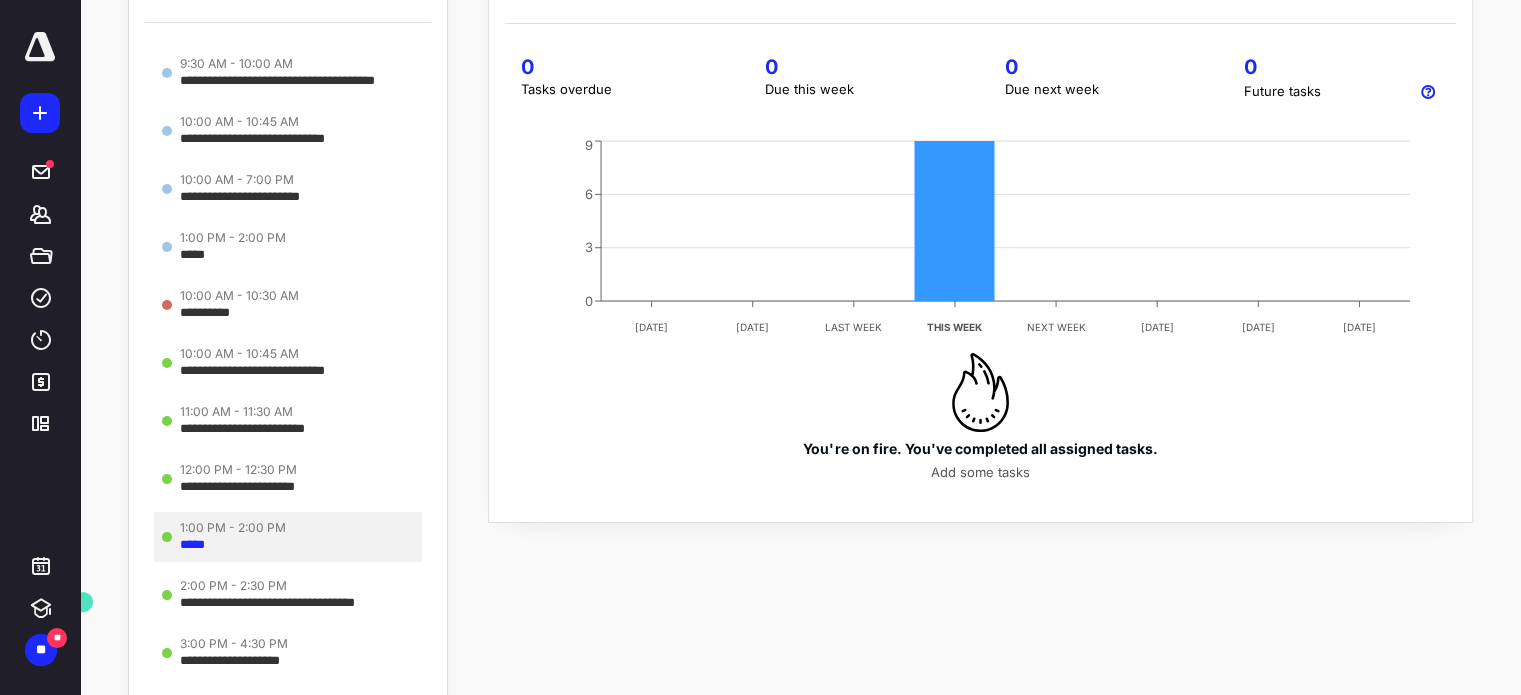 scroll, scrollTop: 364, scrollLeft: 0, axis: vertical 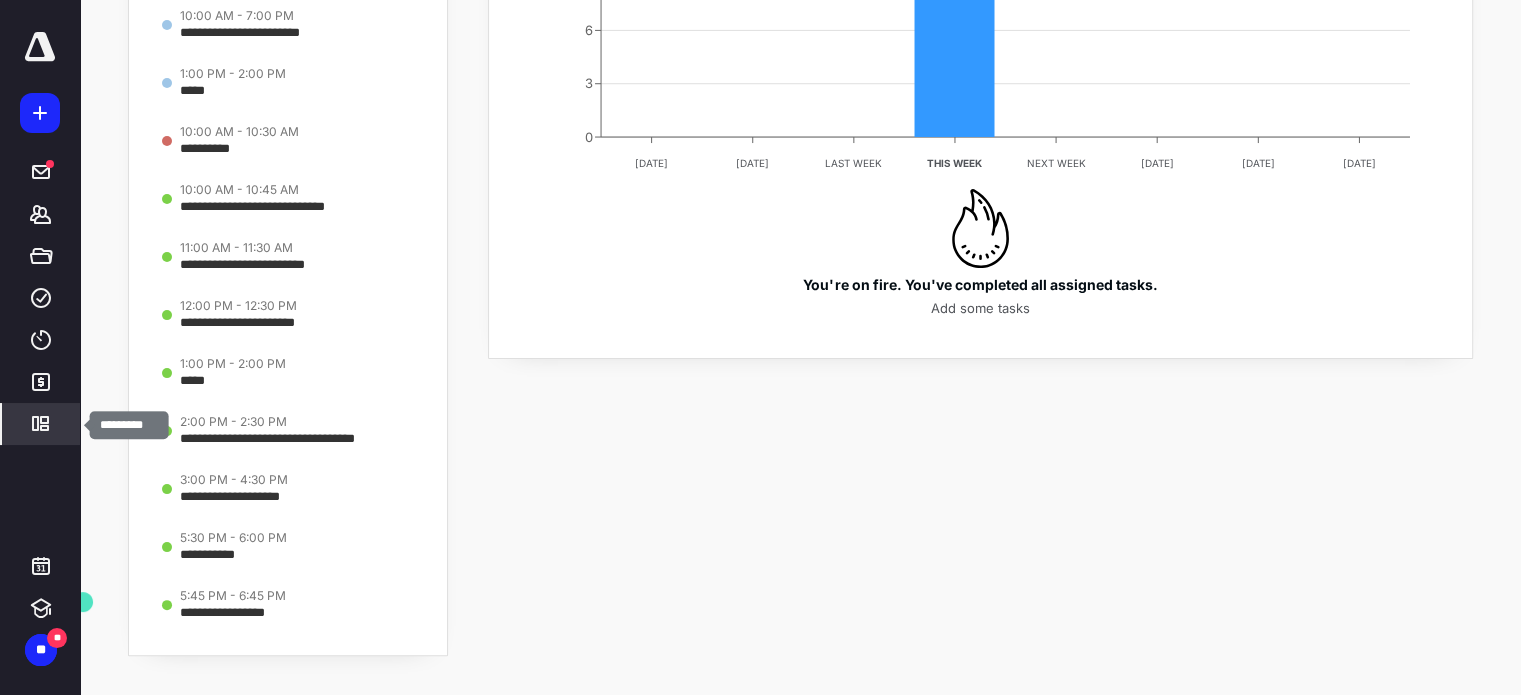 click 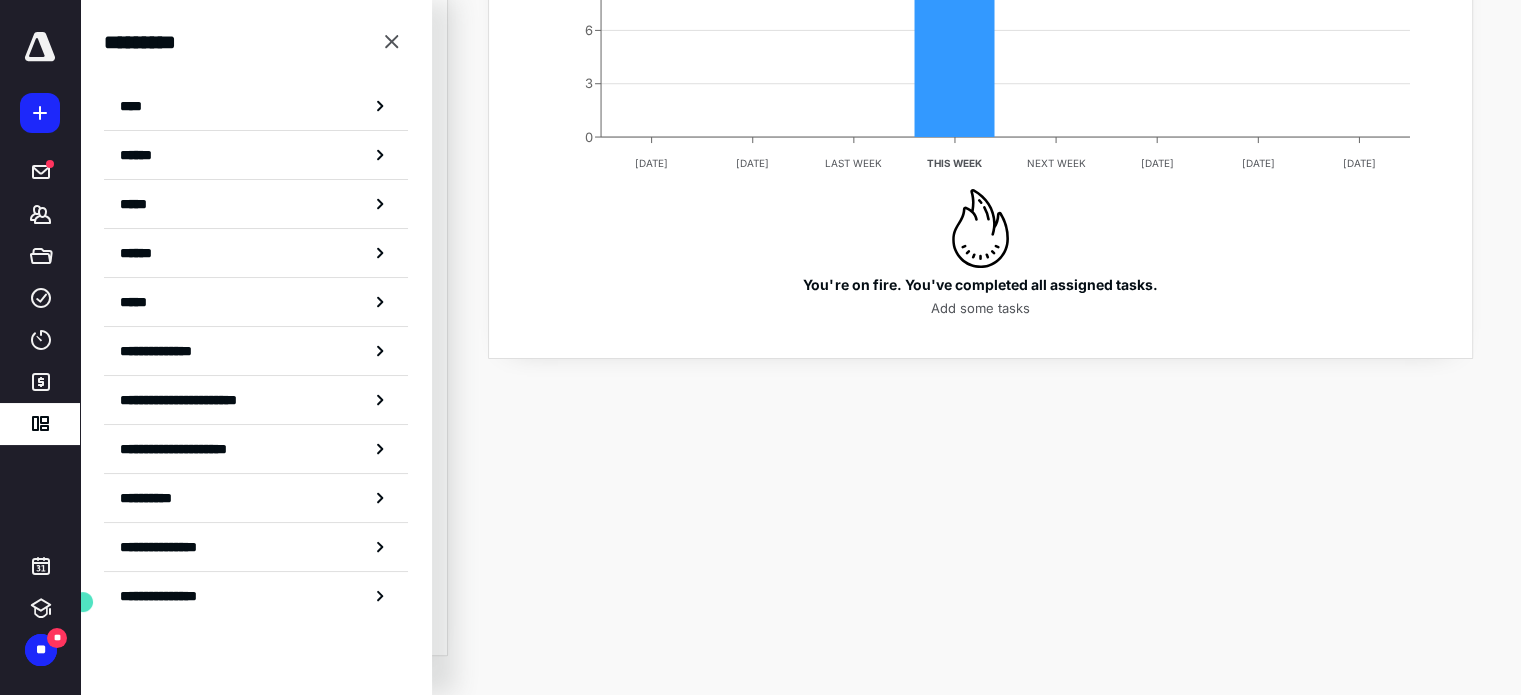 click on "******" at bounding box center [256, 155] 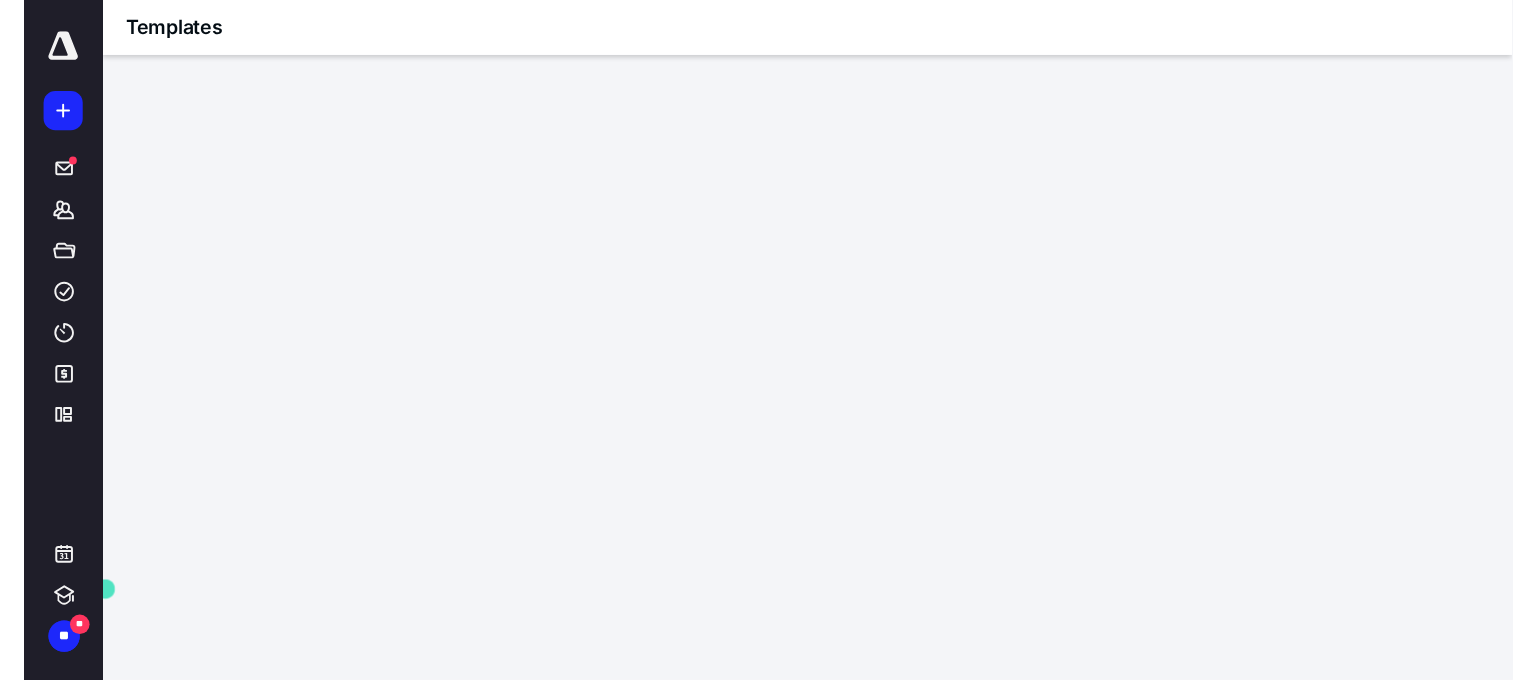 scroll, scrollTop: 0, scrollLeft: 0, axis: both 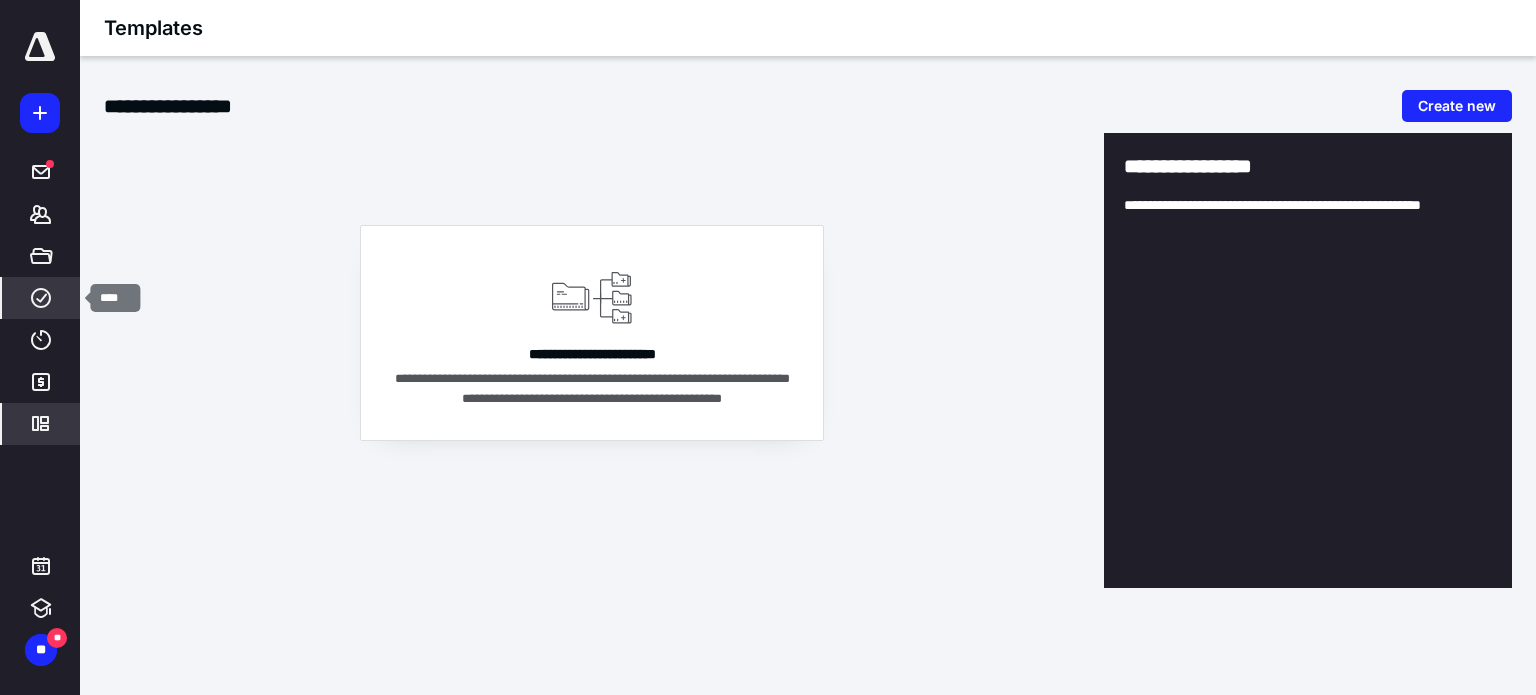 click 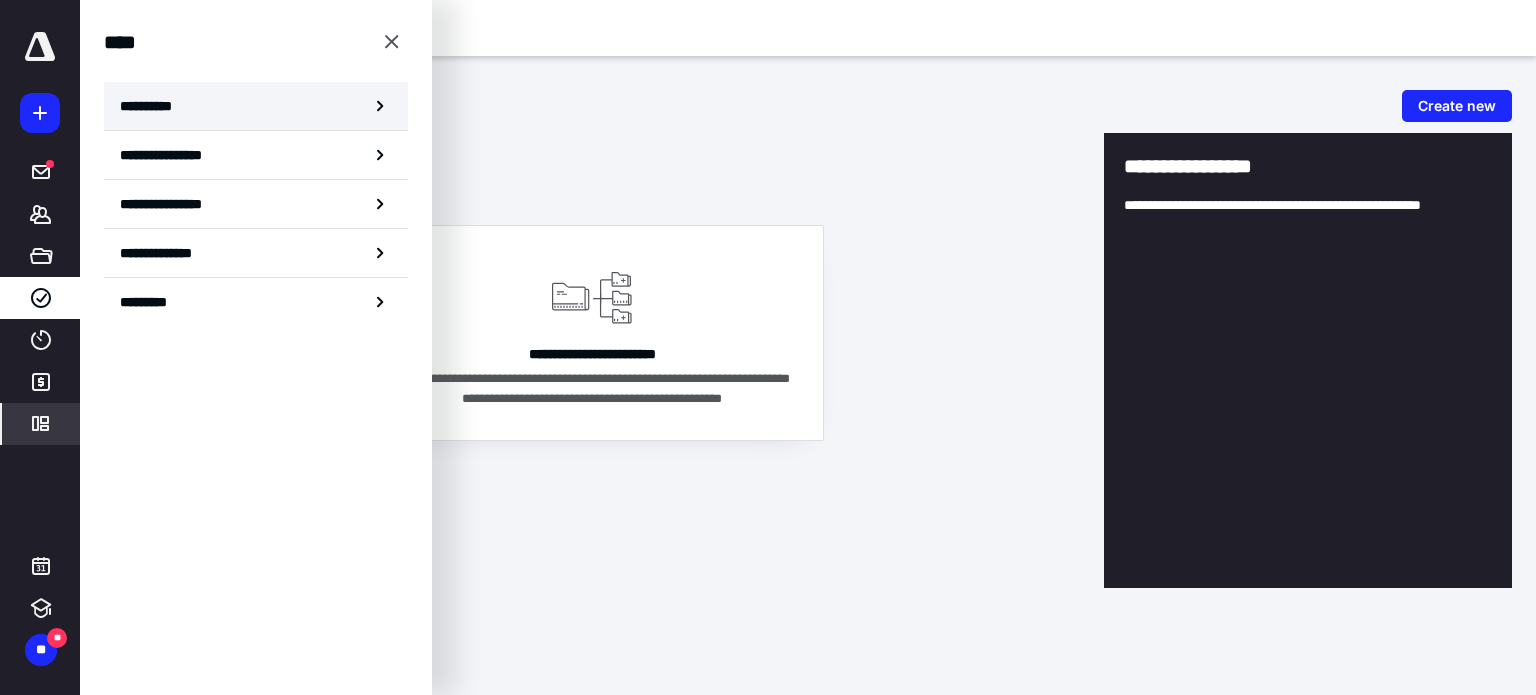 click on "**********" at bounding box center (153, 106) 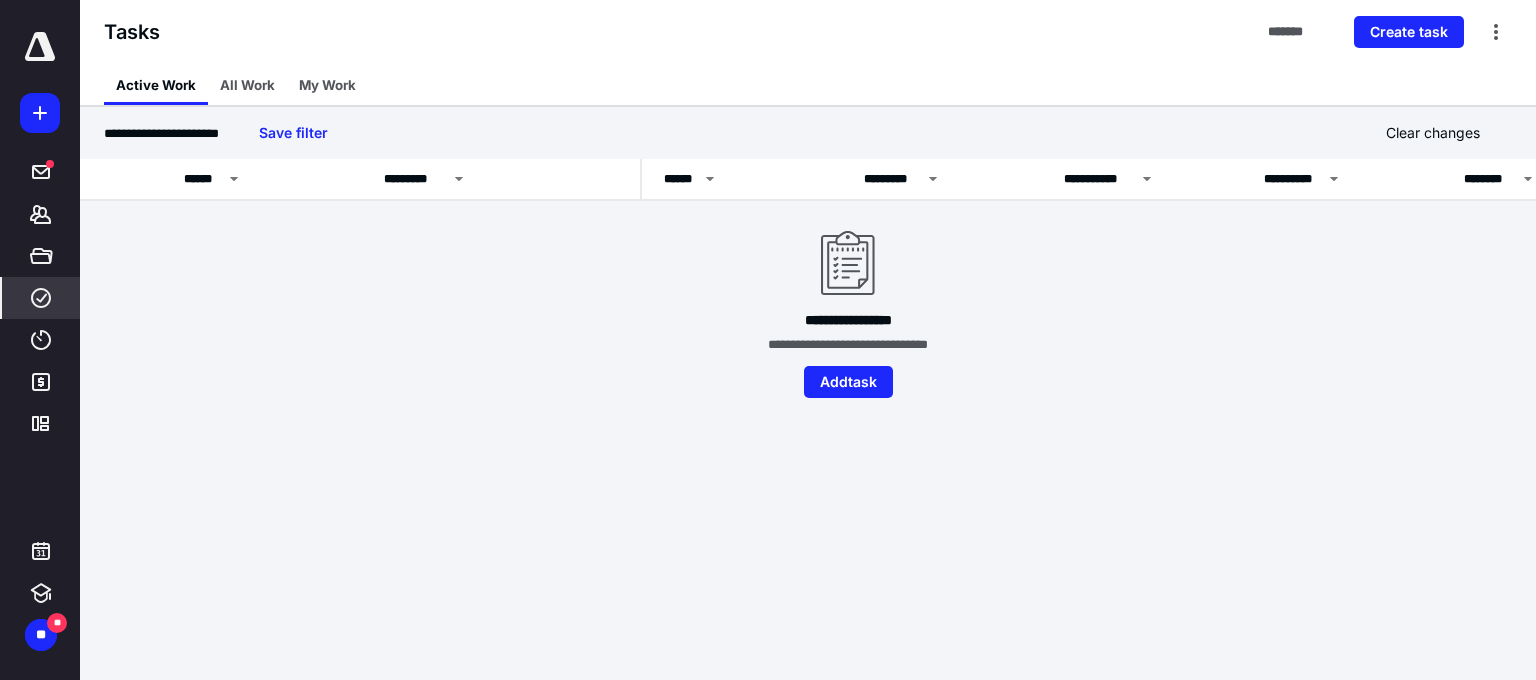 scroll, scrollTop: 0, scrollLeft: 0, axis: both 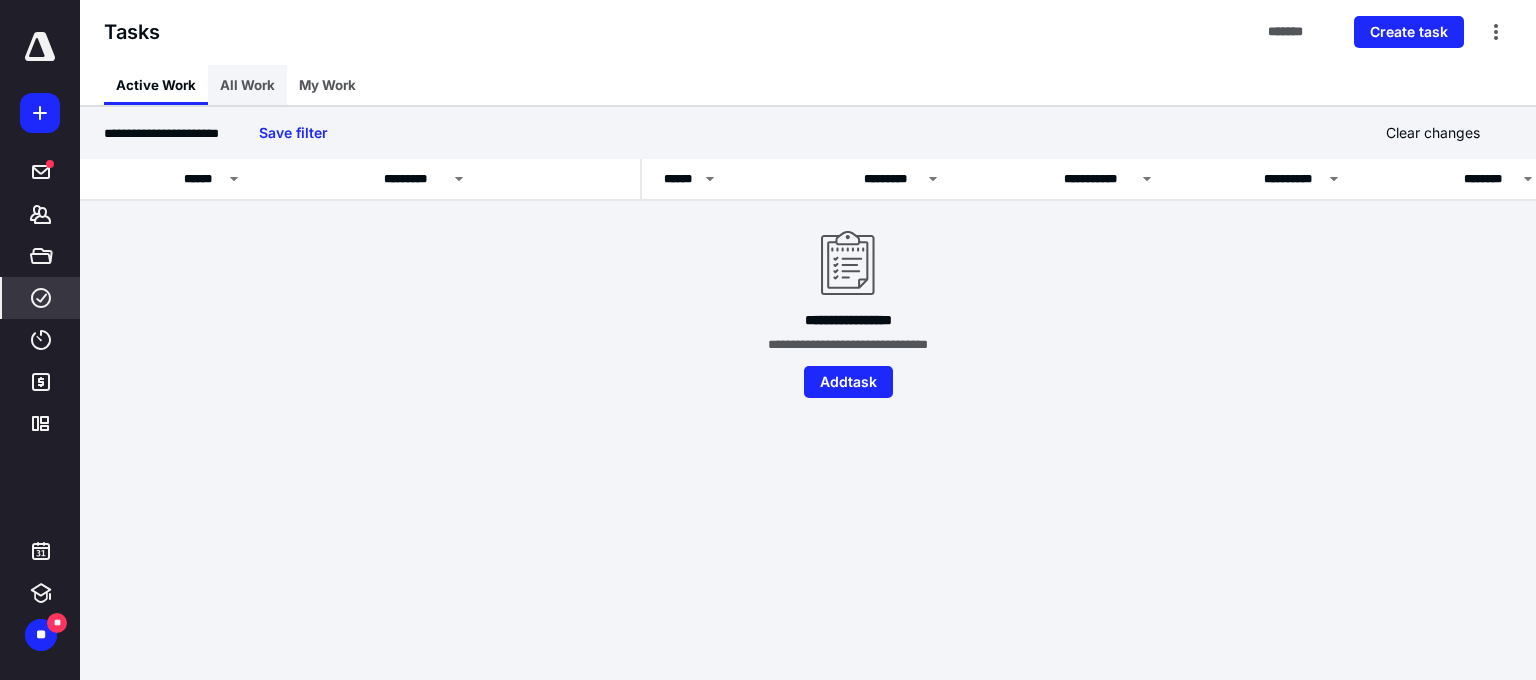 click on "All Work" at bounding box center [247, 85] 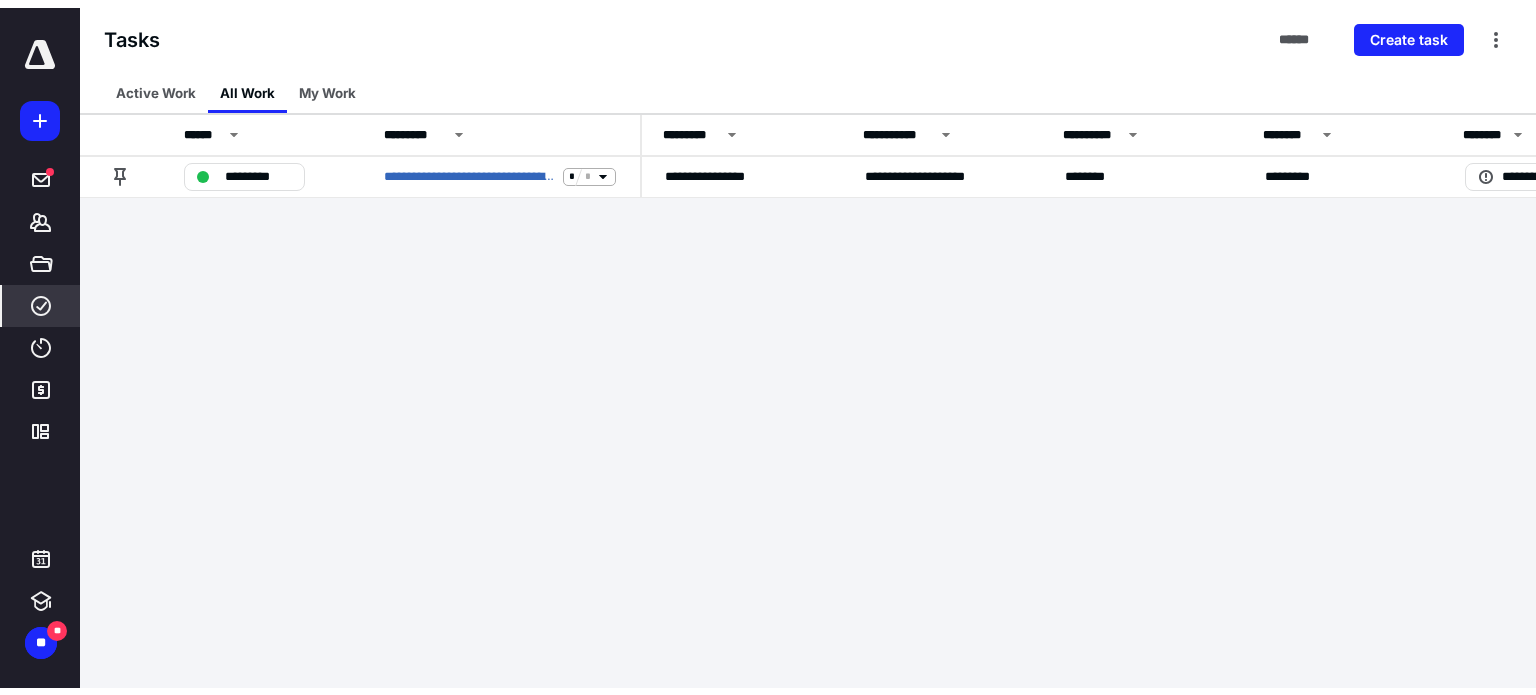 scroll, scrollTop: 0, scrollLeft: 0, axis: both 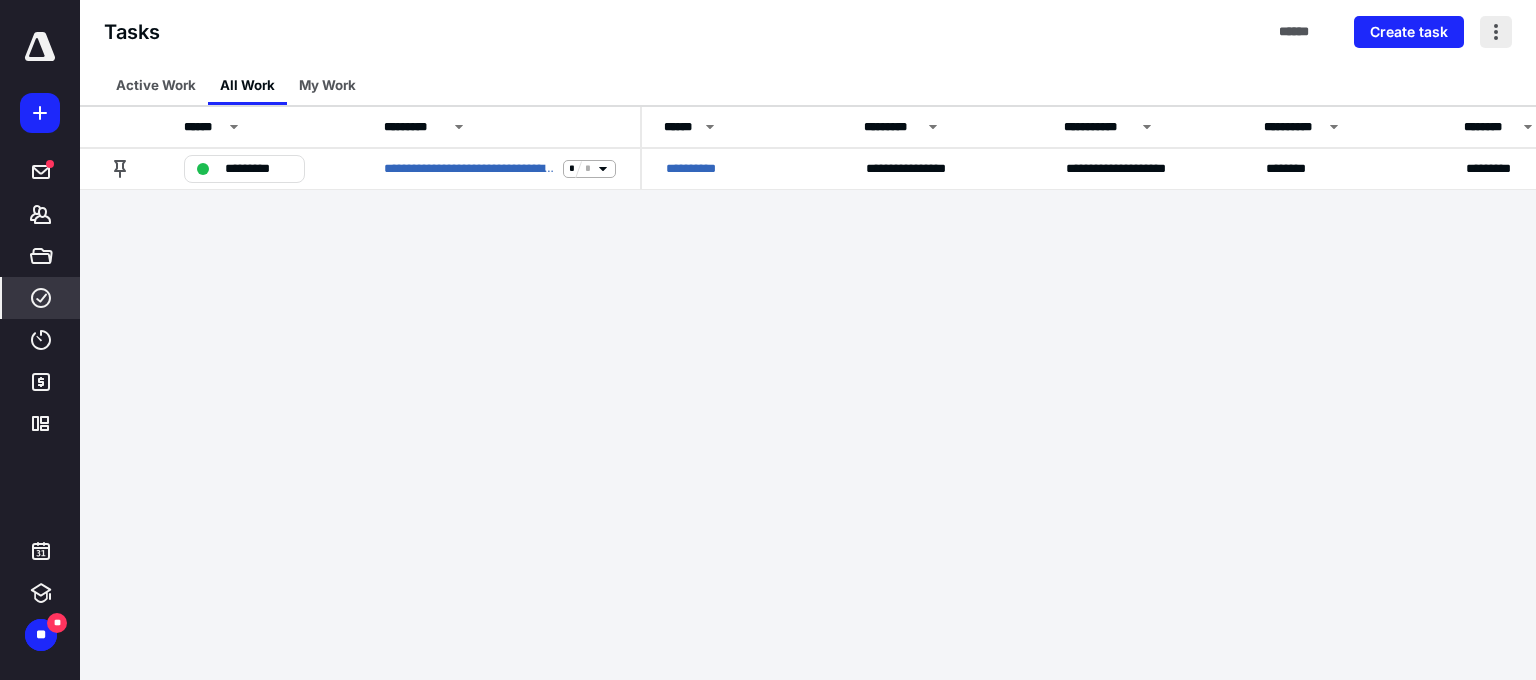 click at bounding box center [1496, 32] 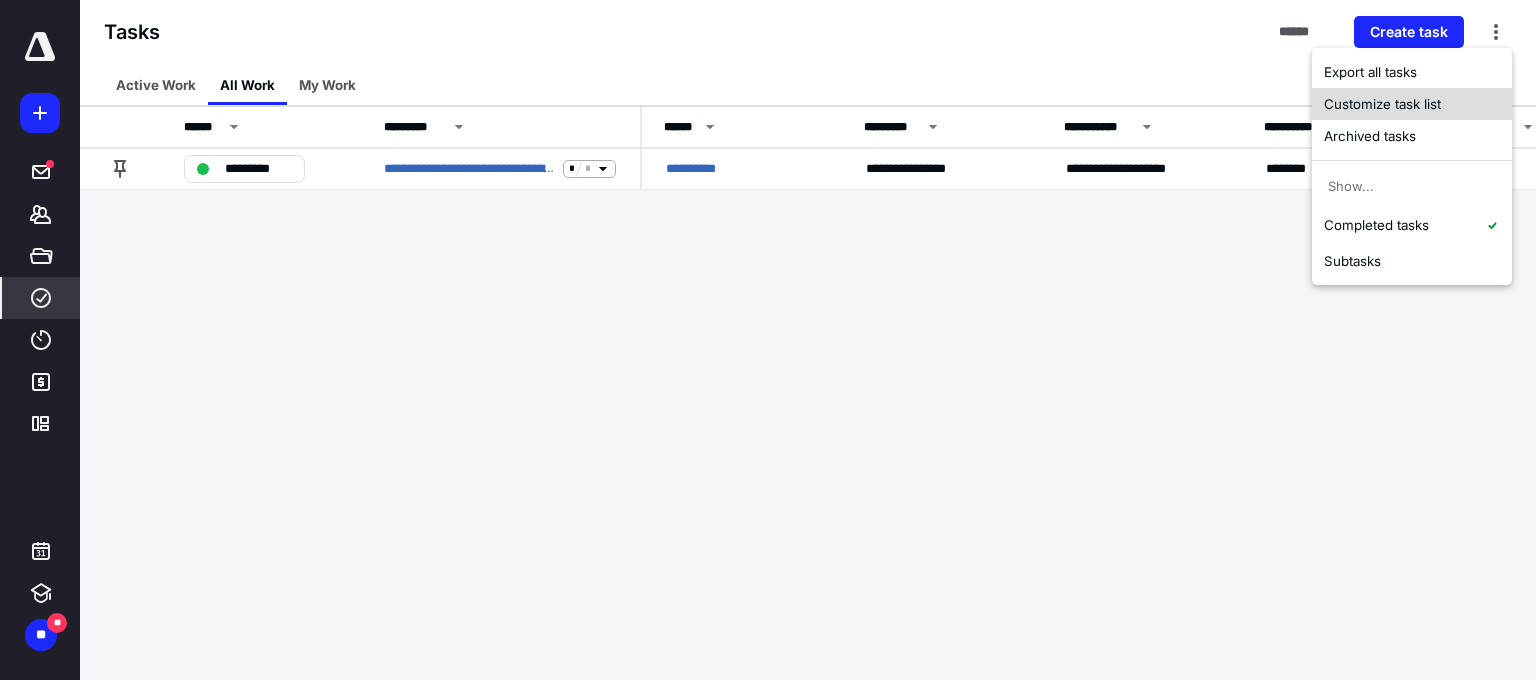 click on "Customize task list" at bounding box center (1412, 104) 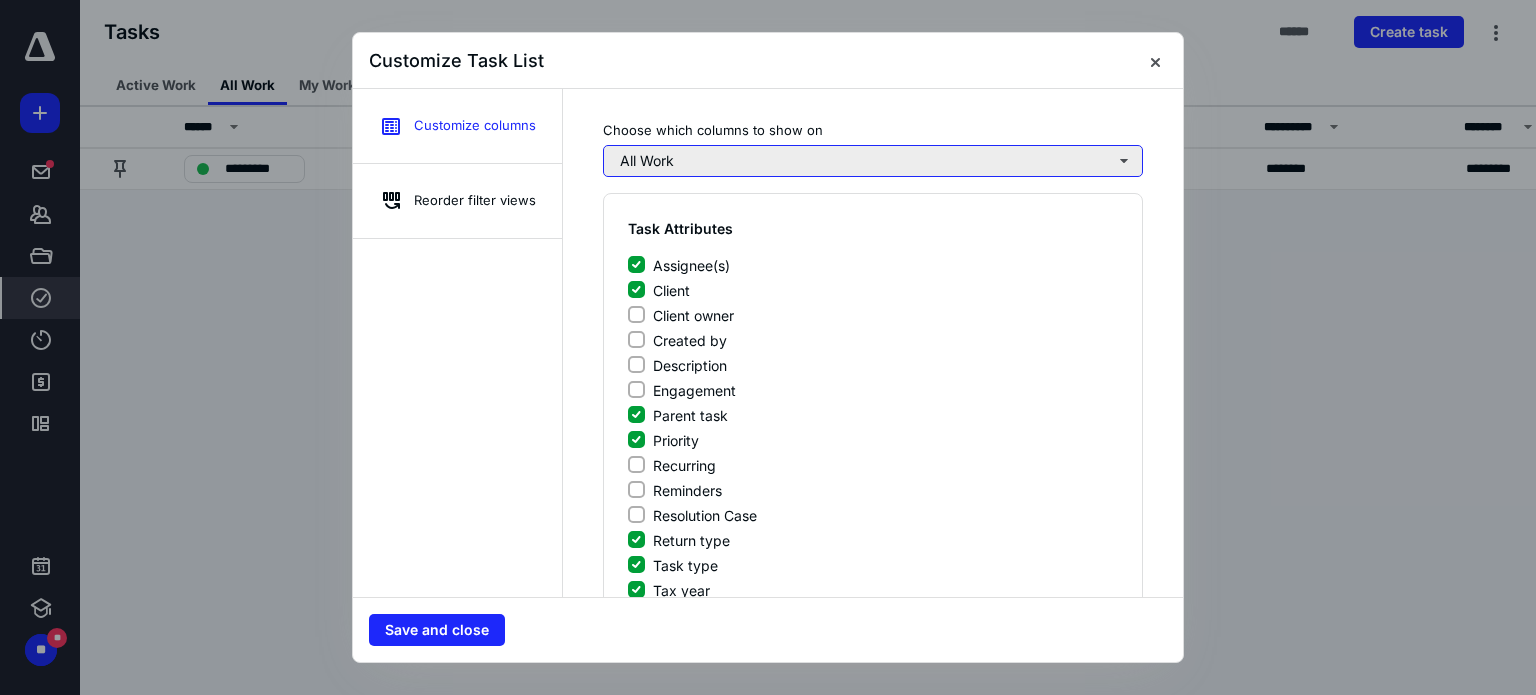 click on "All Work" at bounding box center [873, 161] 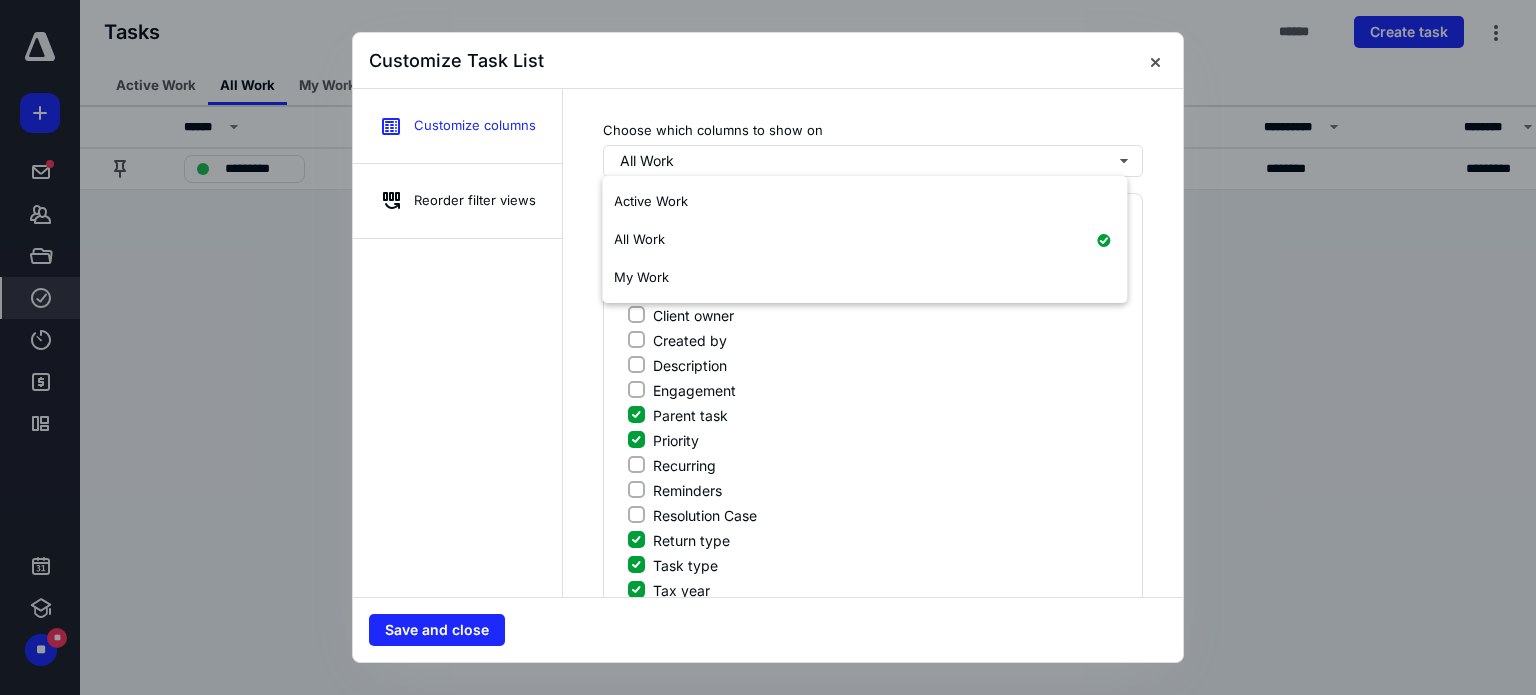 click on "Choose which columns to show on All Work" at bounding box center [873, 133] 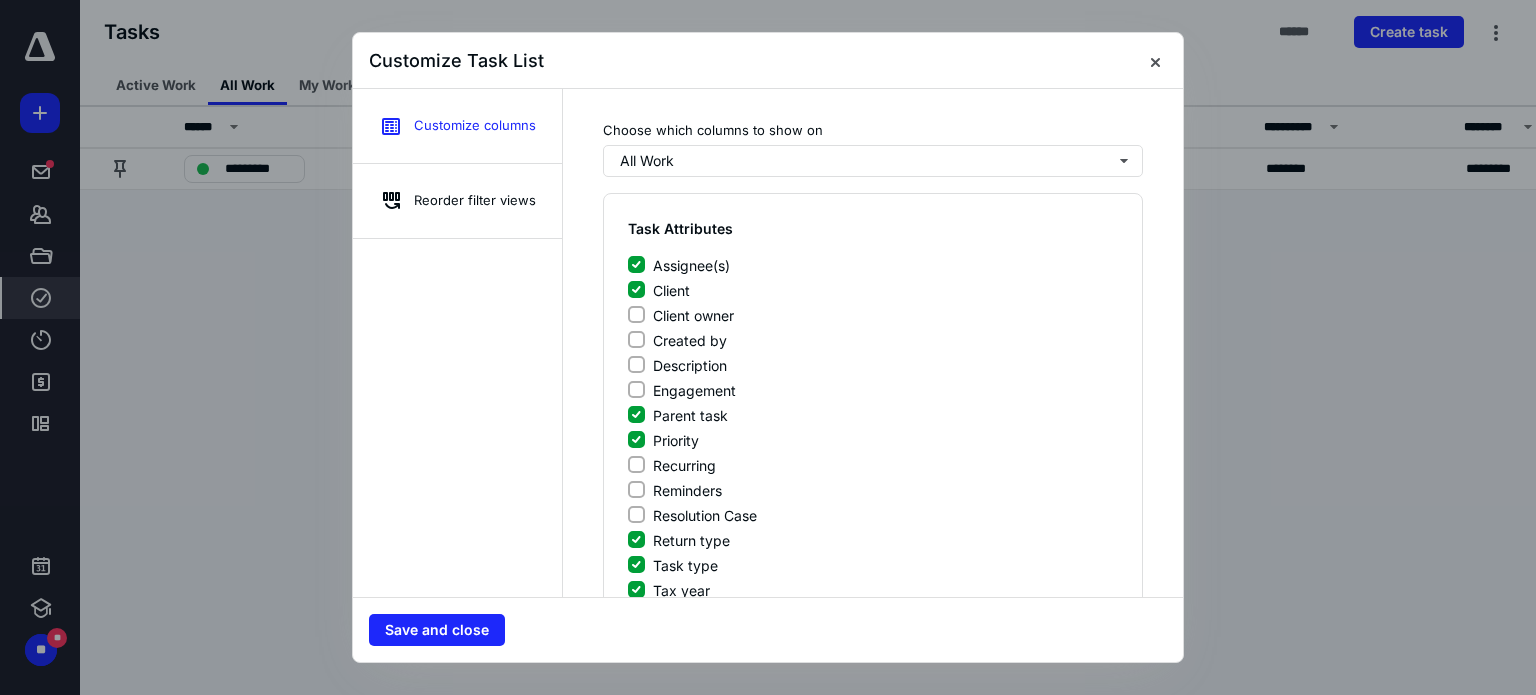 click on "Customize columns" at bounding box center [475, 126] 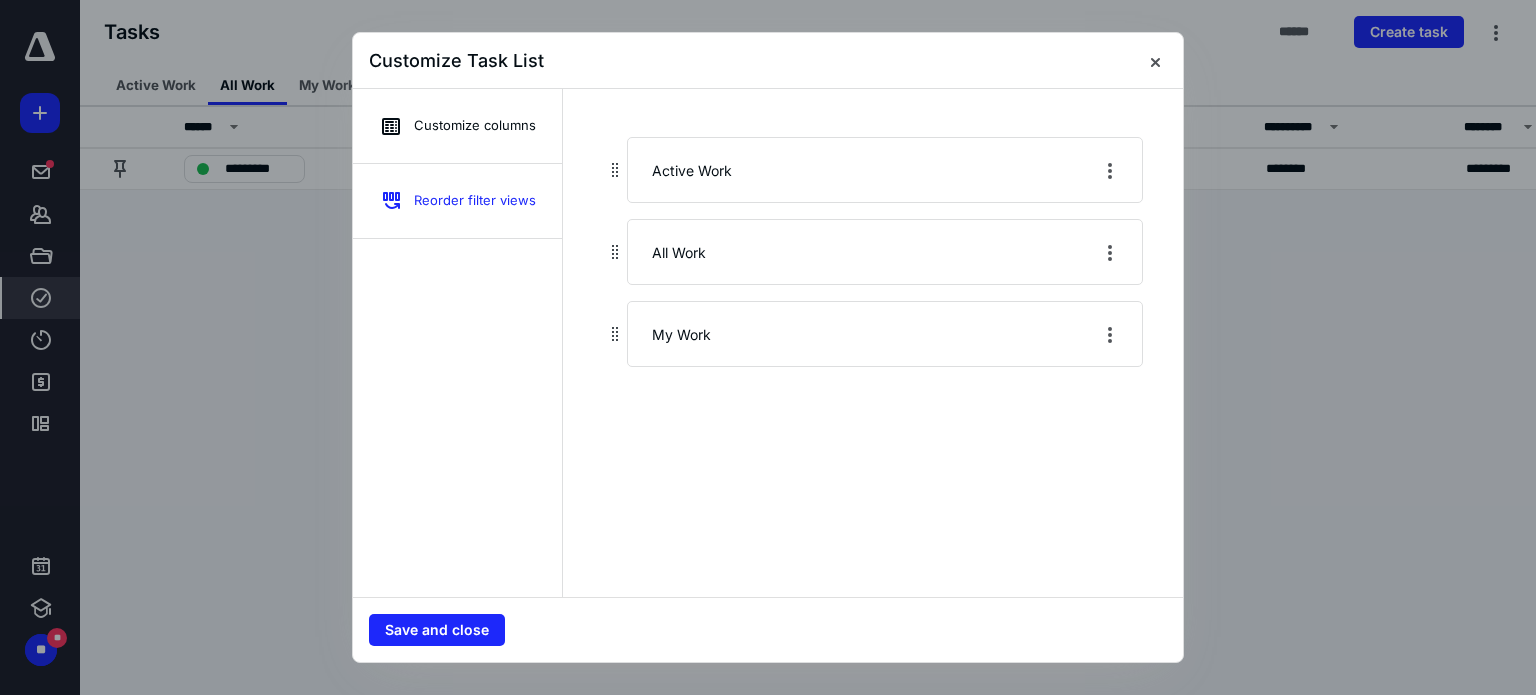 click on "My Work" at bounding box center (861, 334) 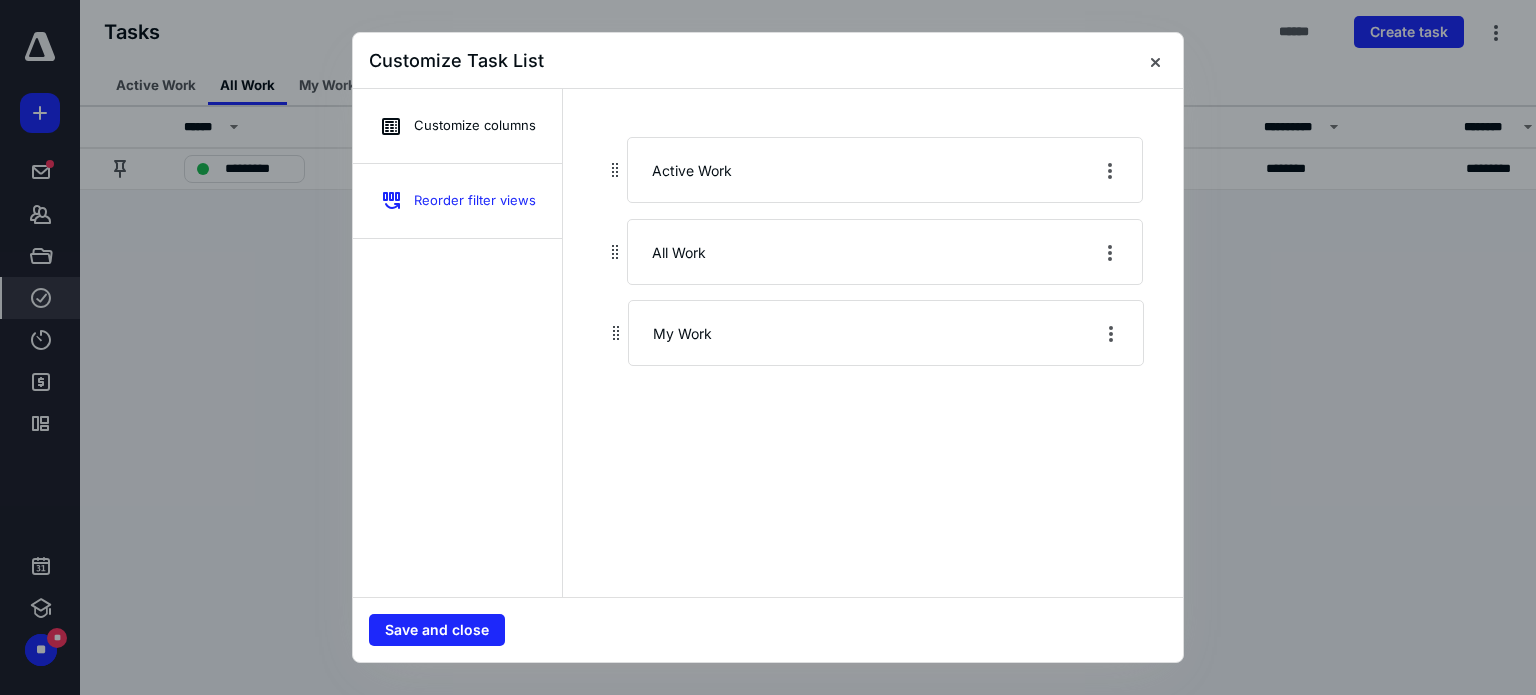 click on "Active Work All Work My Work" at bounding box center [873, 252] 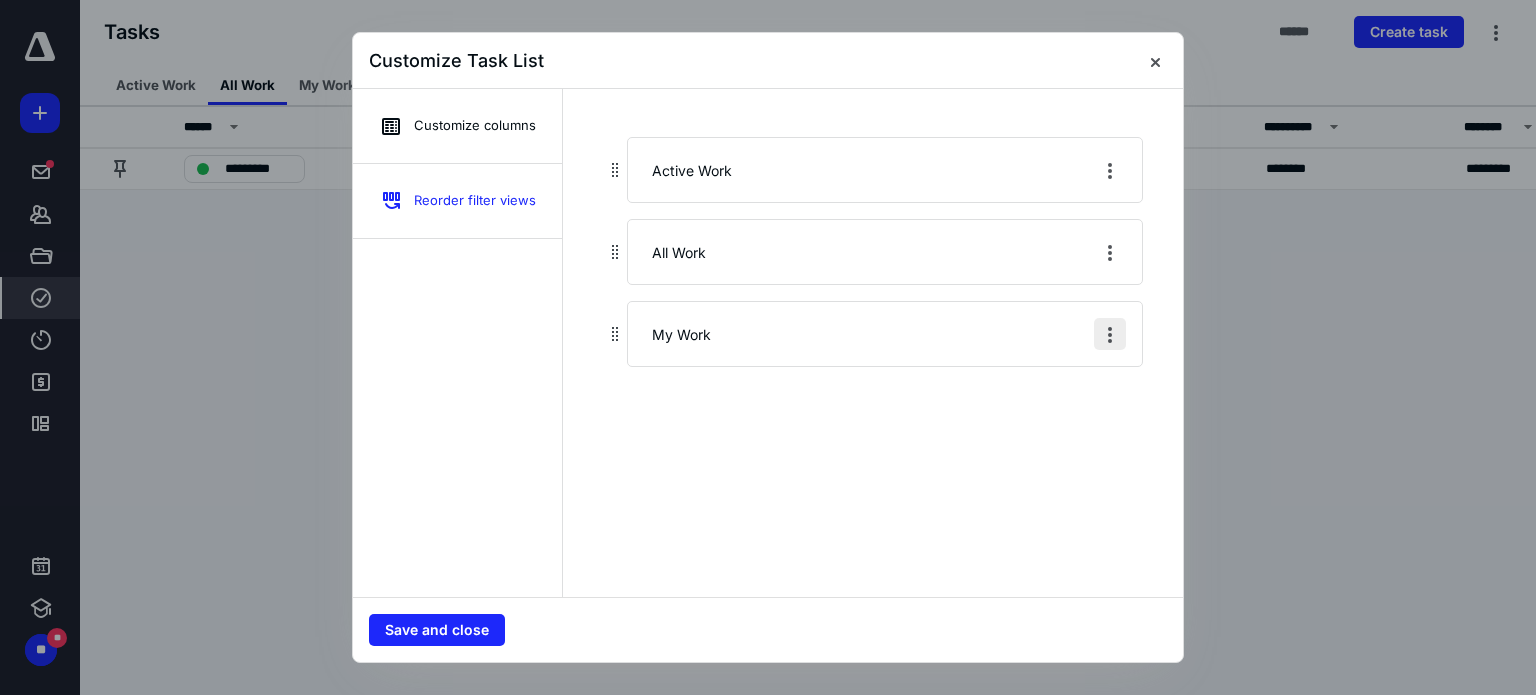 click at bounding box center [1110, 334] 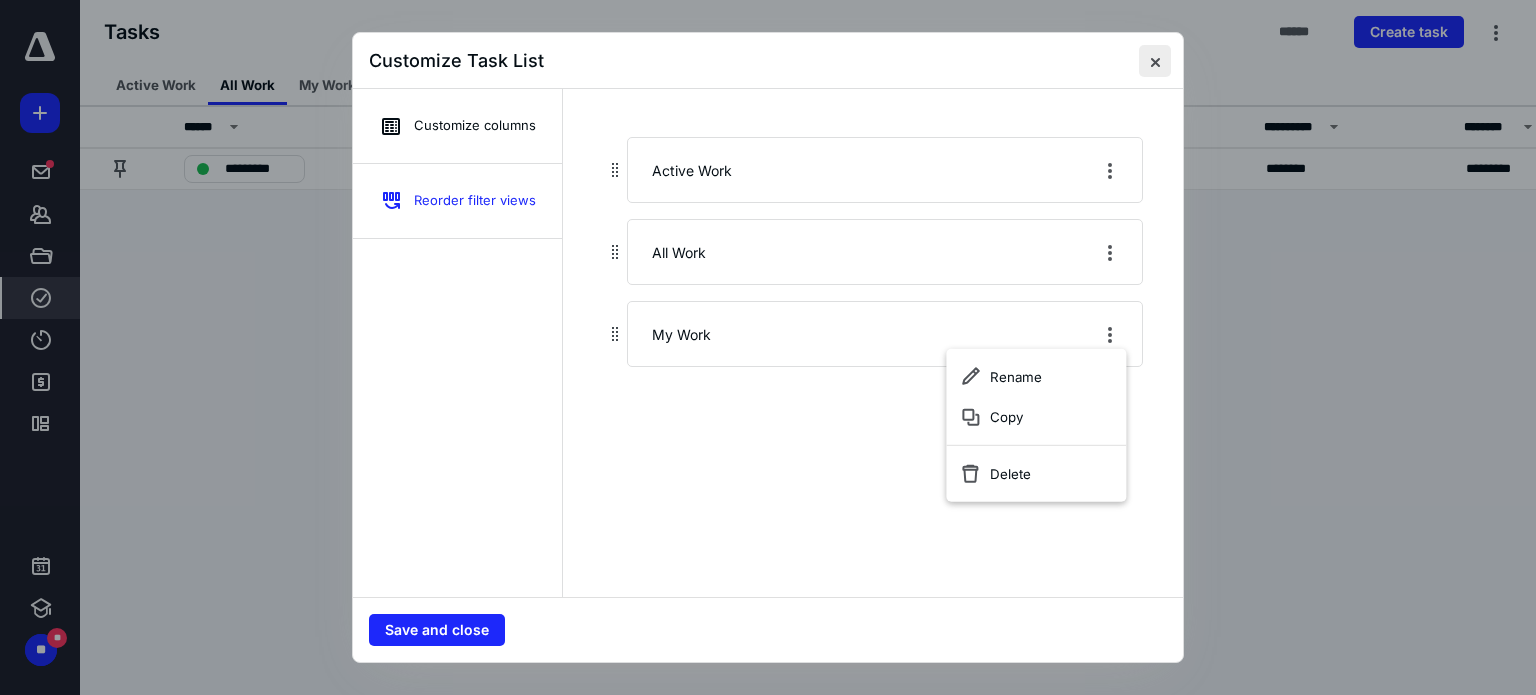 click at bounding box center [1155, 61] 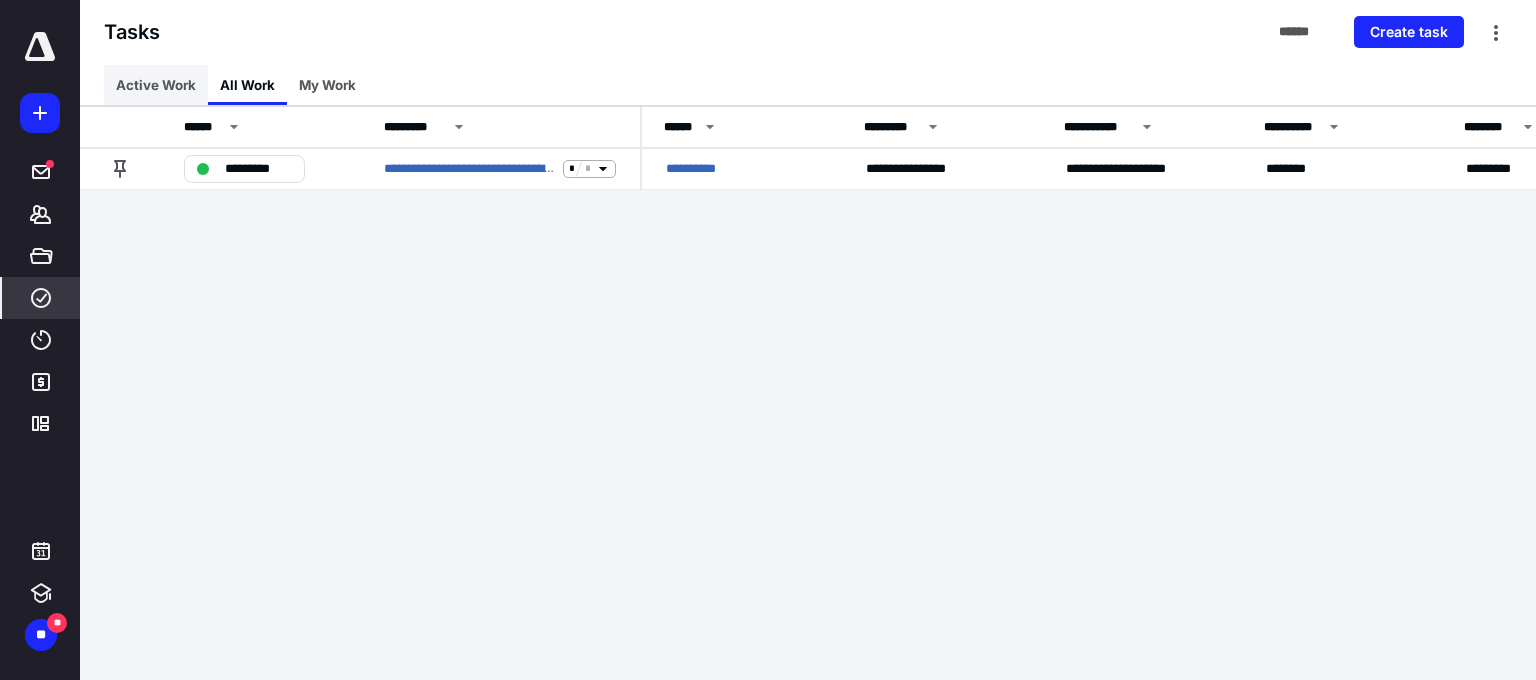 click on "Active Work" at bounding box center [156, 85] 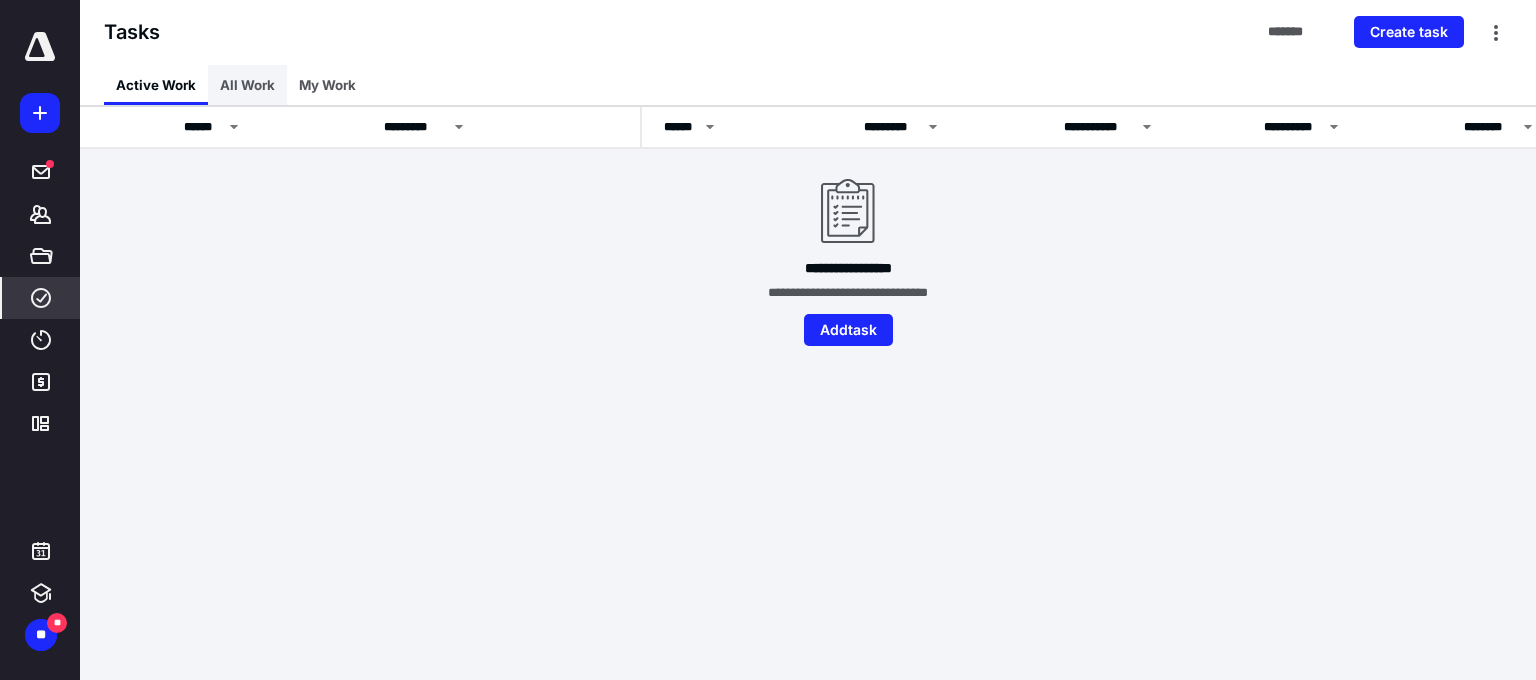 click on "All Work" at bounding box center [247, 85] 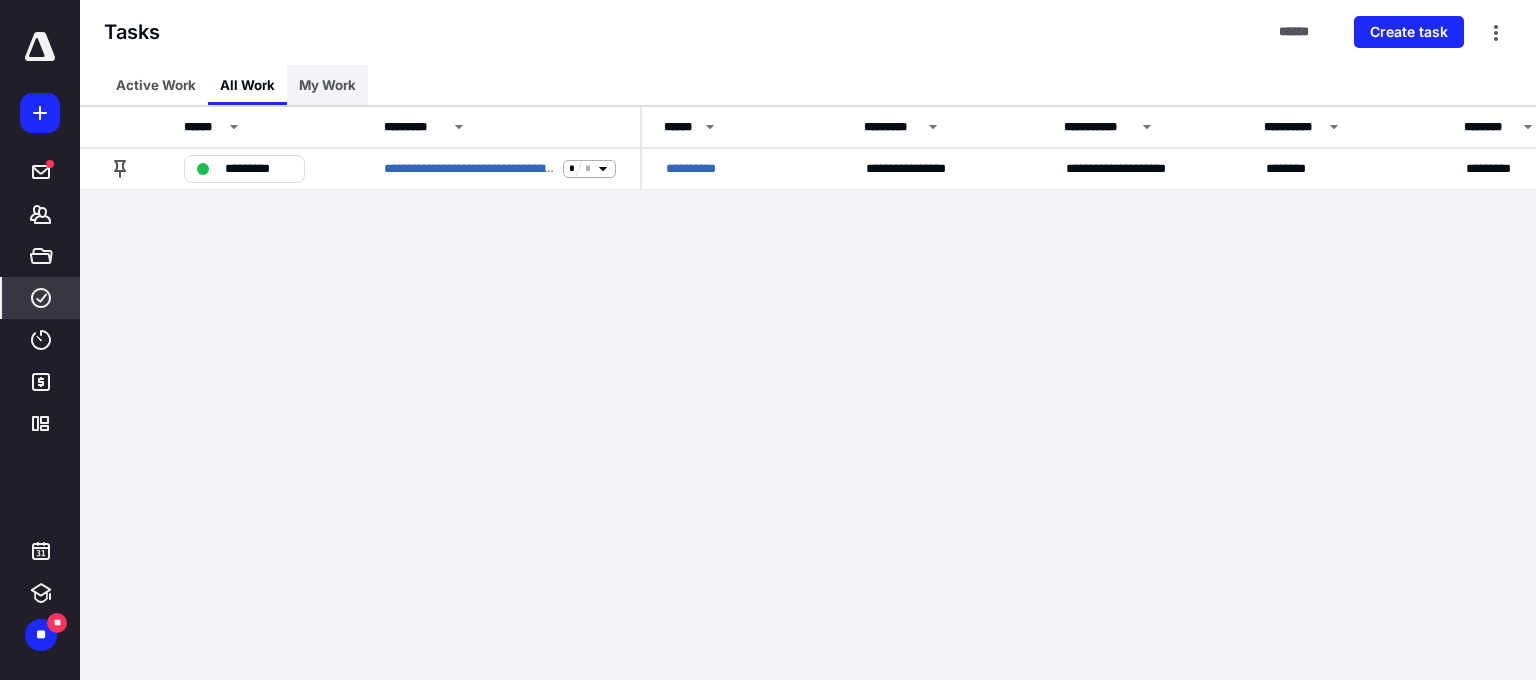 click on "My Work" at bounding box center [327, 85] 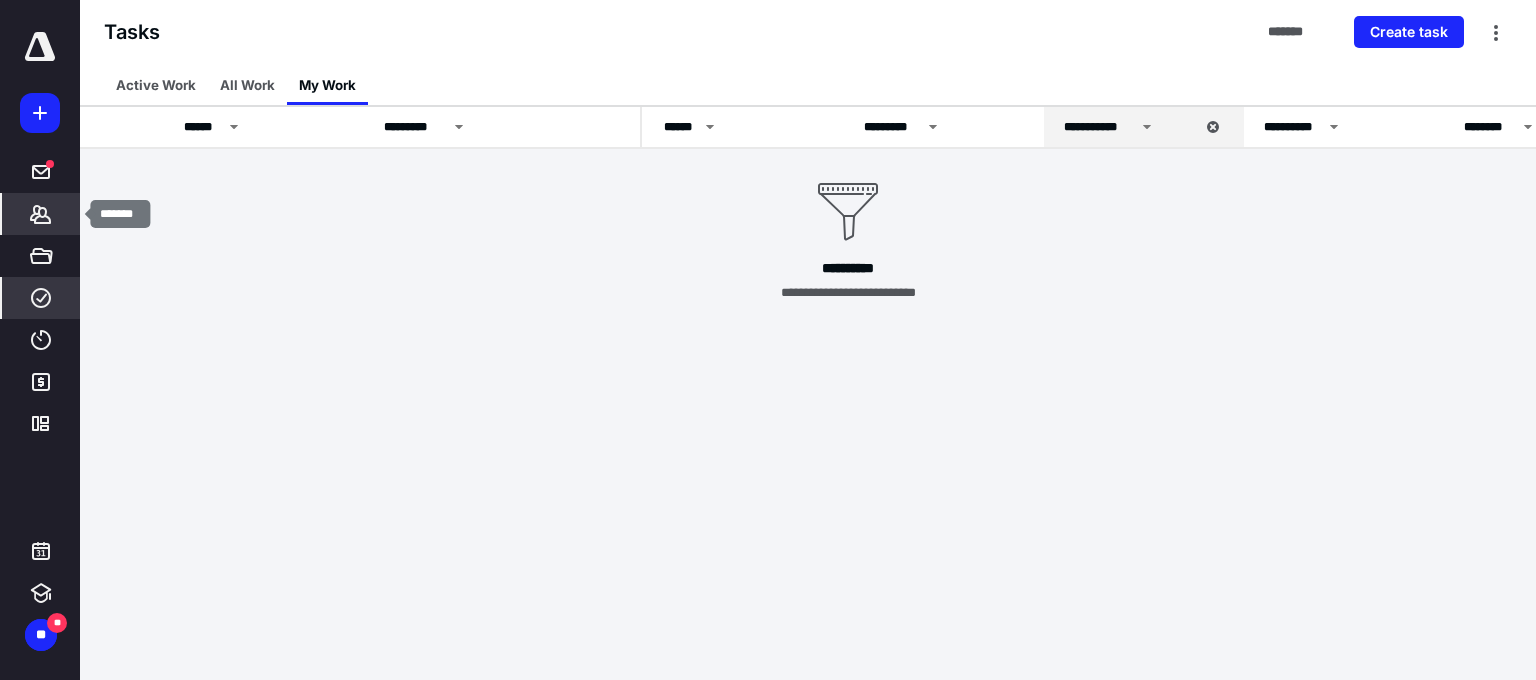 click 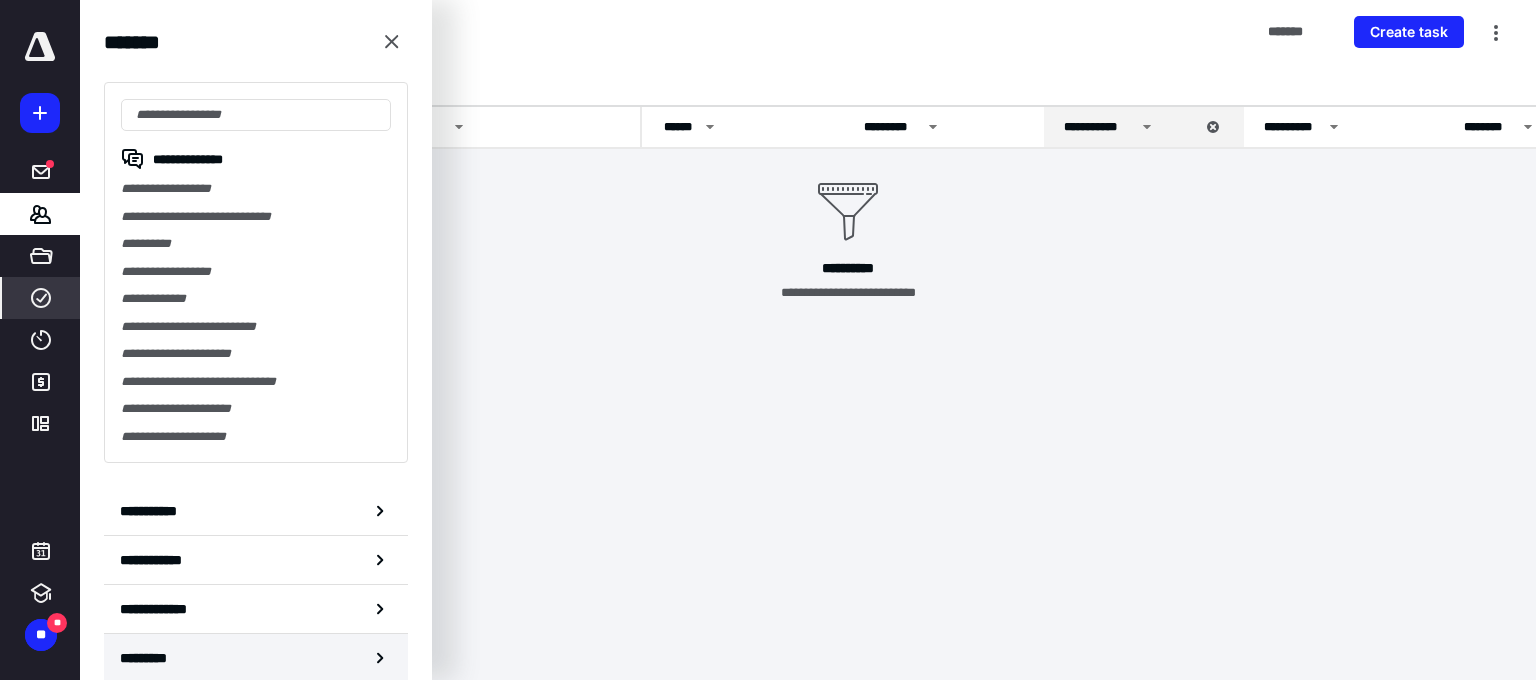click on "*********" at bounding box center (157, 658) 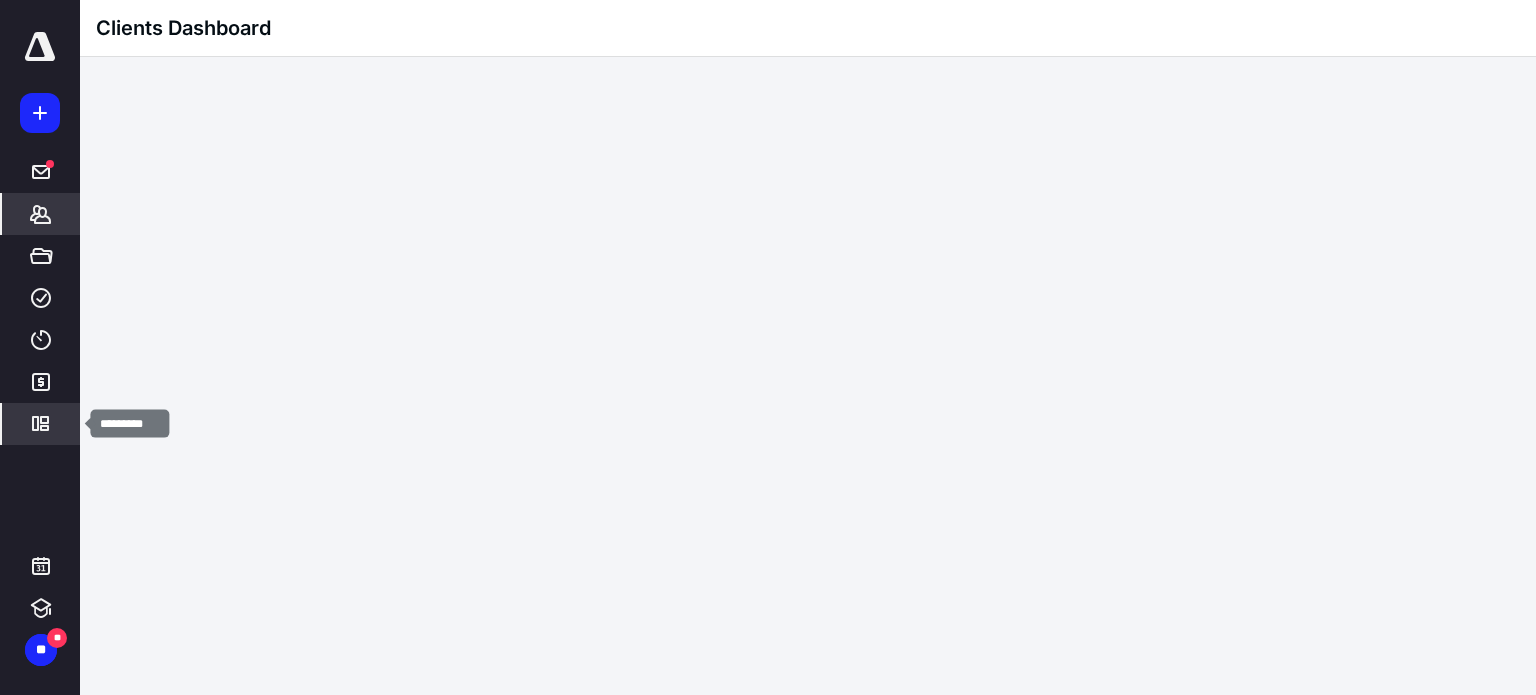 click 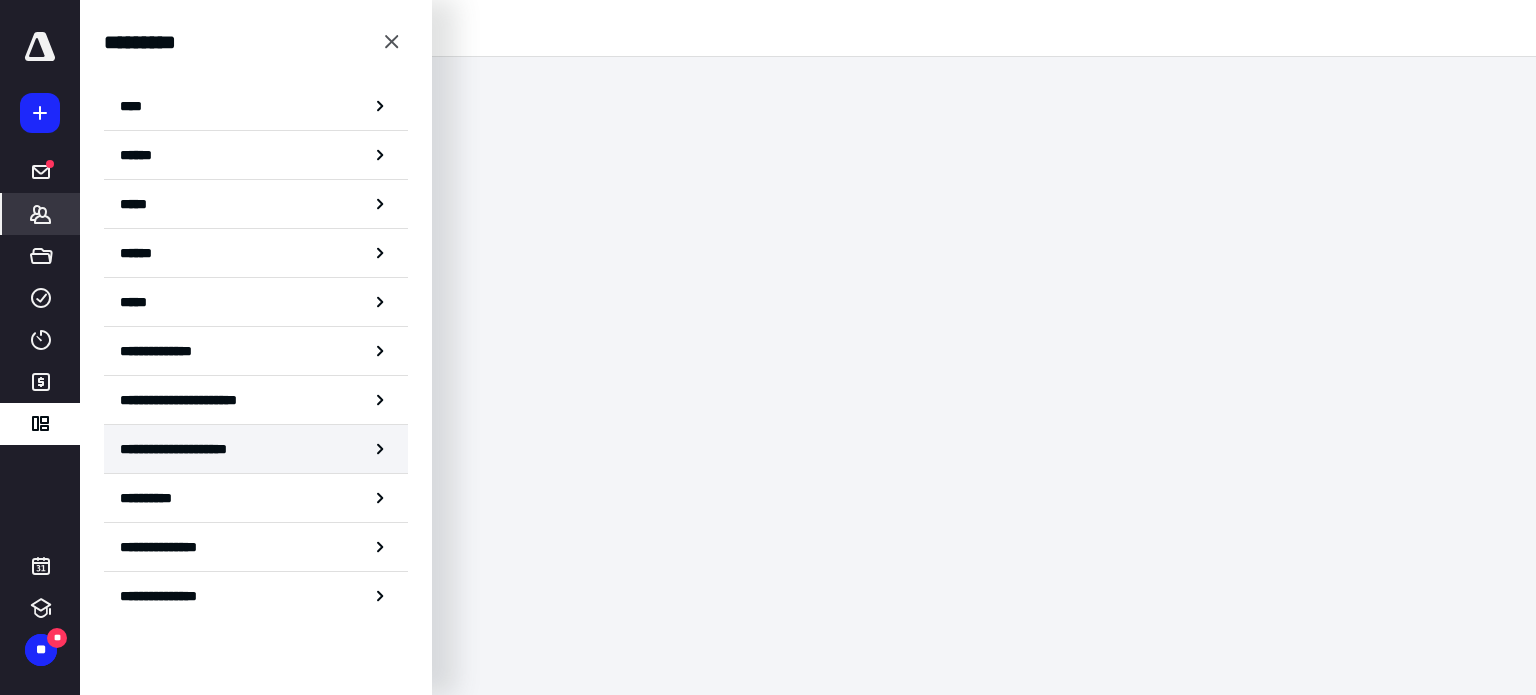 click on "**********" at bounding box center (256, 449) 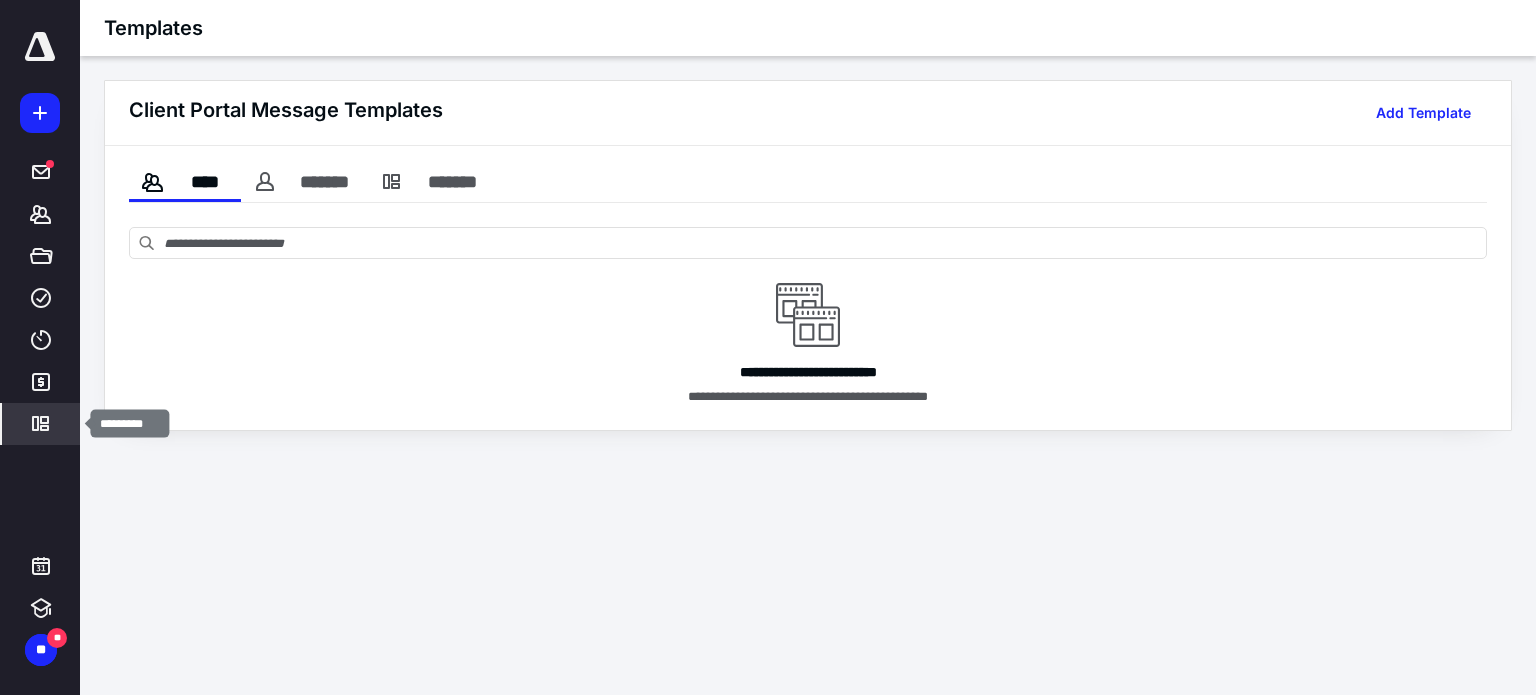 click 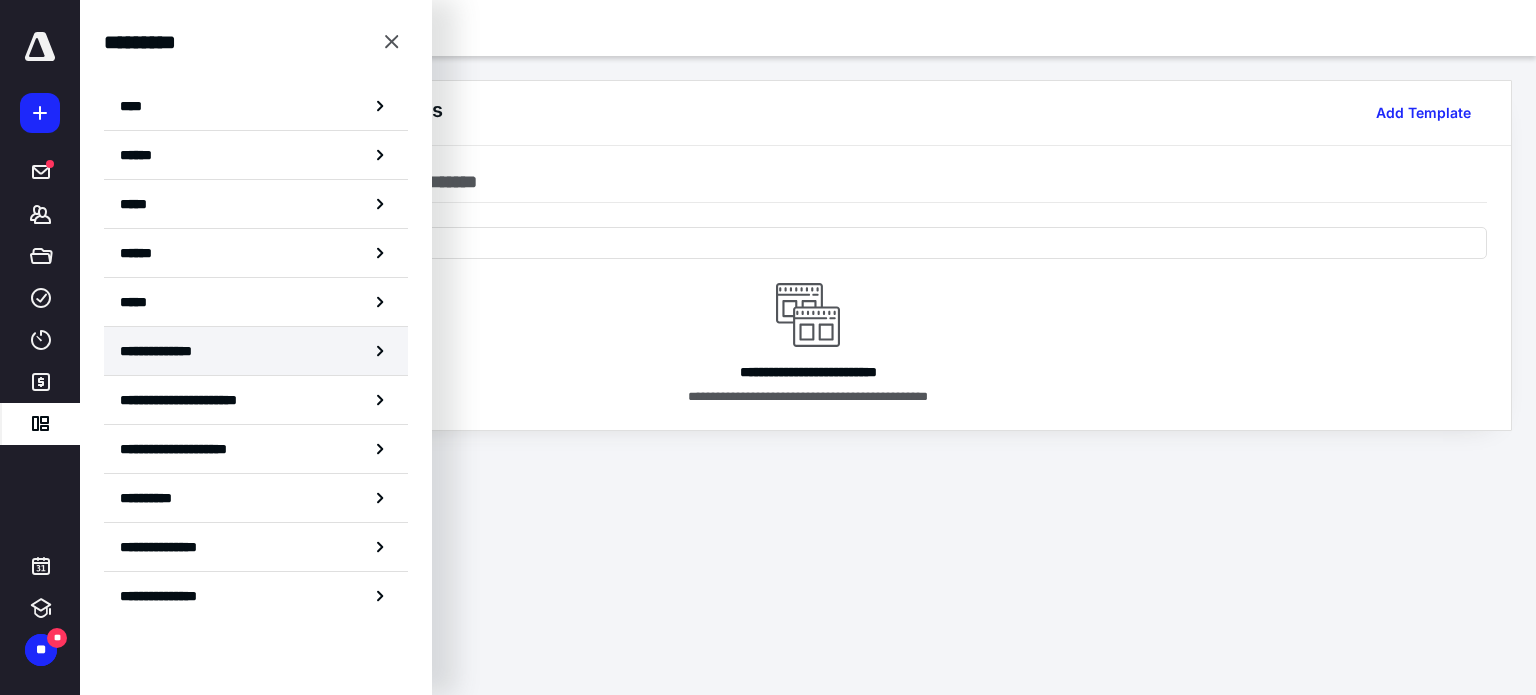 click on "**********" at bounding box center (256, 351) 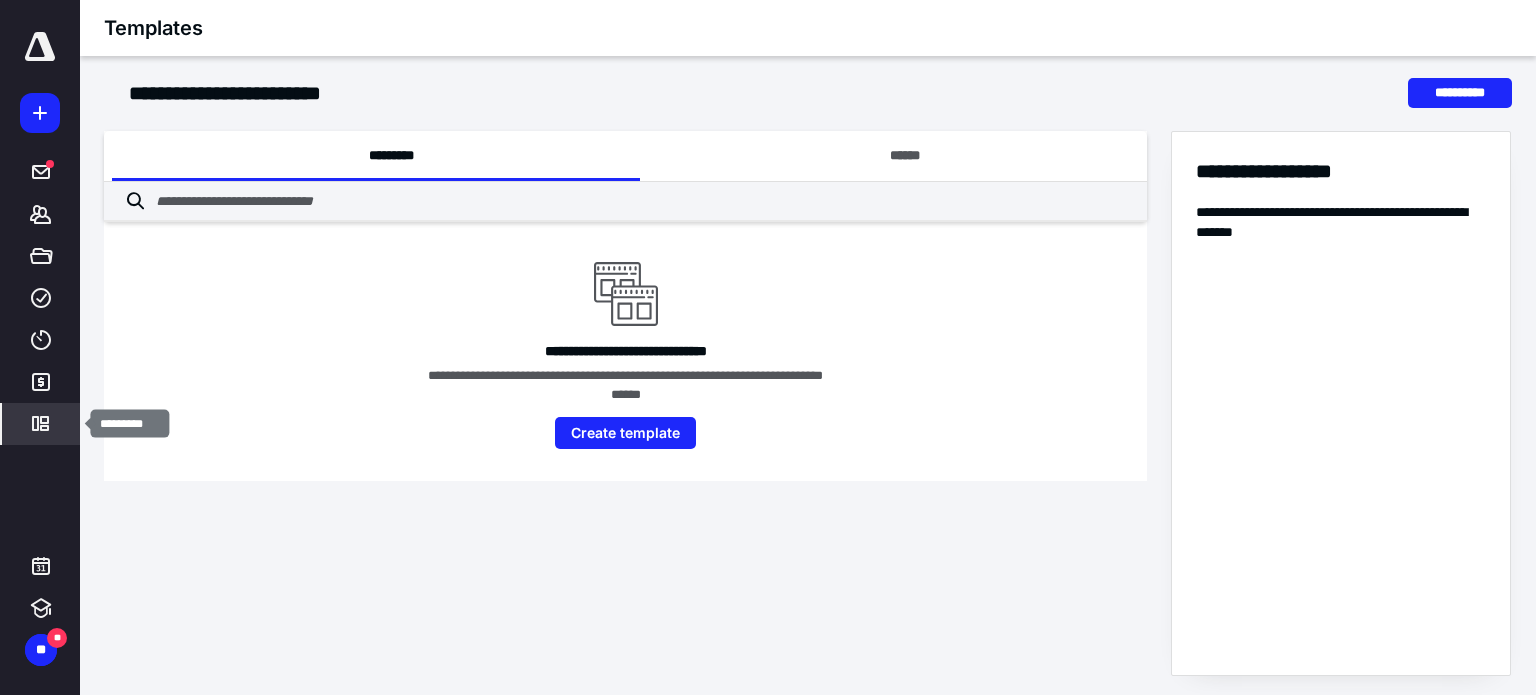 click 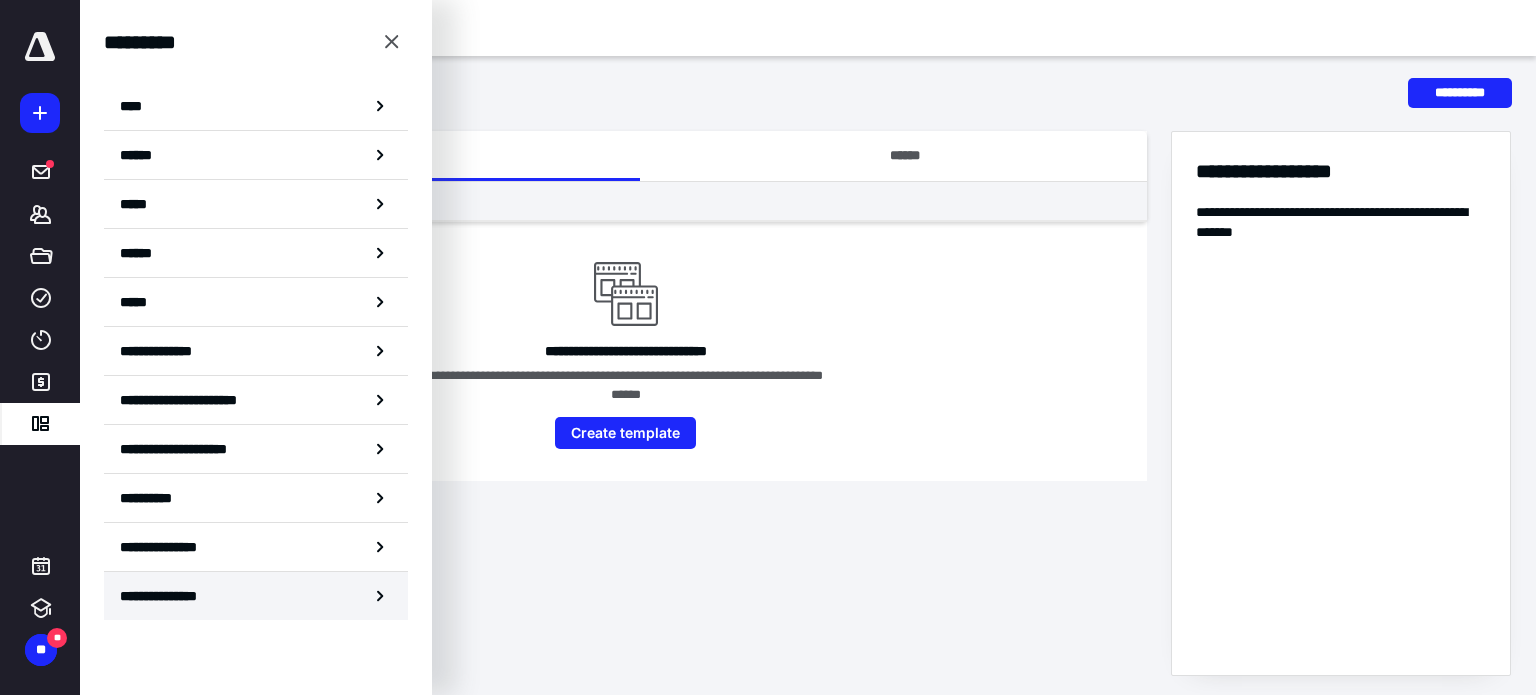 click on "**********" at bounding box center [174, 596] 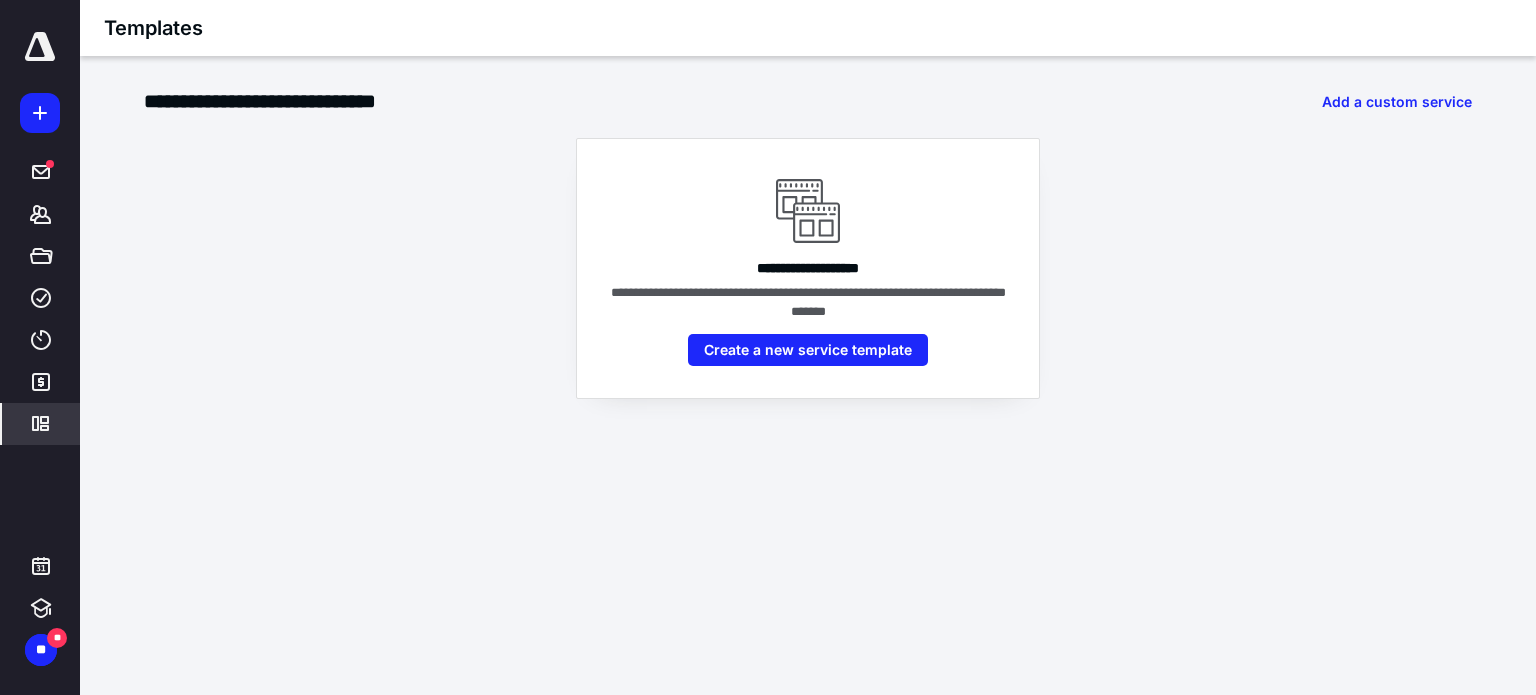 click 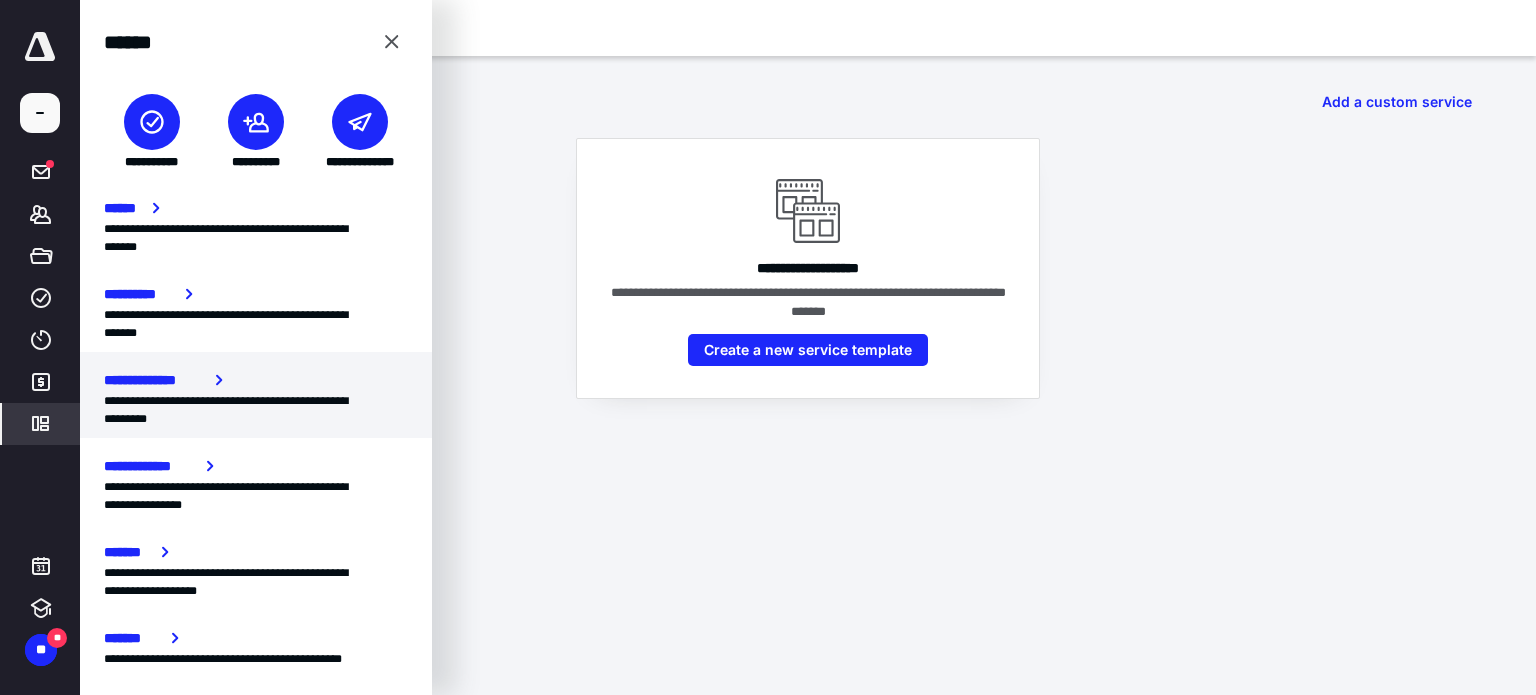 scroll, scrollTop: 186, scrollLeft: 0, axis: vertical 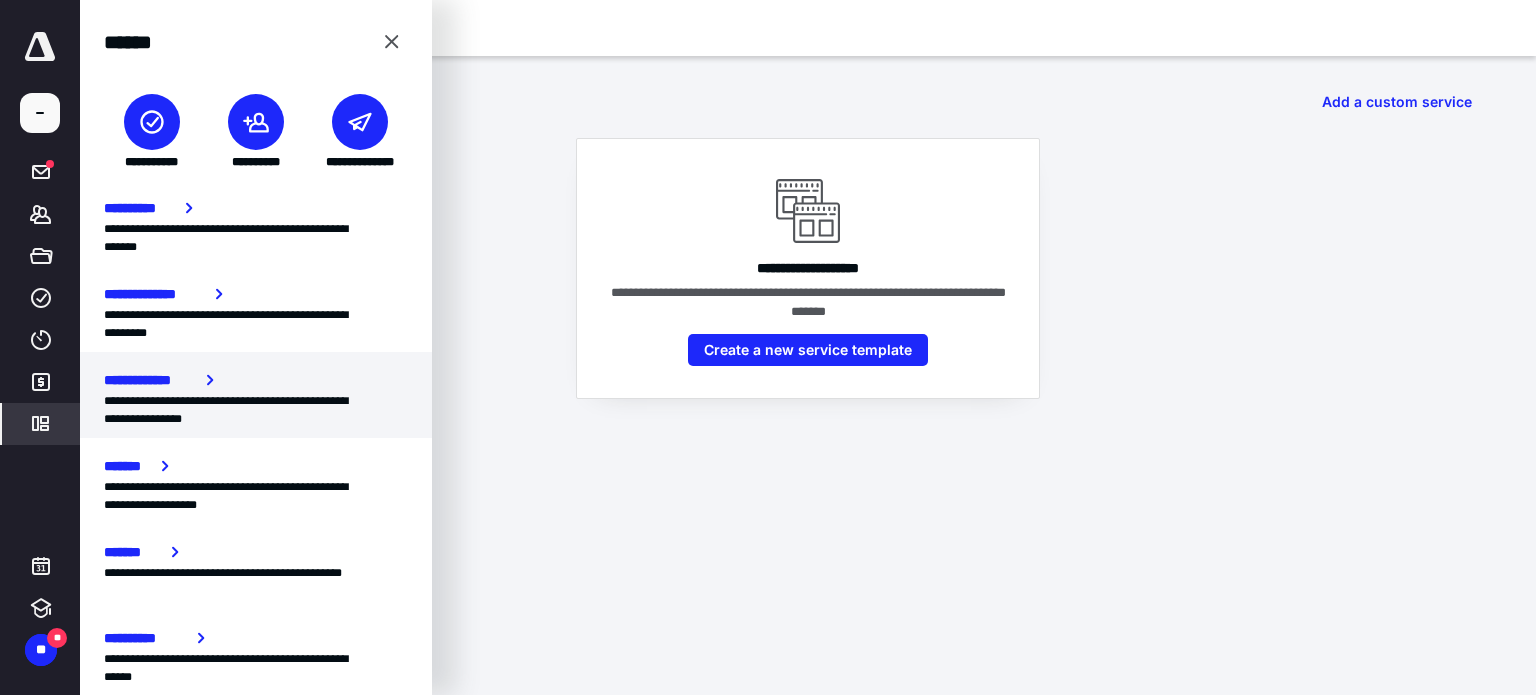click on "**********" at bounding box center (151, 380) 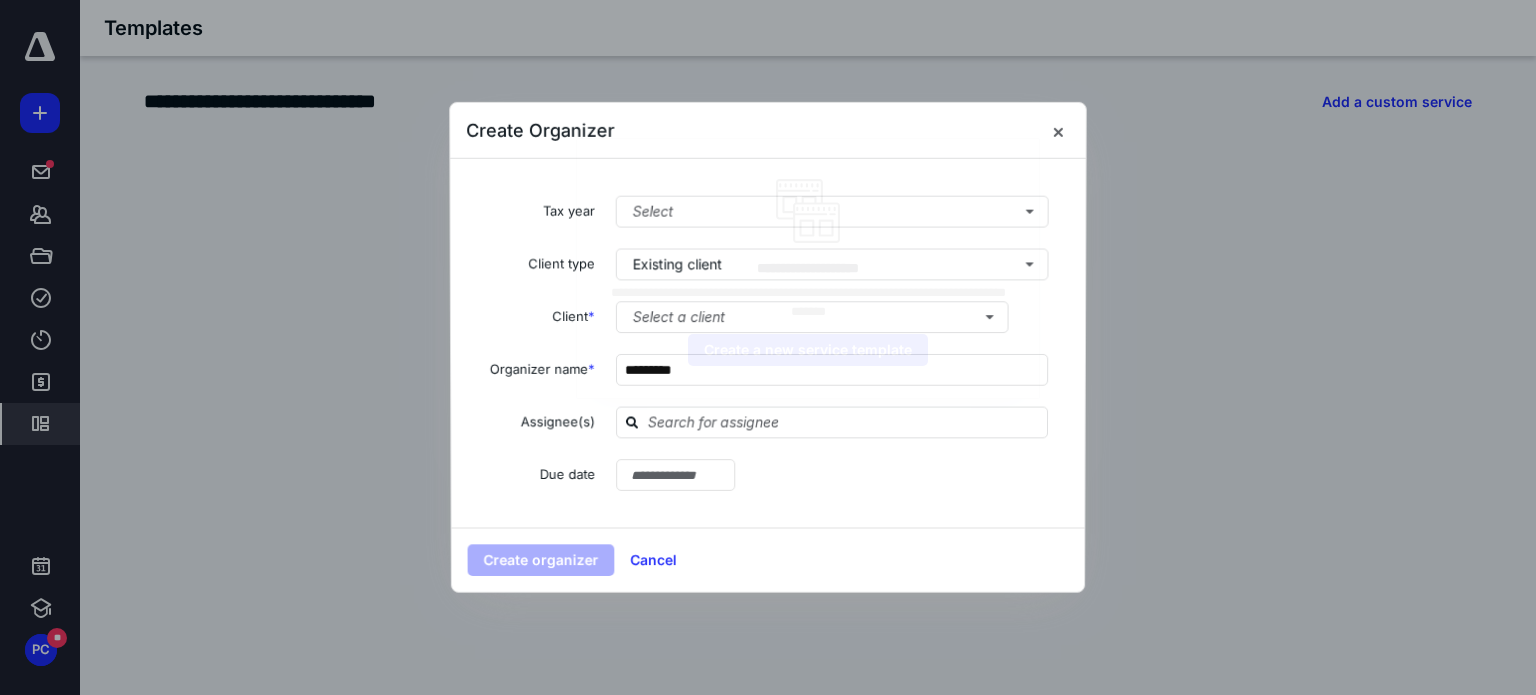 type on "**********" 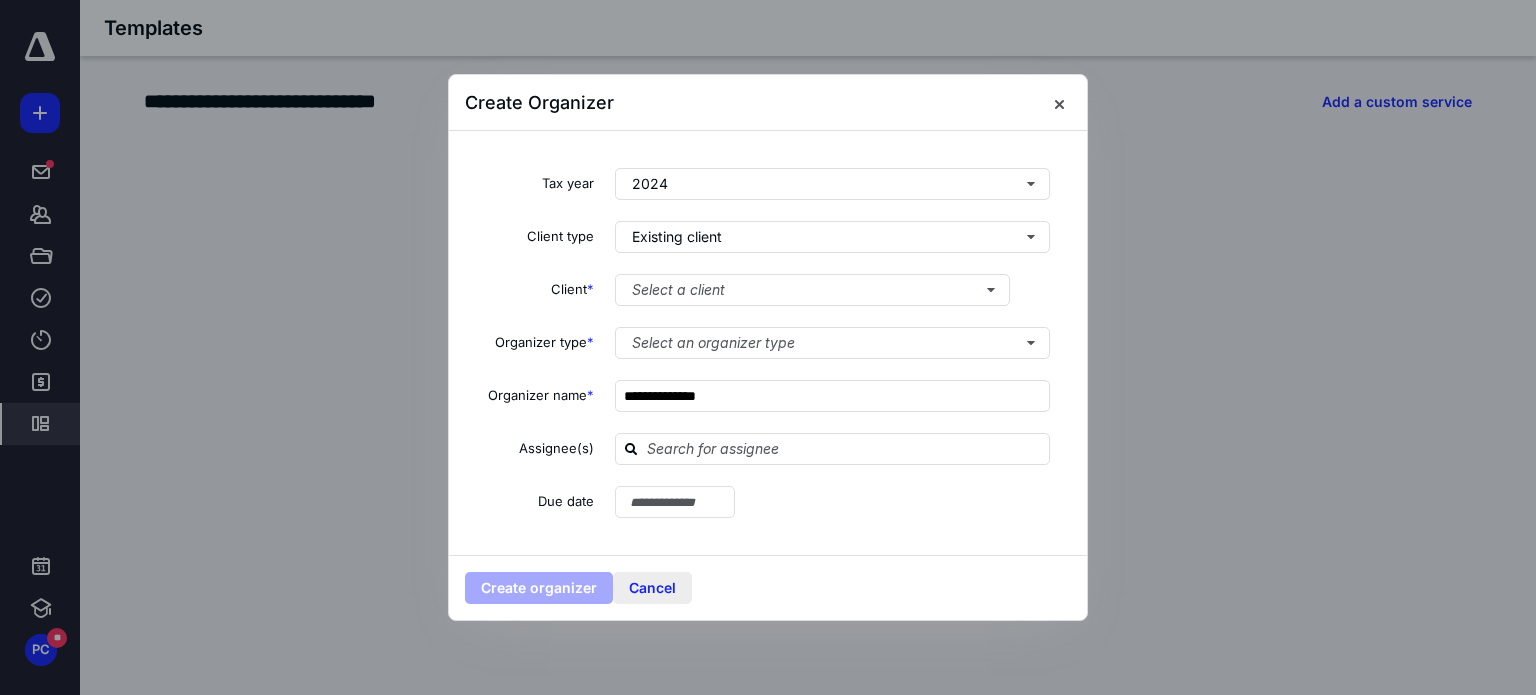 click on "Cancel" at bounding box center [652, 588] 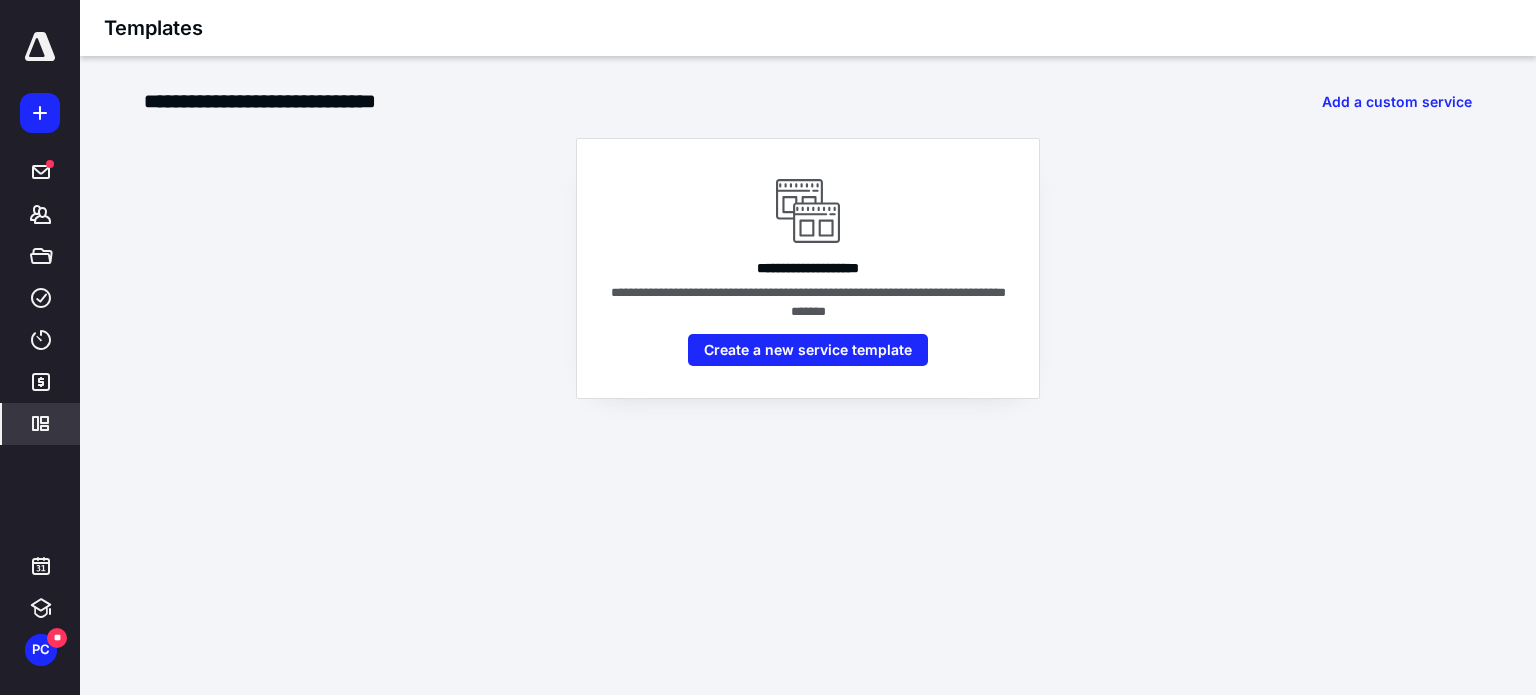 click 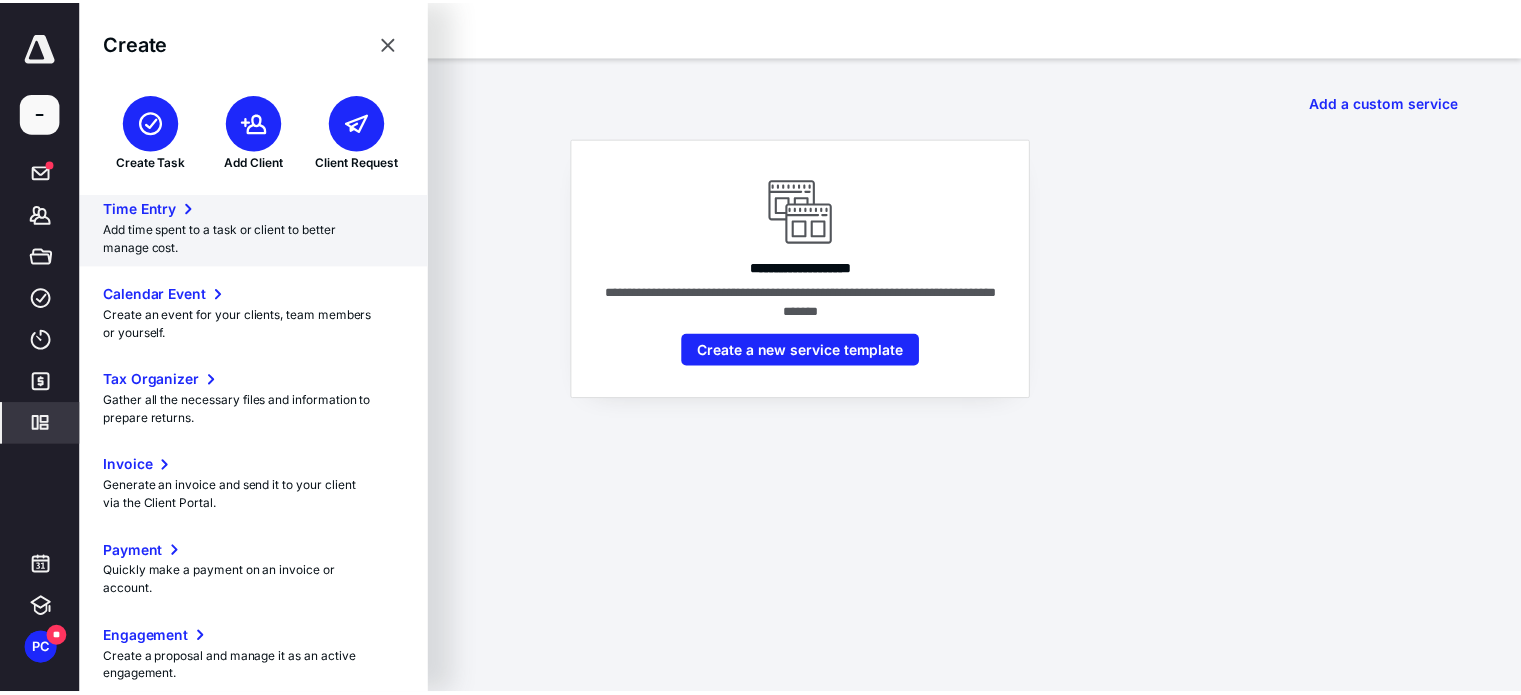 scroll, scrollTop: 0, scrollLeft: 0, axis: both 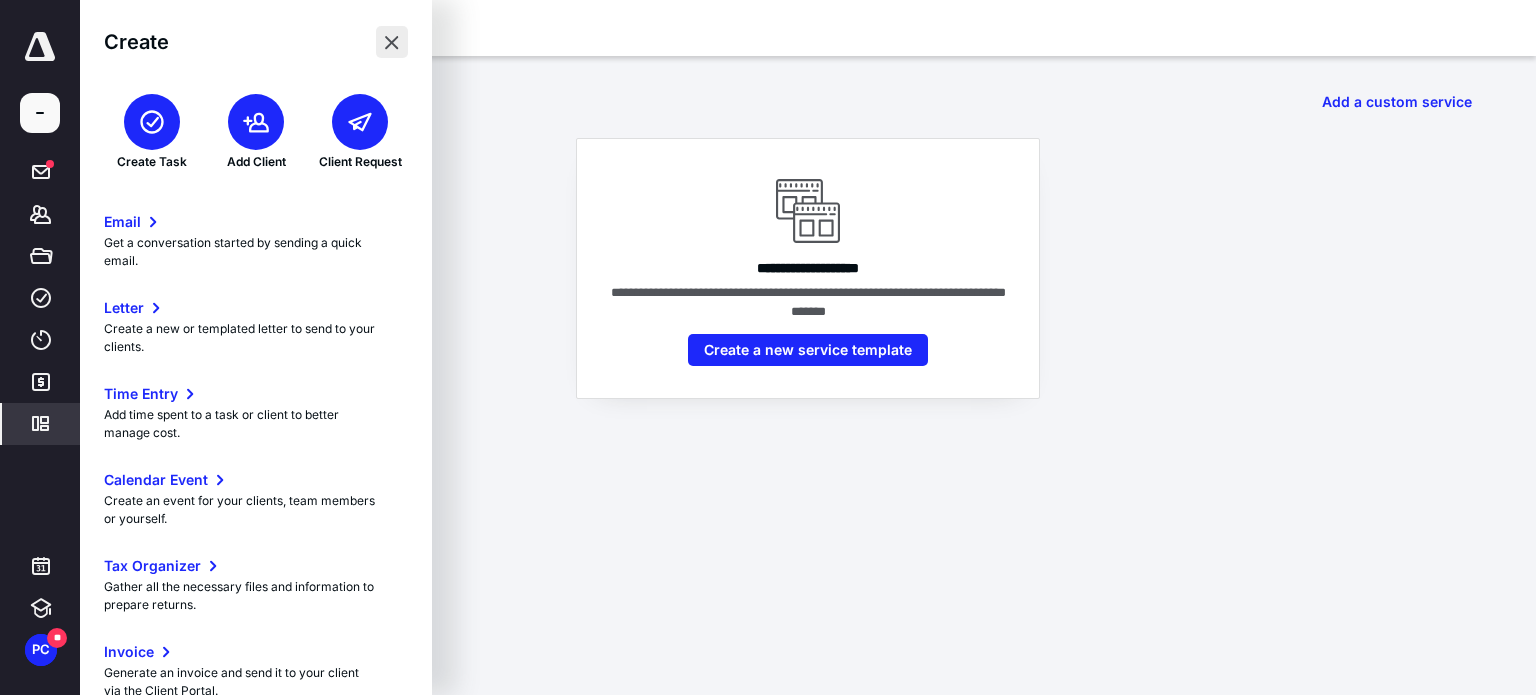 click at bounding box center (392, 42) 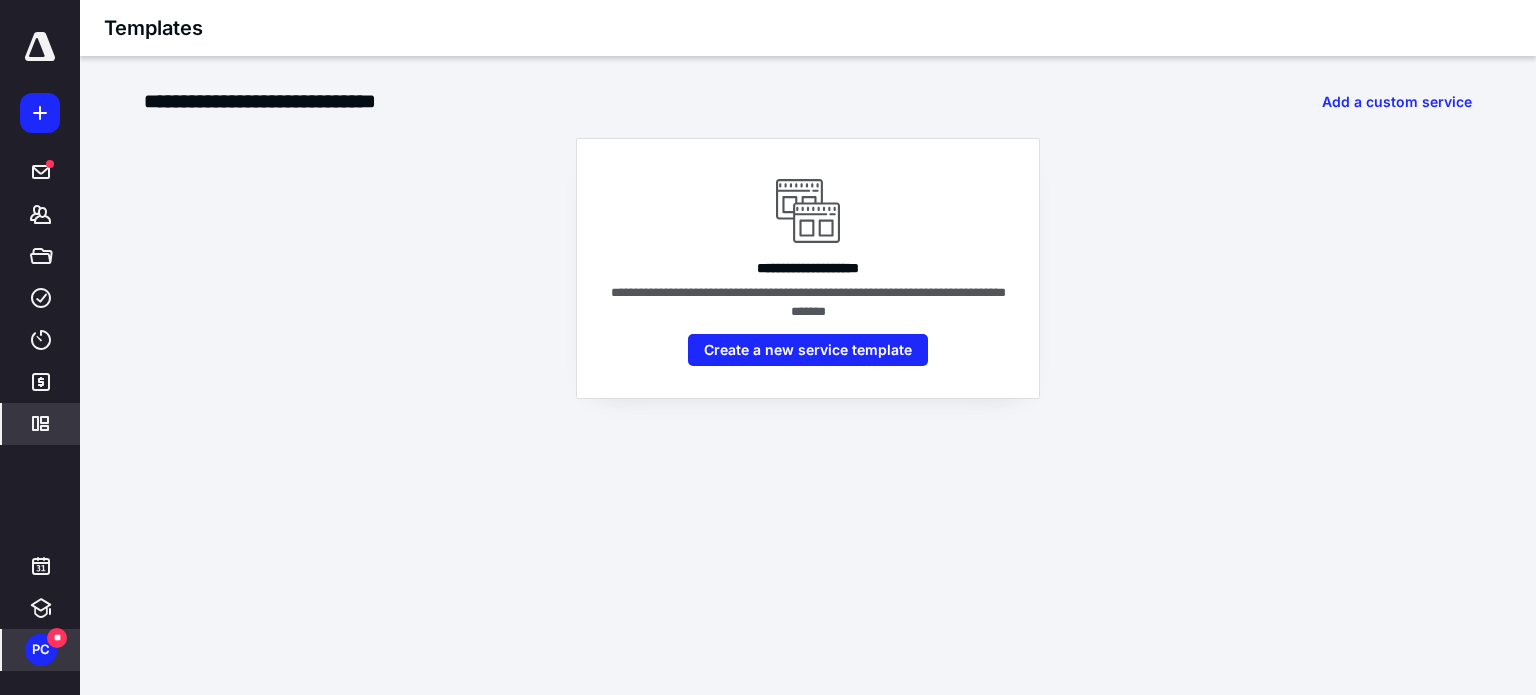 click on "PC" at bounding box center (41, 650) 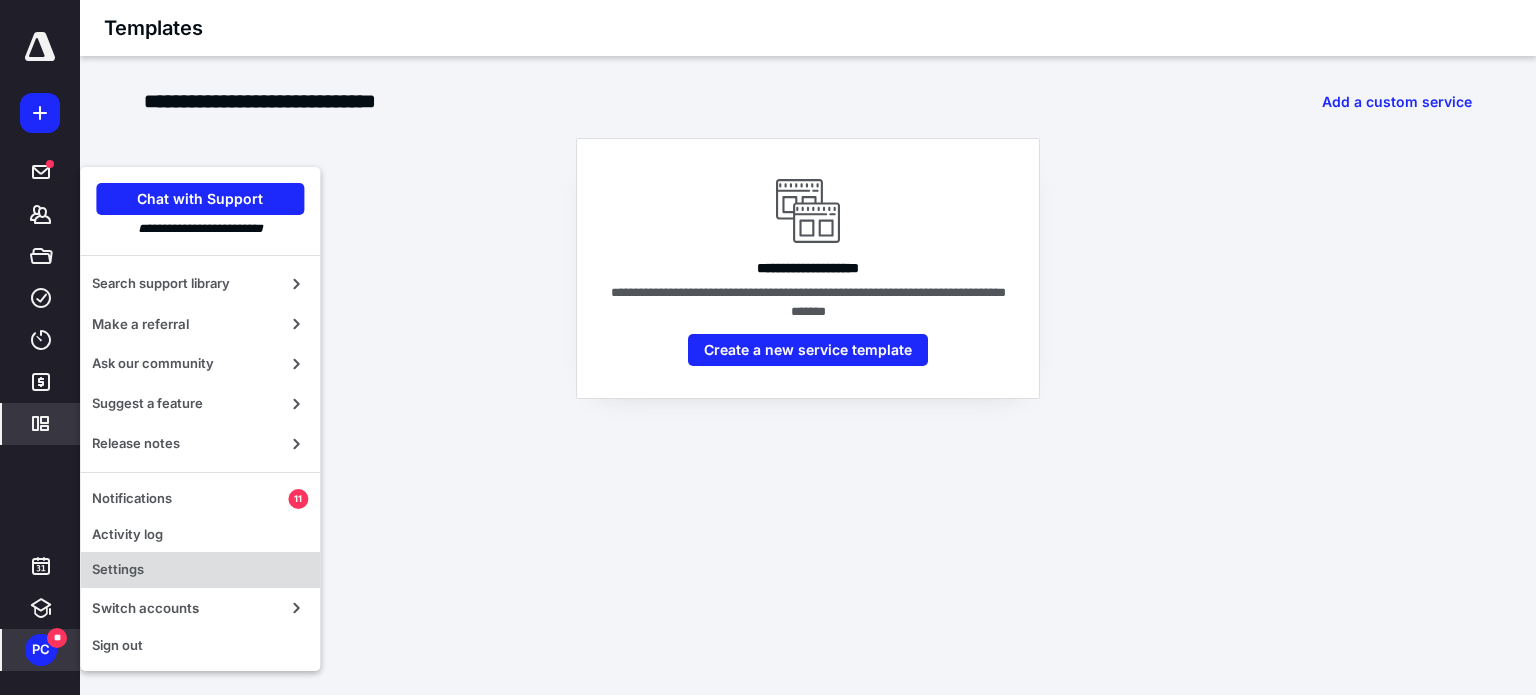 click on "Settings" at bounding box center (200, 570) 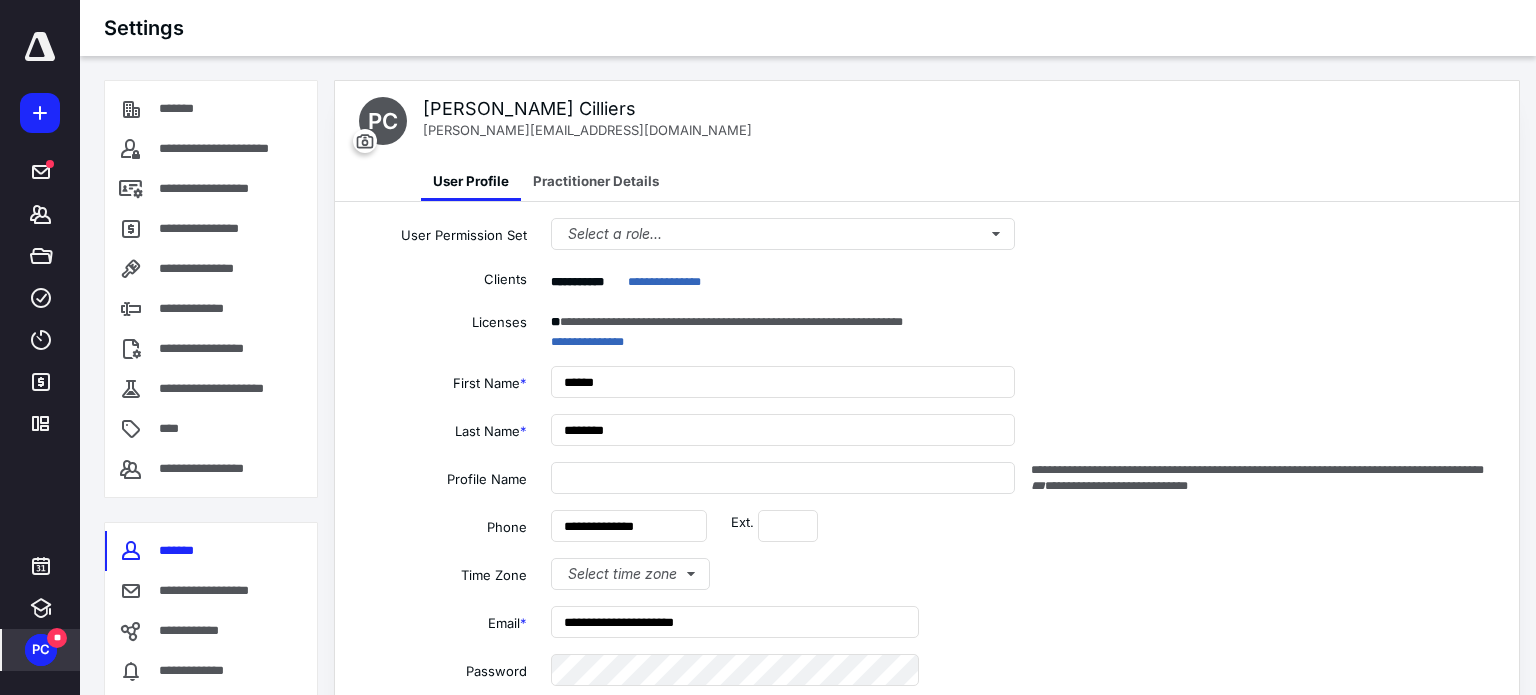 type on "**********" 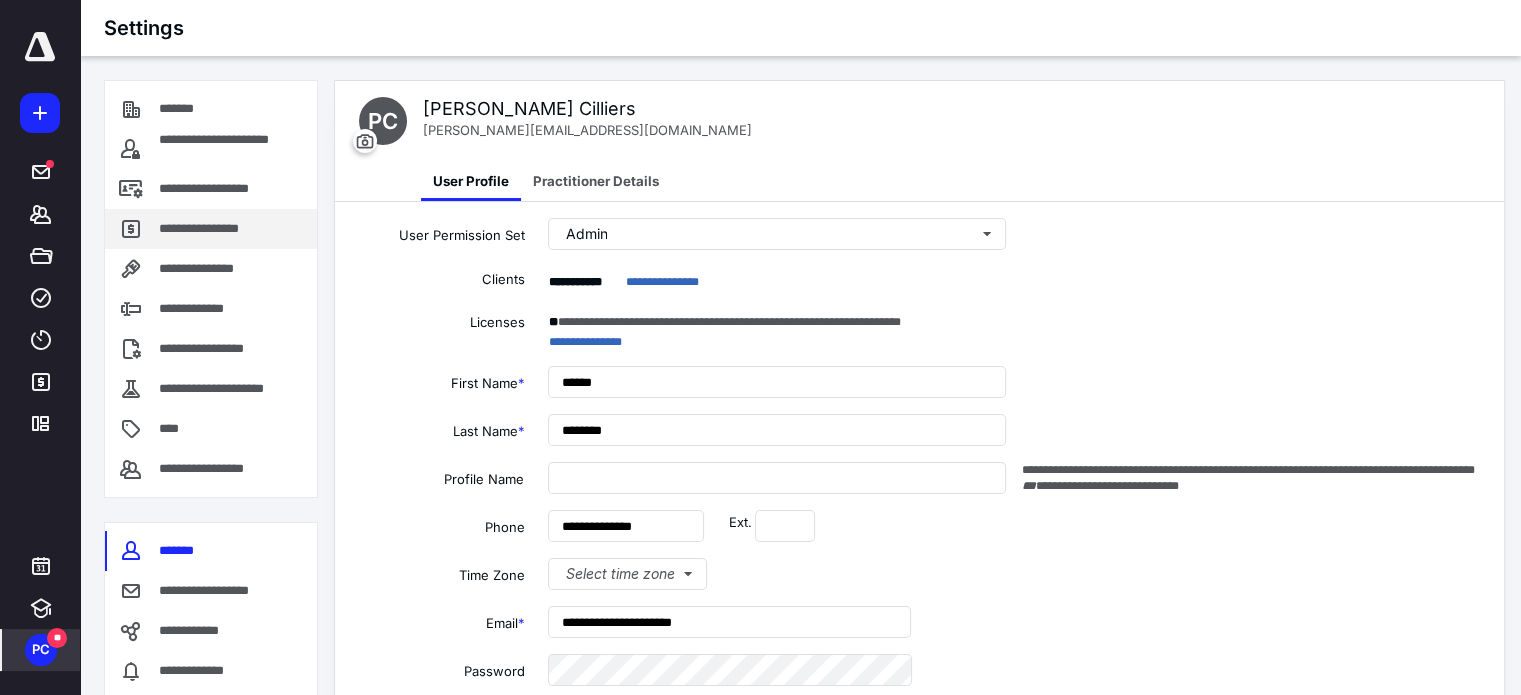 click on "**********" at bounding box center [204, 229] 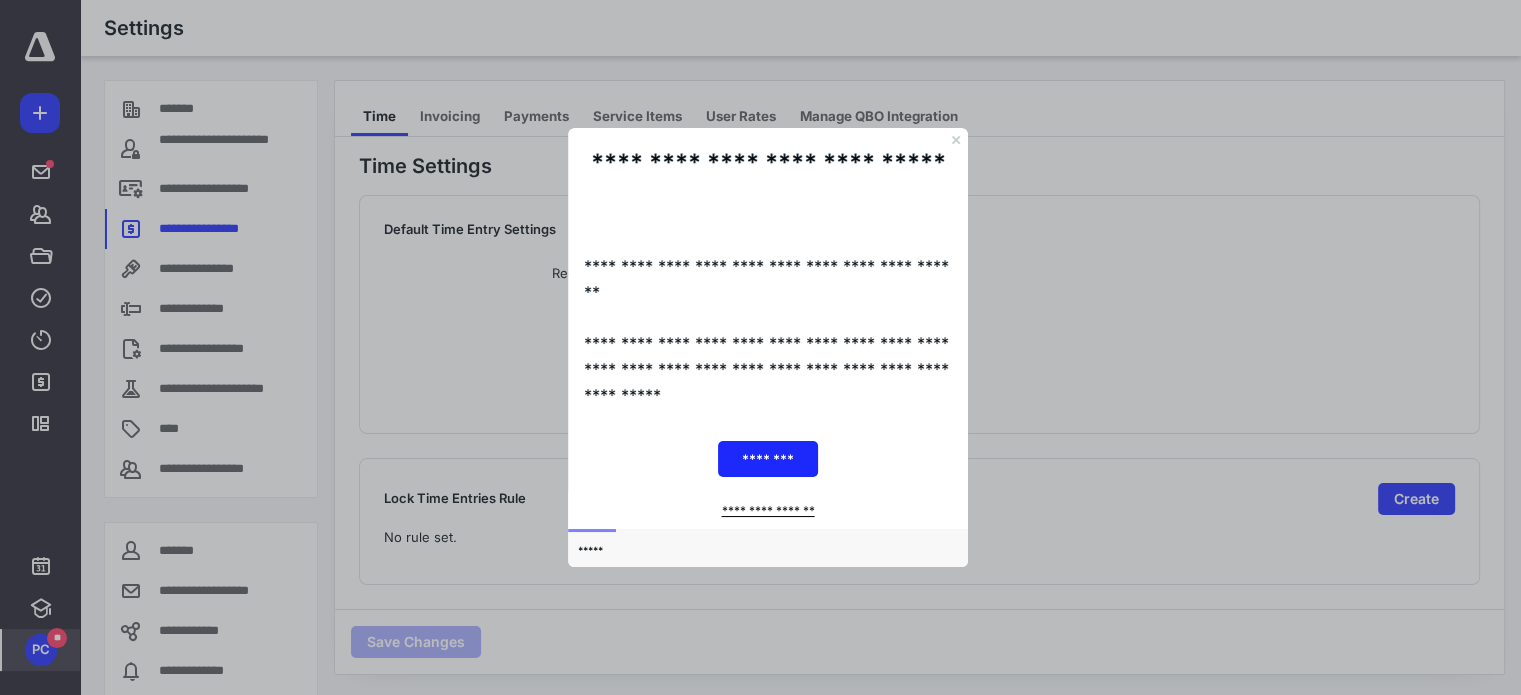 click on "**********" at bounding box center [767, 510] 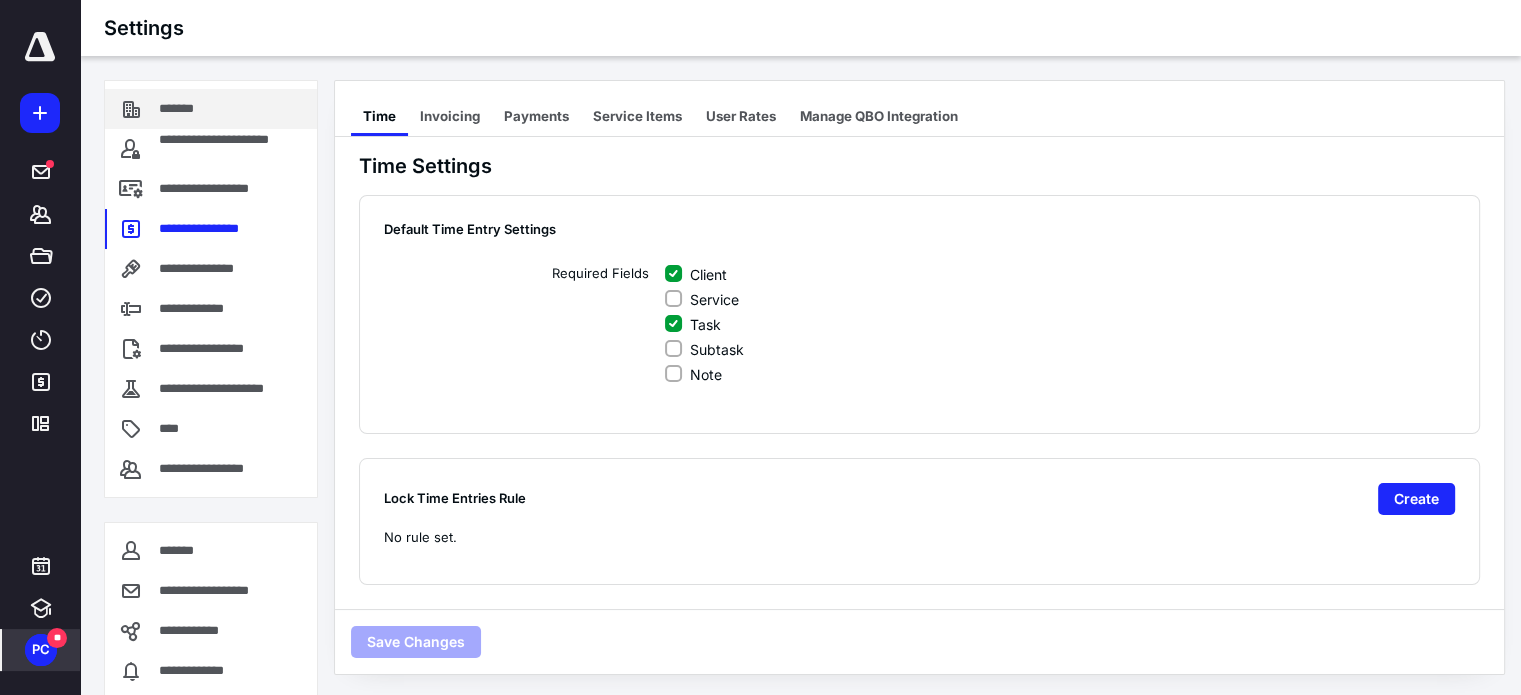 click on "*******" at bounding box center (188, 109) 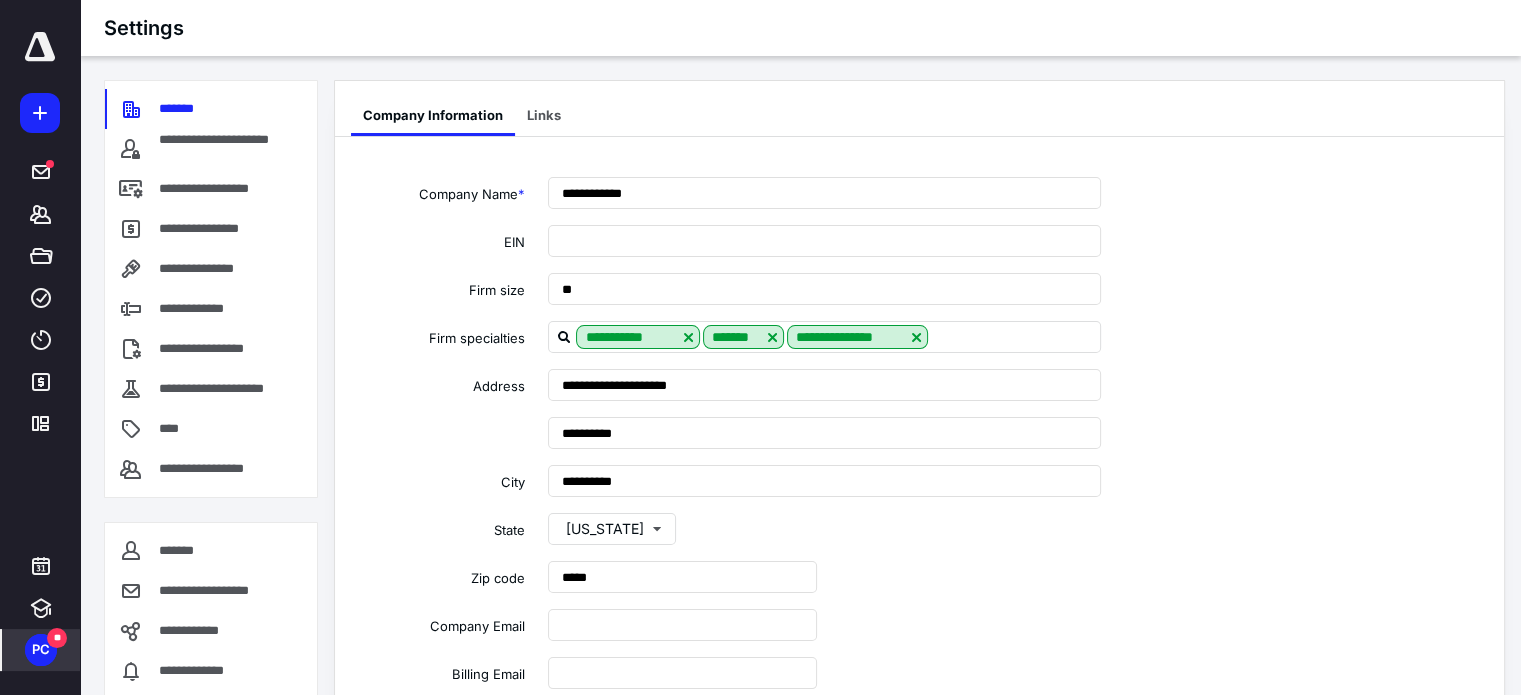 scroll, scrollTop: 277, scrollLeft: 0, axis: vertical 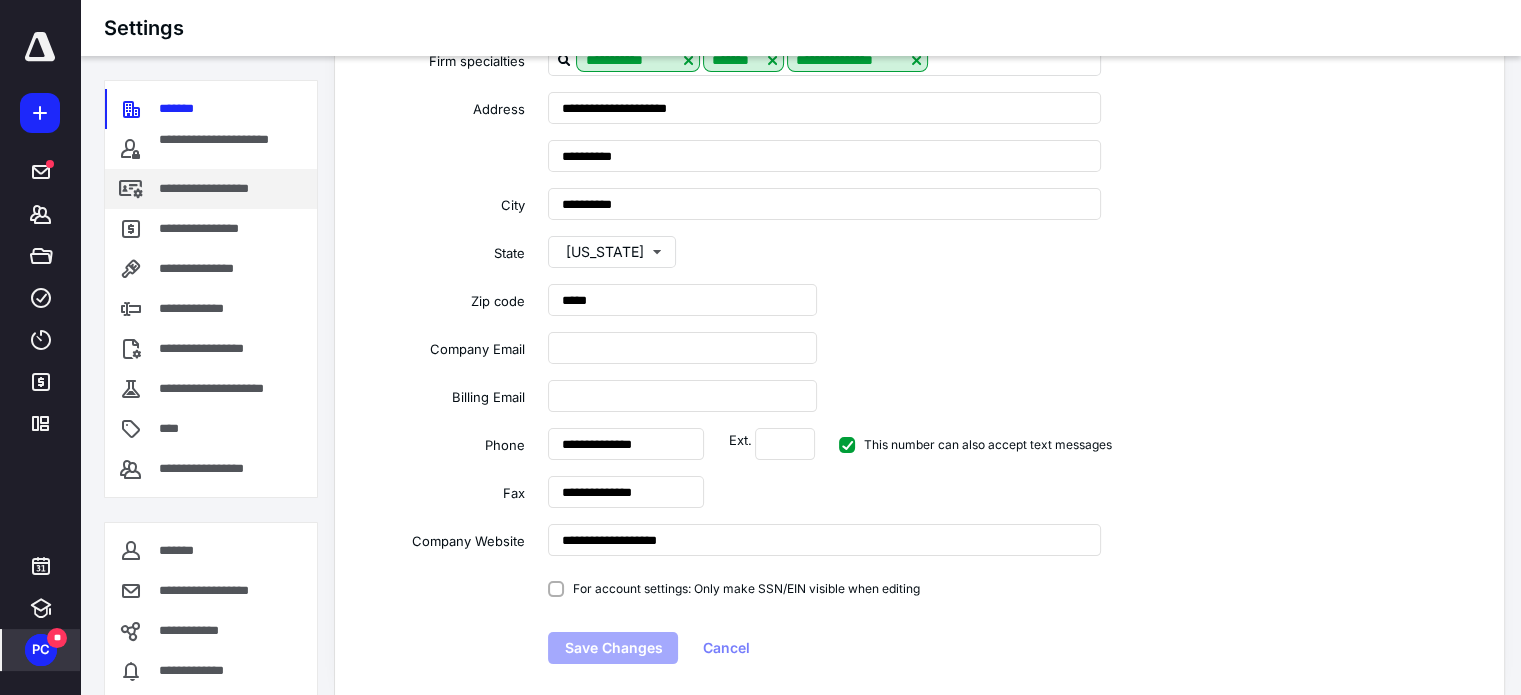 click on "**********" at bounding box center (226, 189) 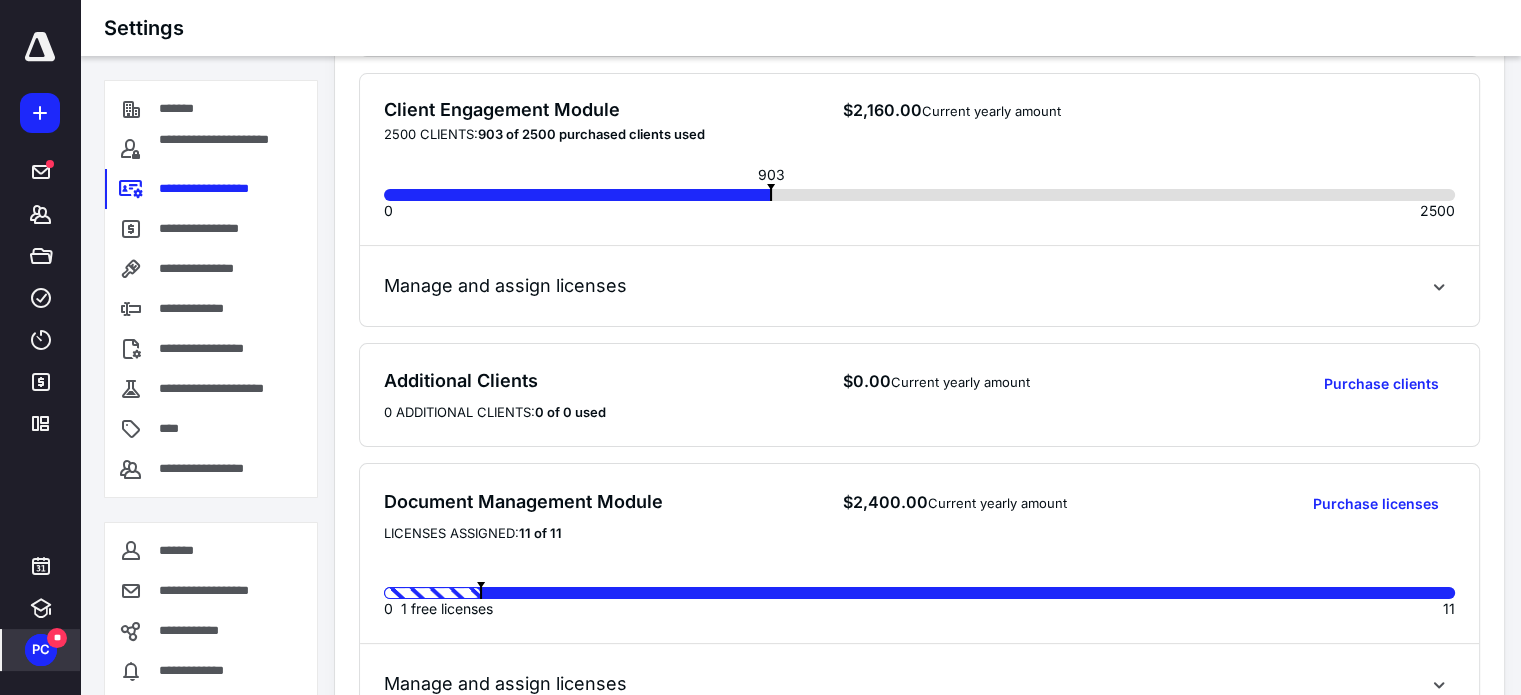 scroll, scrollTop: 400, scrollLeft: 0, axis: vertical 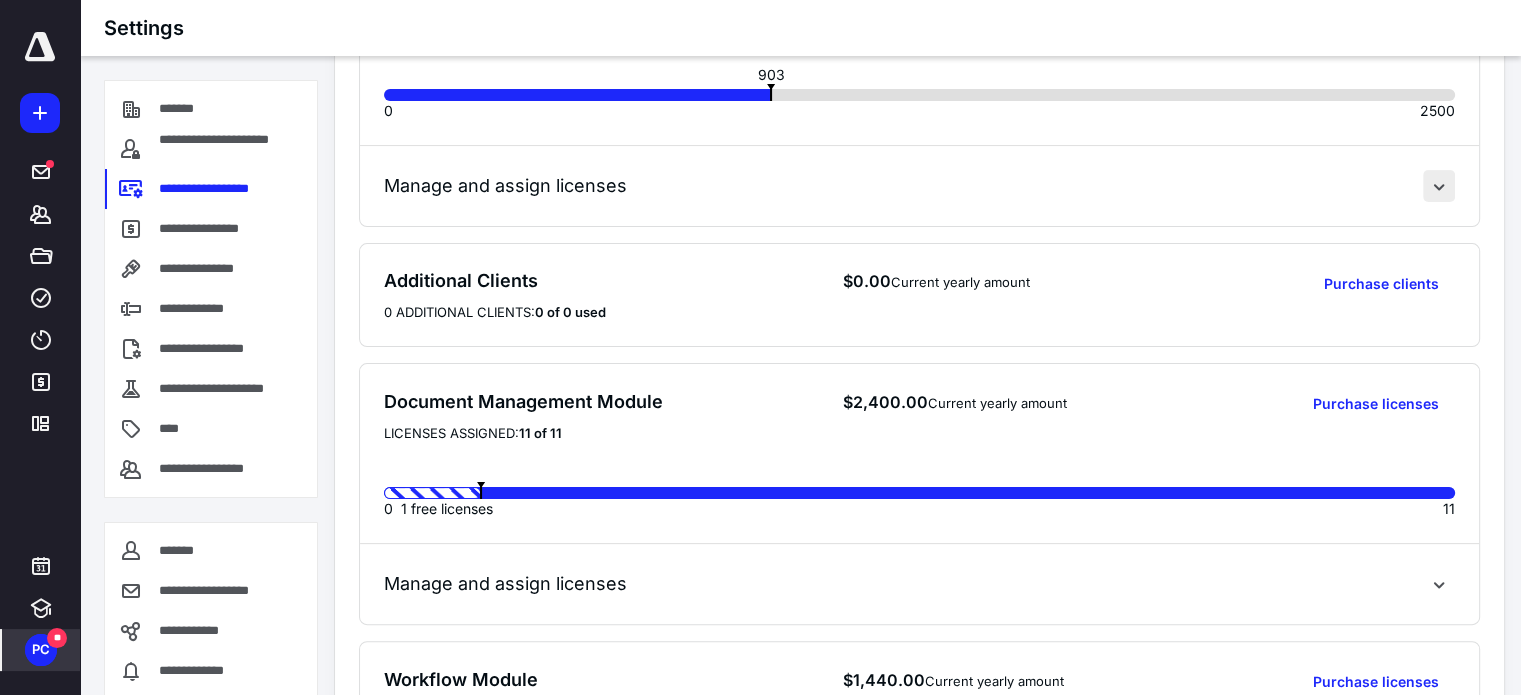 click at bounding box center [1439, 186] 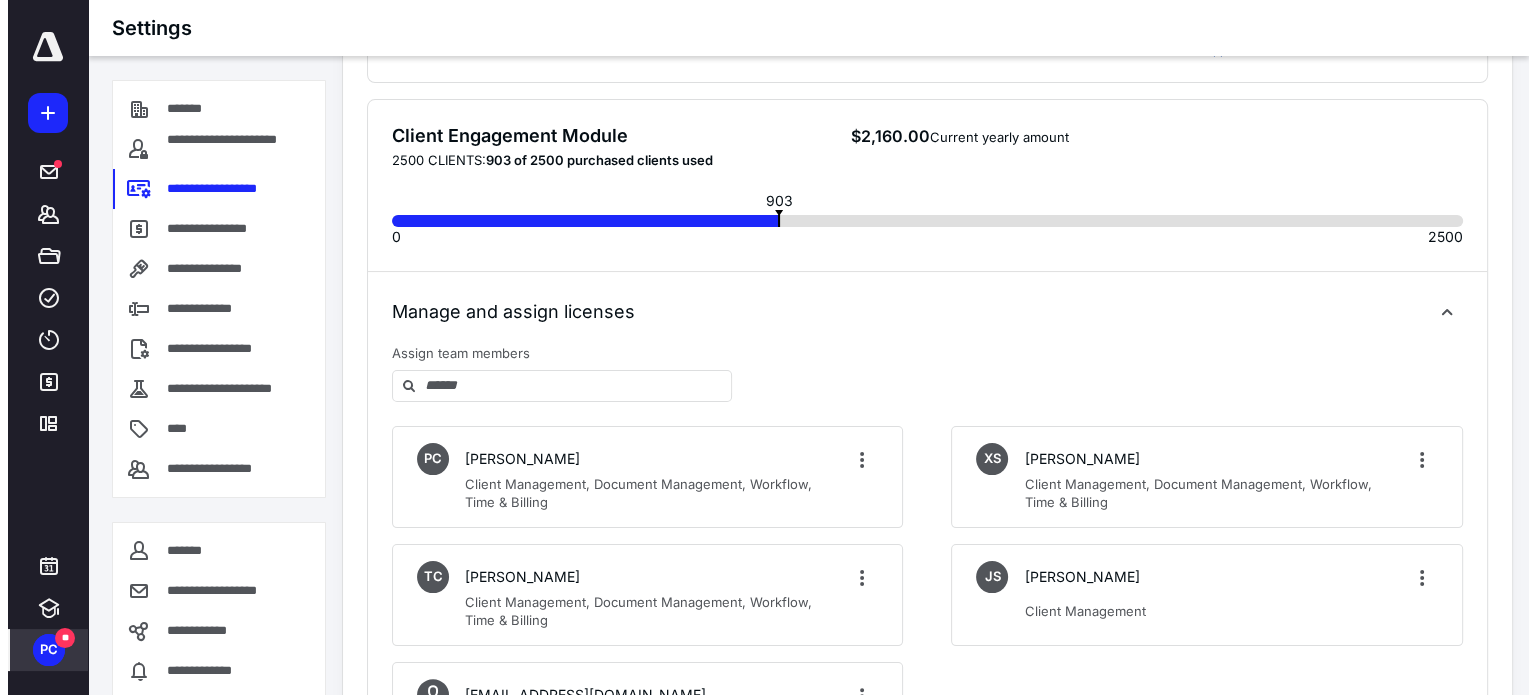 scroll, scrollTop: 0, scrollLeft: 0, axis: both 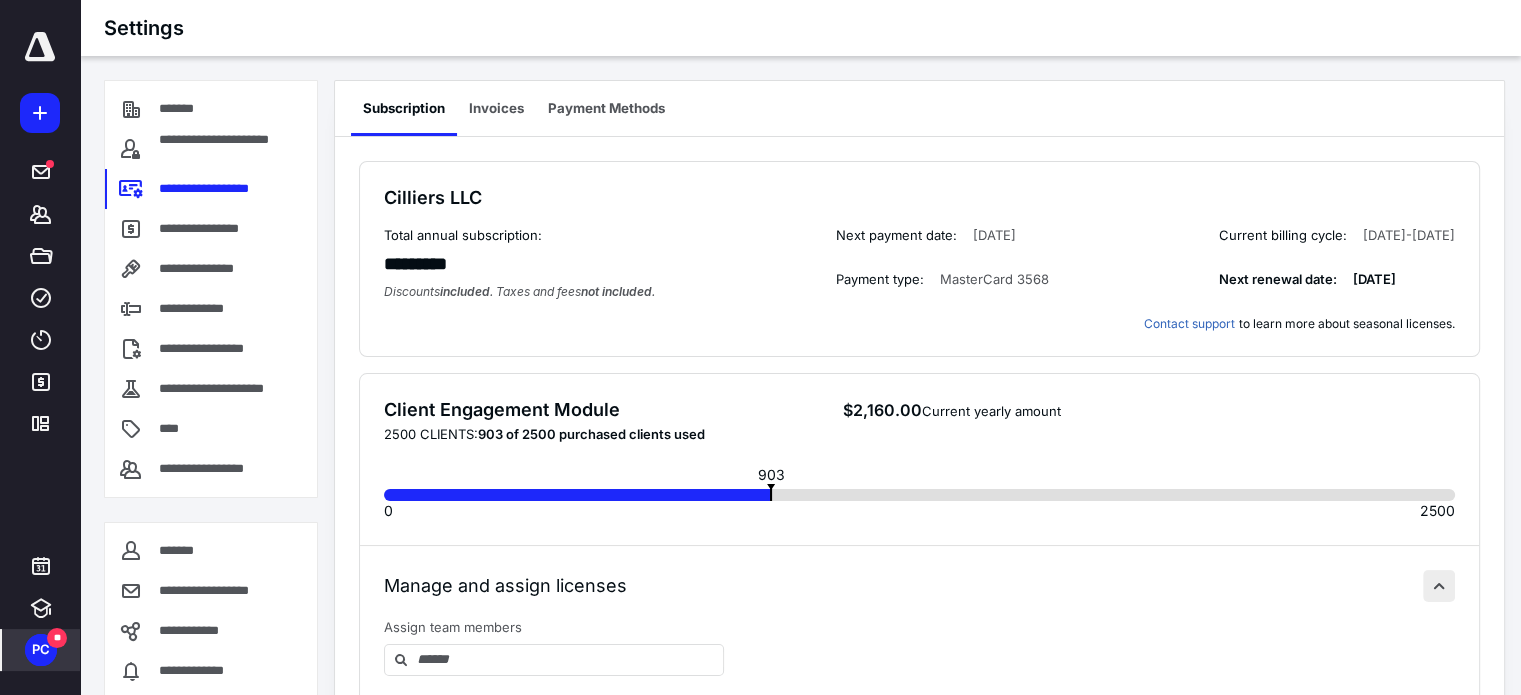 click at bounding box center [1439, 586] 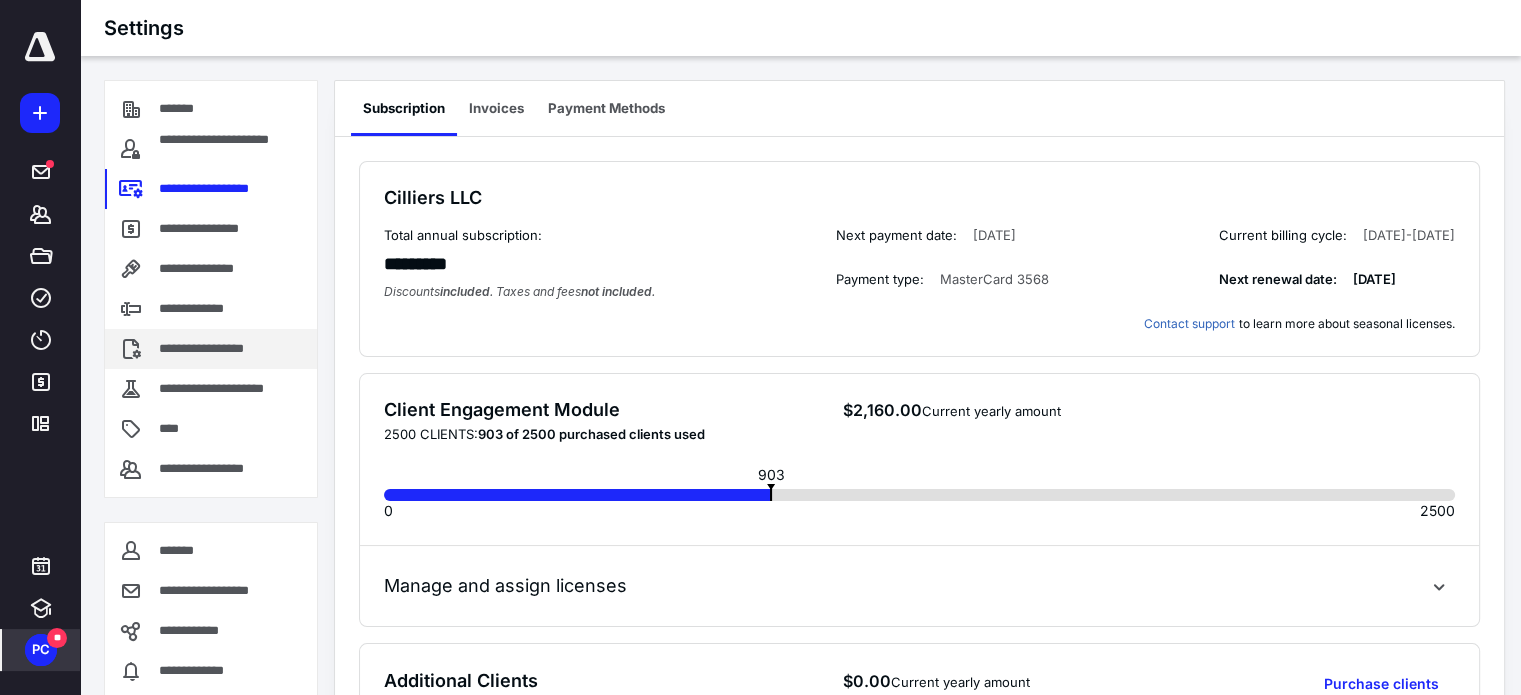 click on "**********" at bounding box center [217, 349] 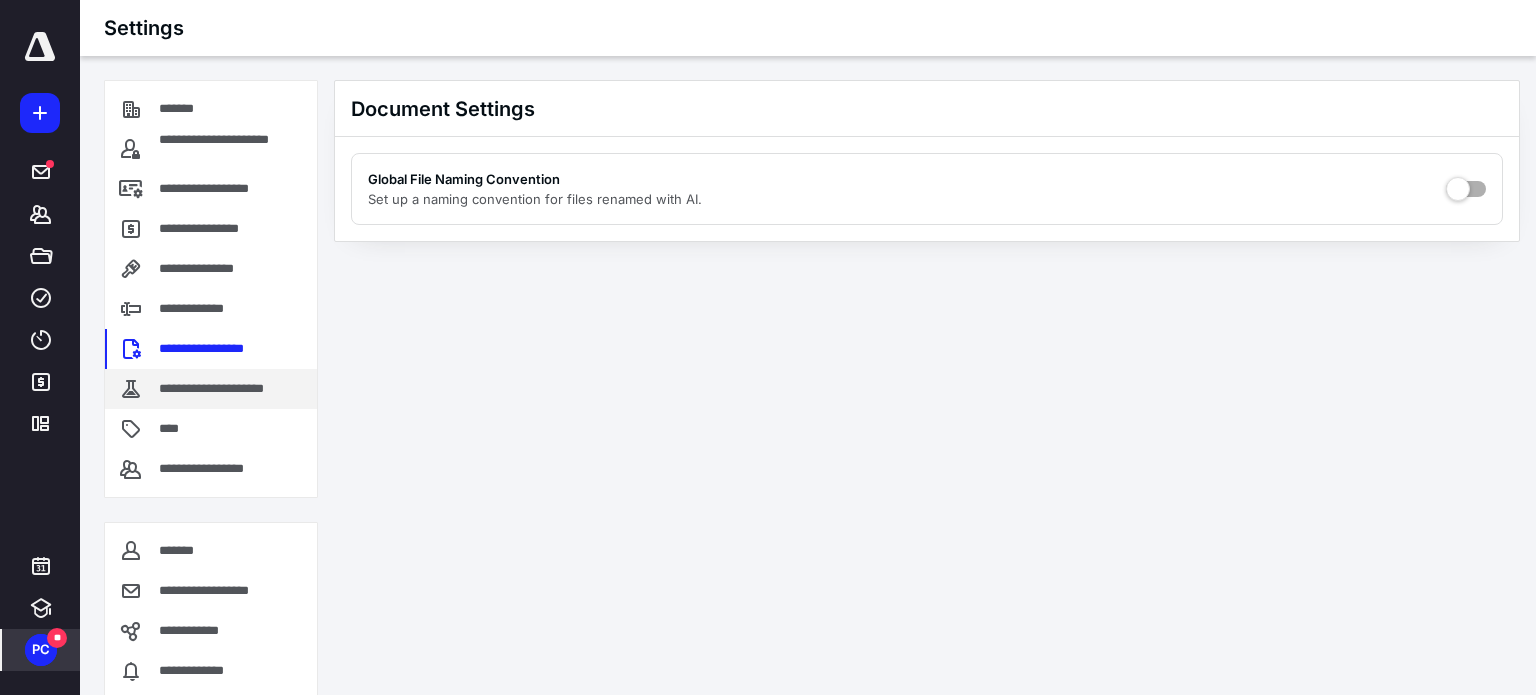 click on "**********" at bounding box center (227, 389) 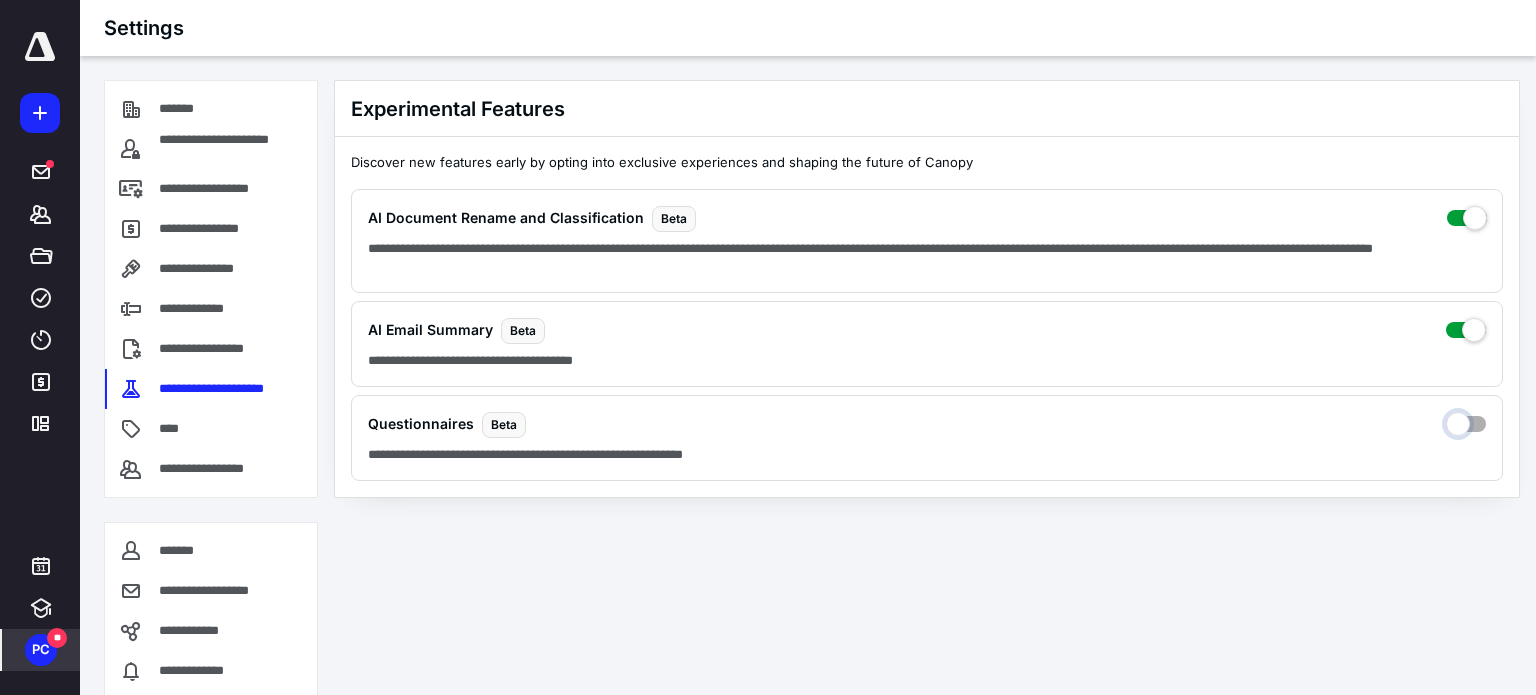 click at bounding box center (1466, 431) 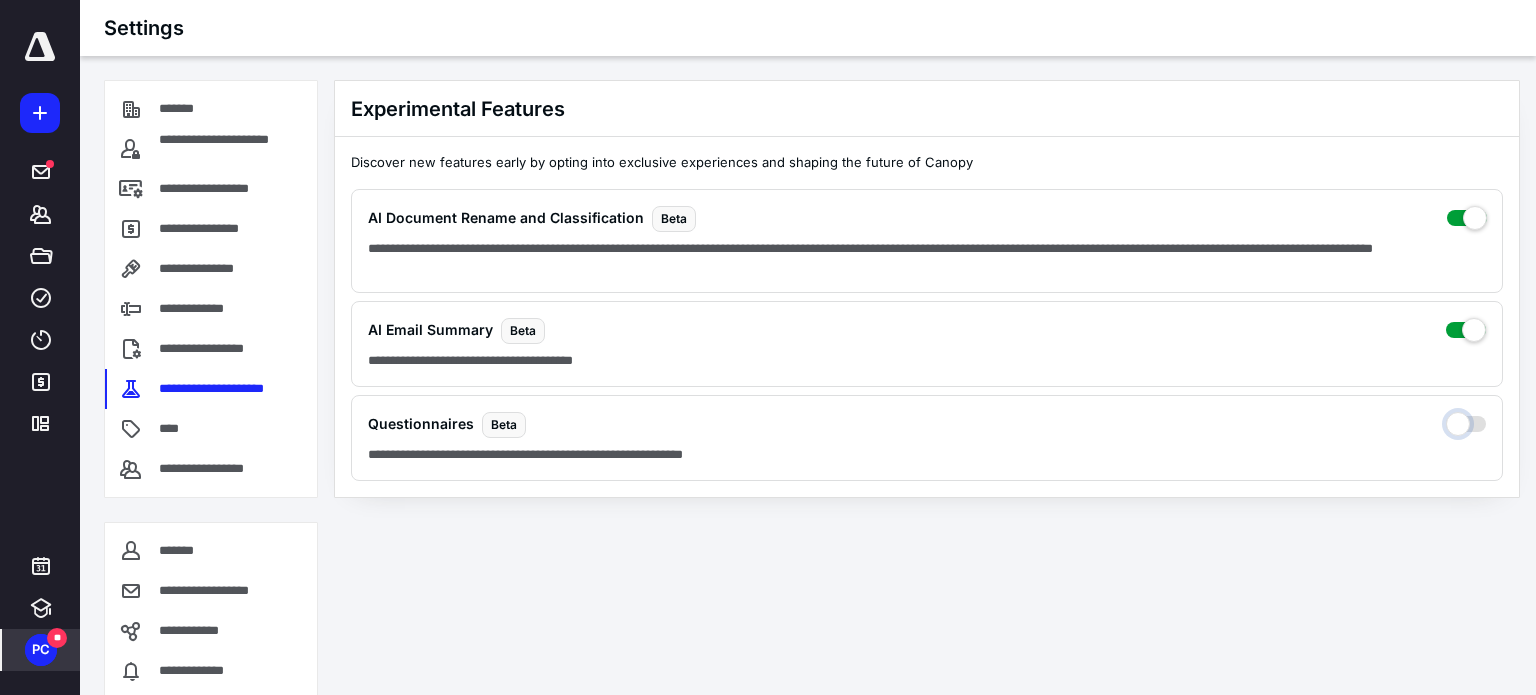 checkbox on "true" 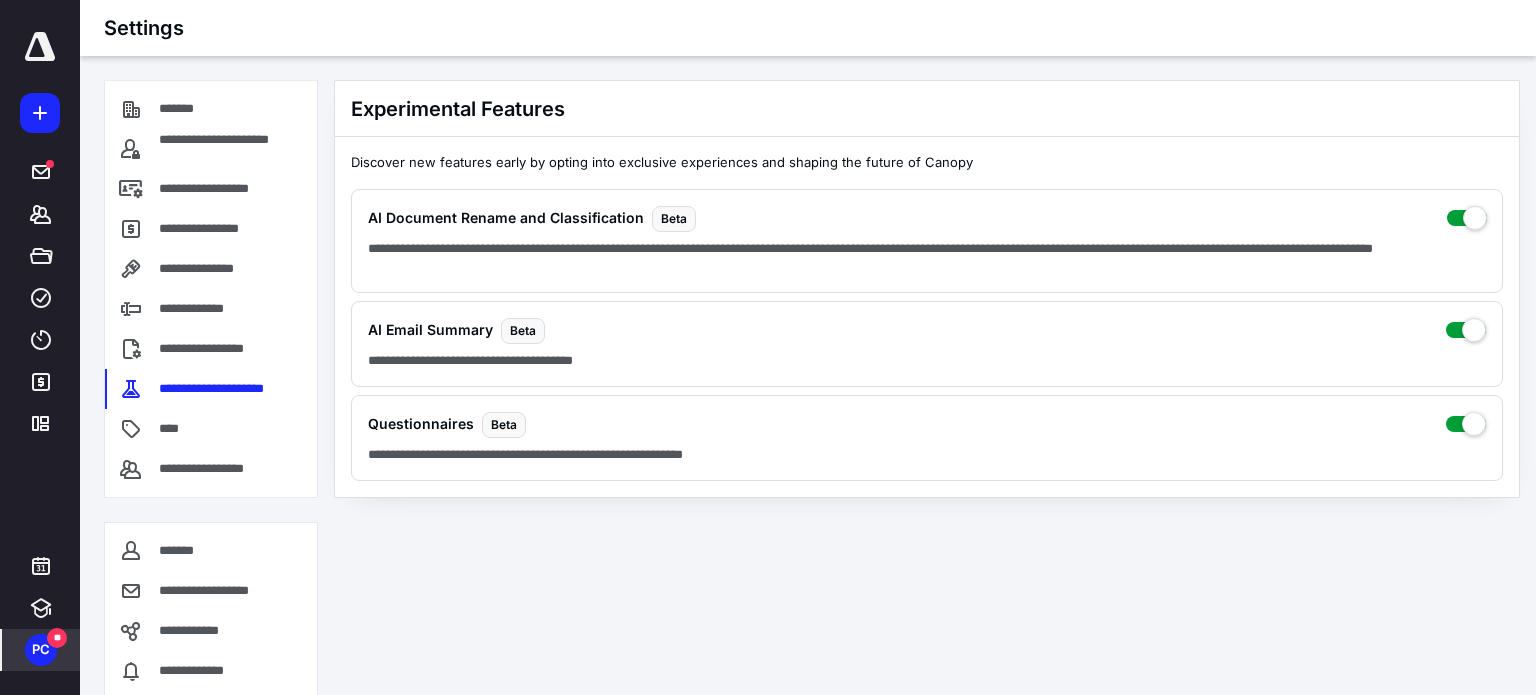 click 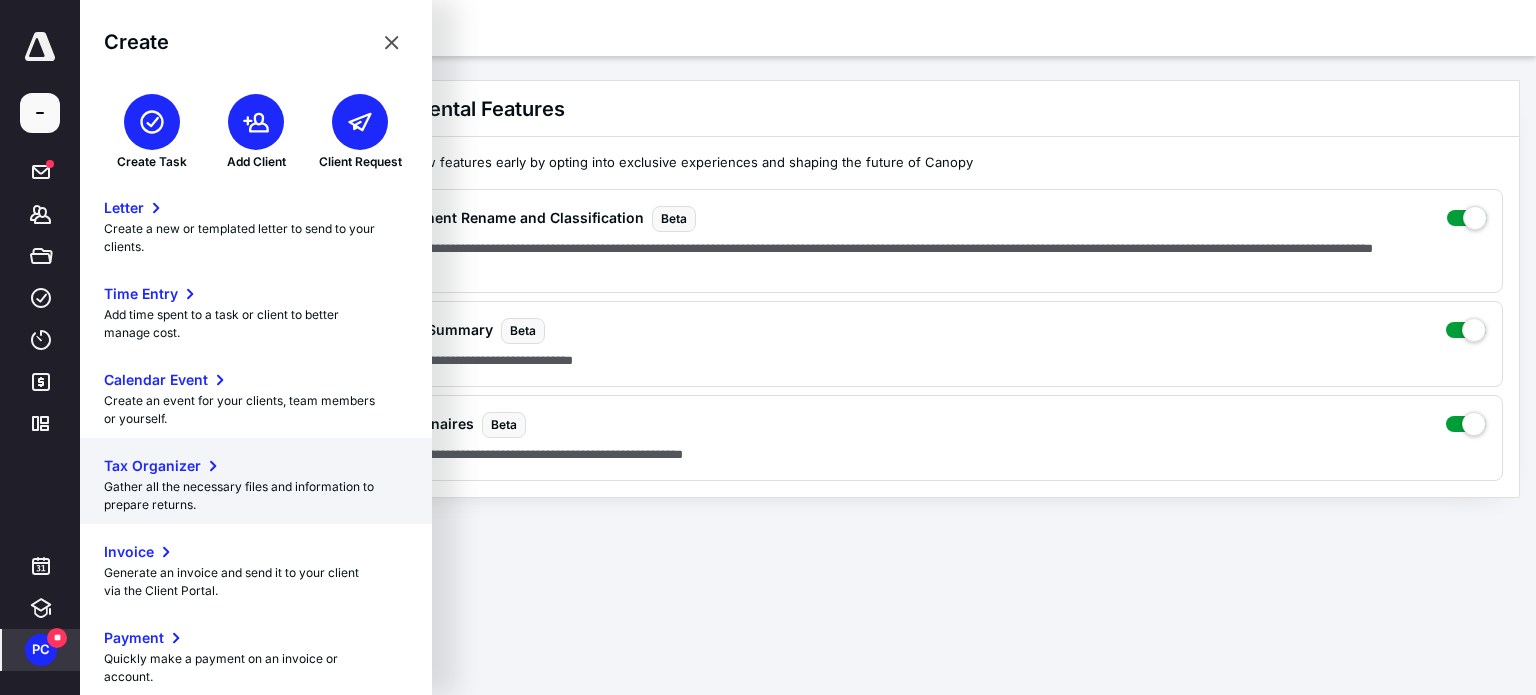 scroll, scrollTop: 272, scrollLeft: 0, axis: vertical 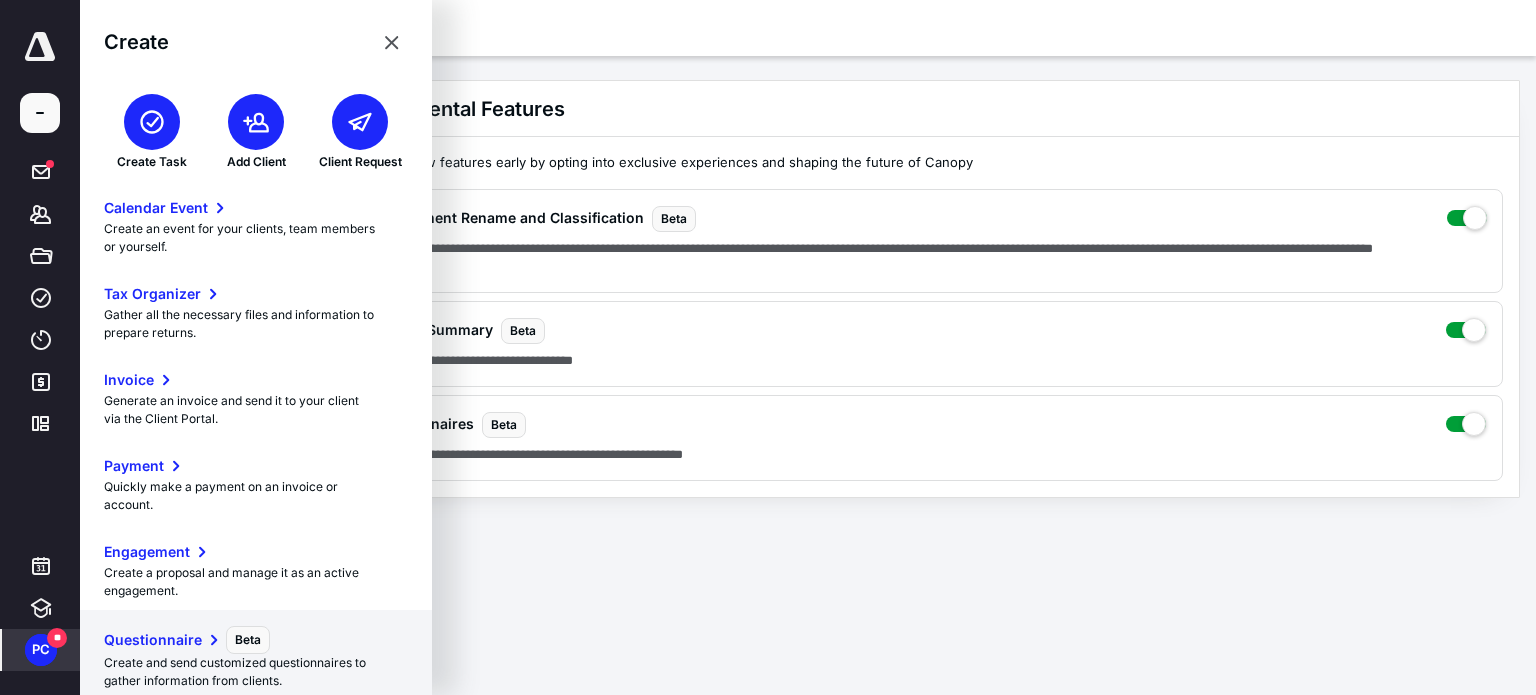 click on "Questionnaire" at bounding box center [153, 640] 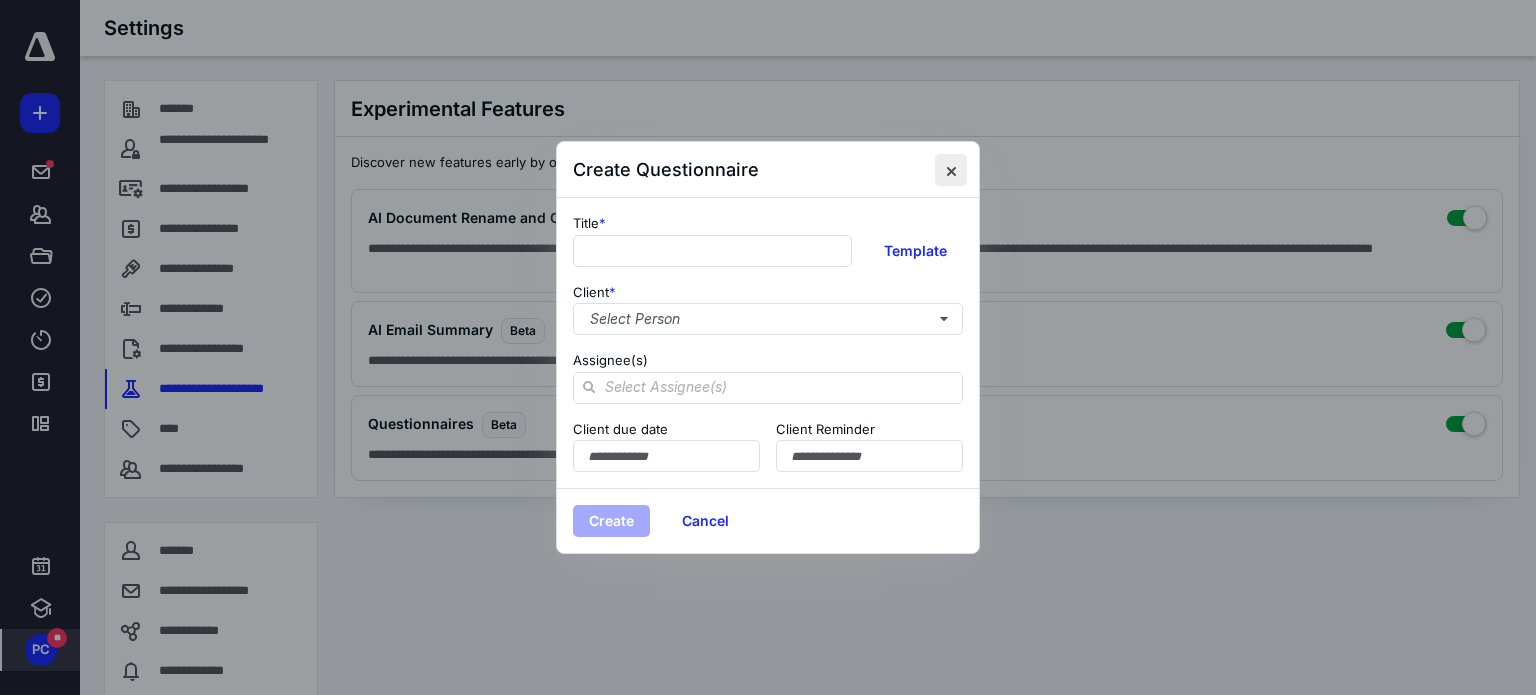 click at bounding box center (951, 170) 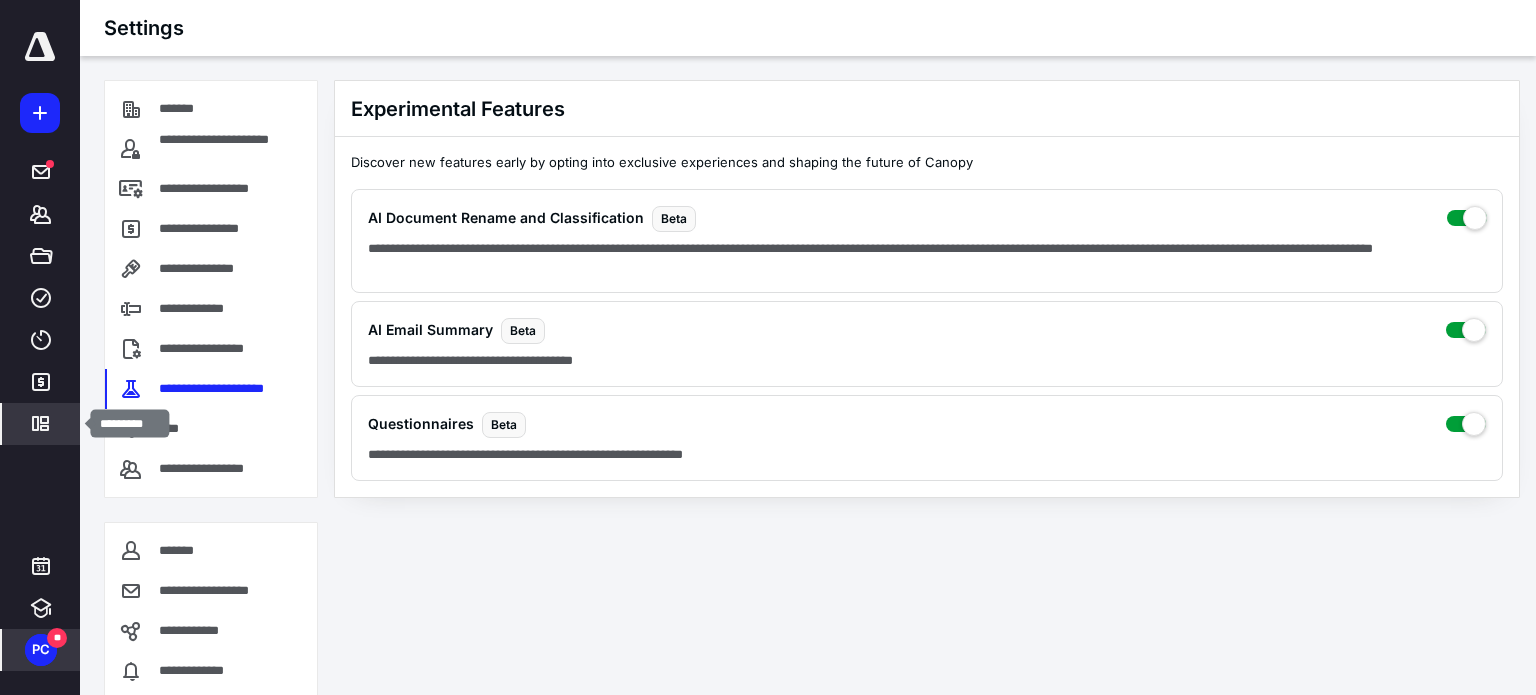 click 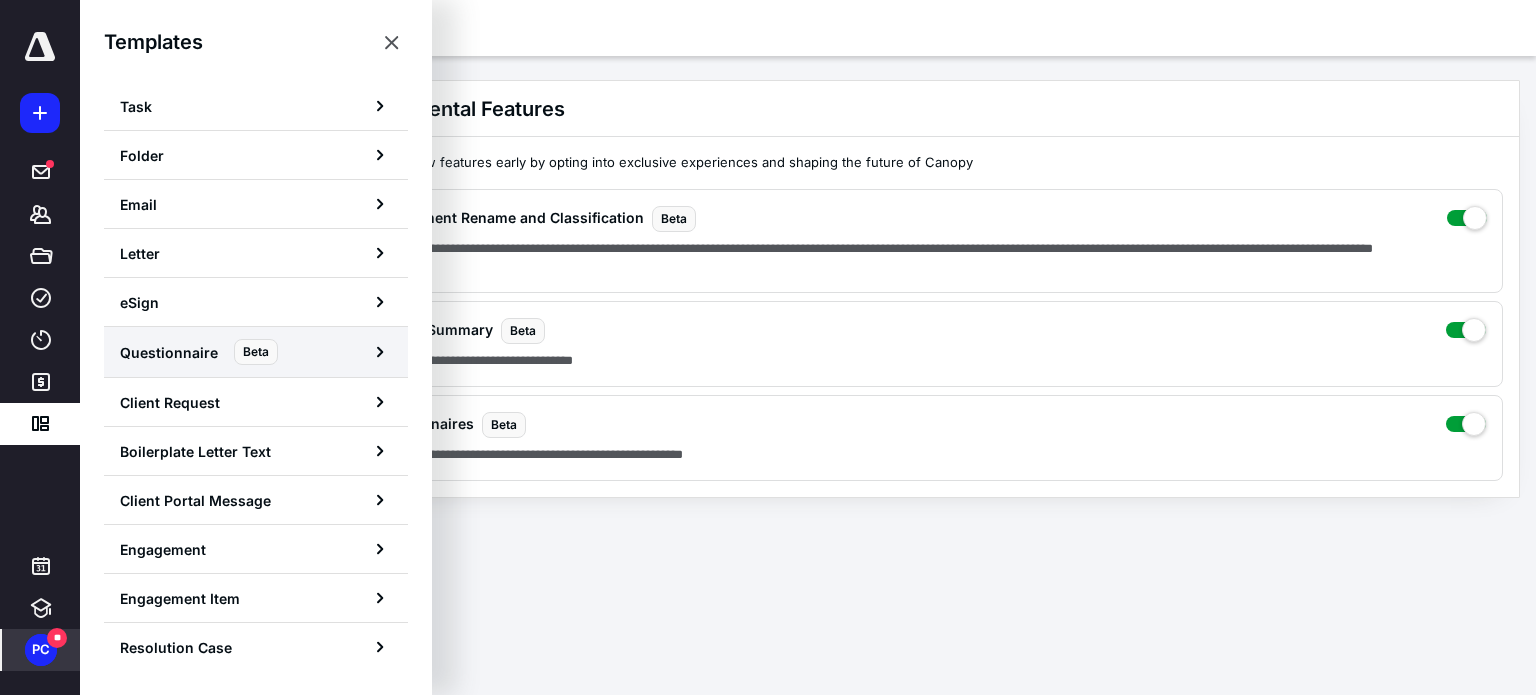 click 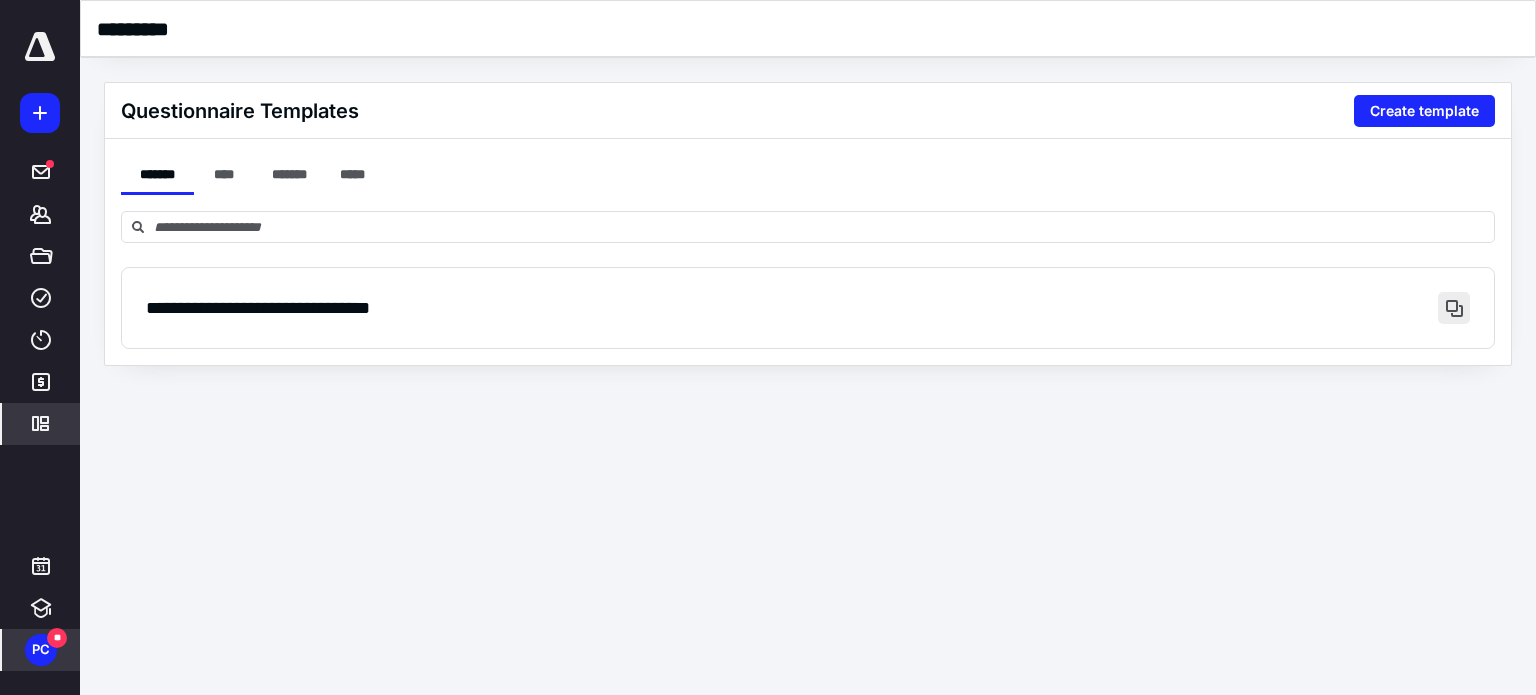 click at bounding box center (1454, 308) 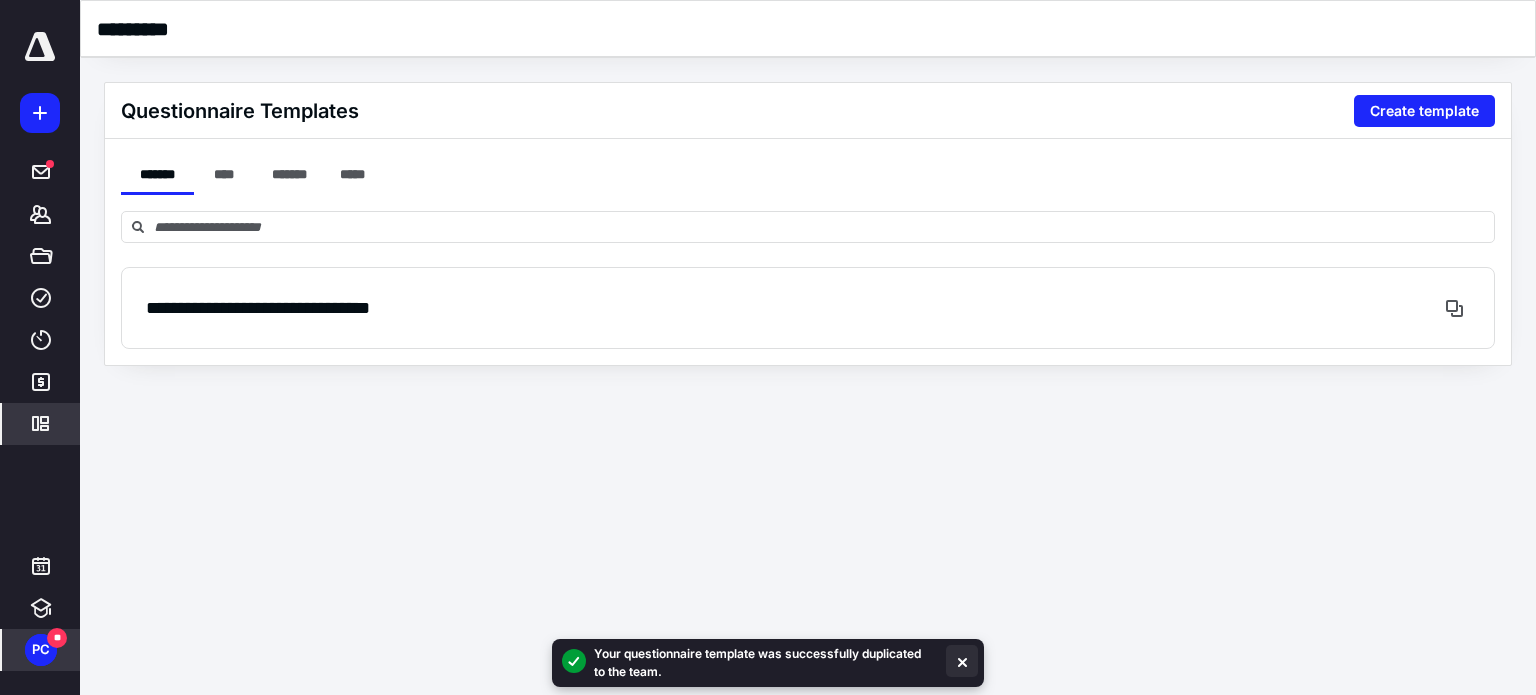 click at bounding box center [962, 661] 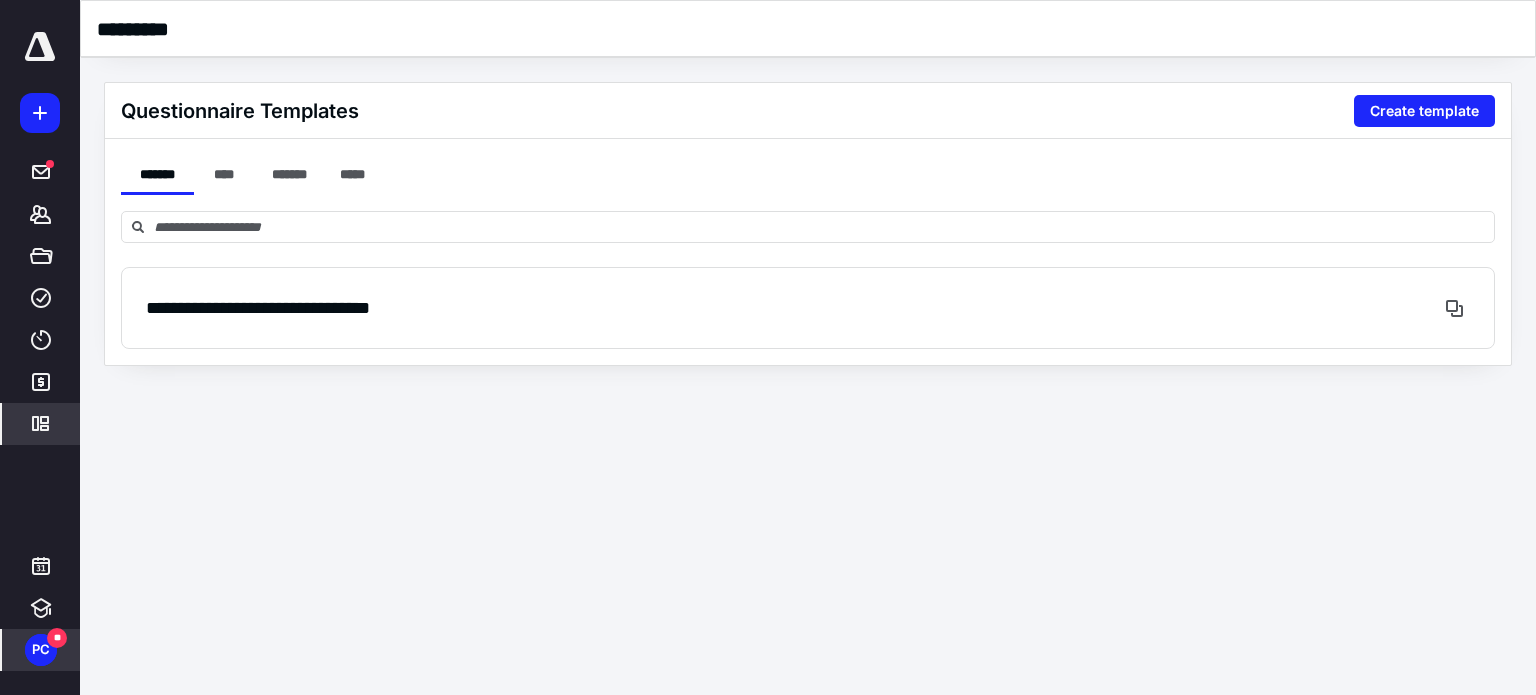 click on "**********" at bounding box center [258, 308] 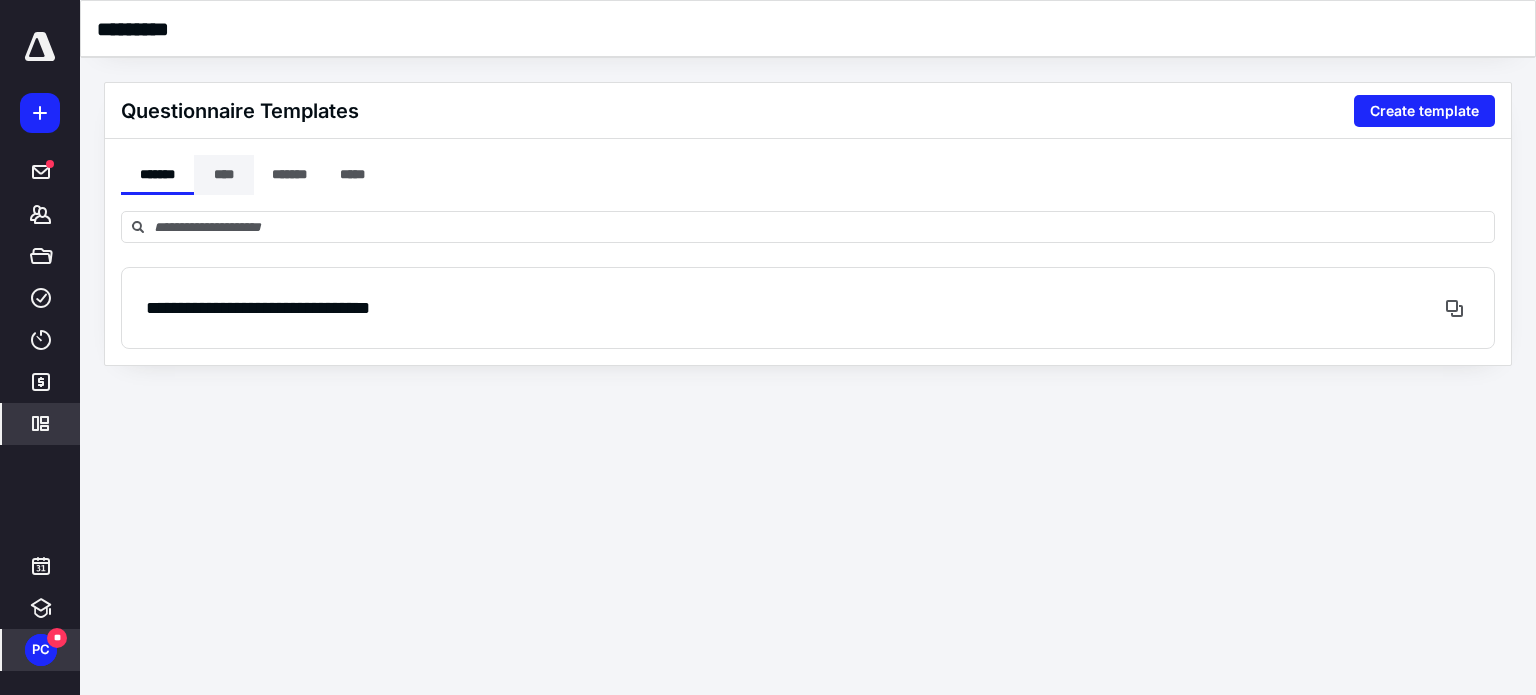 click on "****" at bounding box center [224, 175] 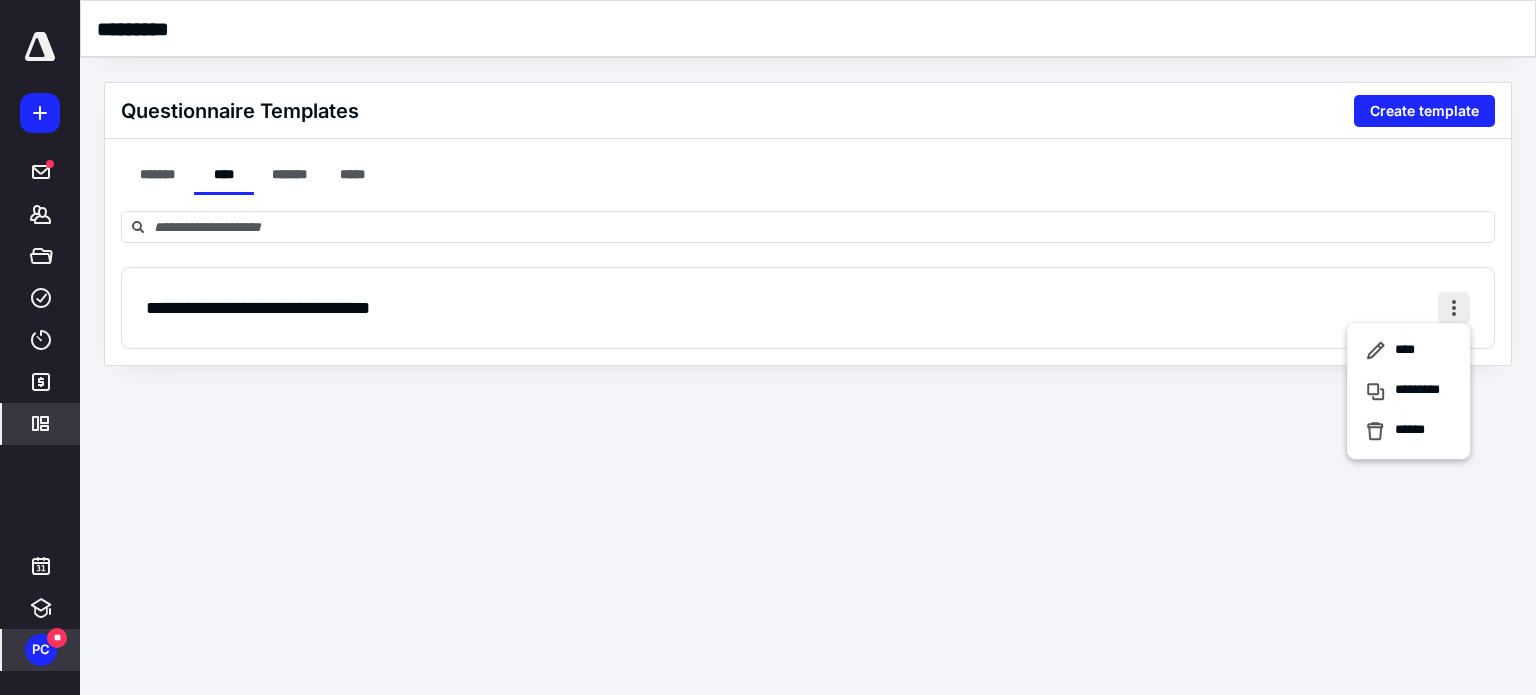 click at bounding box center (1454, 308) 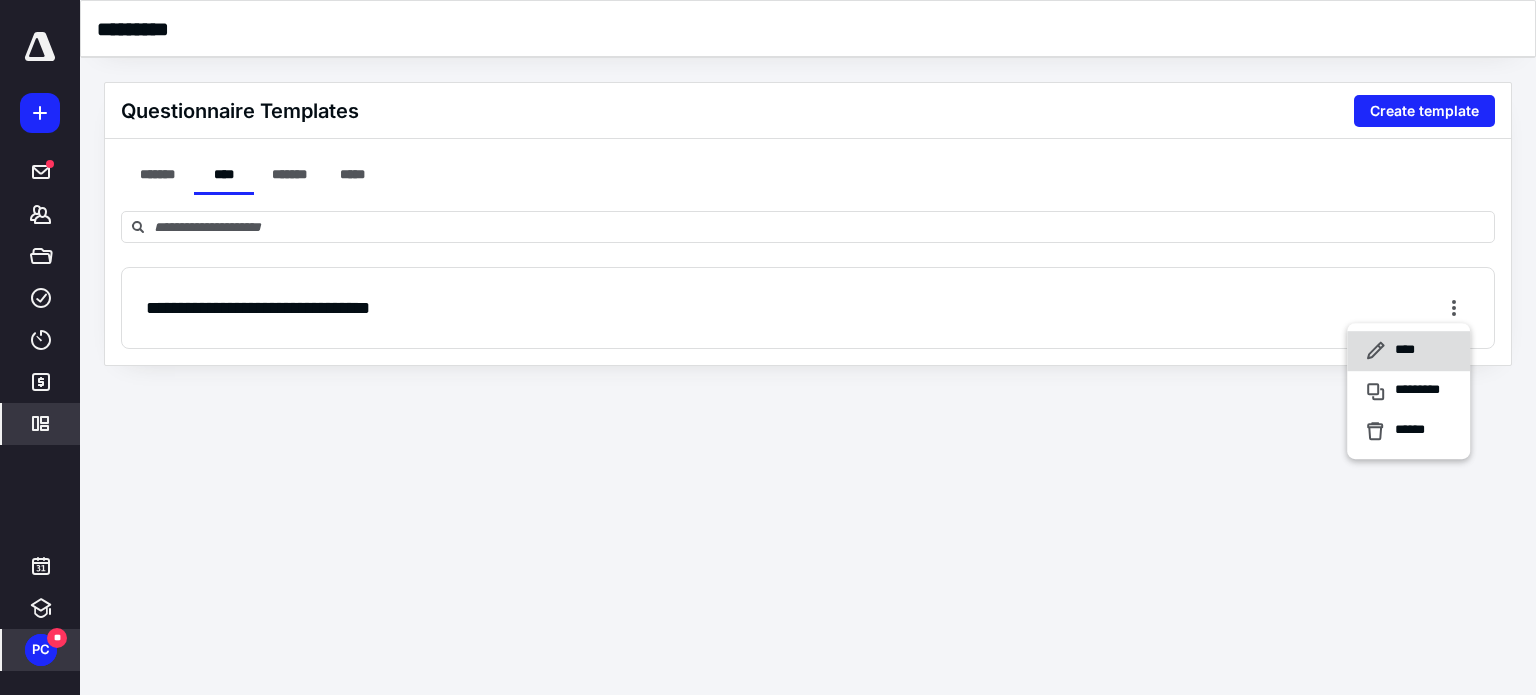 click on "****" at bounding box center [1407, 351] 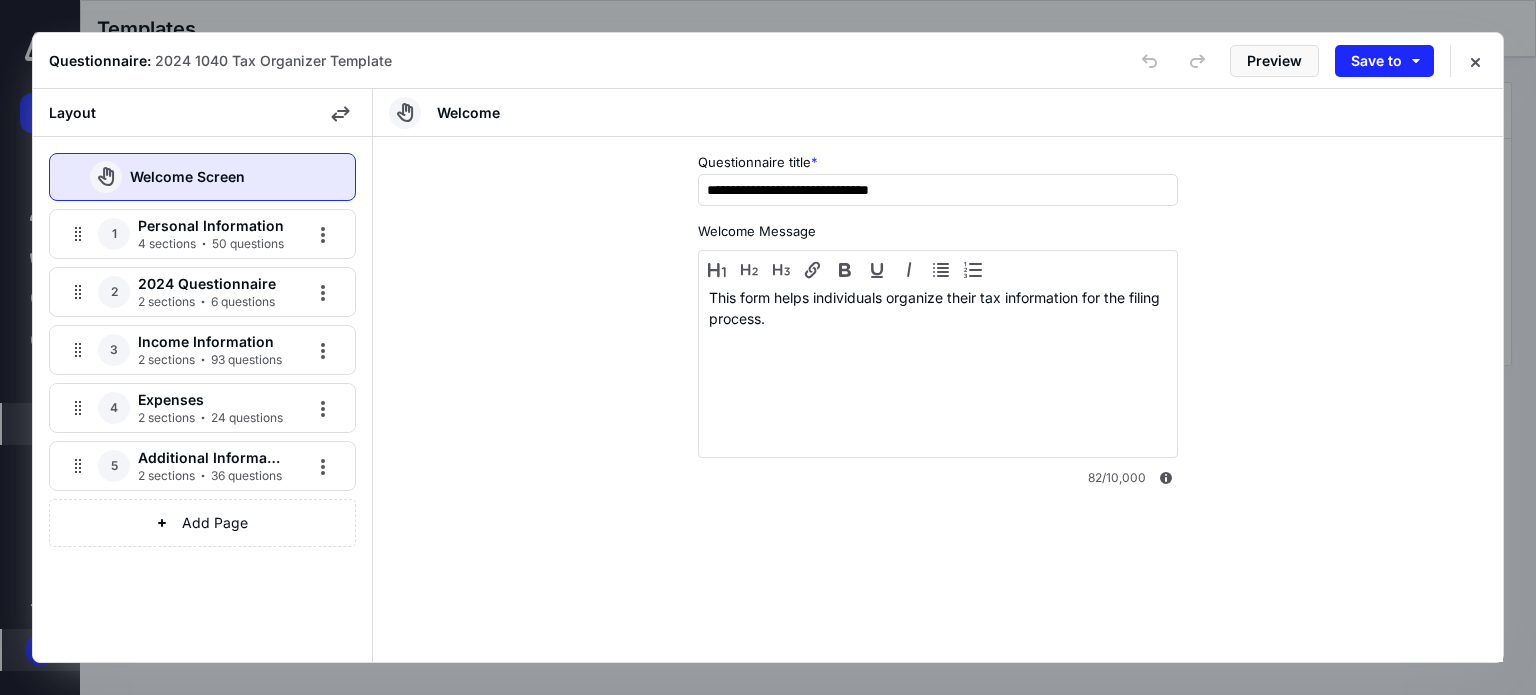 click on "4 sections 50 questions" at bounding box center [211, 244] 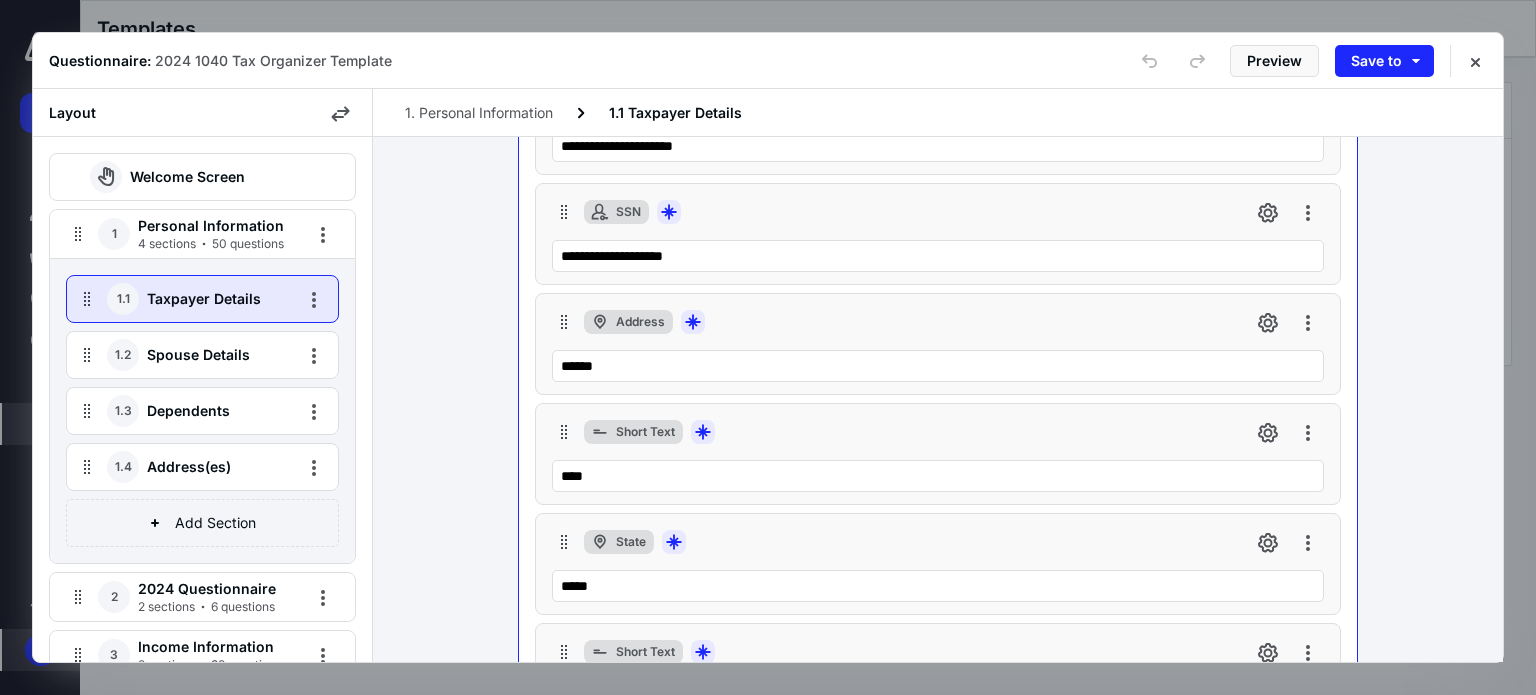 scroll, scrollTop: 0, scrollLeft: 0, axis: both 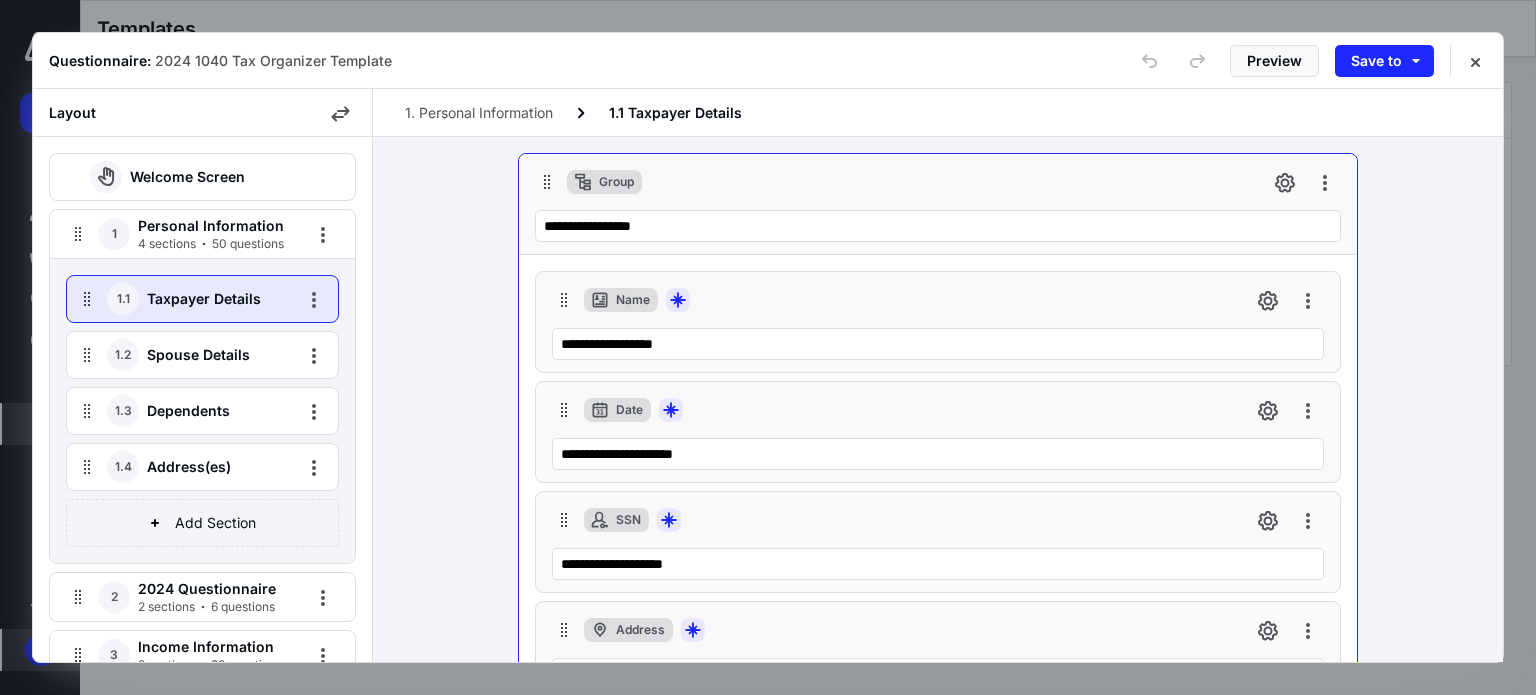 click on "Dependents" at bounding box center (212, 411) 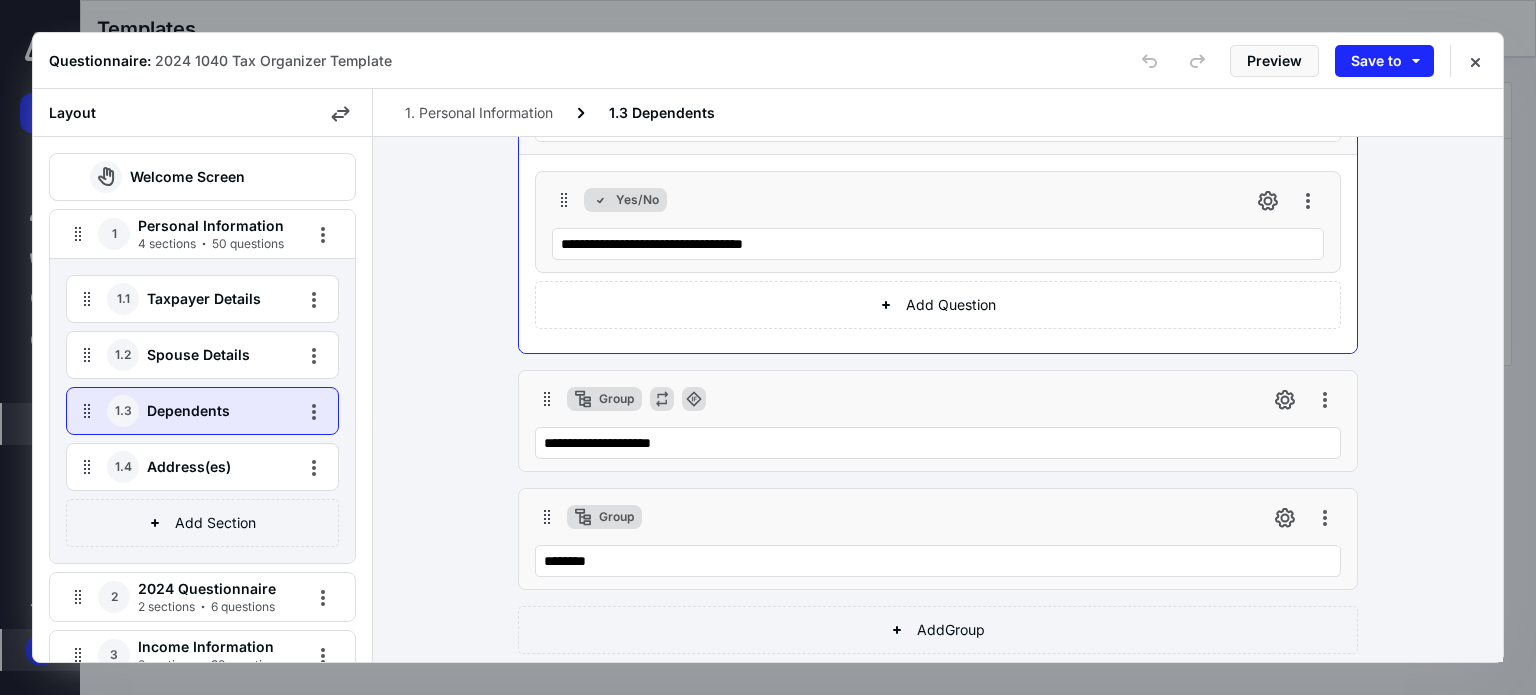 scroll, scrollTop: 121, scrollLeft: 0, axis: vertical 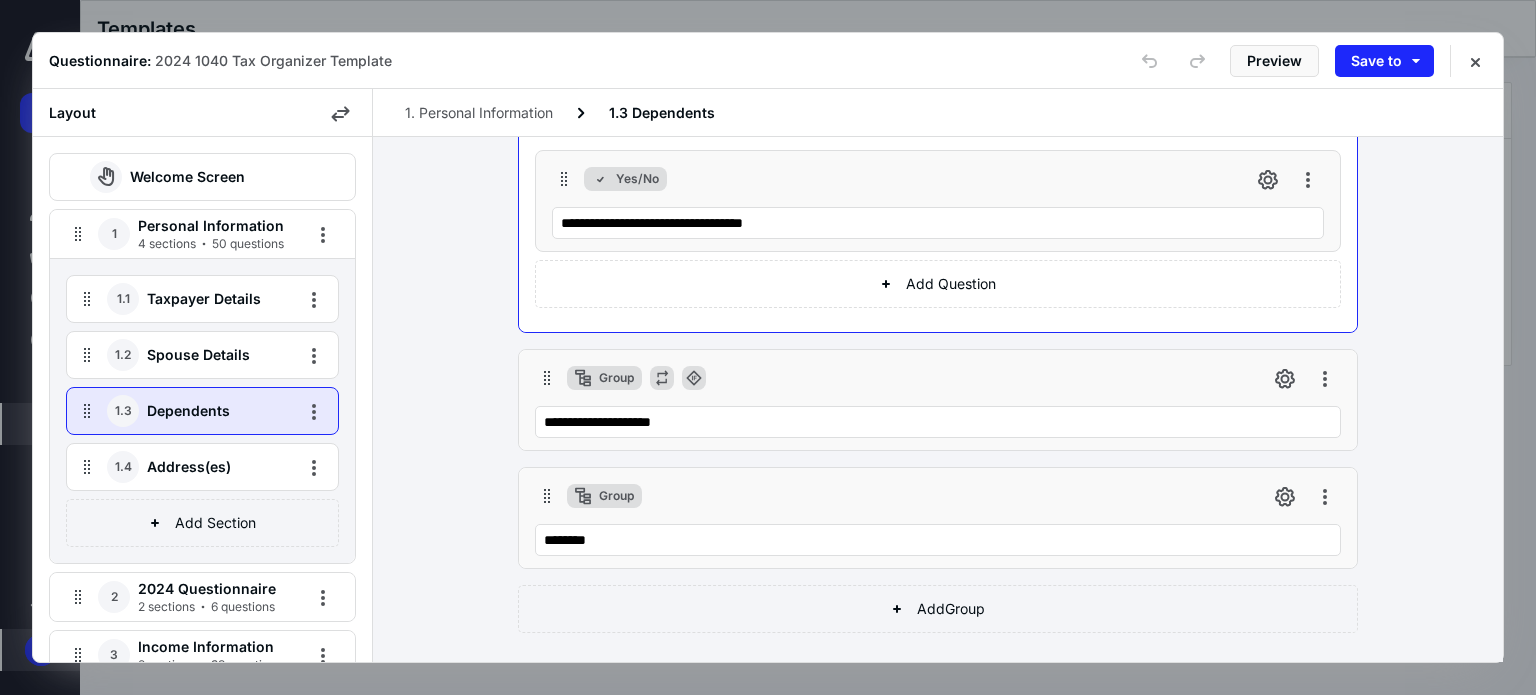 click on "Address(es)" at bounding box center (212, 467) 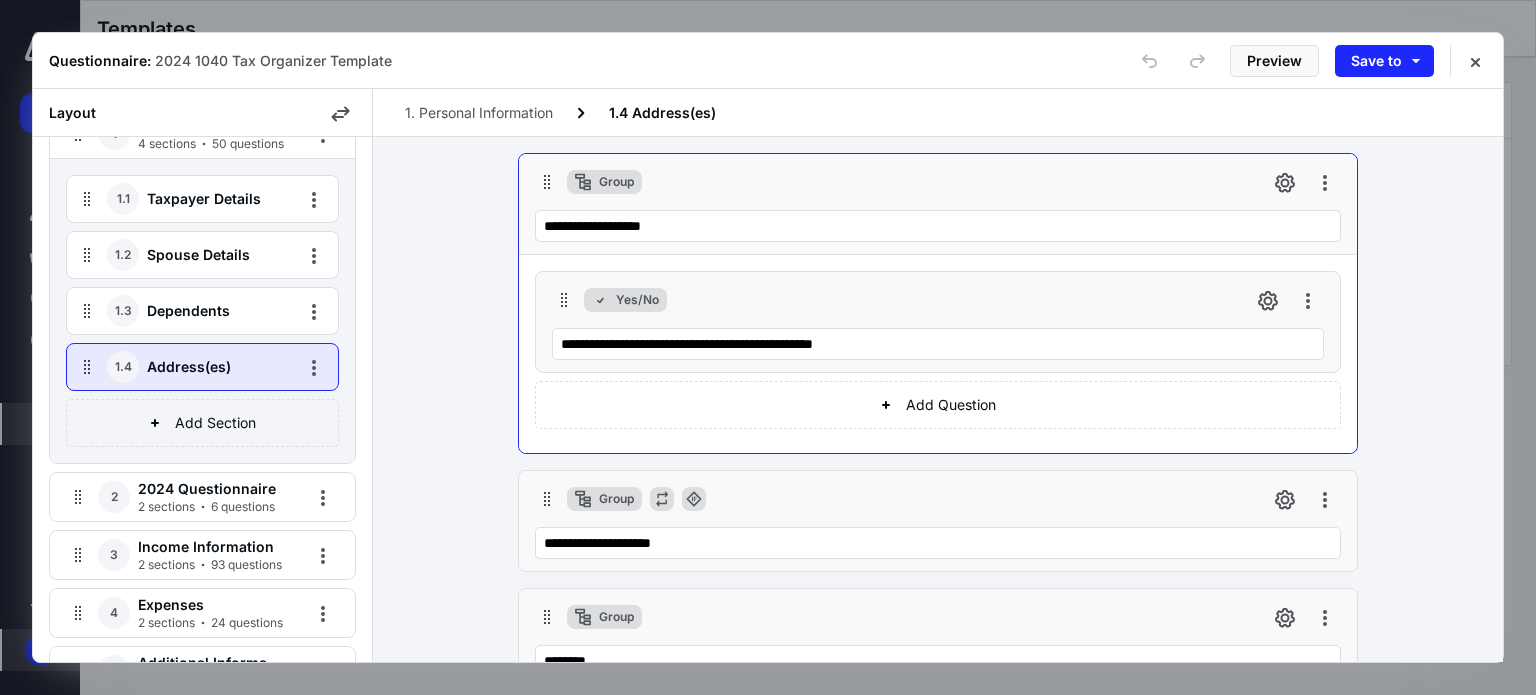 scroll, scrollTop: 200, scrollLeft: 0, axis: vertical 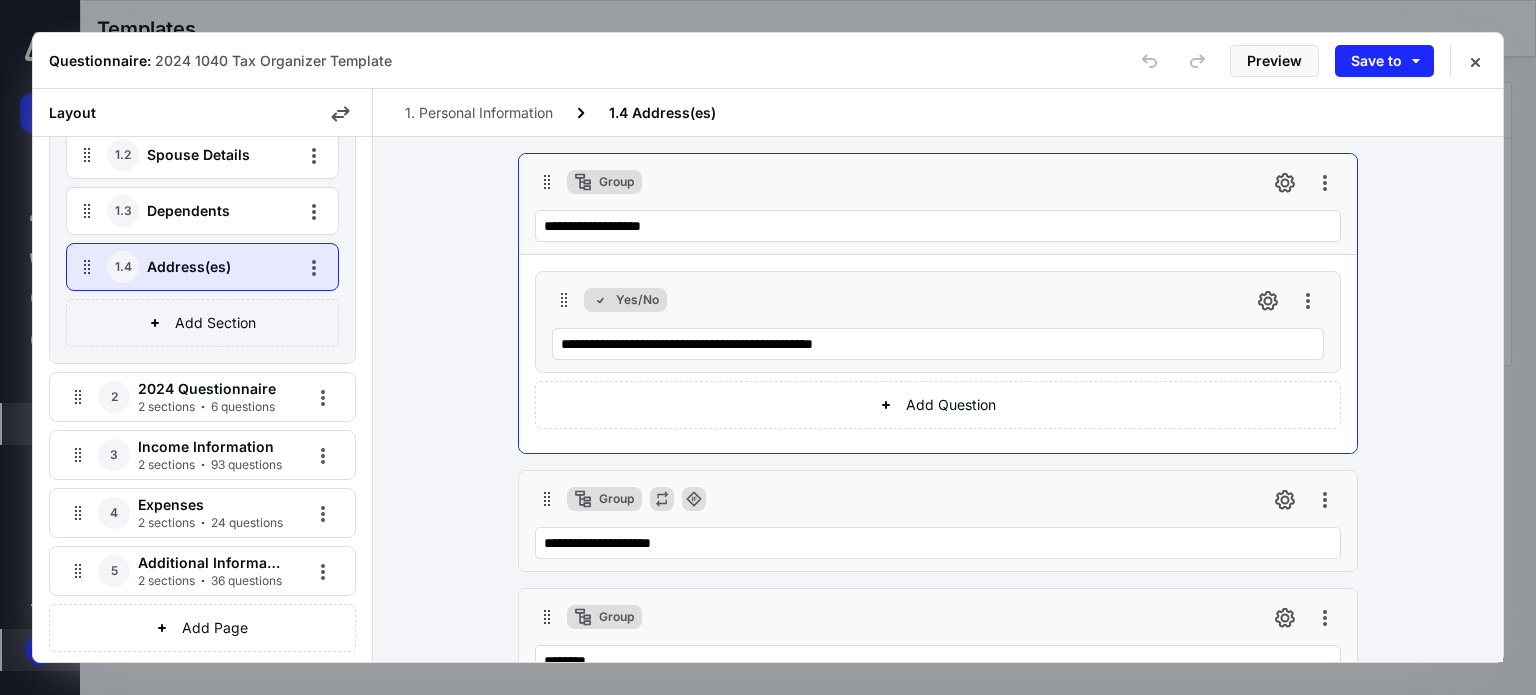 click on "2 sections 6 questions" at bounding box center (206, 407) 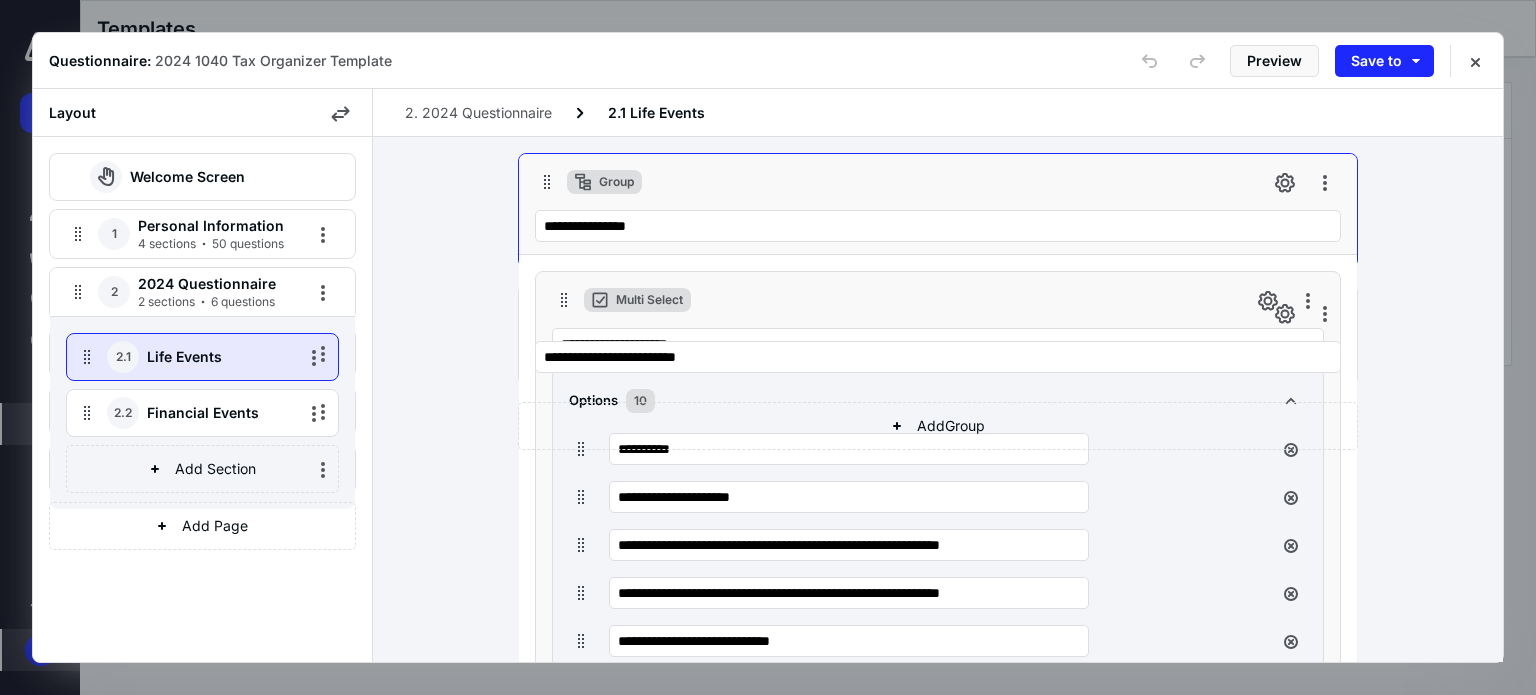 scroll, scrollTop: 288, scrollLeft: 0, axis: vertical 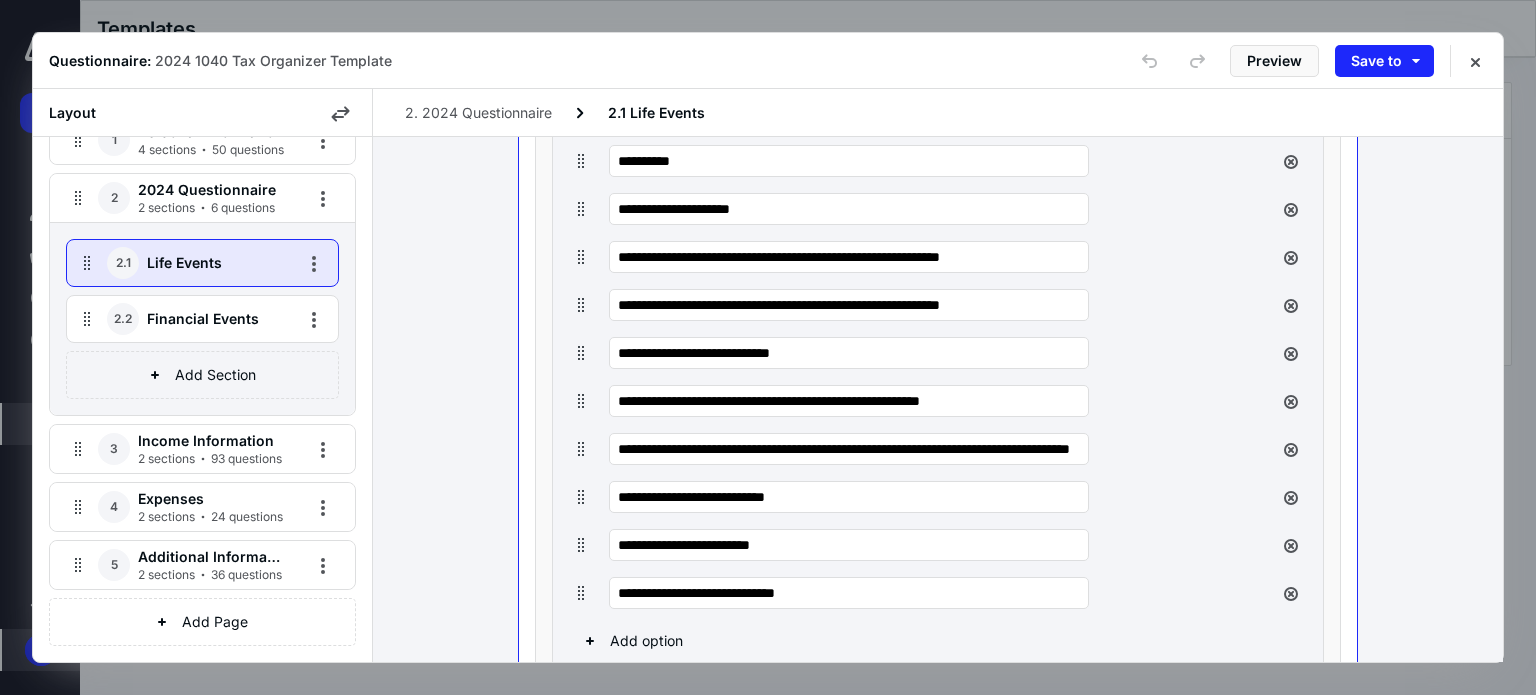 click on "Income Information" at bounding box center (211, 441) 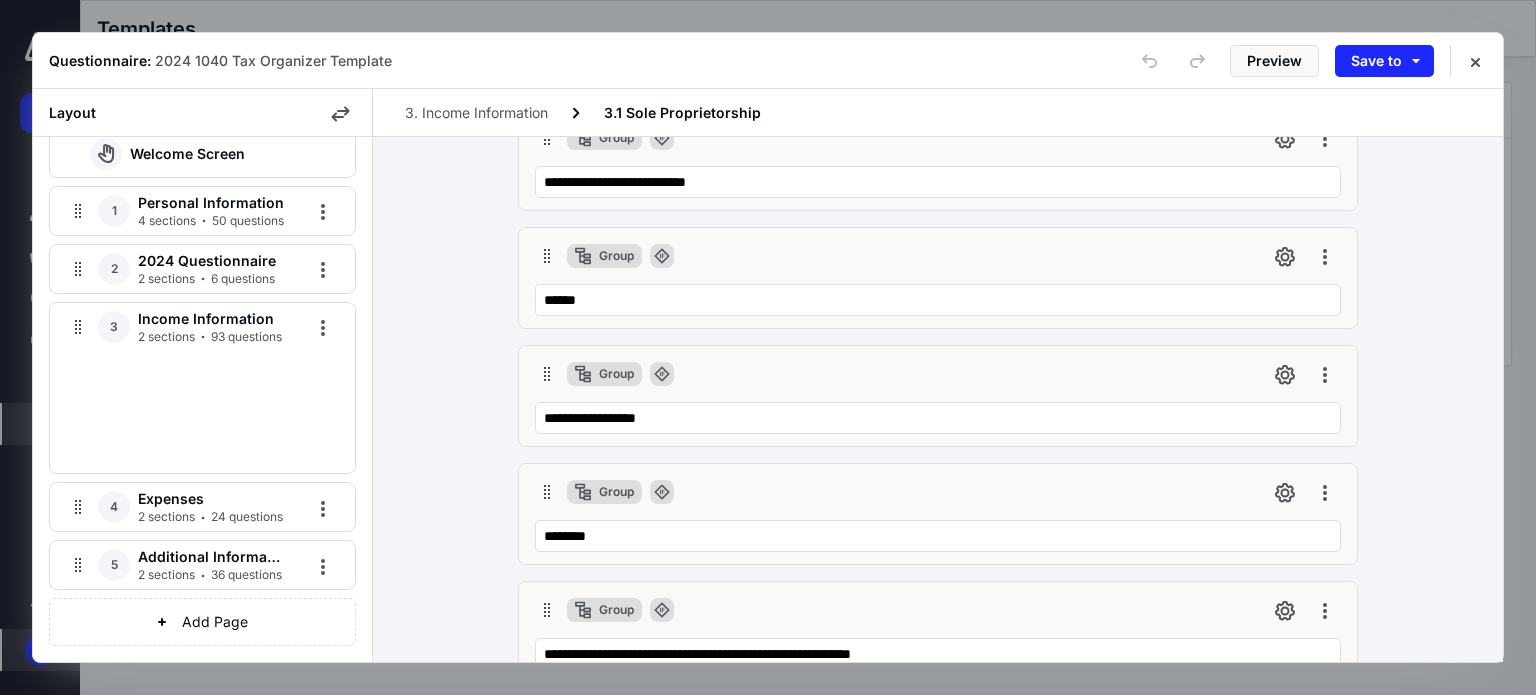 scroll, scrollTop: 0, scrollLeft: 0, axis: both 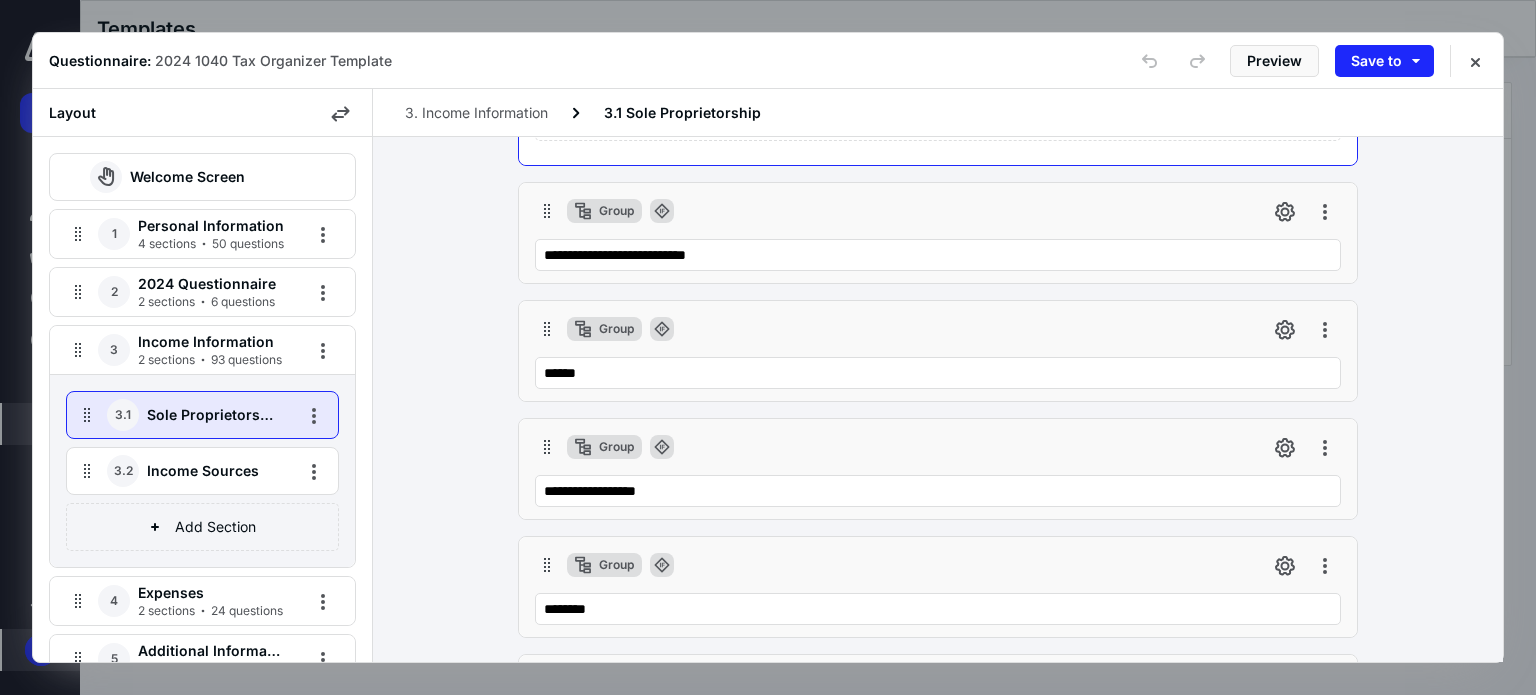 click on "2 sections 93 questions" at bounding box center (210, 360) 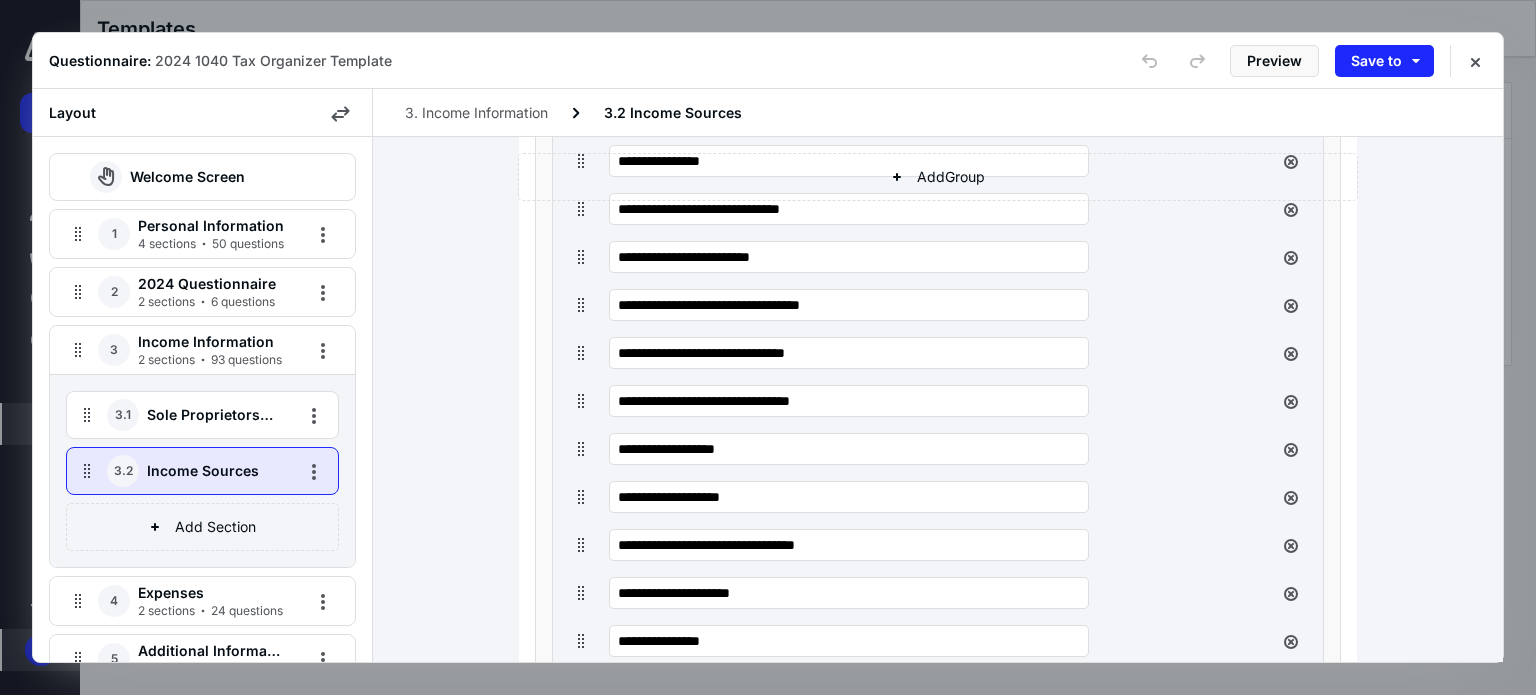 scroll, scrollTop: 864, scrollLeft: 0, axis: vertical 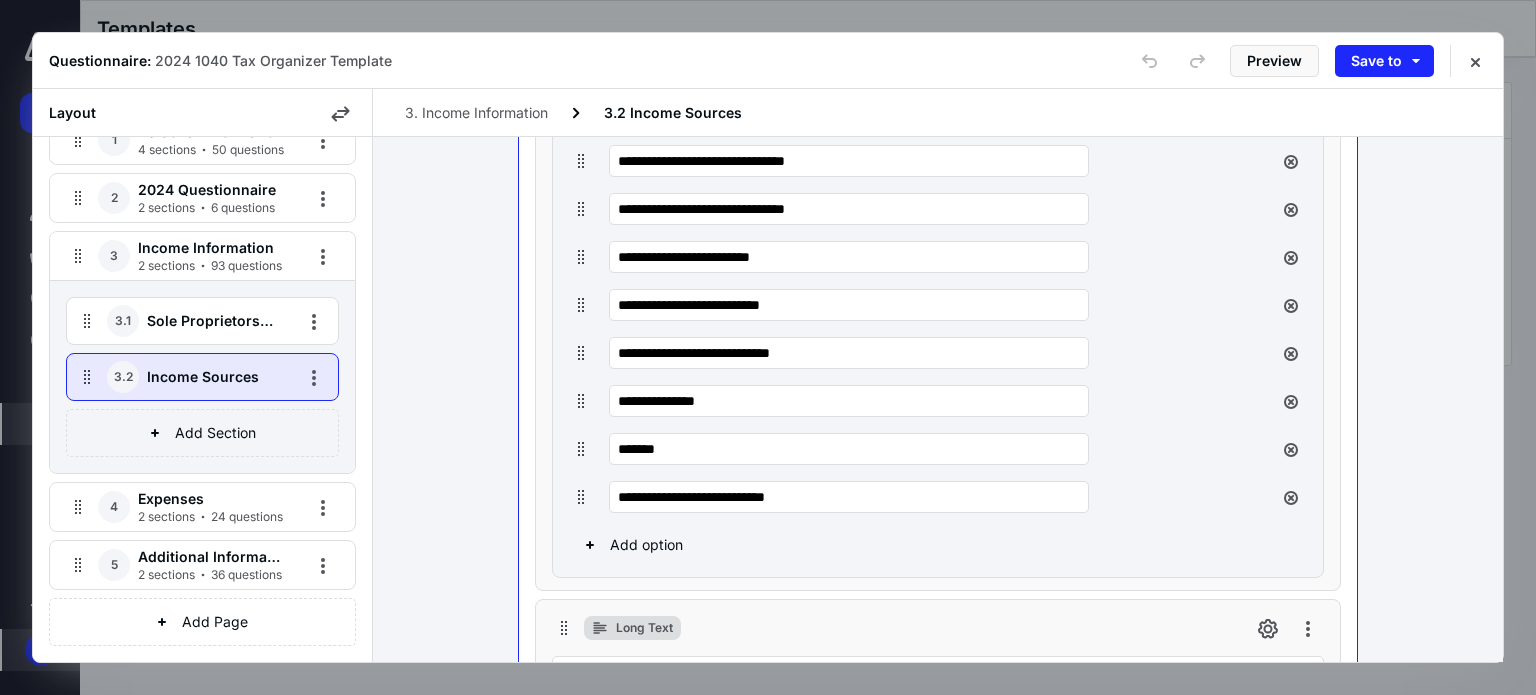 click on "2 sections 36 questions" at bounding box center [210, 575] 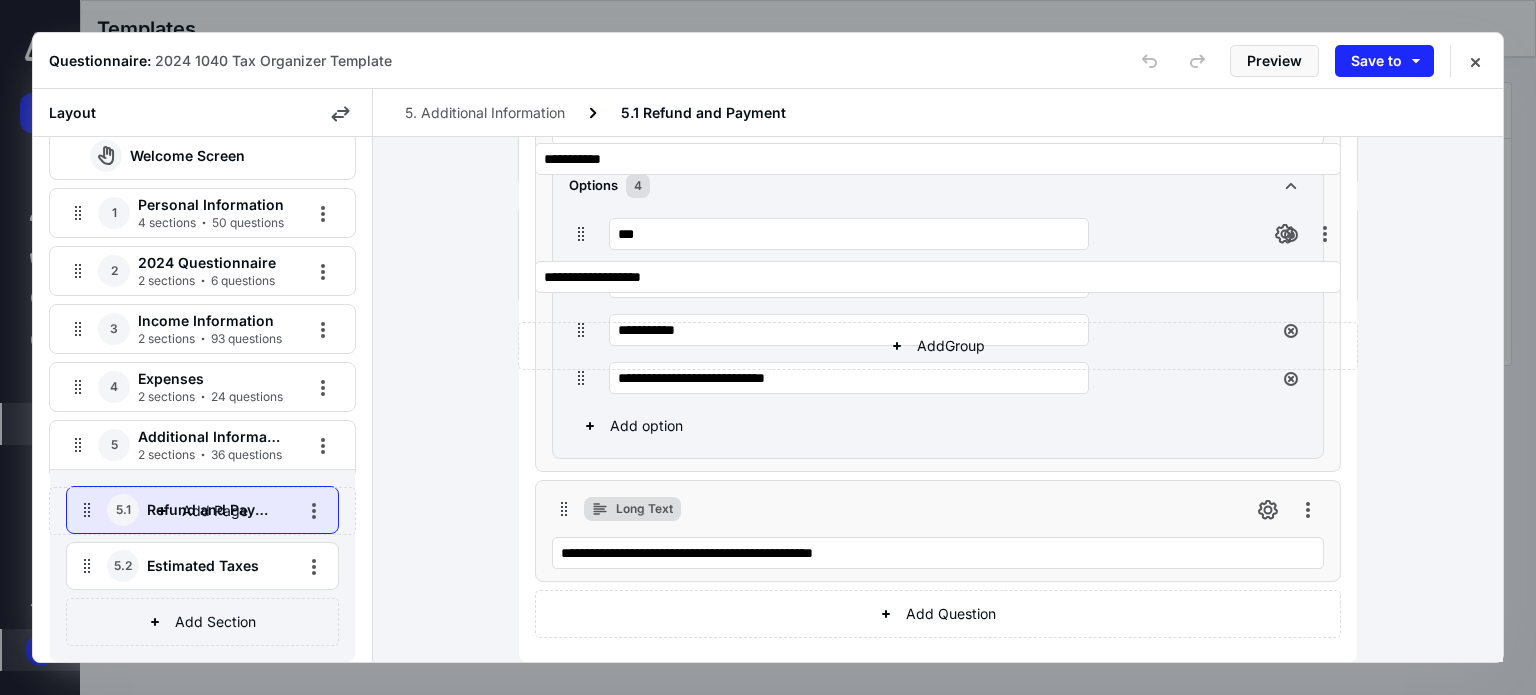 scroll, scrollTop: 33, scrollLeft: 0, axis: vertical 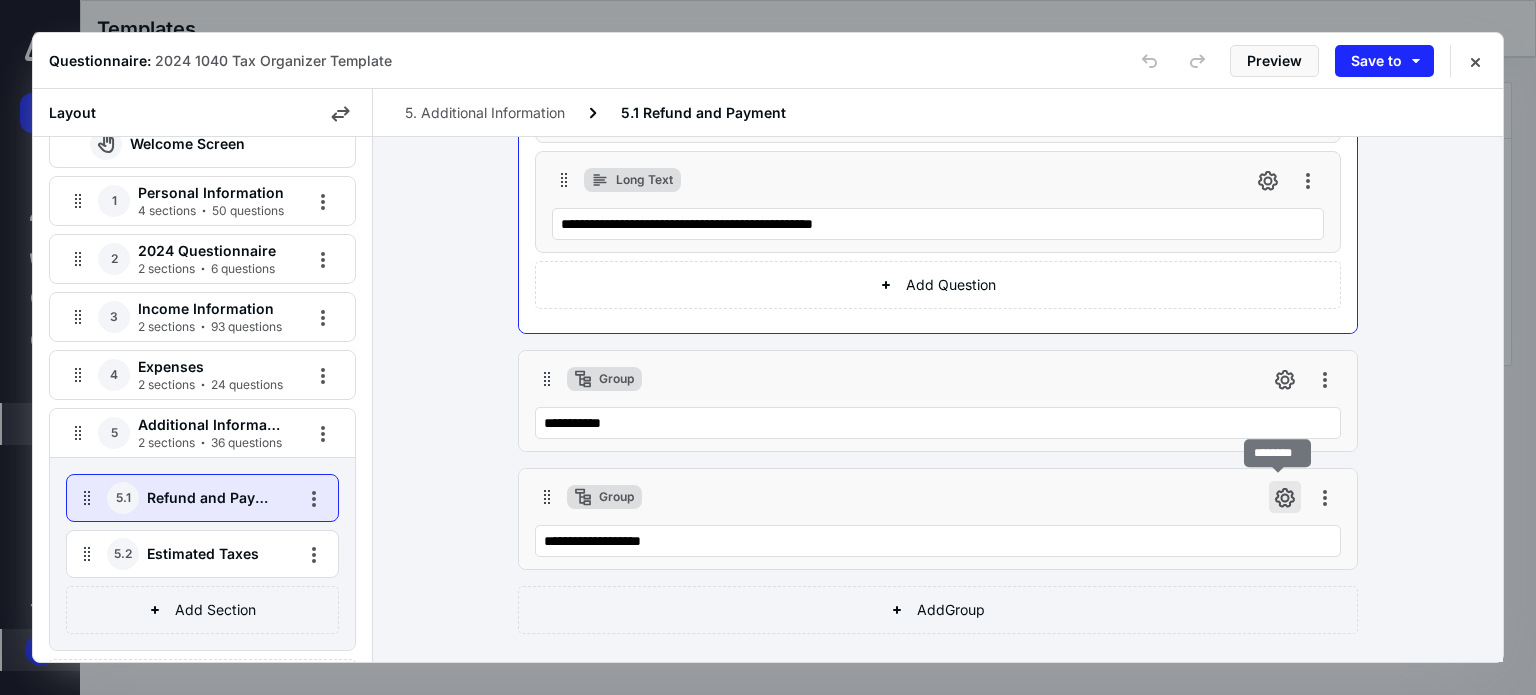click at bounding box center (1285, 497) 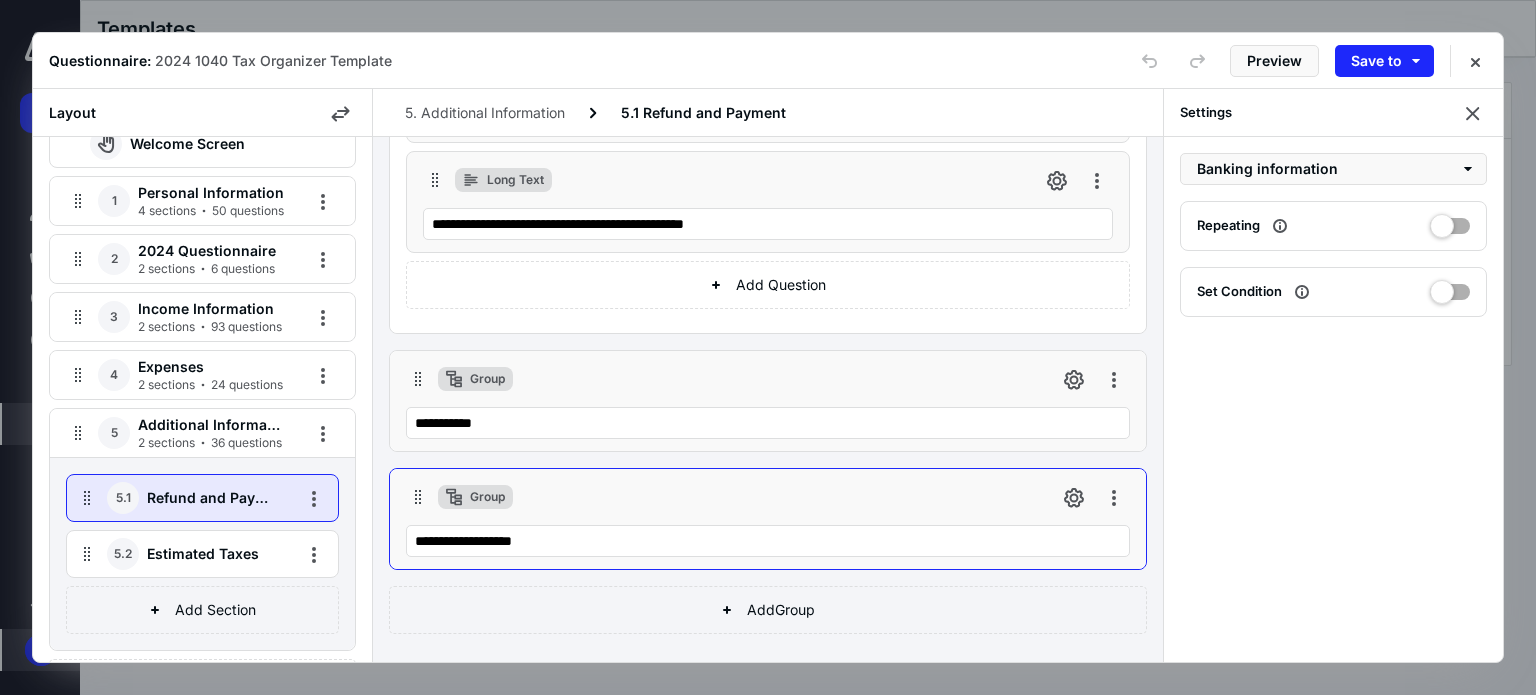 click on "Group" at bounding box center (475, 497) 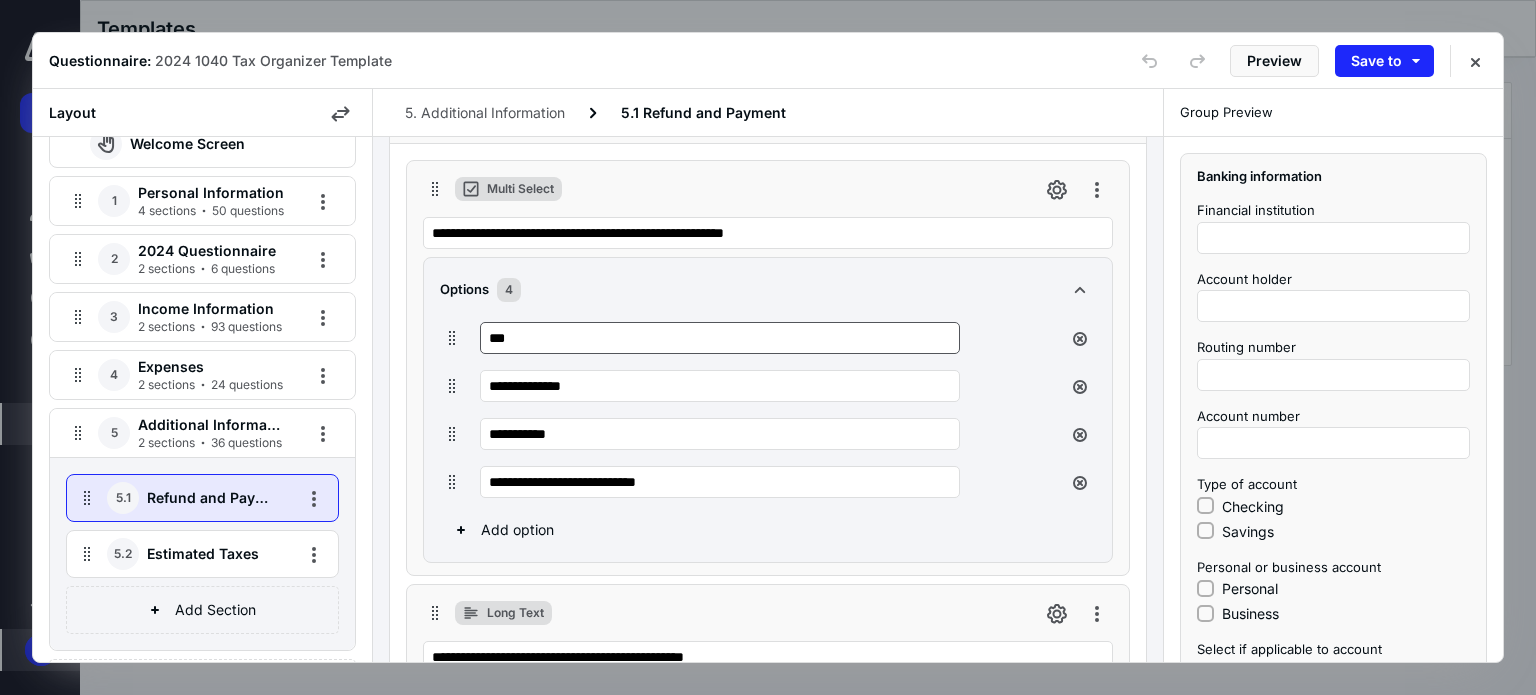 scroll, scrollTop: 0, scrollLeft: 0, axis: both 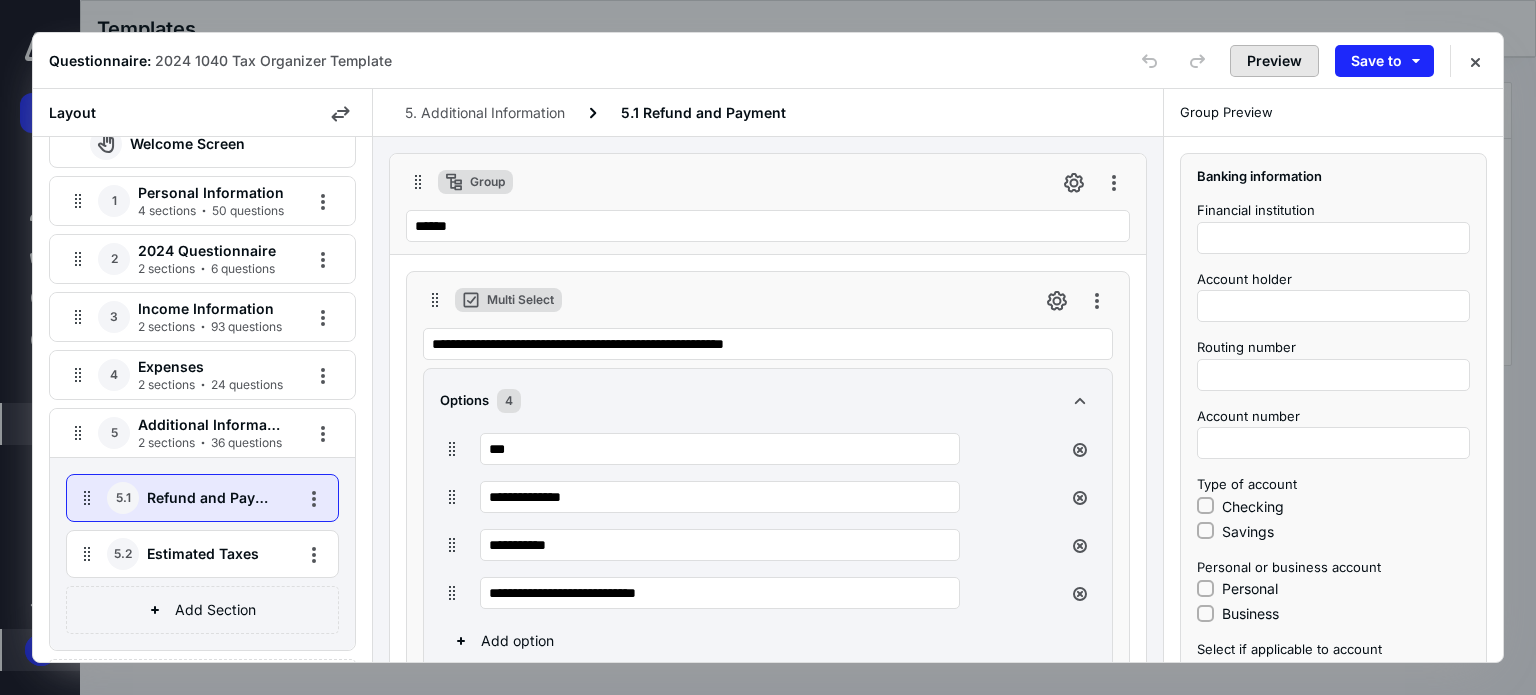 click on "Preview" at bounding box center [1274, 61] 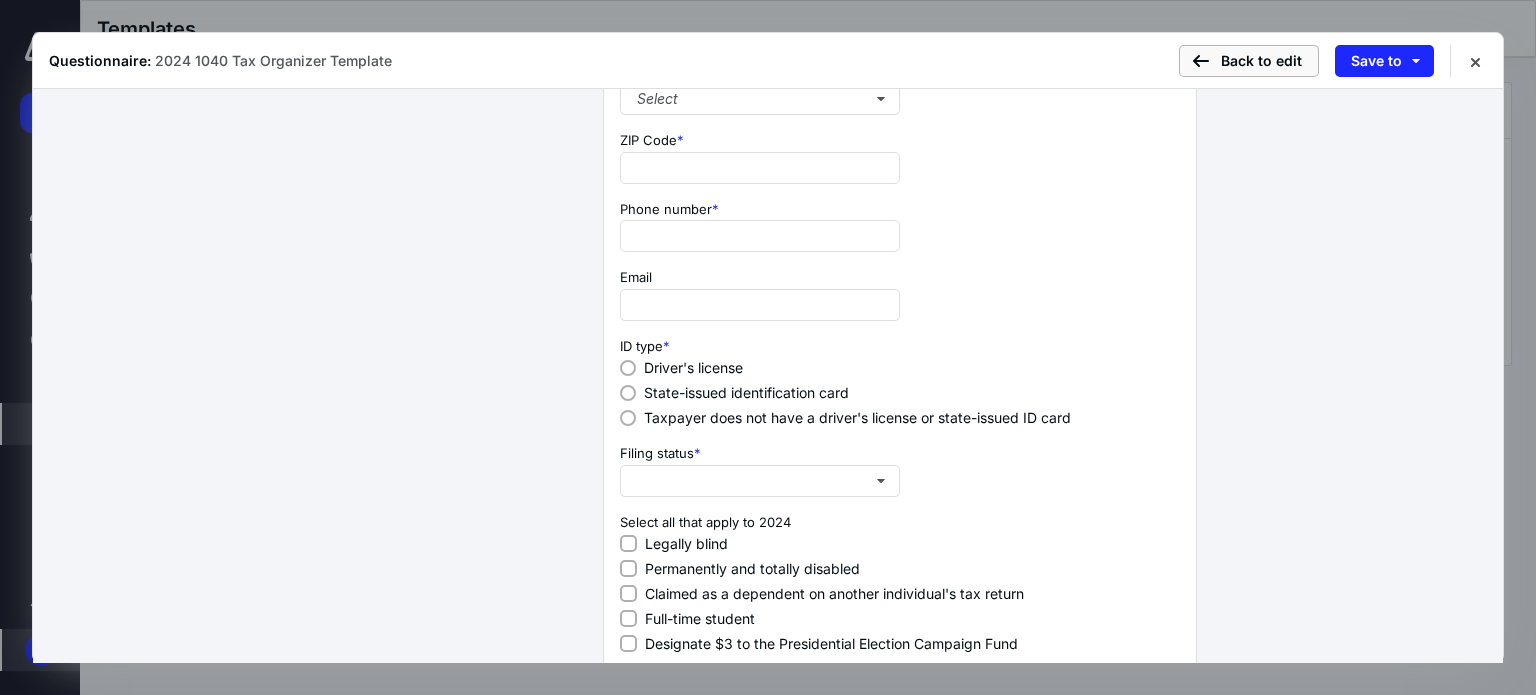 scroll, scrollTop: 484, scrollLeft: 0, axis: vertical 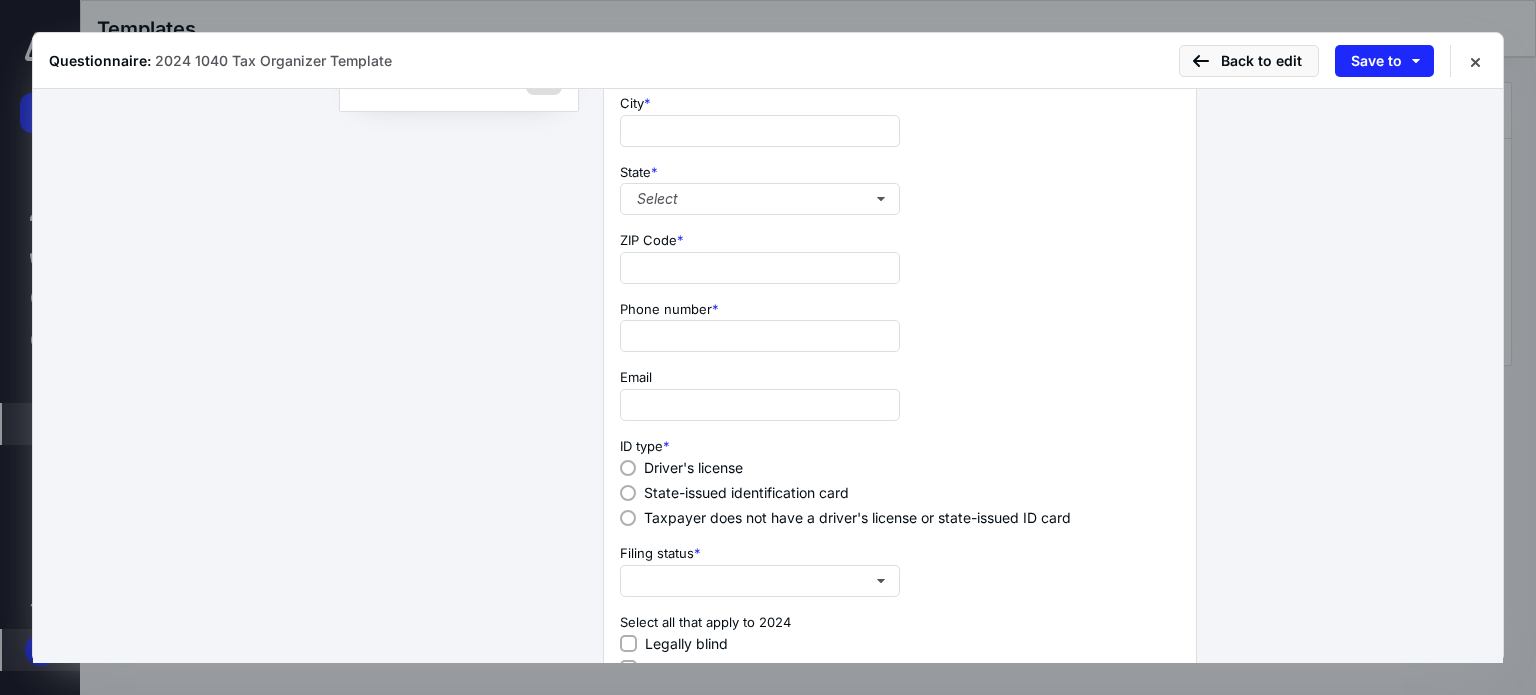 click at bounding box center (628, 468) 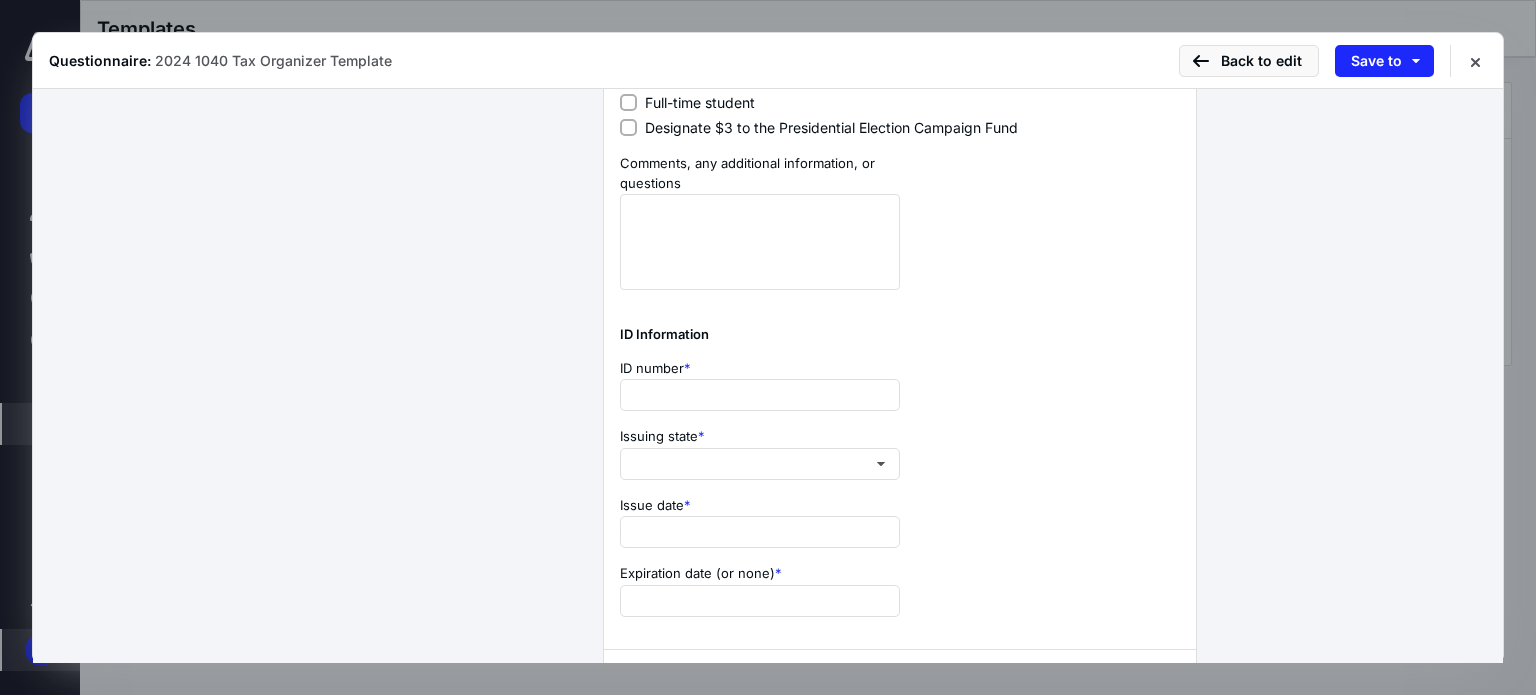 scroll, scrollTop: 1200, scrollLeft: 0, axis: vertical 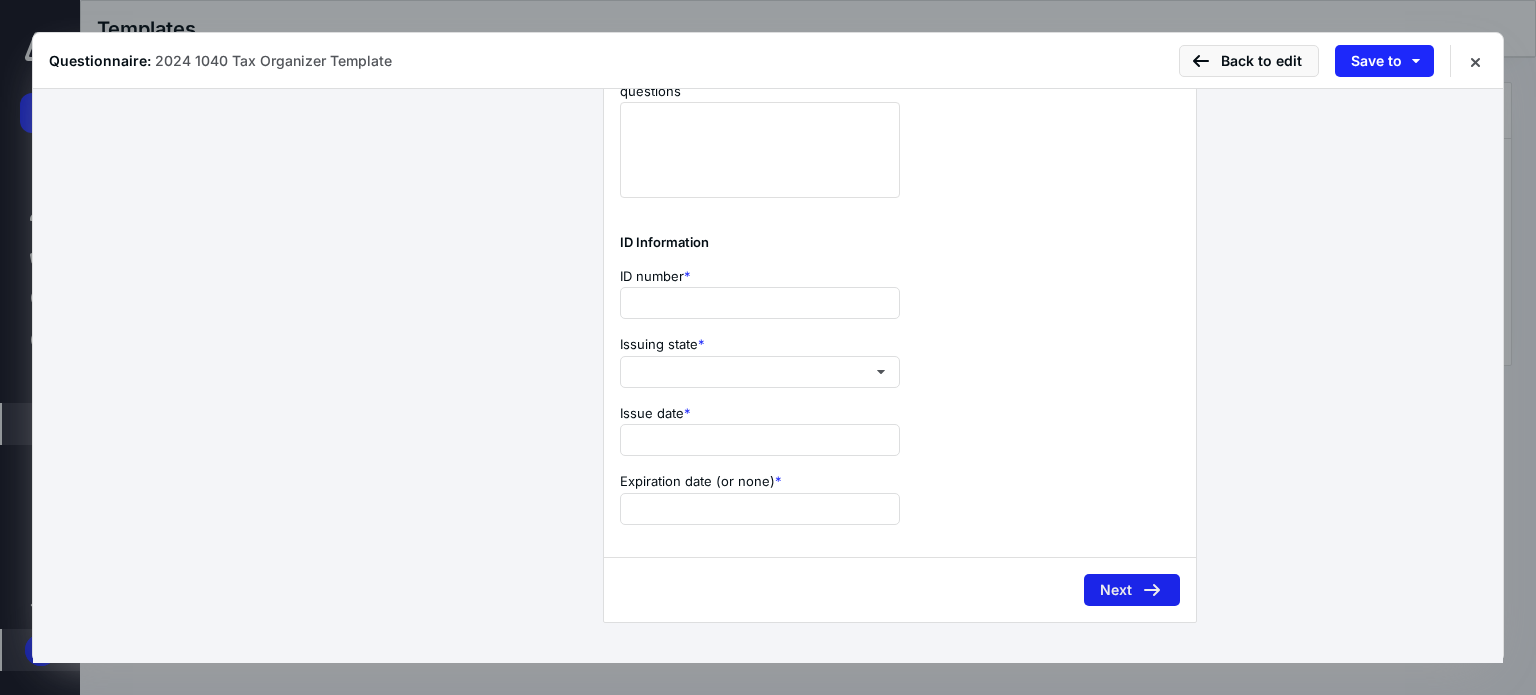 click on "Next" at bounding box center [1132, 590] 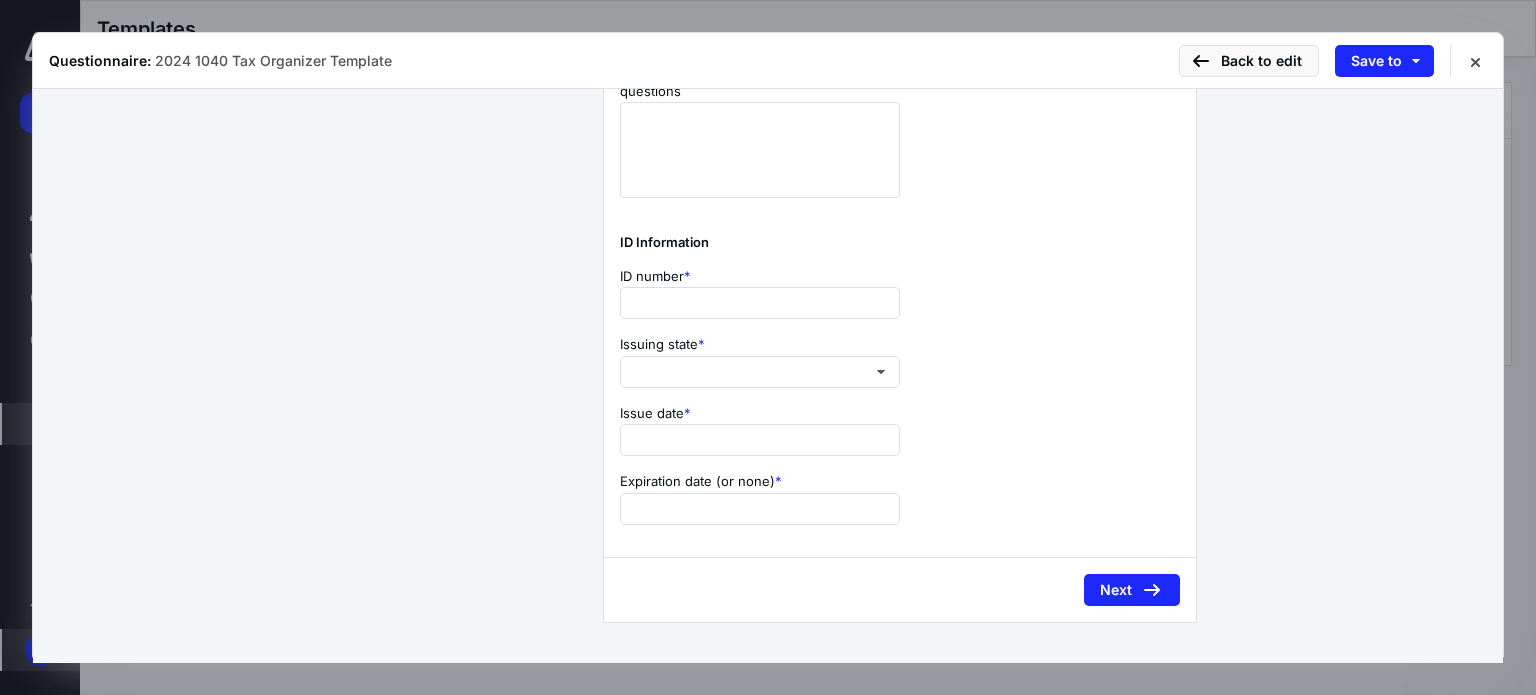 scroll, scrollTop: 0, scrollLeft: 0, axis: both 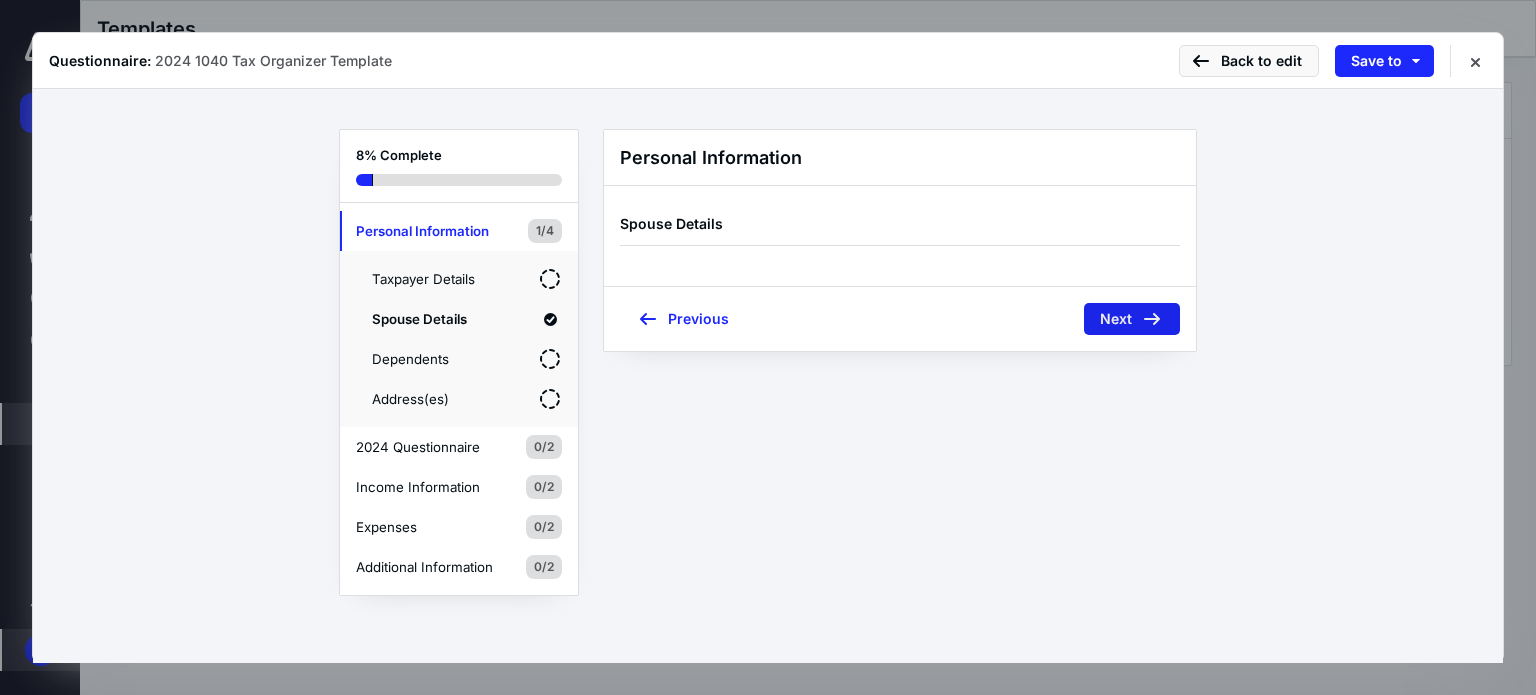 click on "Next" at bounding box center [1132, 319] 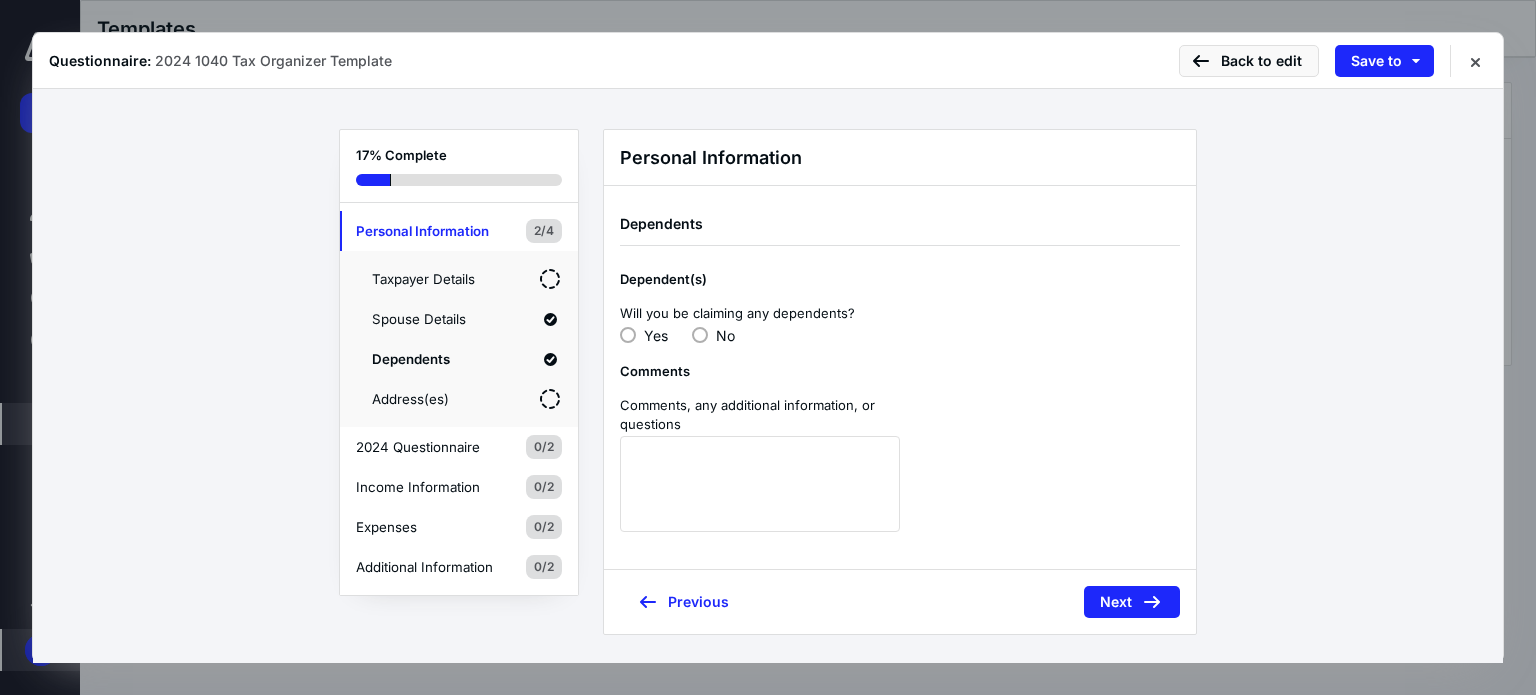 click on "Dependents Dependent(s) Will you be claiming any dependents? Yes No Comments Comments, any additional information, or questions" at bounding box center [900, 377] 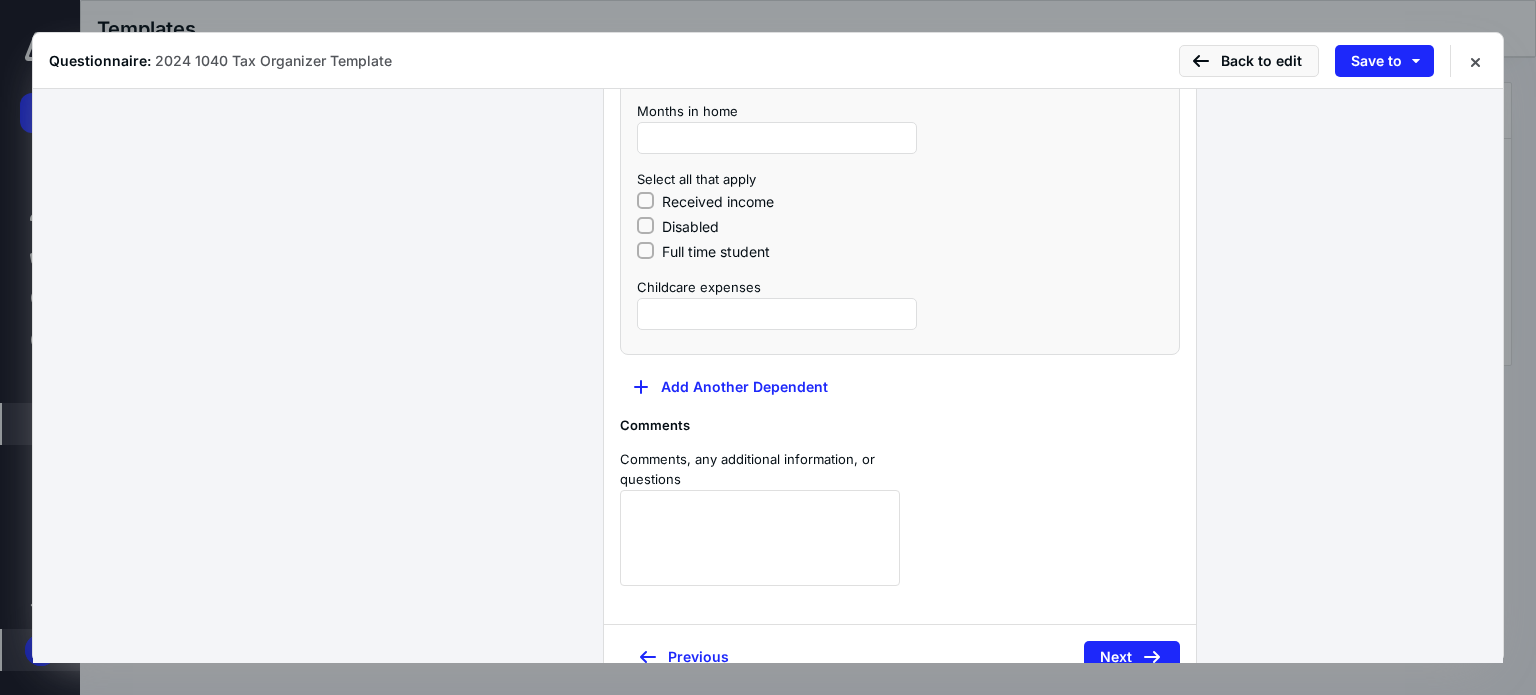 scroll, scrollTop: 680, scrollLeft: 0, axis: vertical 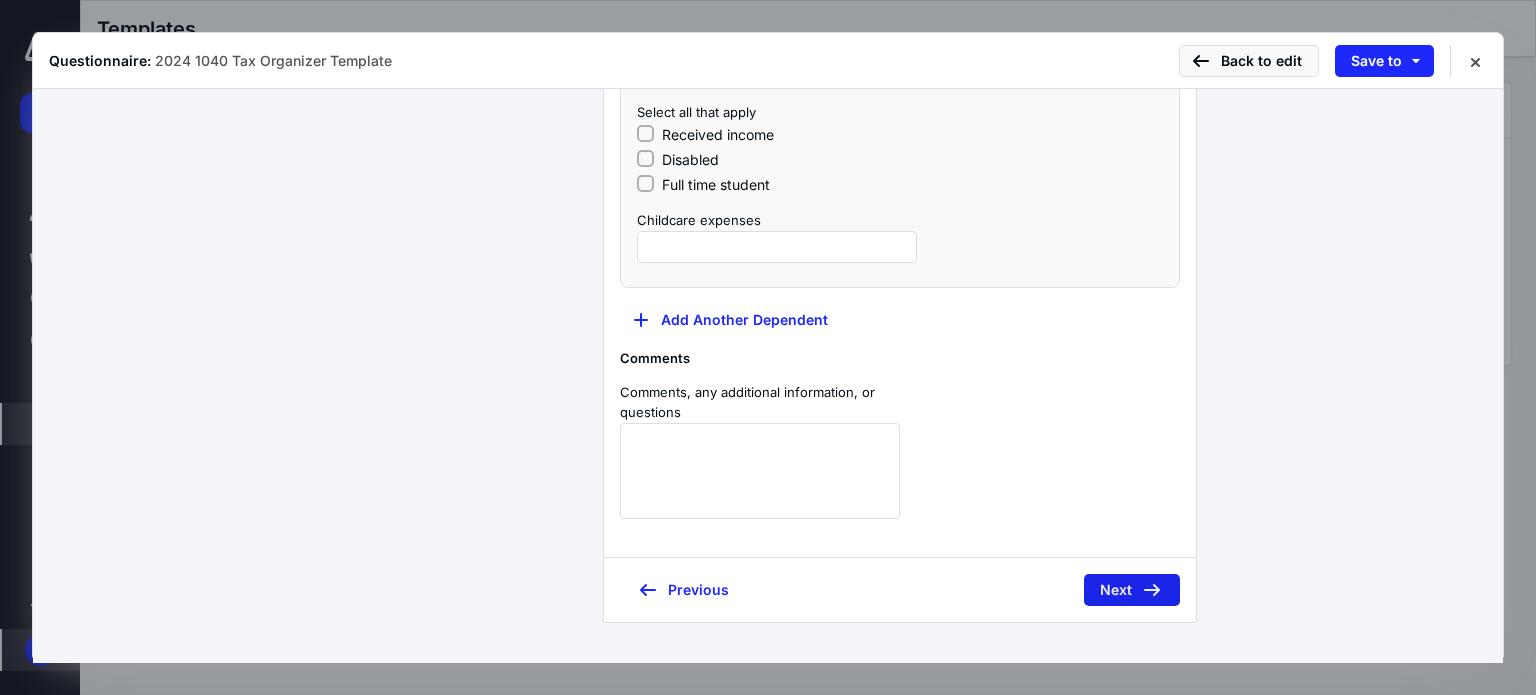click on "Next" at bounding box center [1132, 590] 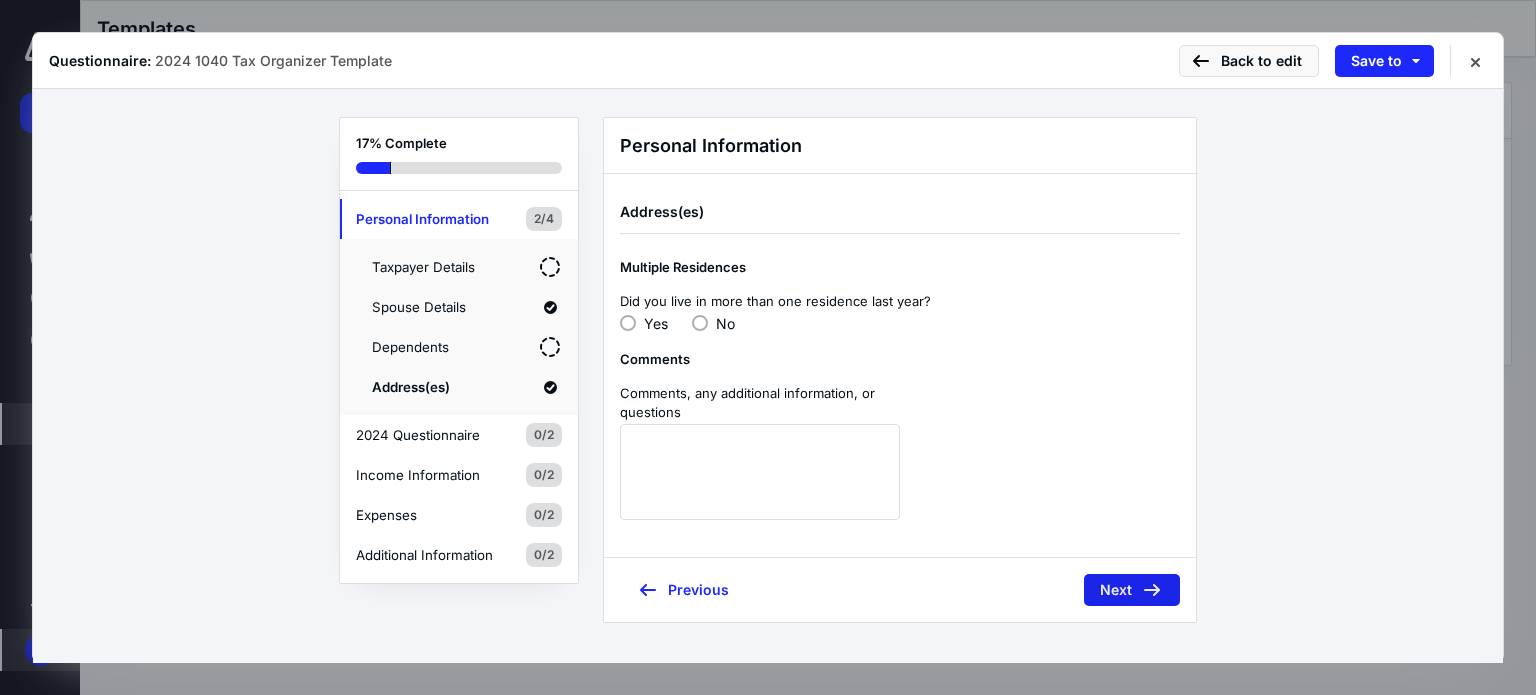 click on "Next" at bounding box center [1132, 590] 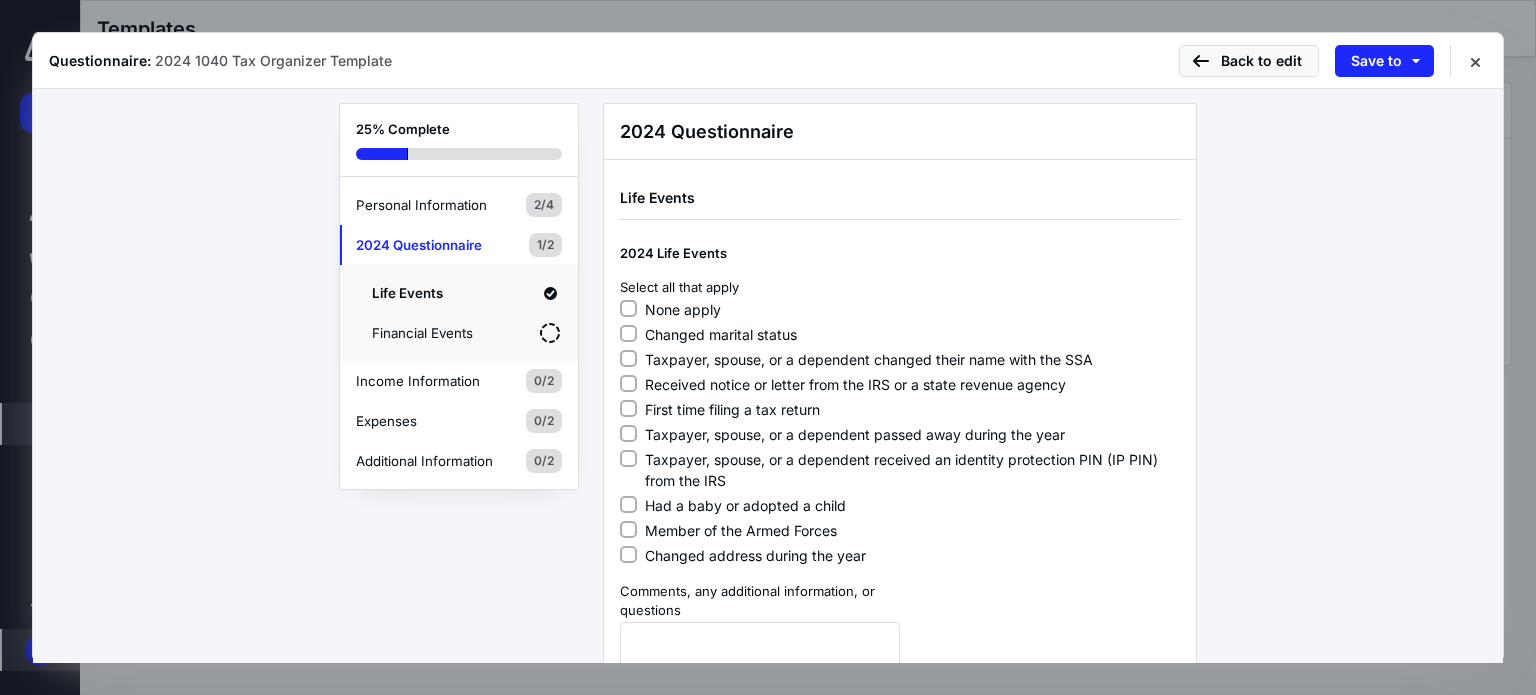 scroll, scrollTop: 238, scrollLeft: 0, axis: vertical 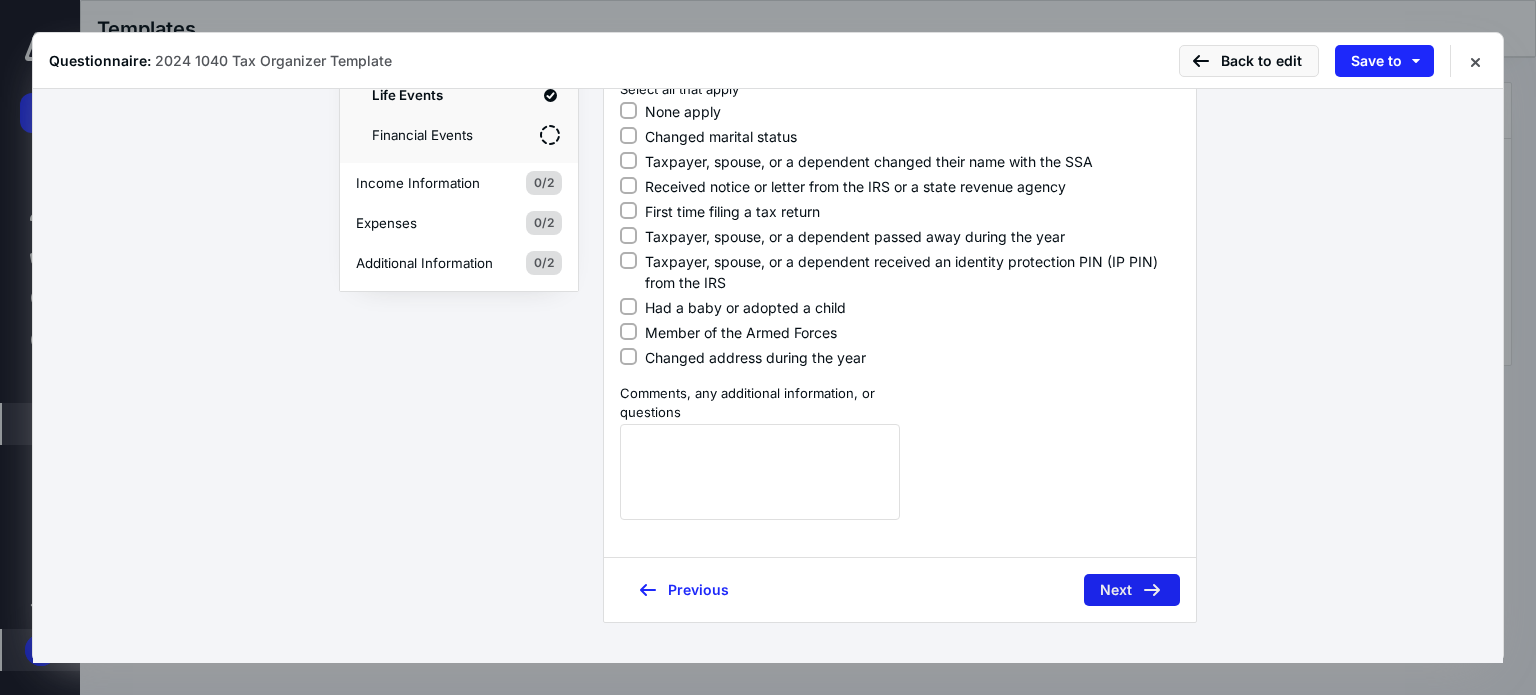 click on "Next" at bounding box center (1132, 590) 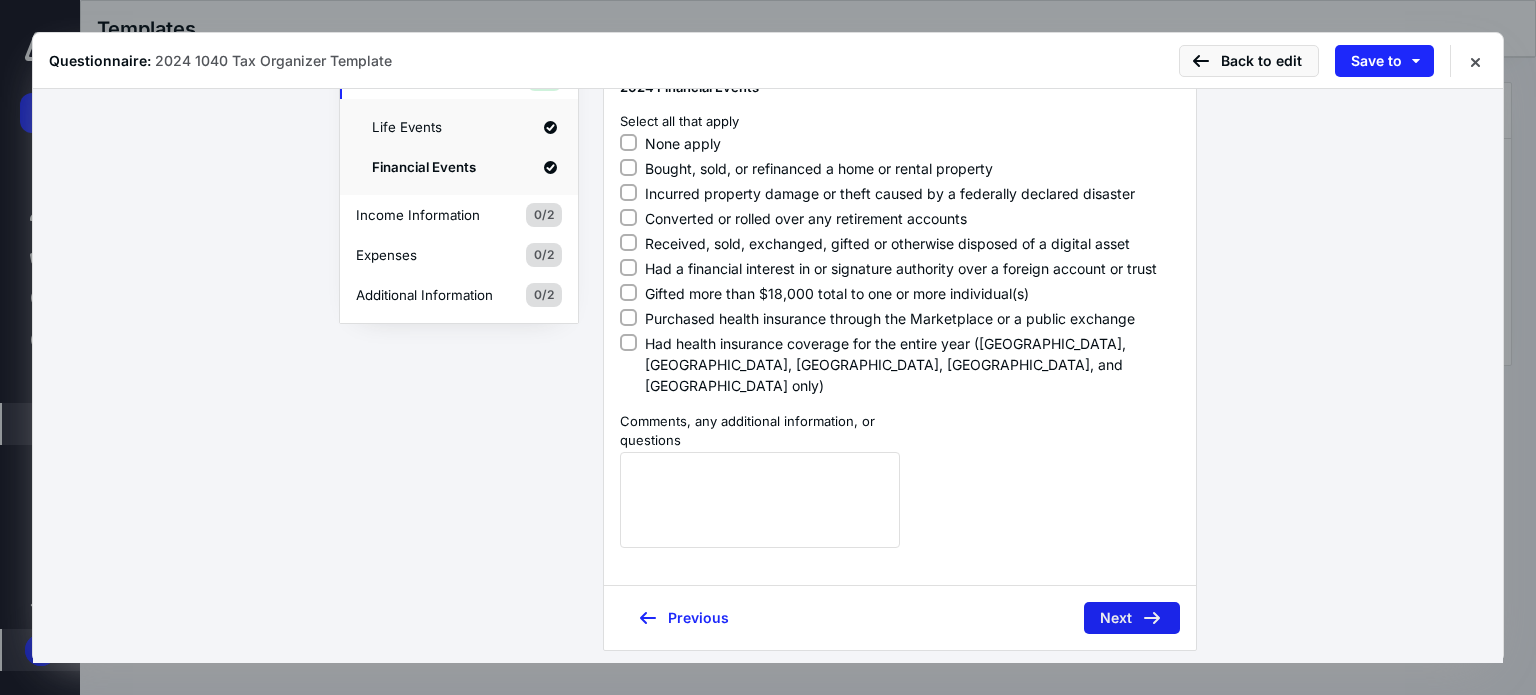 click on "Next" at bounding box center (1132, 618) 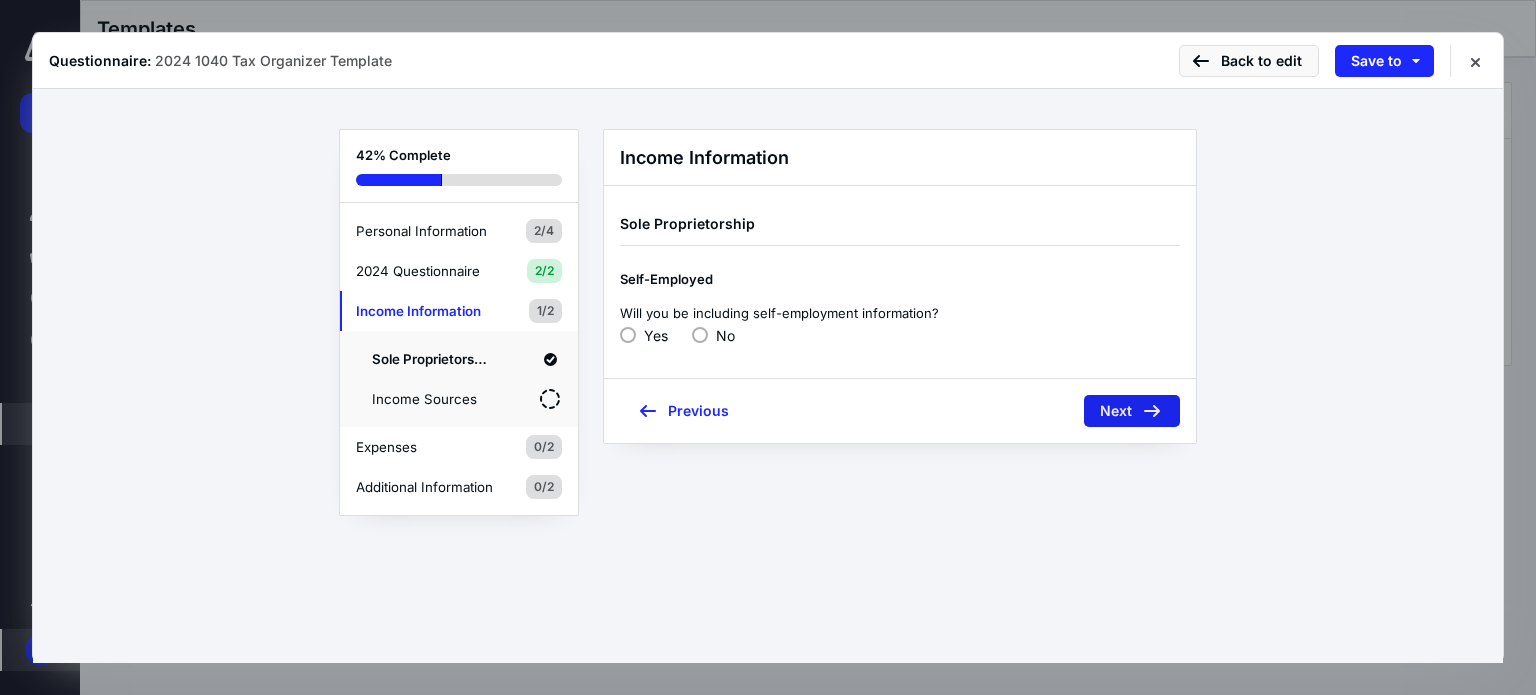 scroll, scrollTop: 0, scrollLeft: 0, axis: both 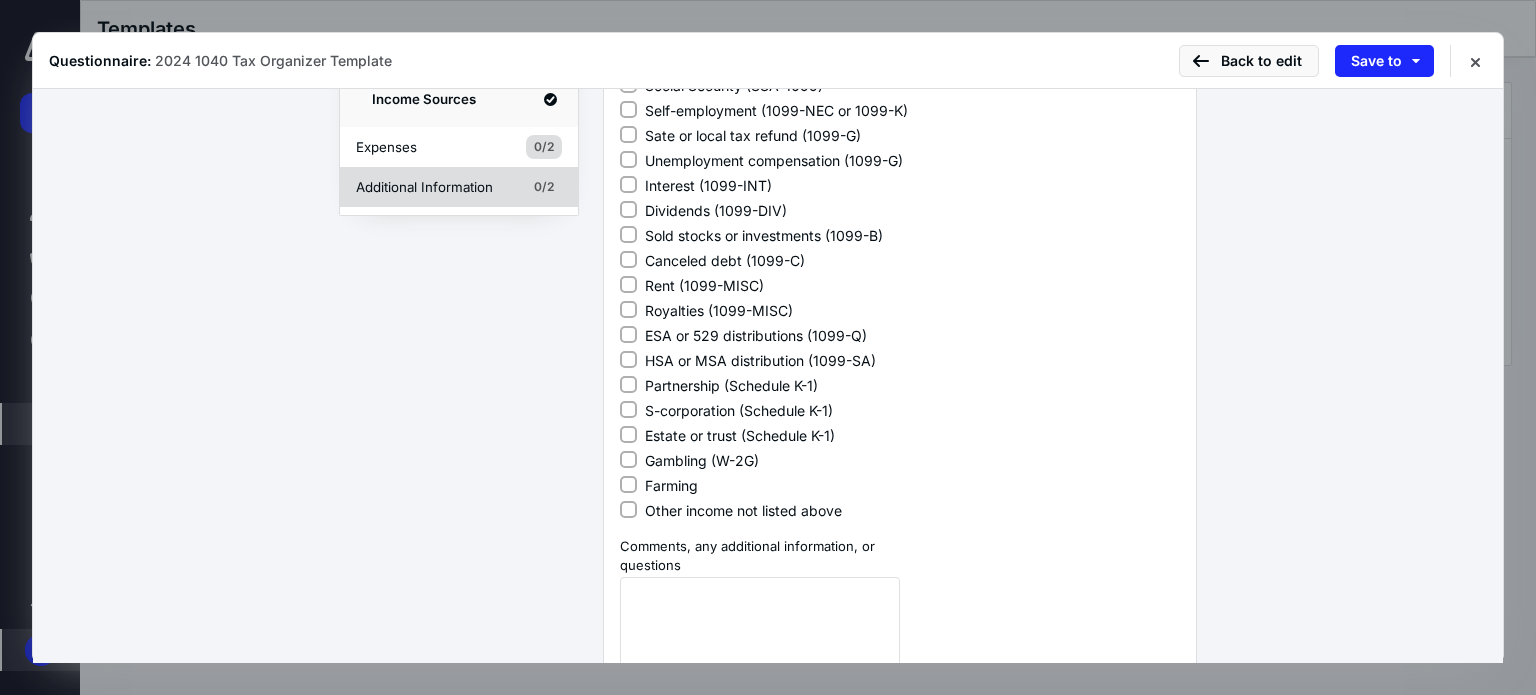 click on "Additional Information" at bounding box center (426, 187) 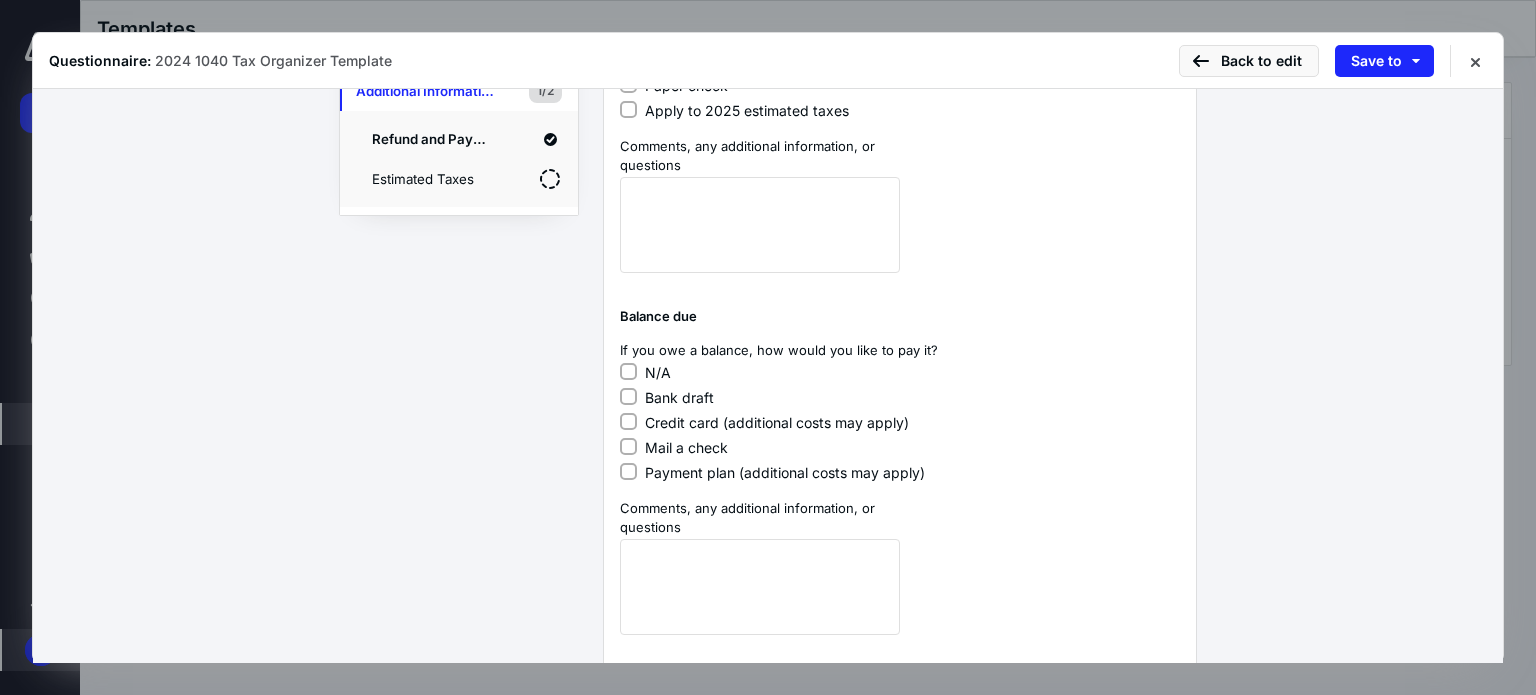 click 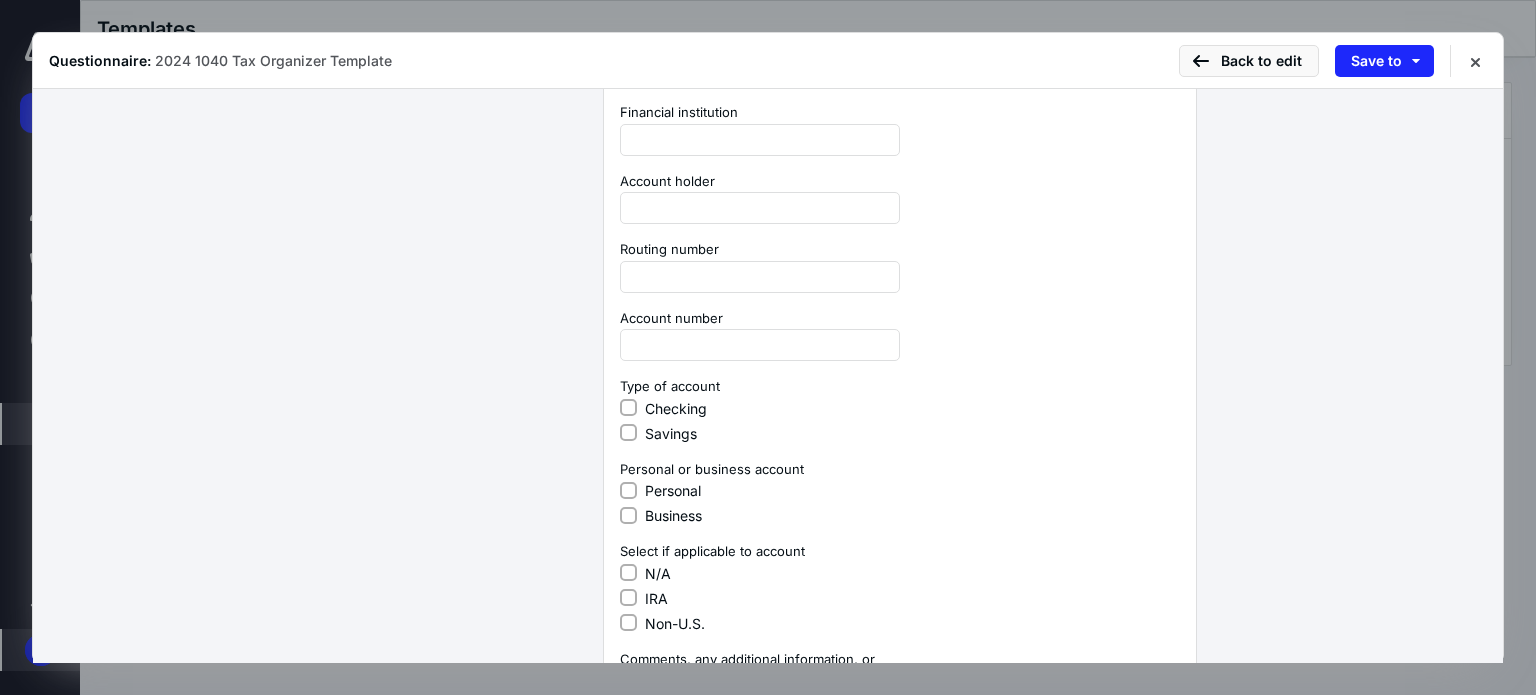 scroll, scrollTop: 1180, scrollLeft: 0, axis: vertical 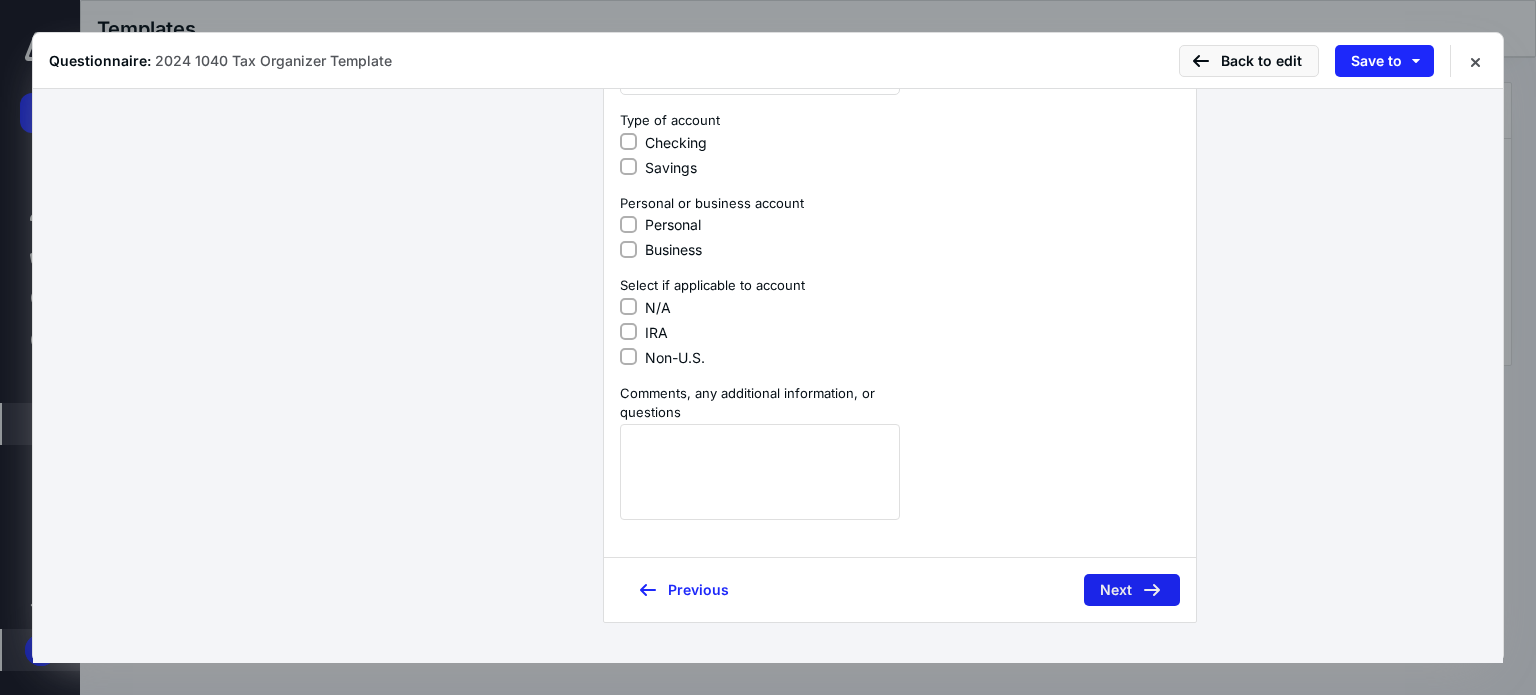click on "Next" at bounding box center (1132, 590) 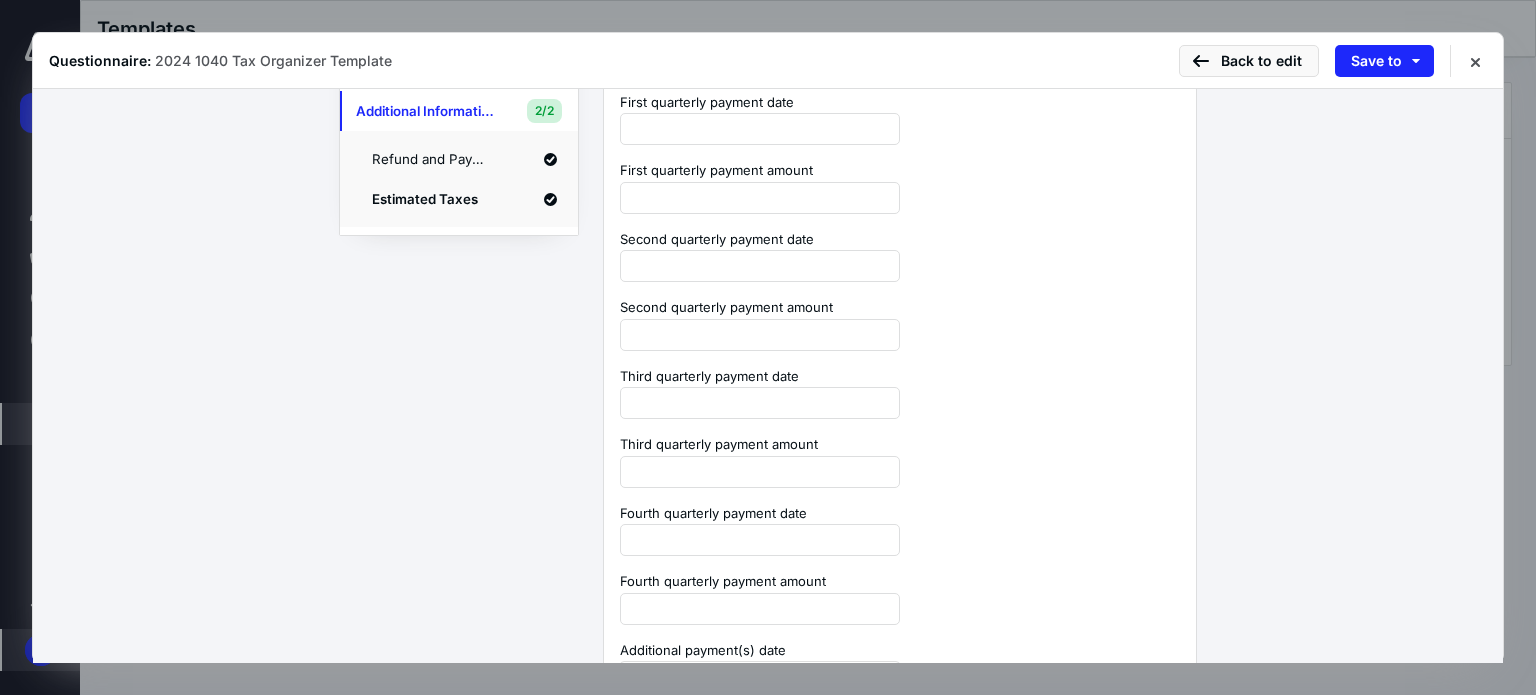 scroll, scrollTop: 0, scrollLeft: 0, axis: both 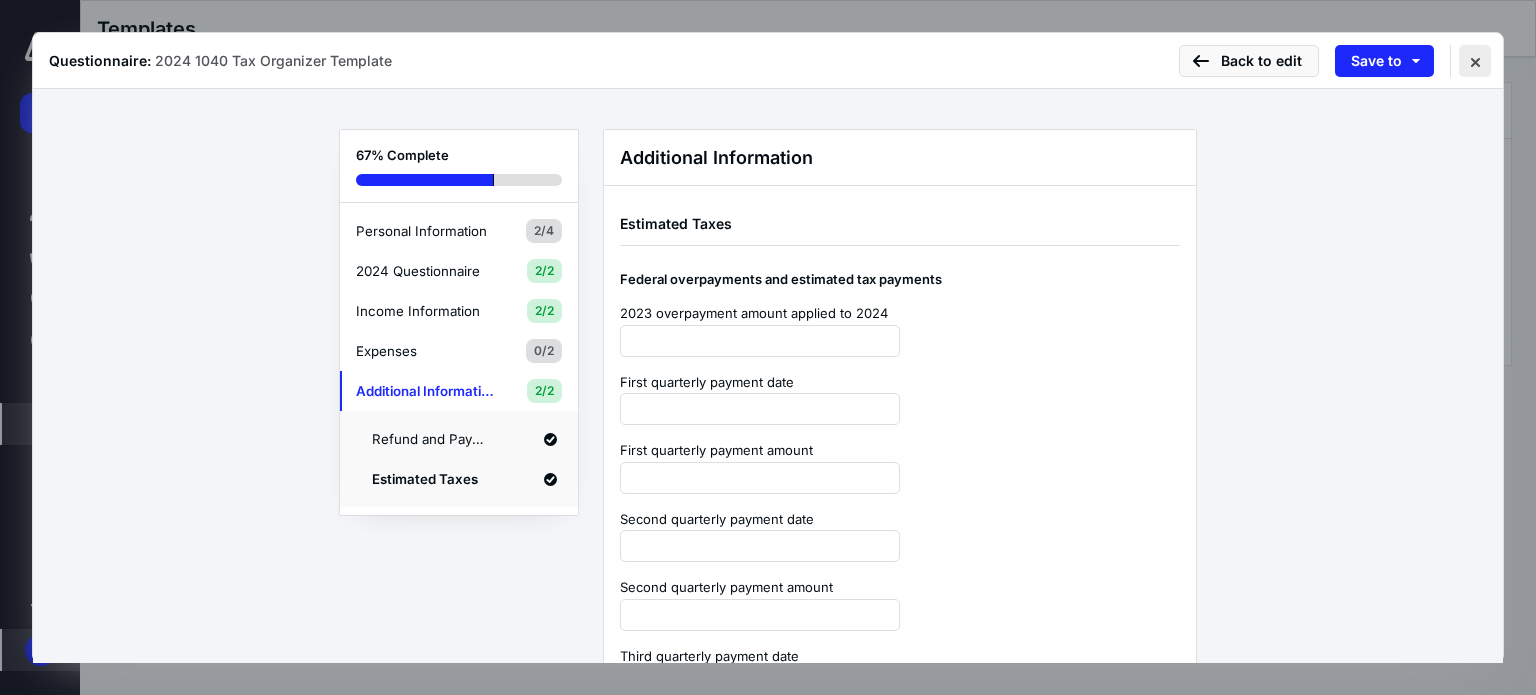 click at bounding box center [1475, 61] 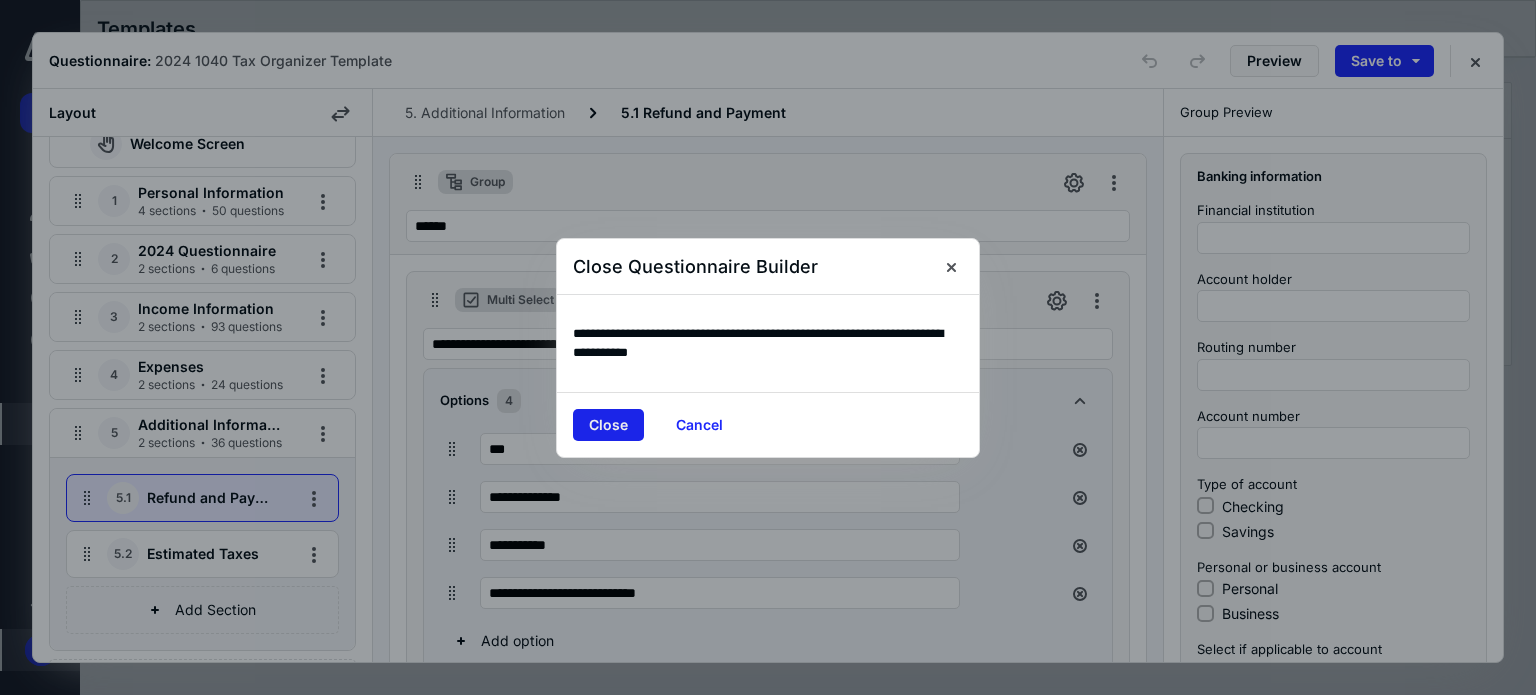 click on "Close" at bounding box center [608, 425] 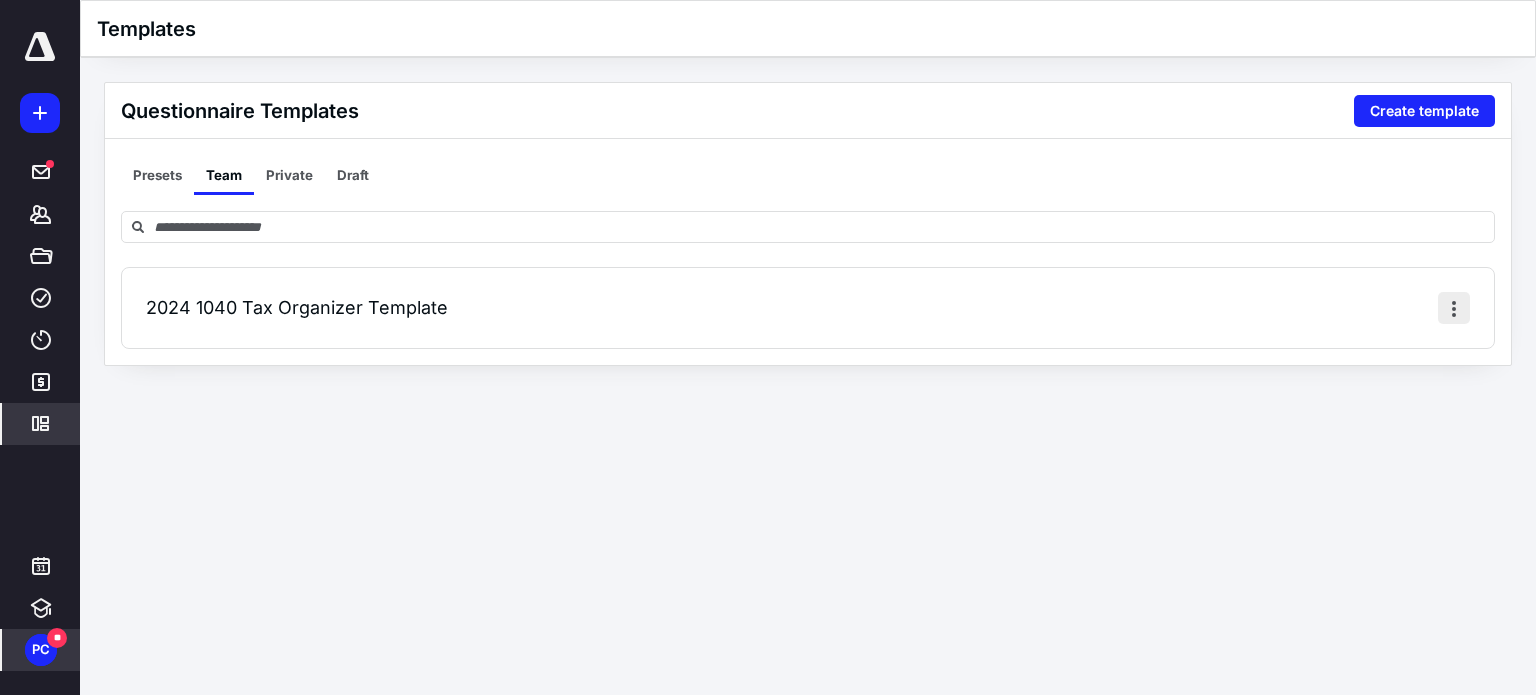 click at bounding box center [1454, 308] 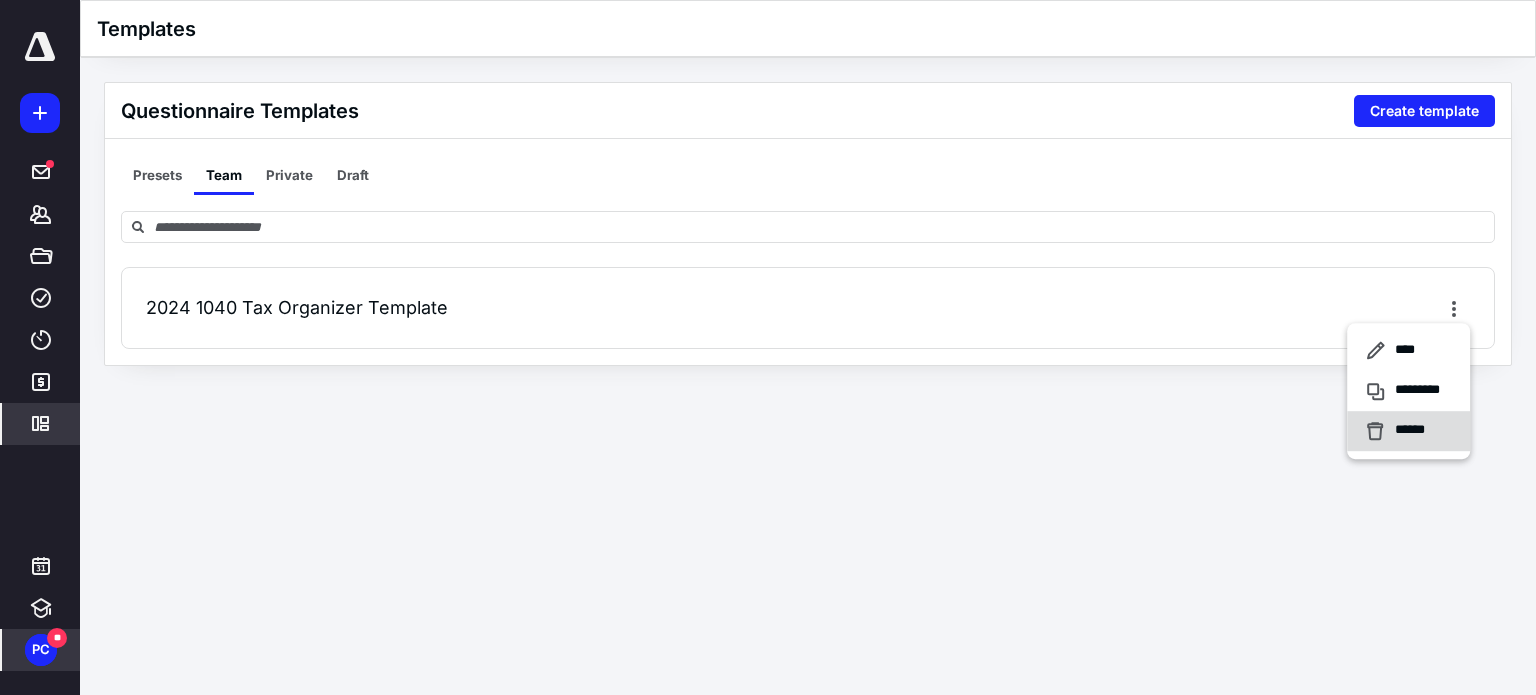 click on "******" at bounding box center [1415, 431] 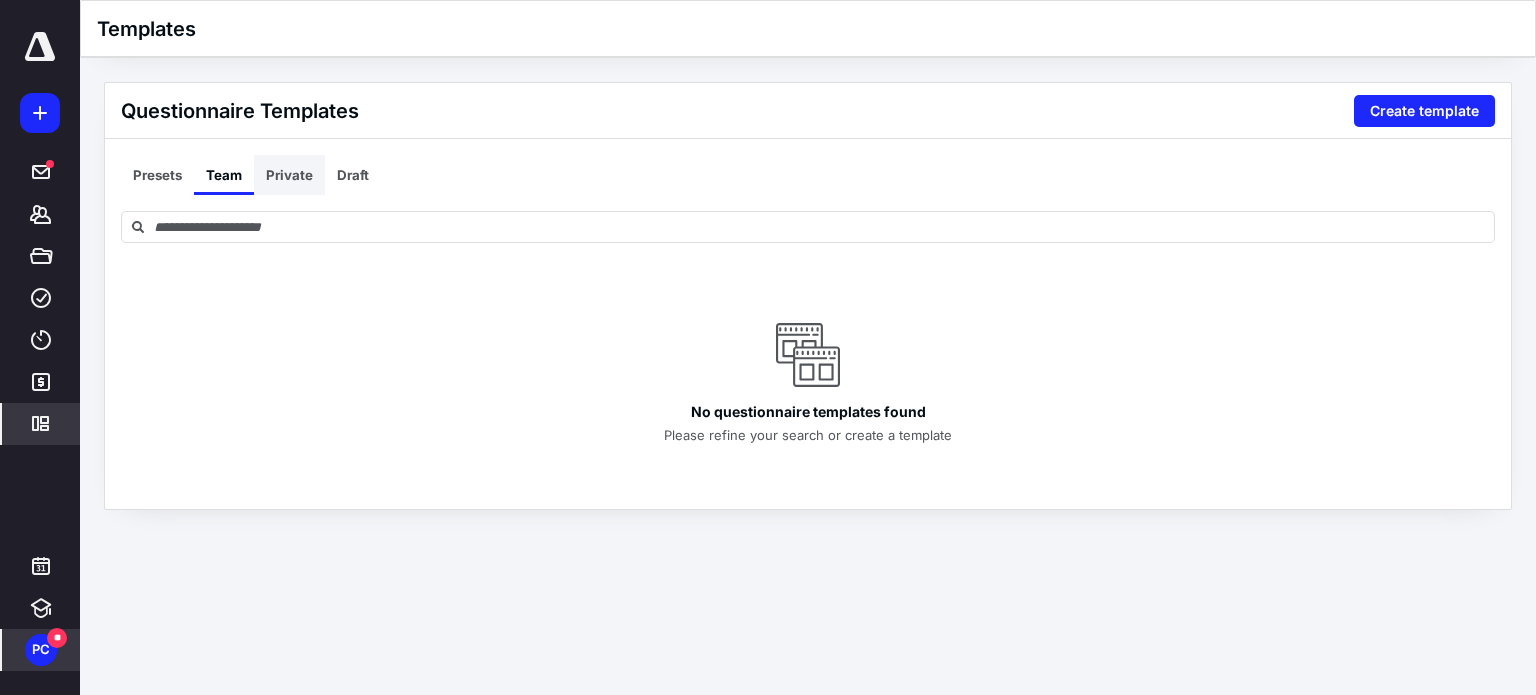 click on "Private" at bounding box center [289, 175] 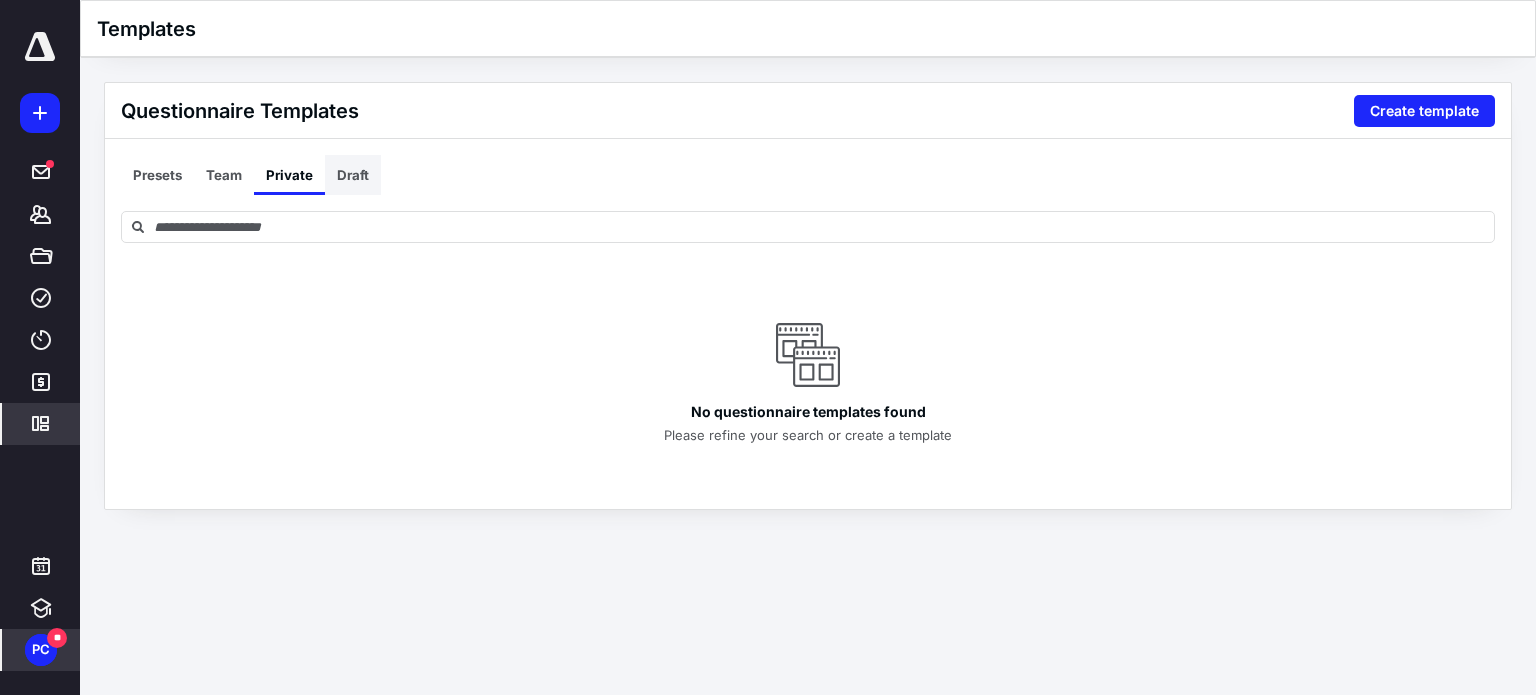 click on "Draft" at bounding box center (353, 175) 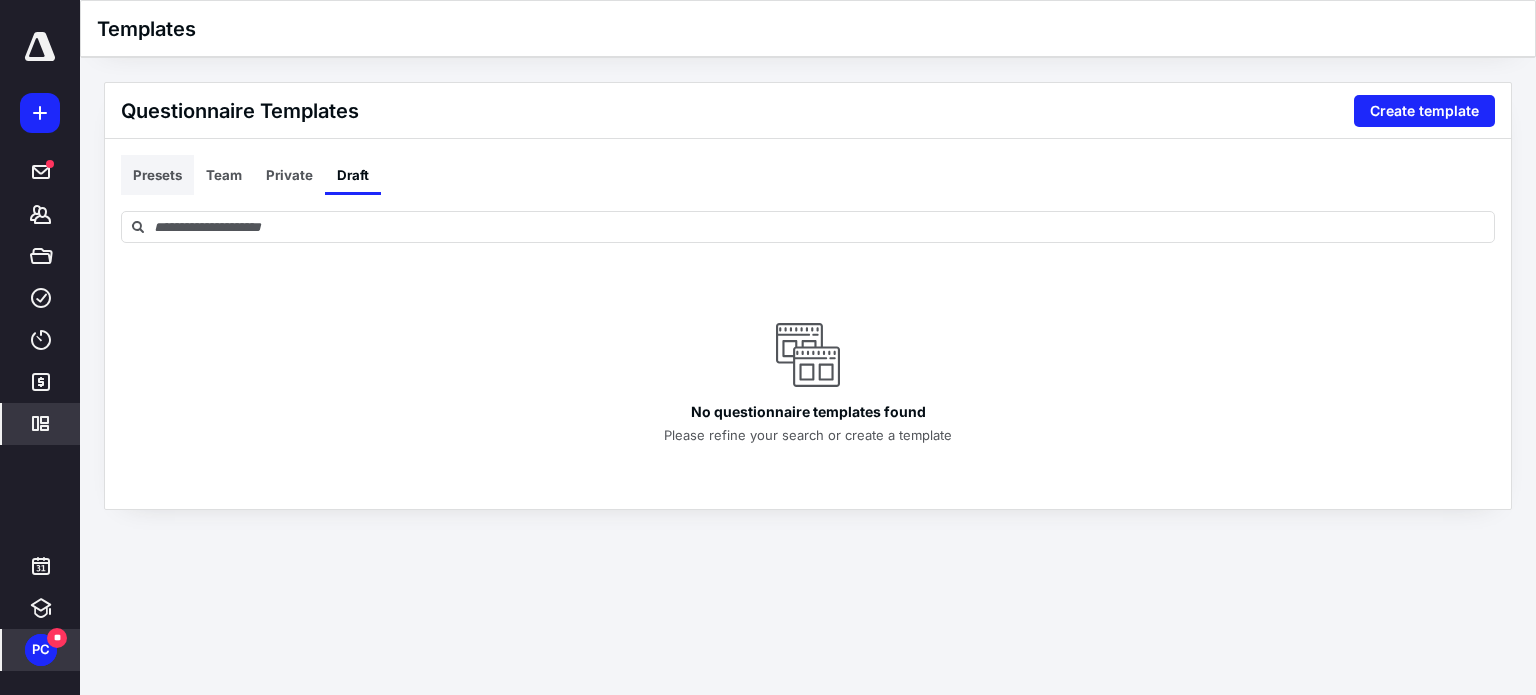 click on "Presets" at bounding box center [157, 175] 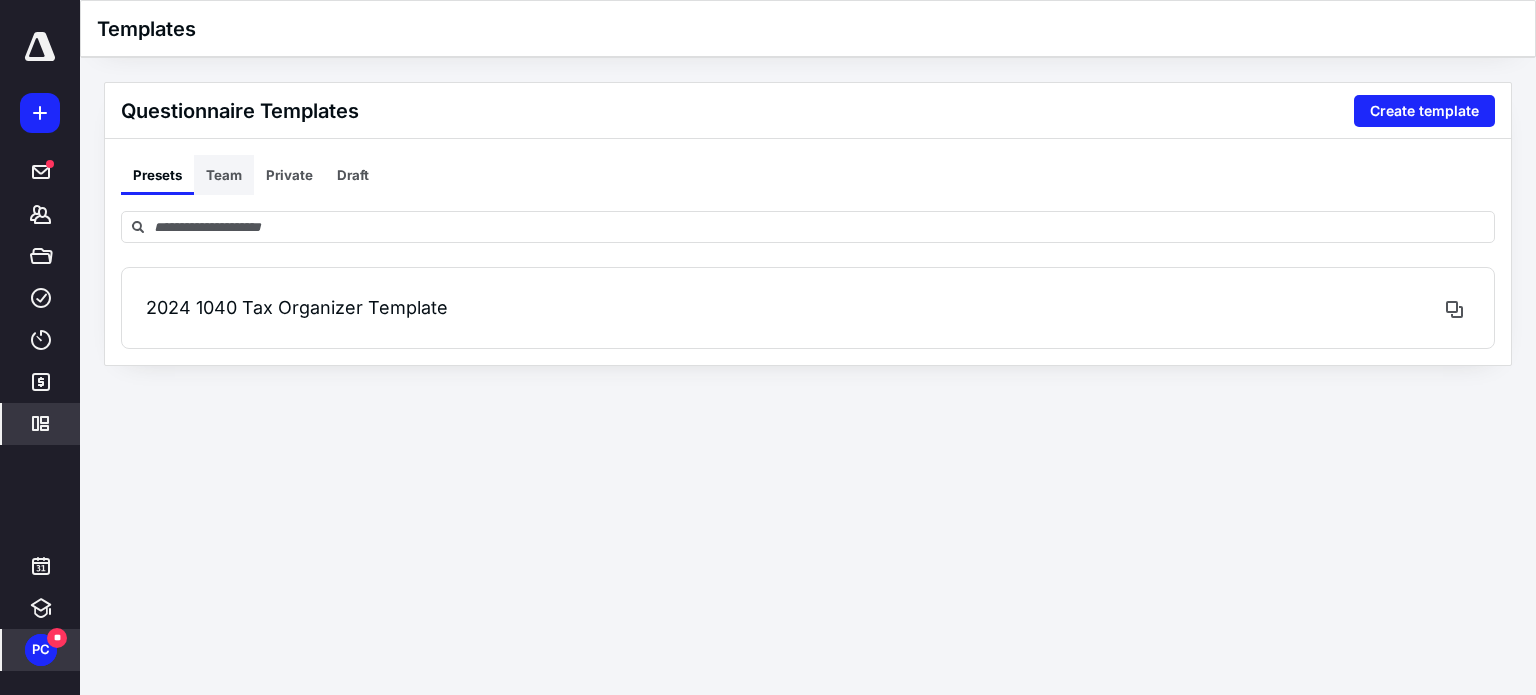 click on "Team" at bounding box center [224, 175] 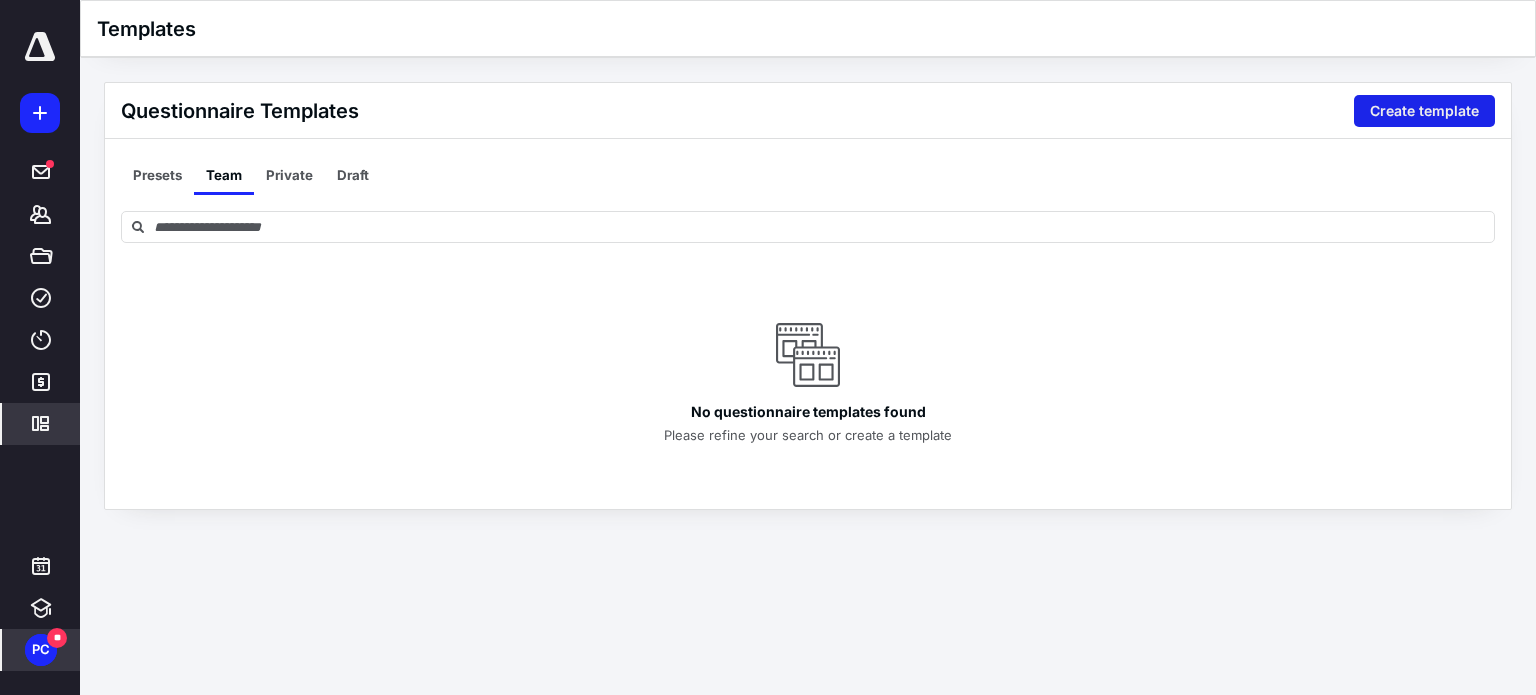click on "Create template" at bounding box center [1424, 111] 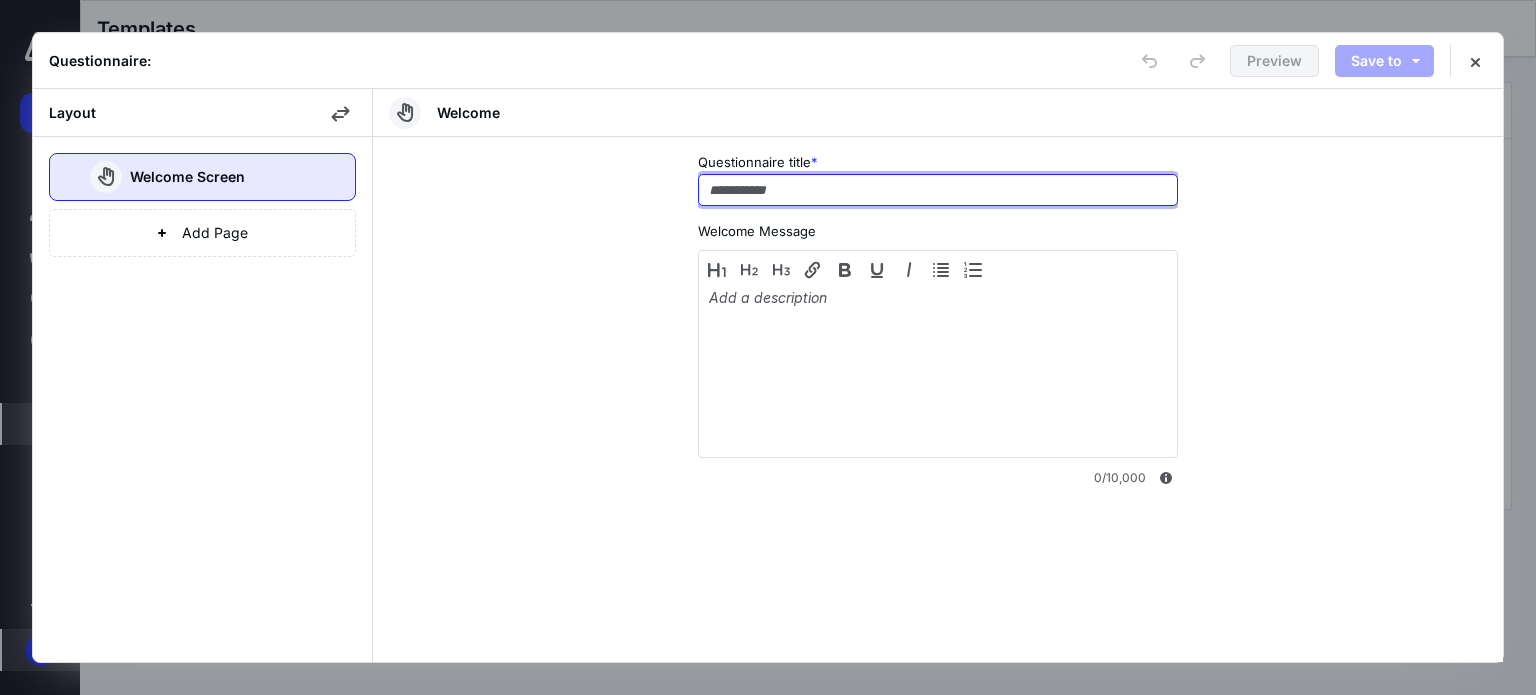 click at bounding box center [938, 190] 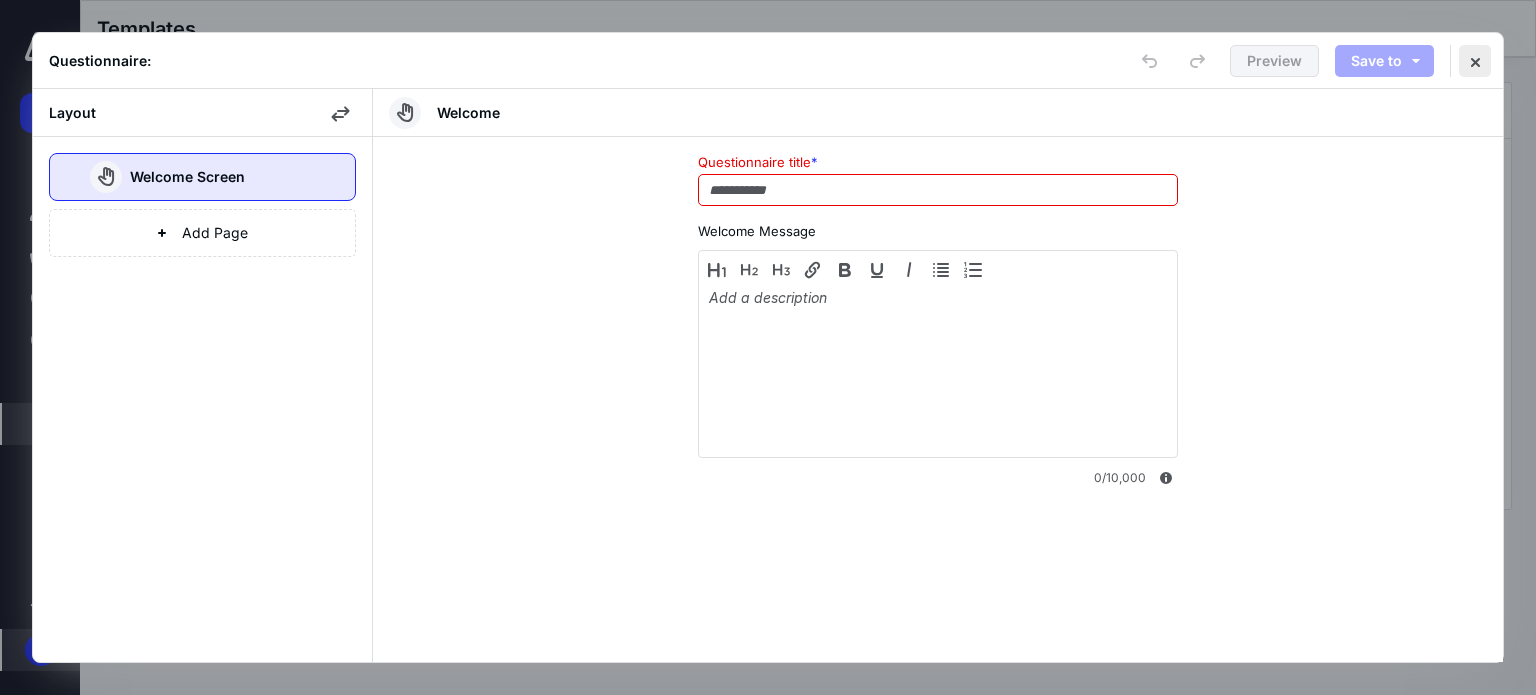 click at bounding box center (1475, 61) 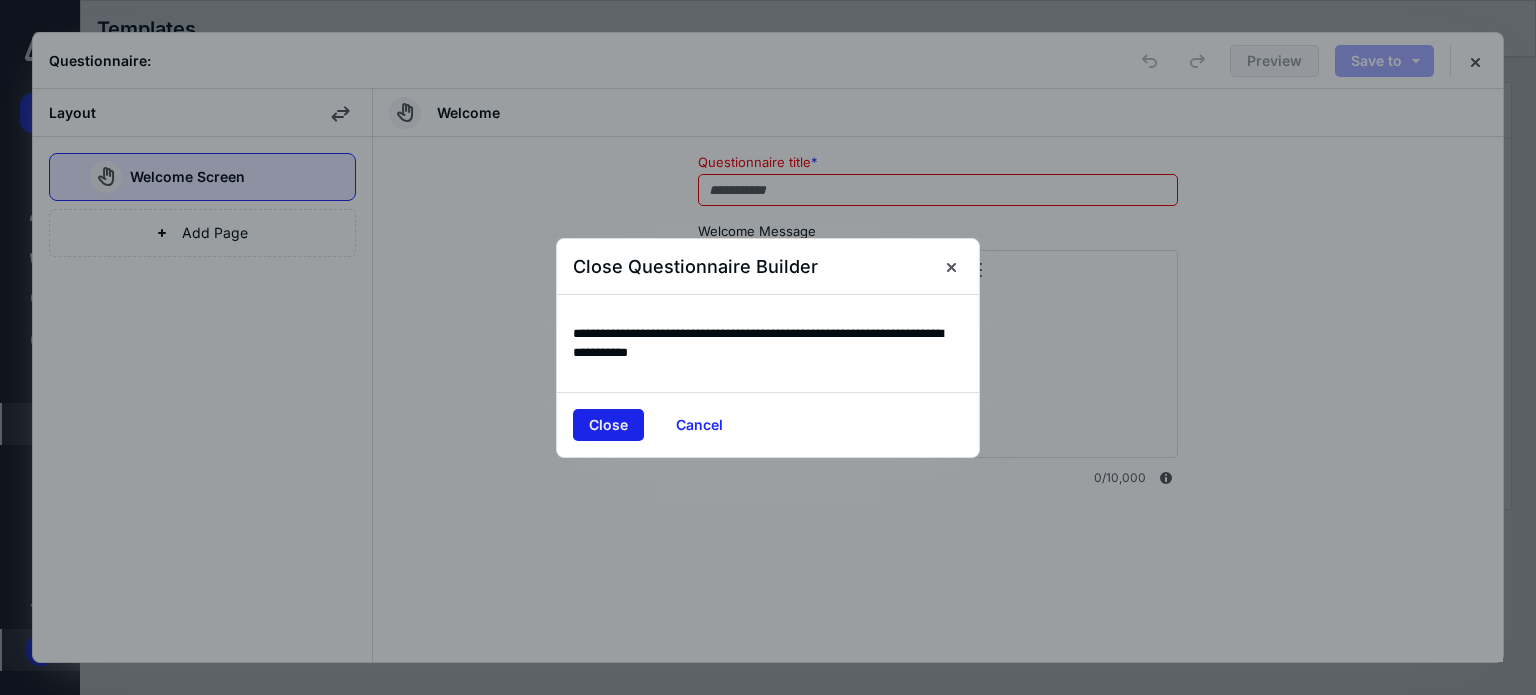 click on "Close" at bounding box center (608, 425) 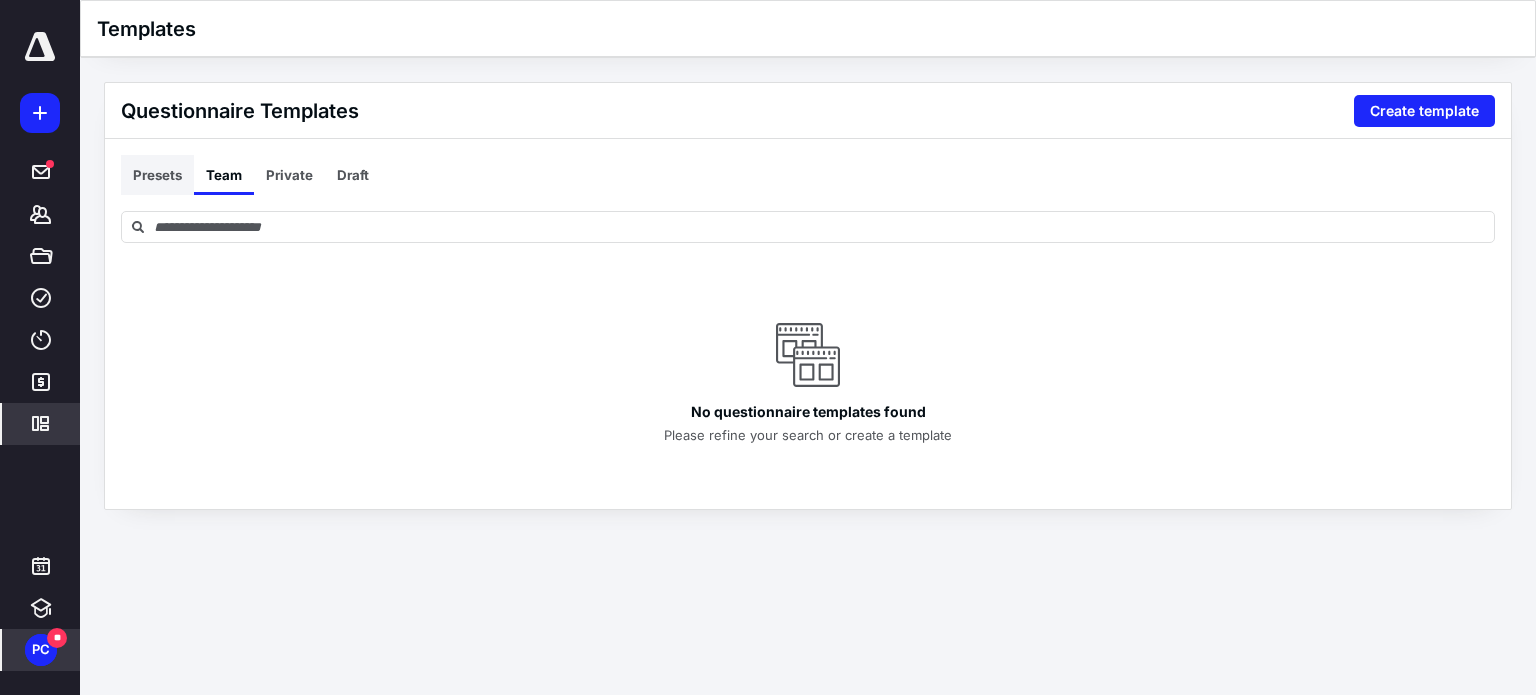 click on "Presets" at bounding box center (157, 175) 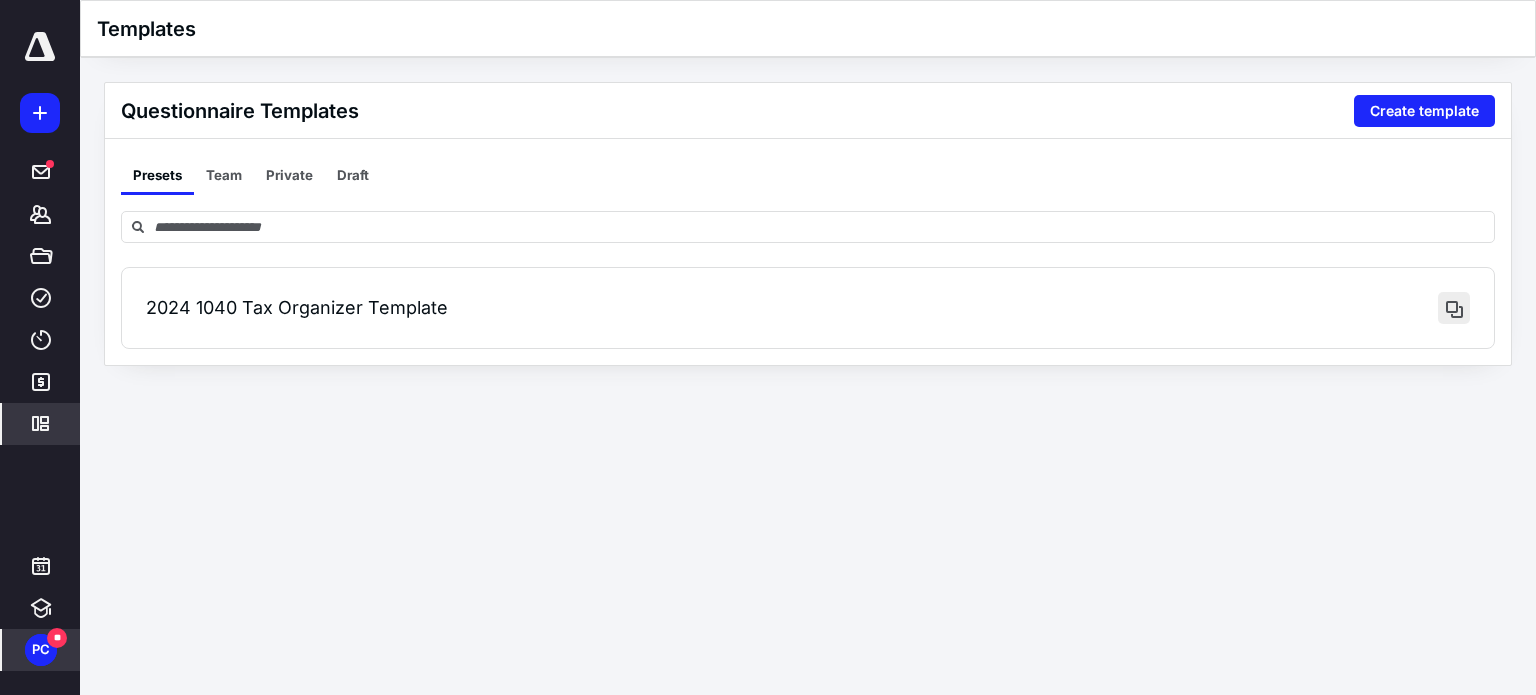 click at bounding box center [1454, 308] 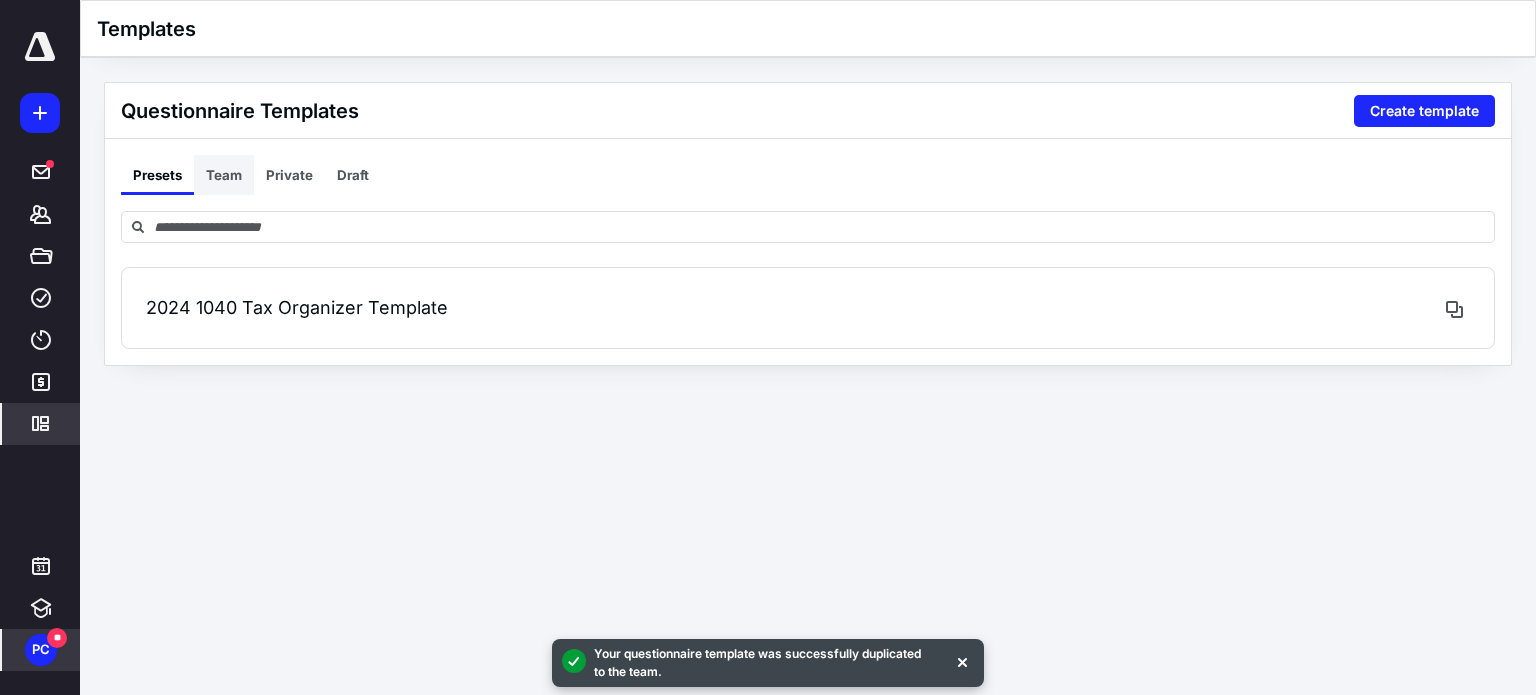 click on "Team" at bounding box center (224, 175) 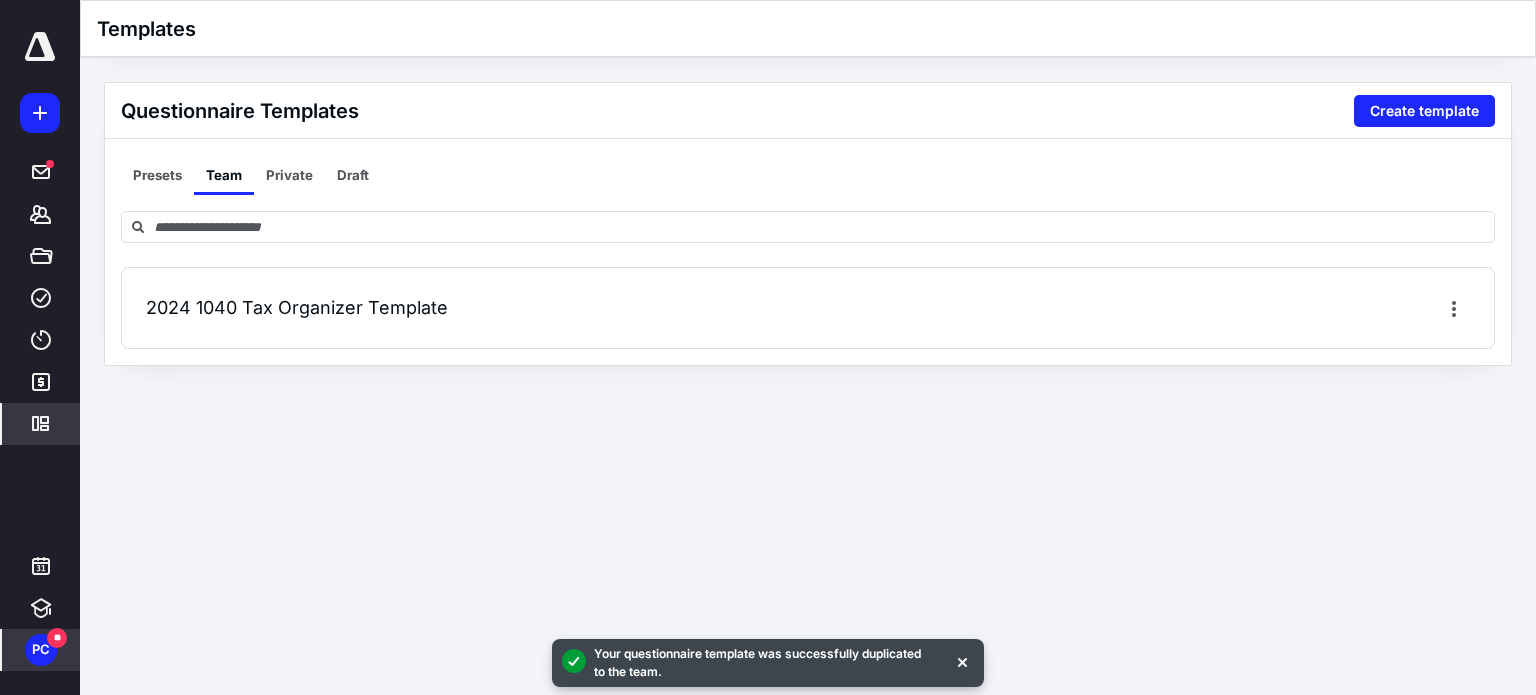 click on "2024 1040 Tax Organizer Template" at bounding box center [297, 307] 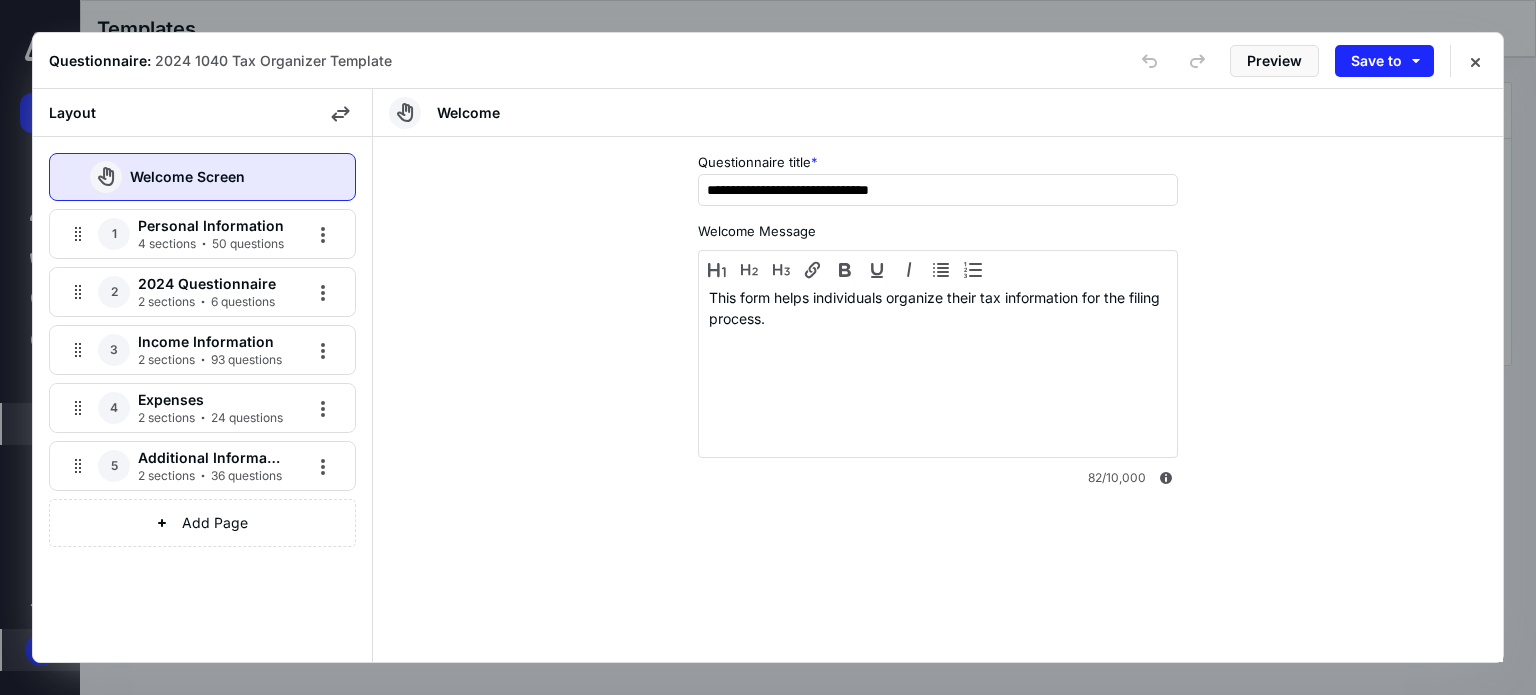 click on "Personal Information" at bounding box center [211, 226] 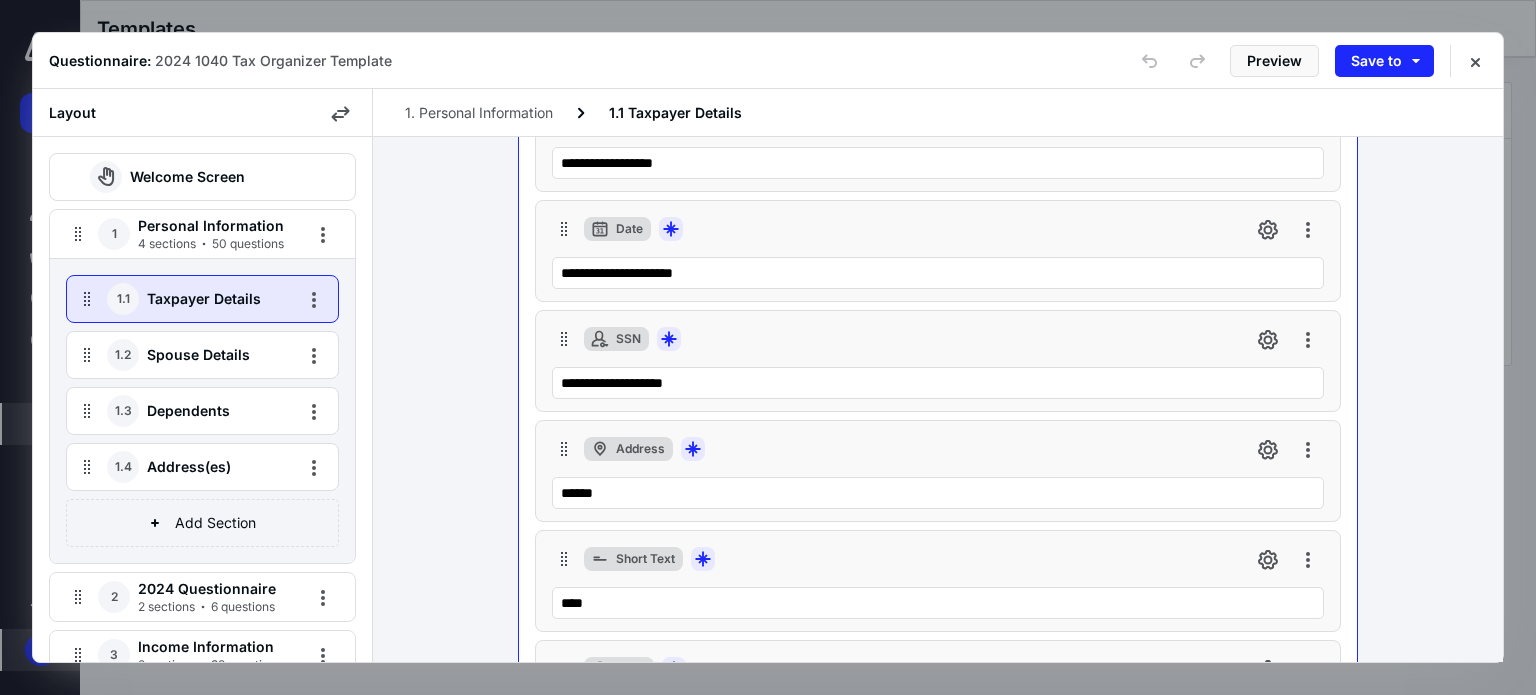 scroll, scrollTop: 0, scrollLeft: 0, axis: both 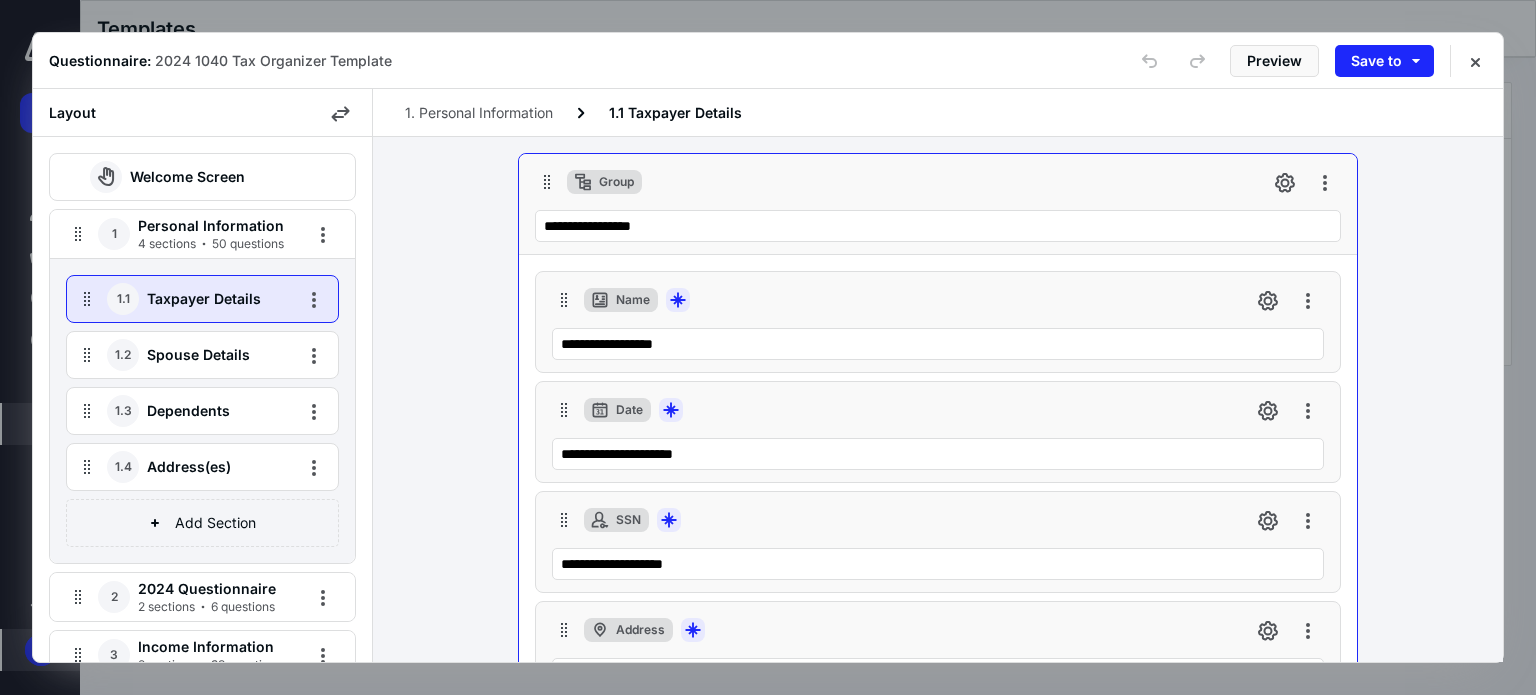 click on "Name" at bounding box center (633, 300) 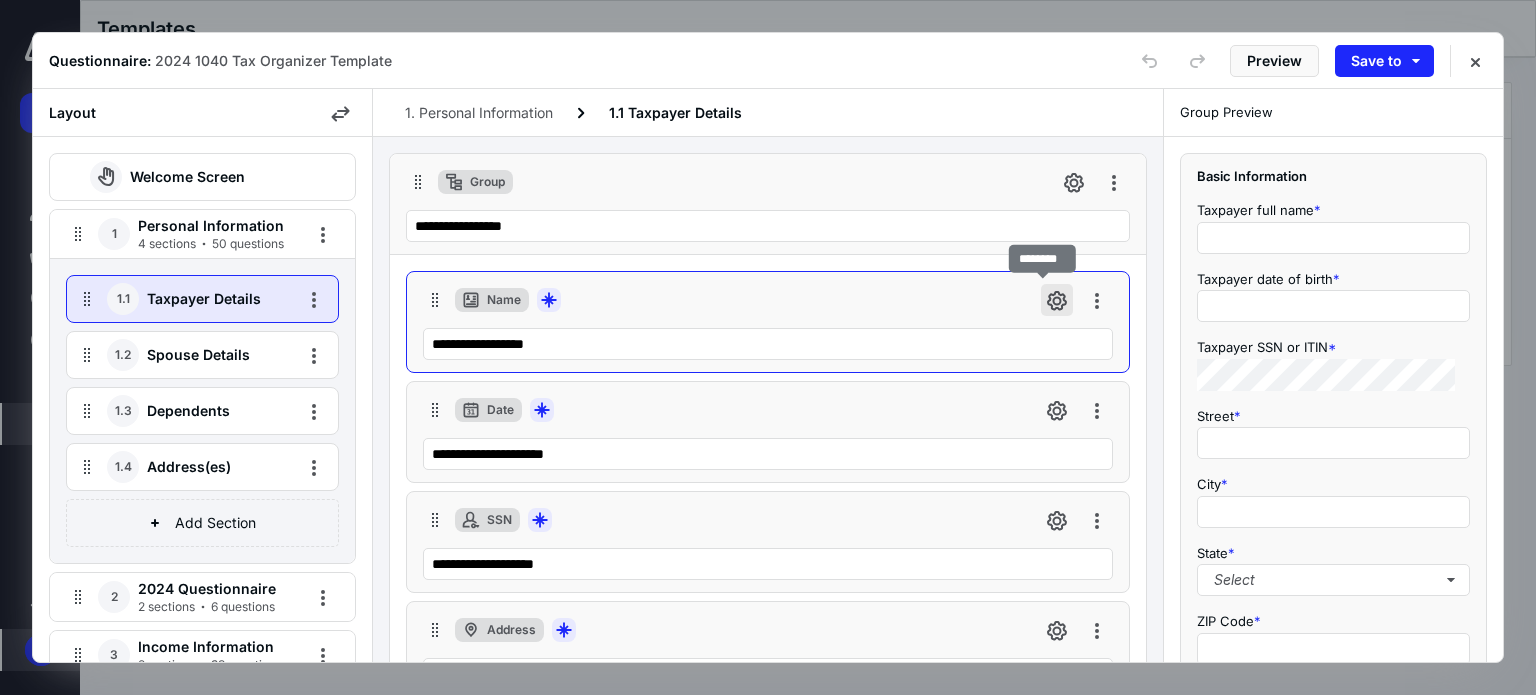 click at bounding box center (1057, 300) 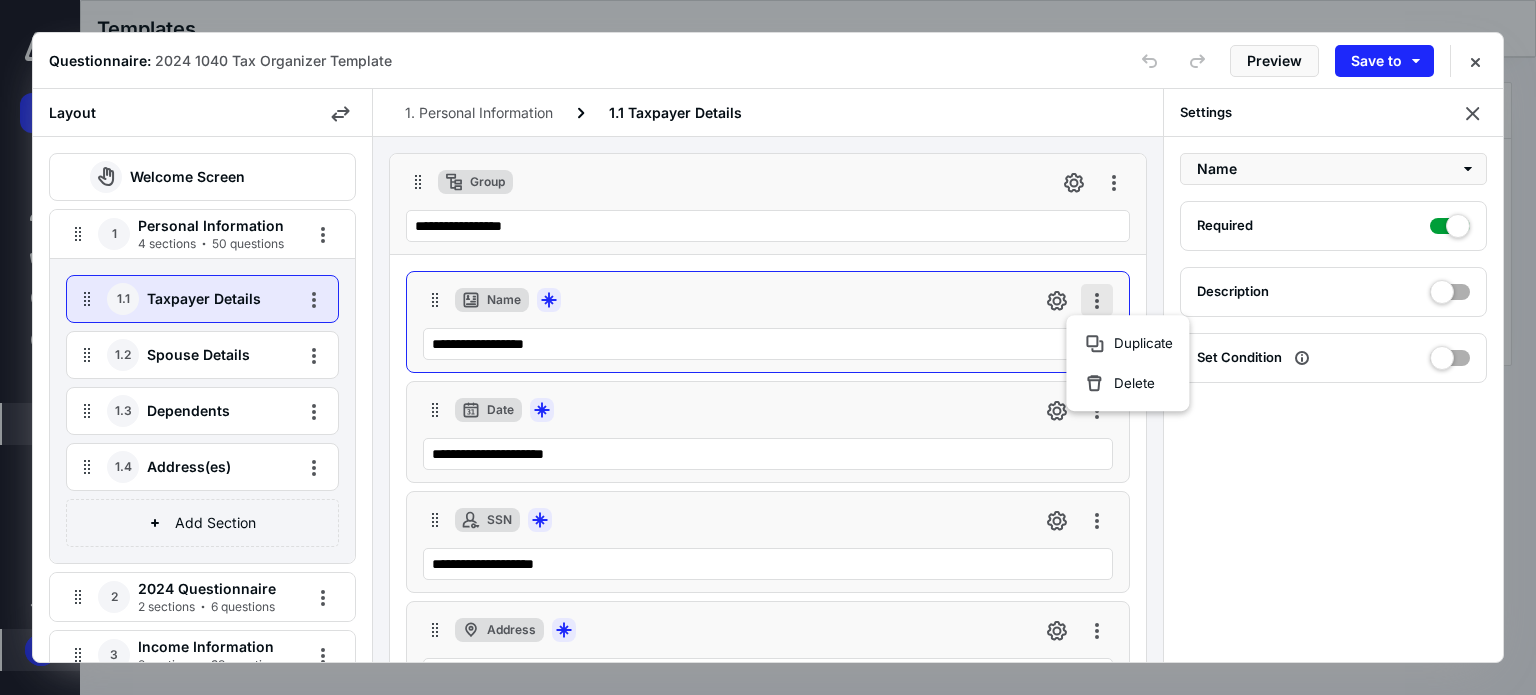 click at bounding box center [1097, 300] 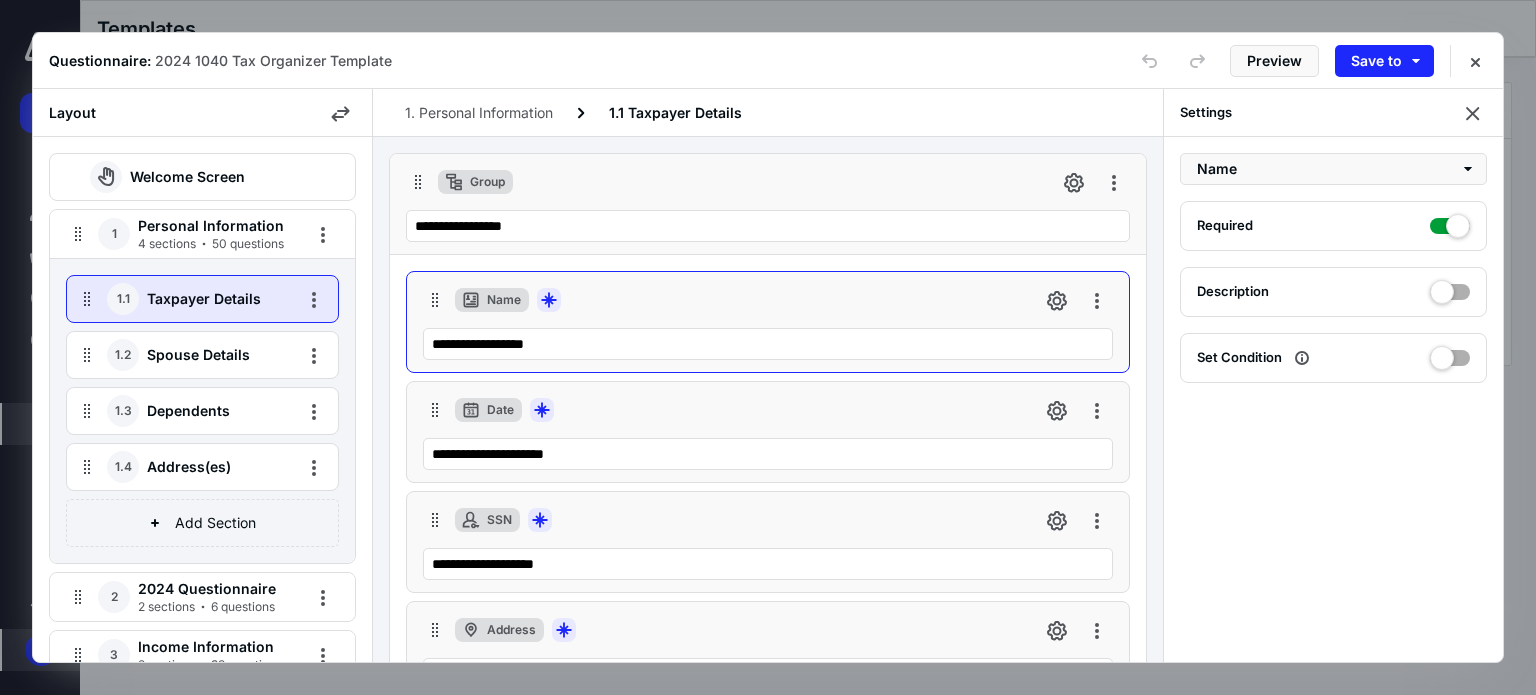 click on "**********" at bounding box center [768, 204] 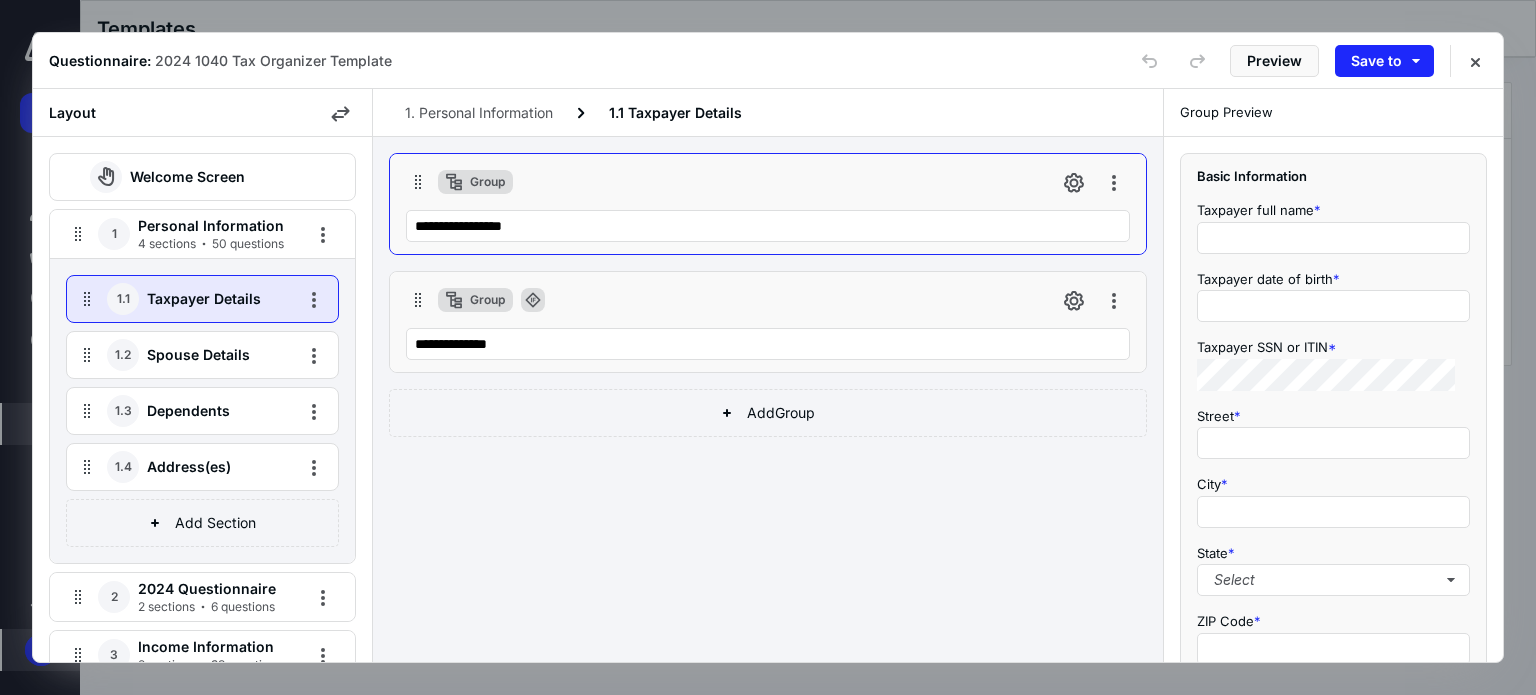 click on "Group" at bounding box center (475, 182) 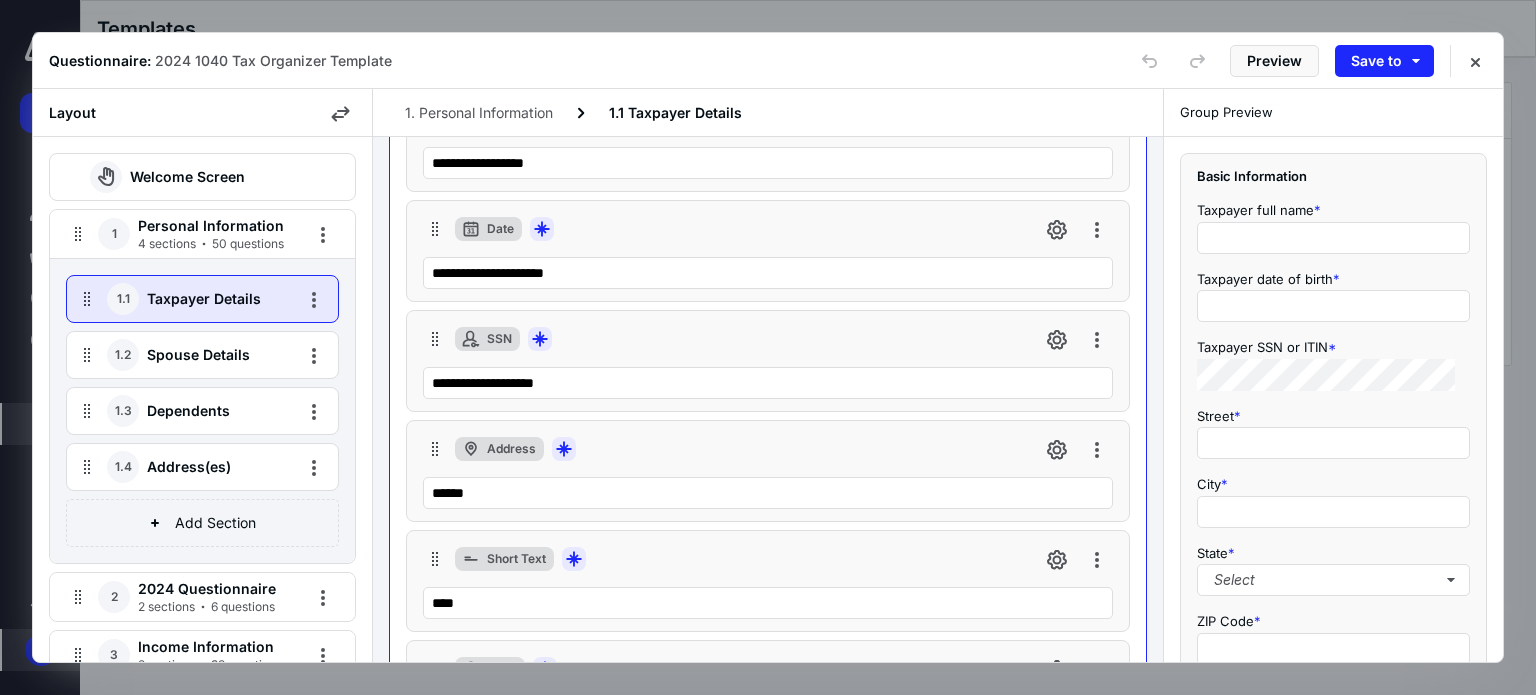 scroll, scrollTop: 0, scrollLeft: 0, axis: both 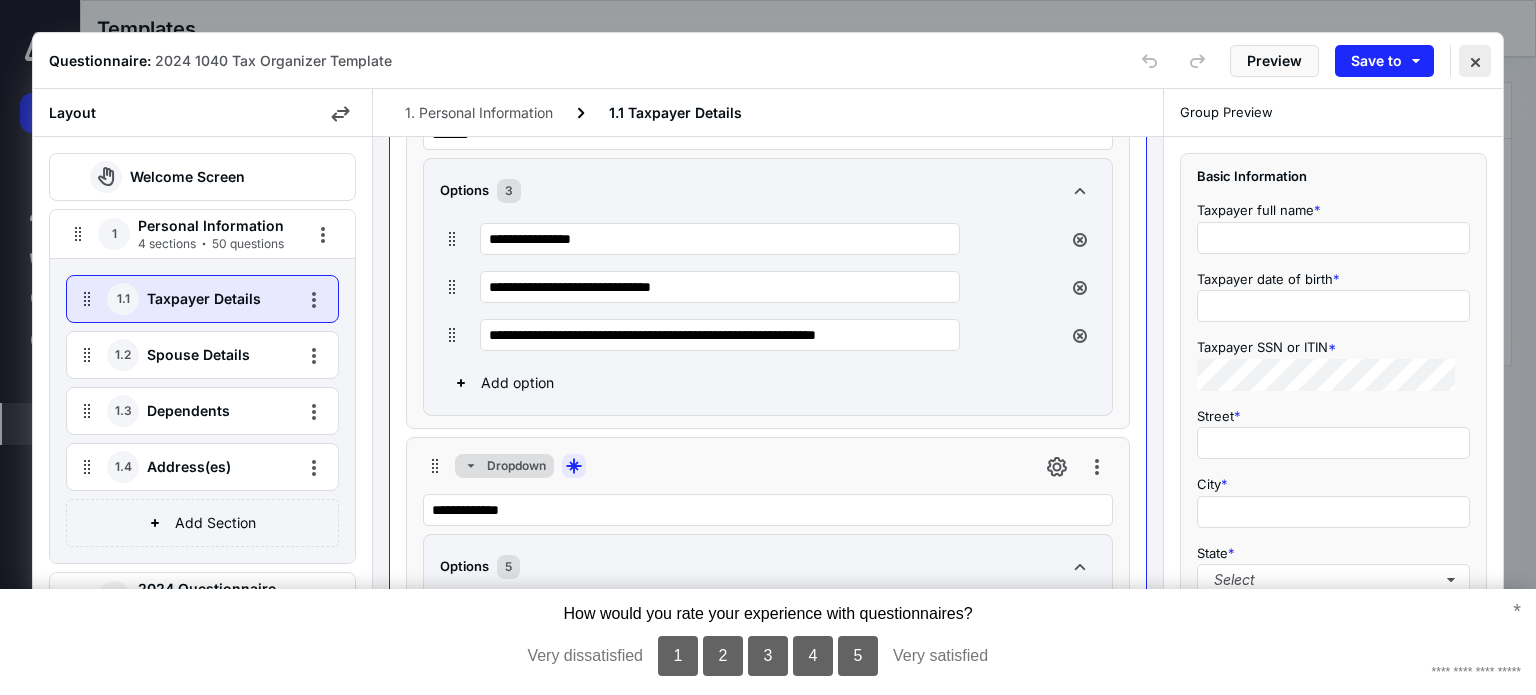 click at bounding box center [1475, 61] 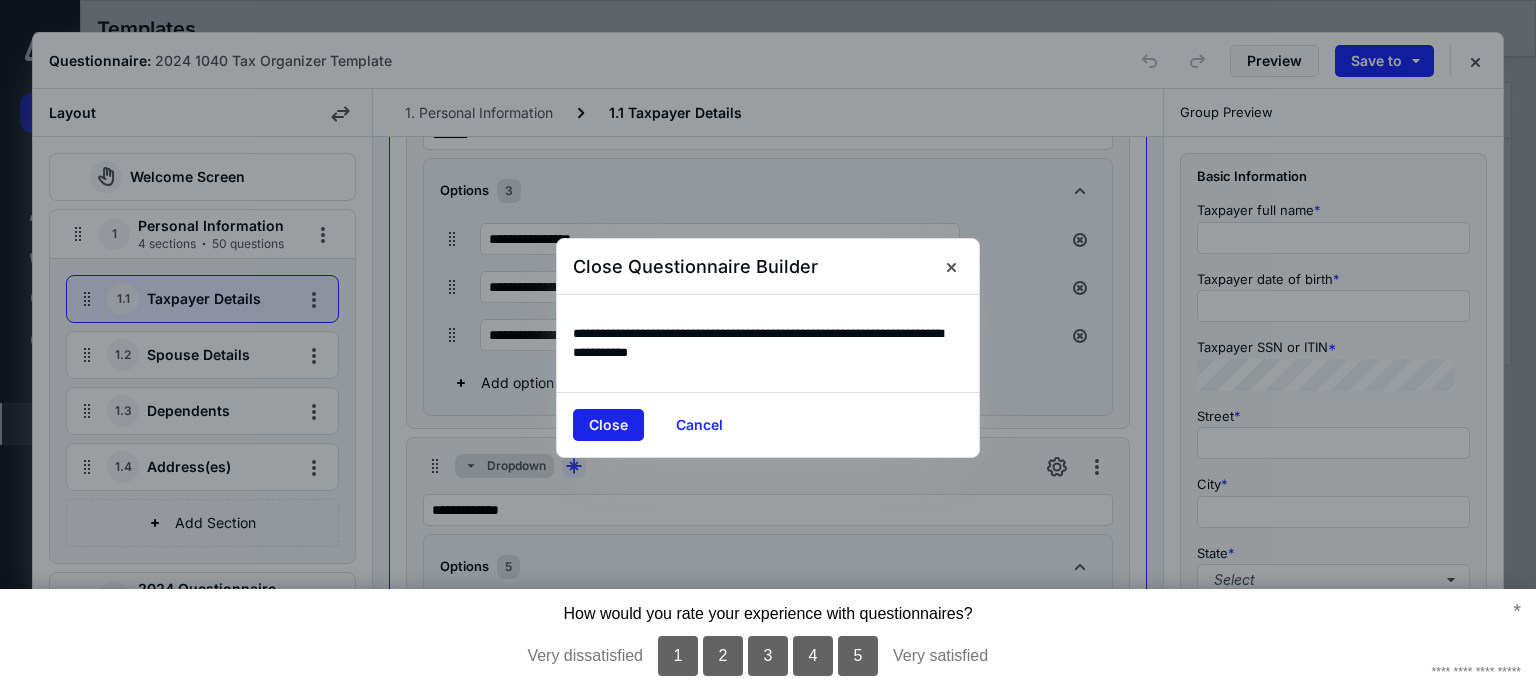 click on "Close" at bounding box center [608, 425] 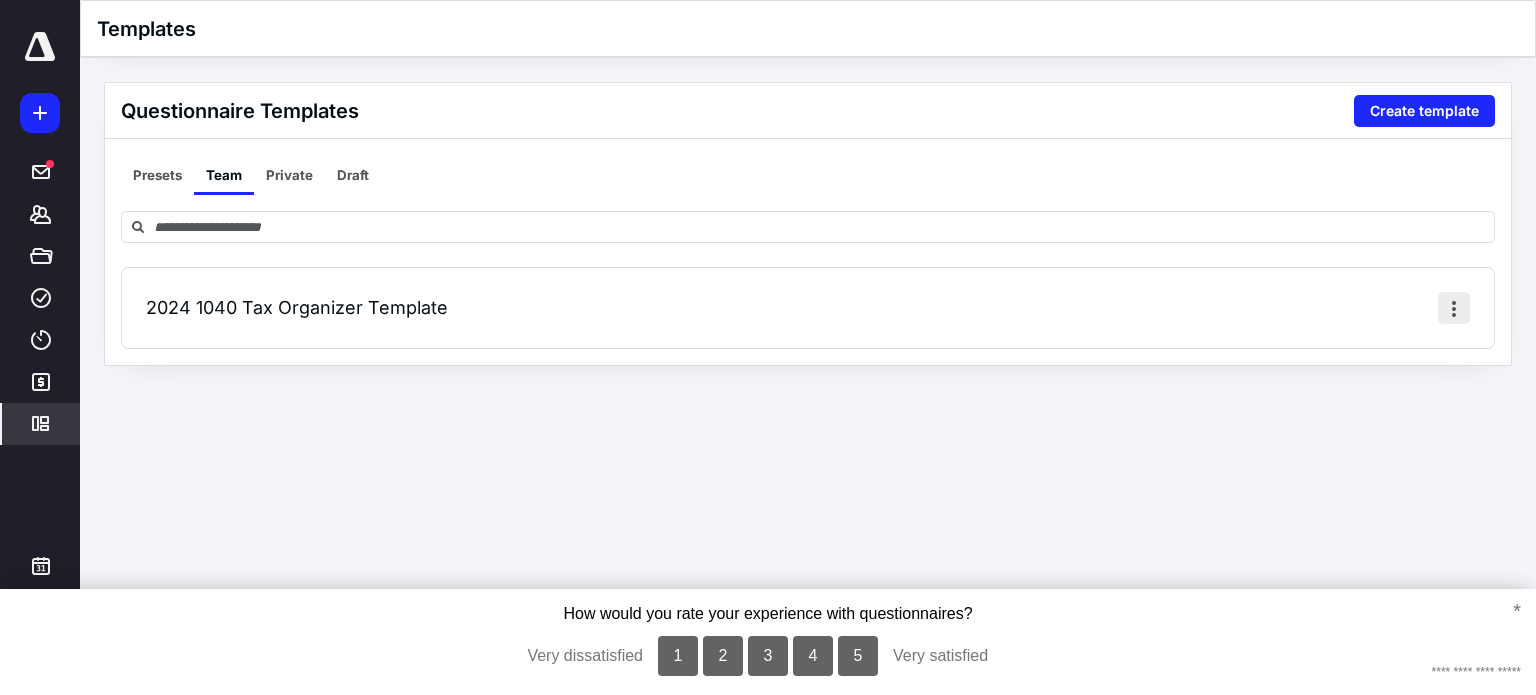 click at bounding box center (1454, 308) 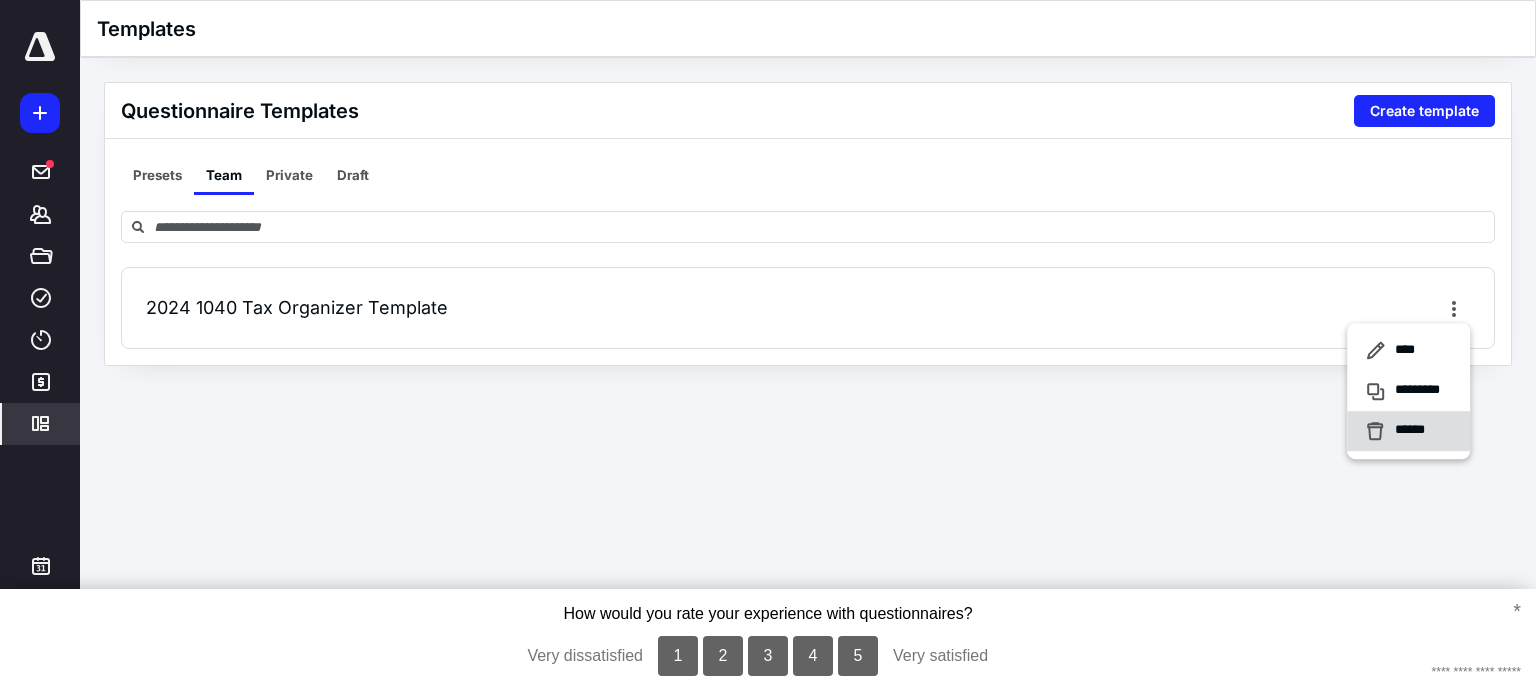 click on "******" at bounding box center [1415, 431] 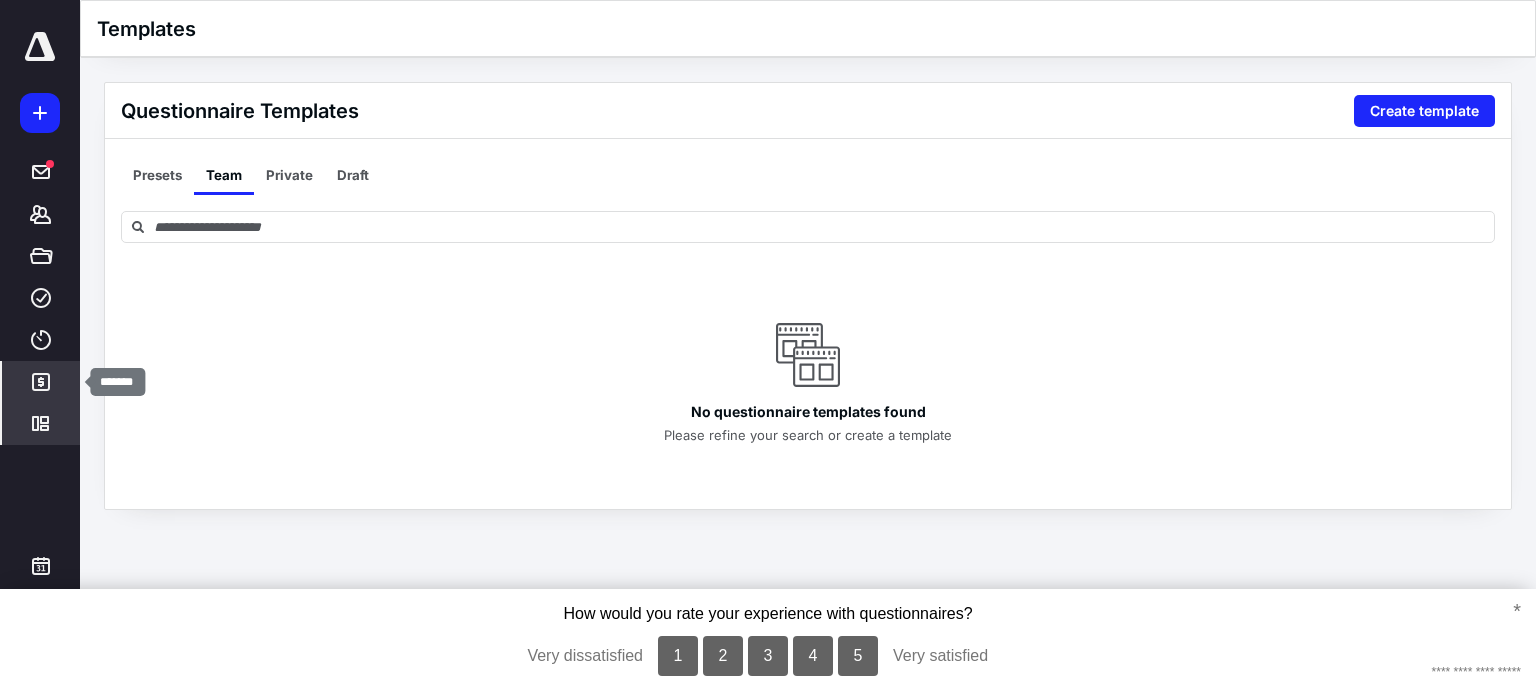 click 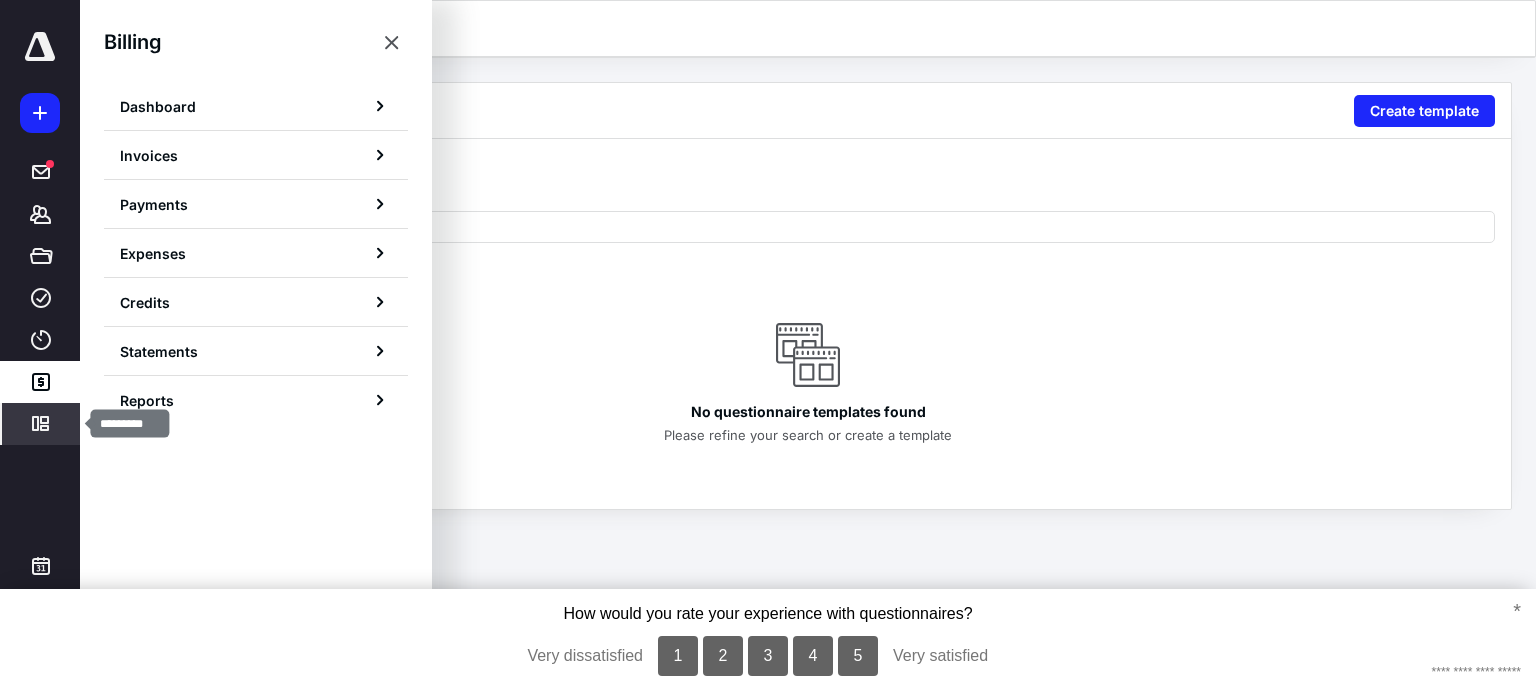 click 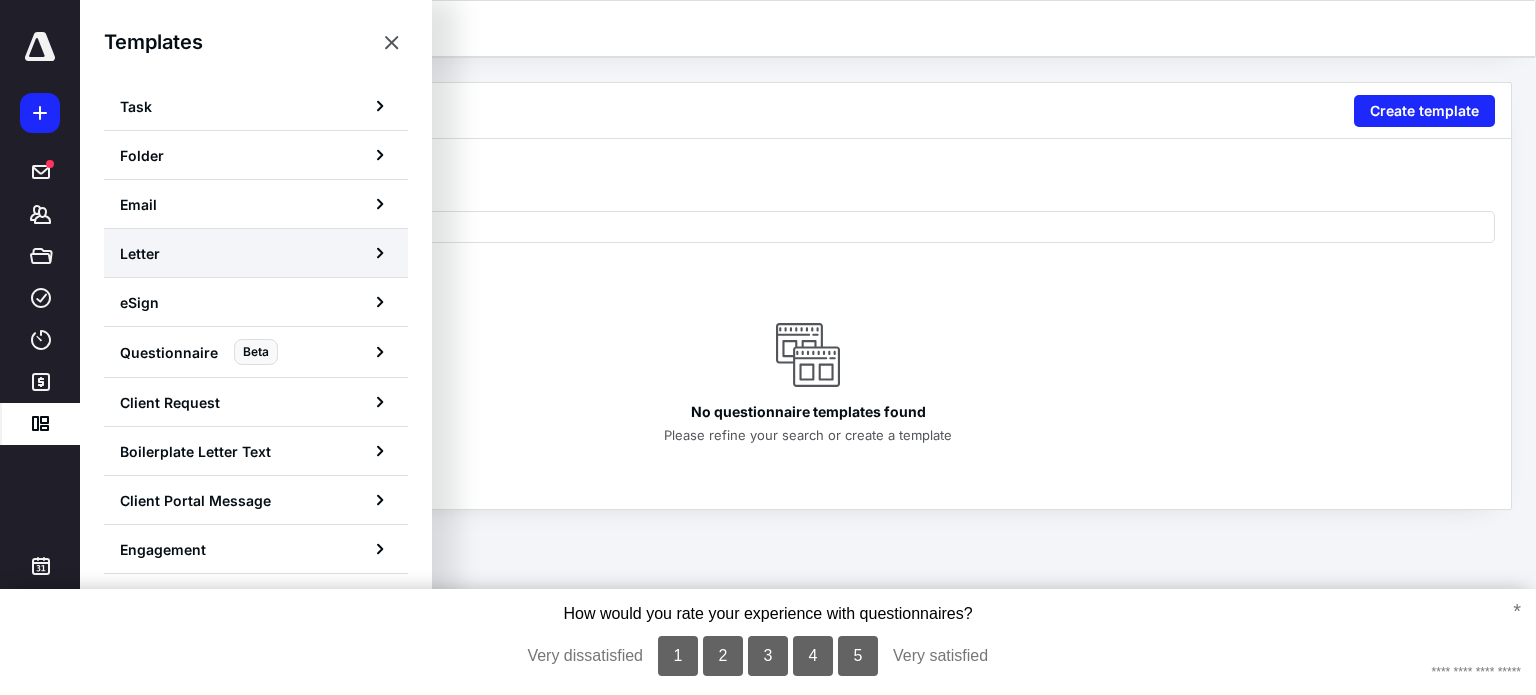 click on "Letter" at bounding box center (256, 253) 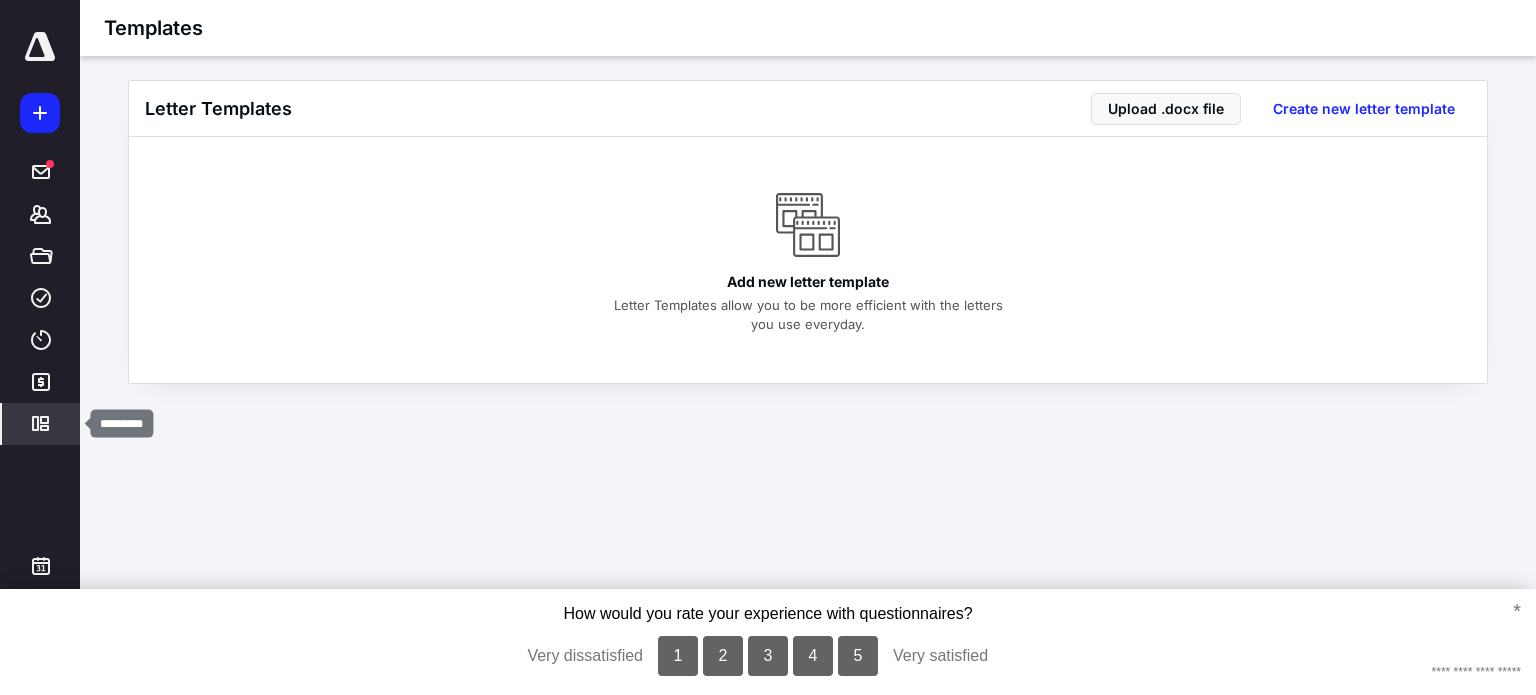 click 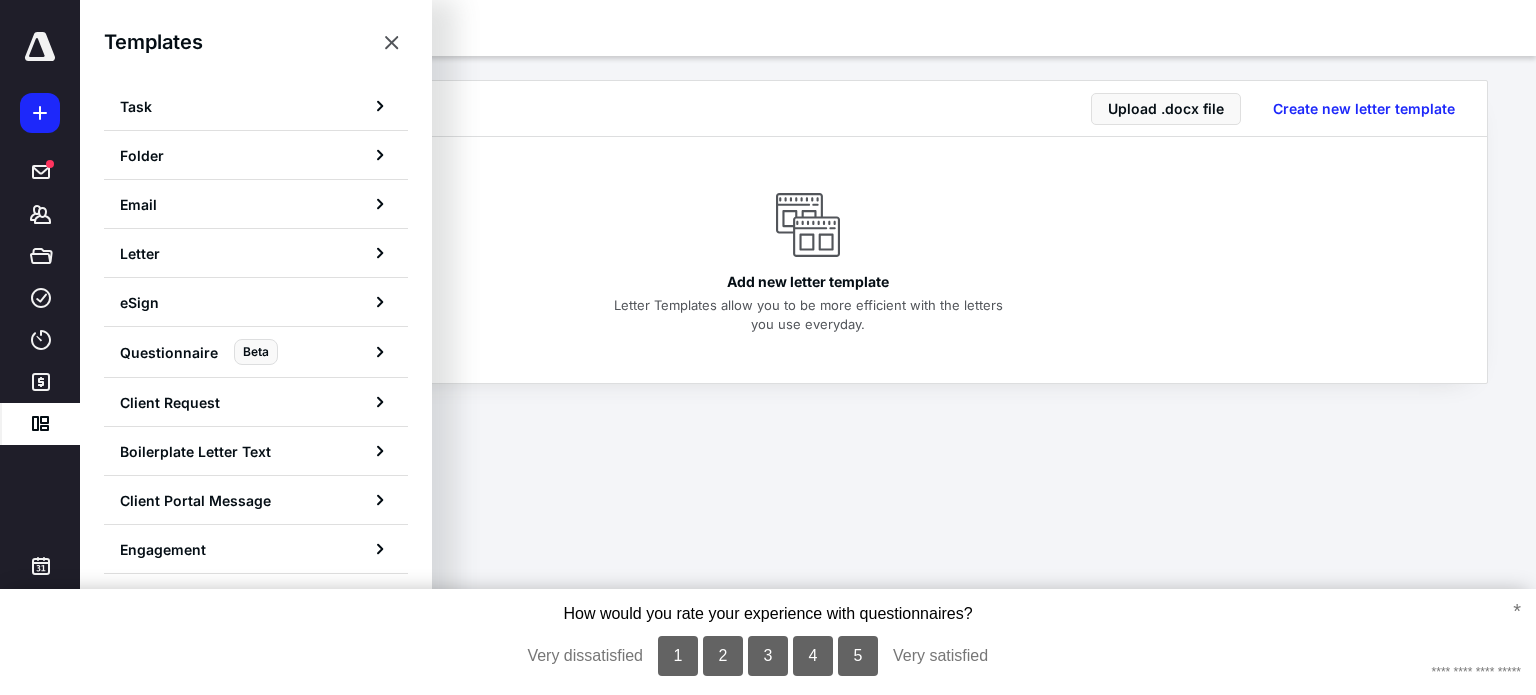 click on "Email" at bounding box center [138, 204] 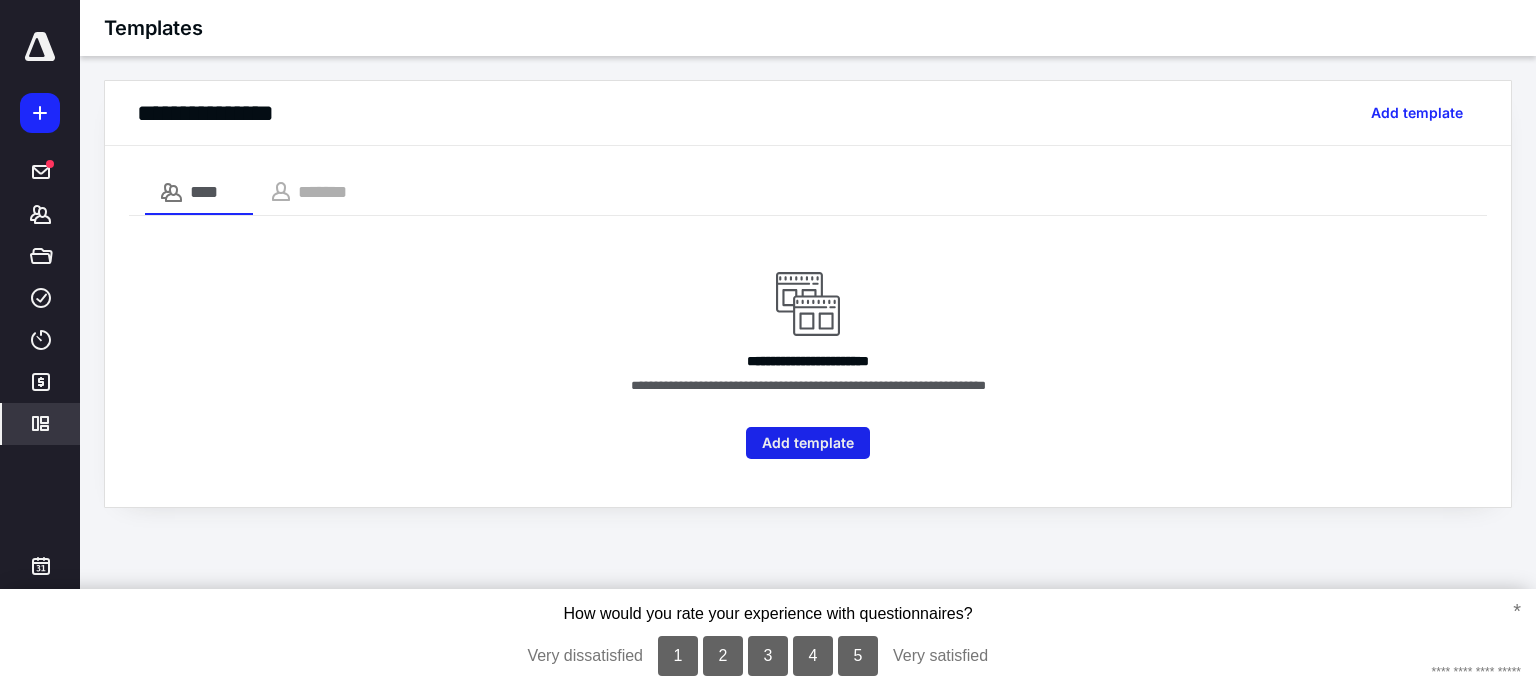 click on "Add template" at bounding box center [808, 443] 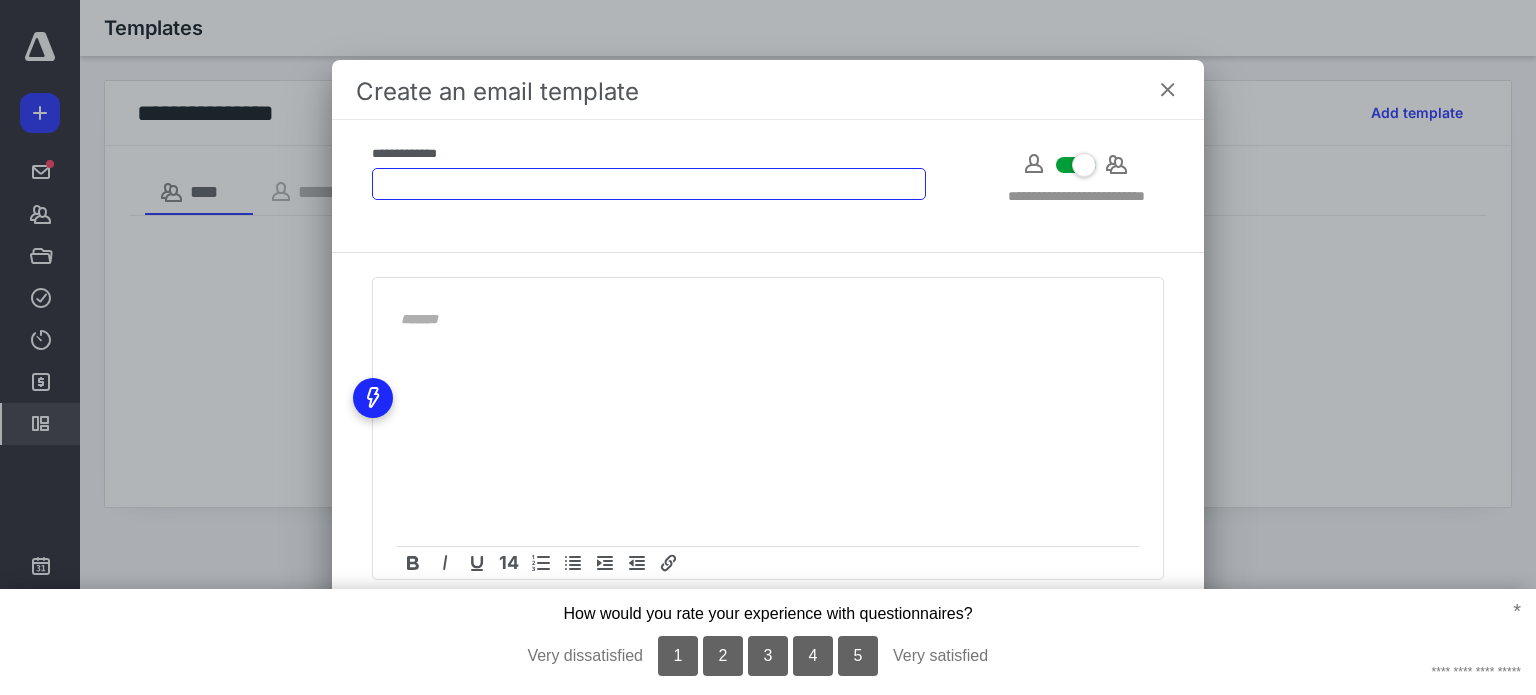 click at bounding box center [649, 184] 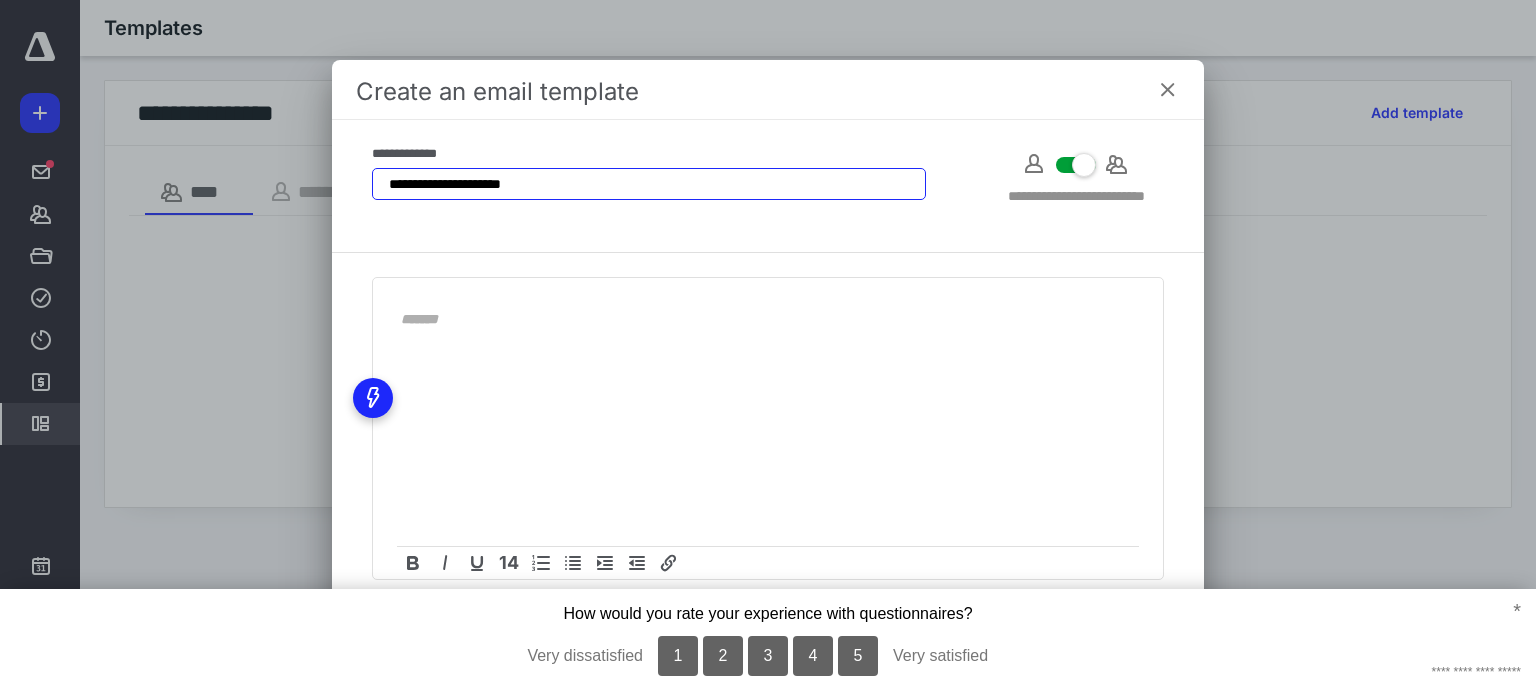 type on "**********" 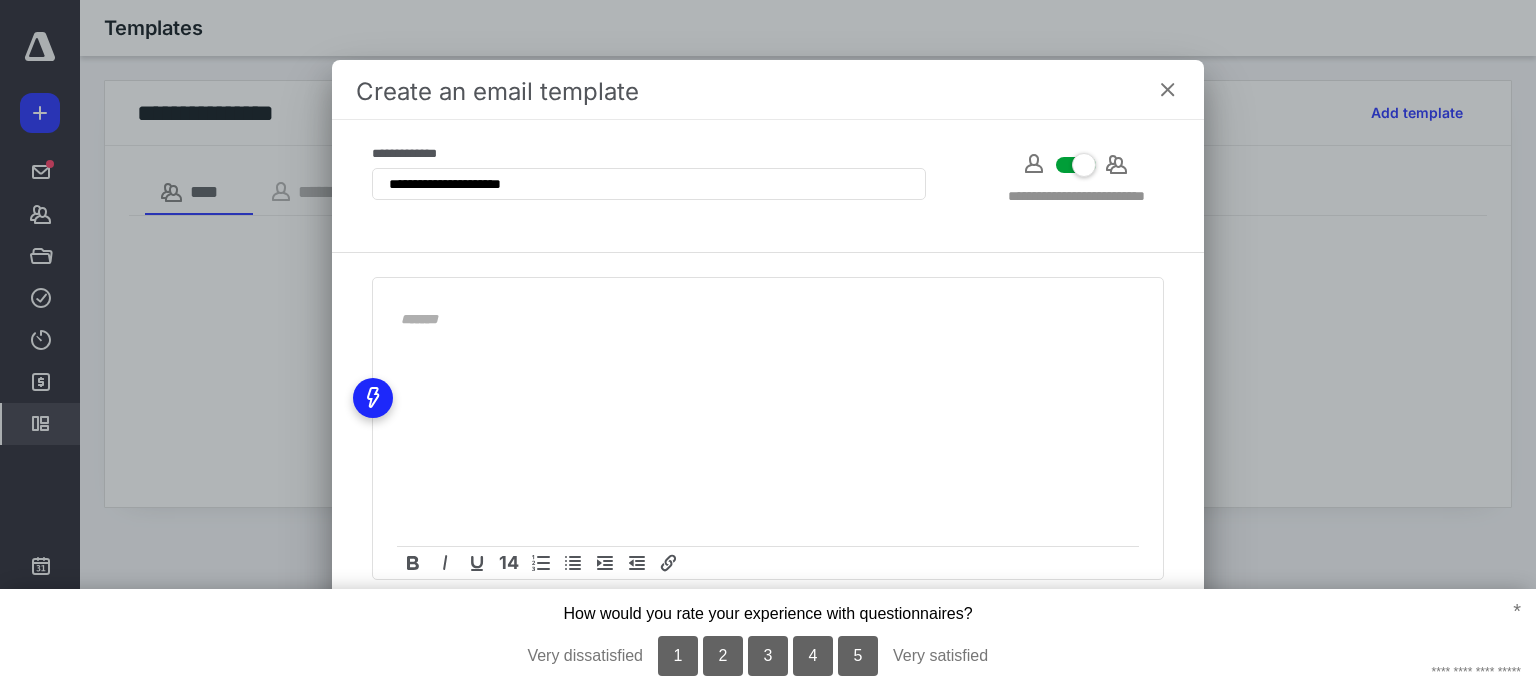 click on "14" at bounding box center [768, 428] 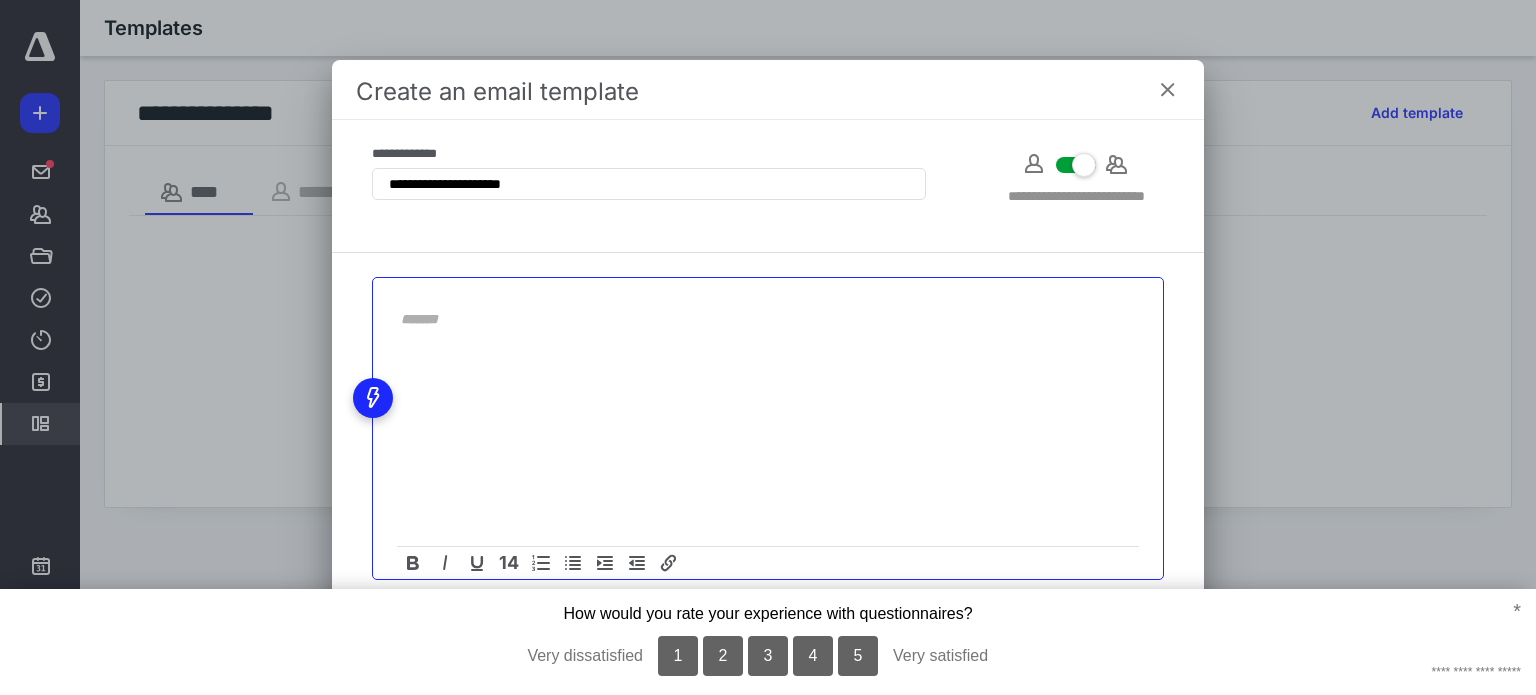 click at bounding box center (756, 319) 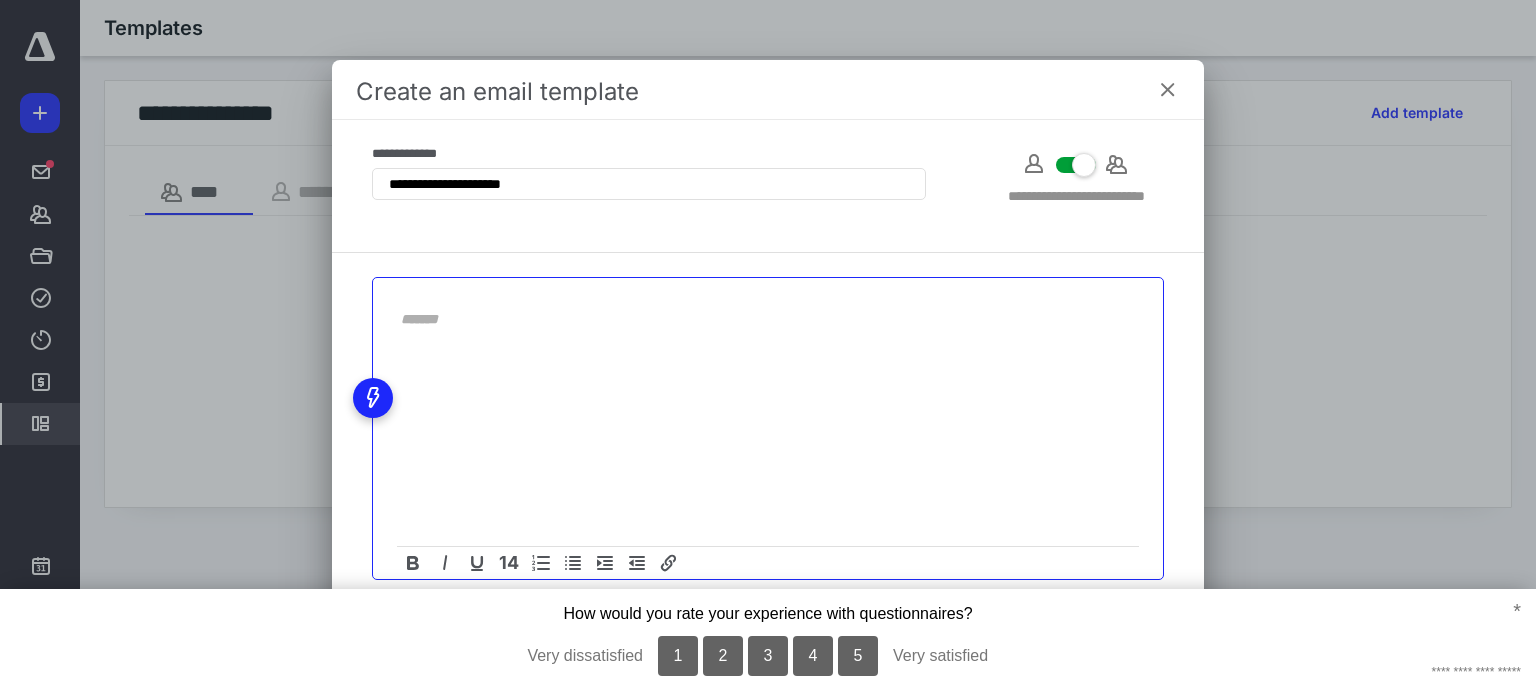 paste on "**********" 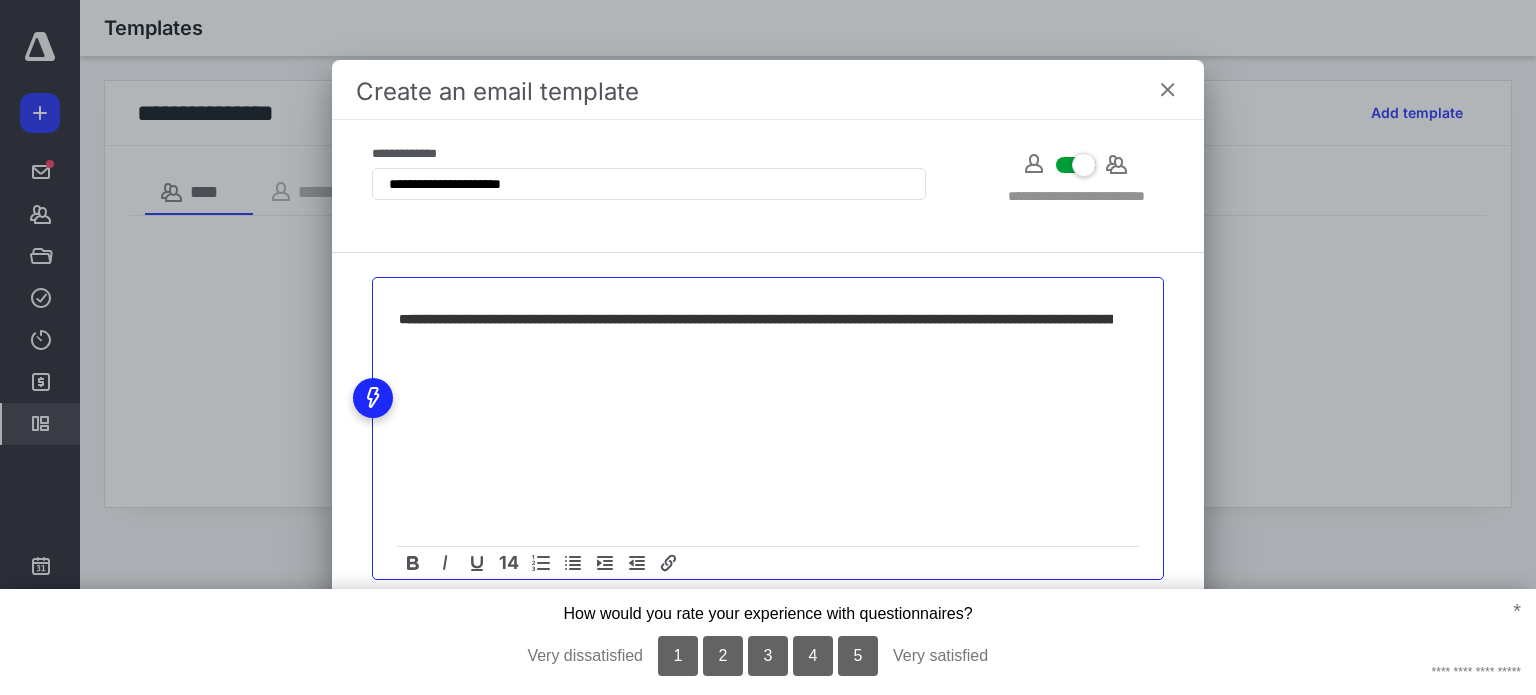 scroll, scrollTop: 0, scrollLeft: 6512, axis: horizontal 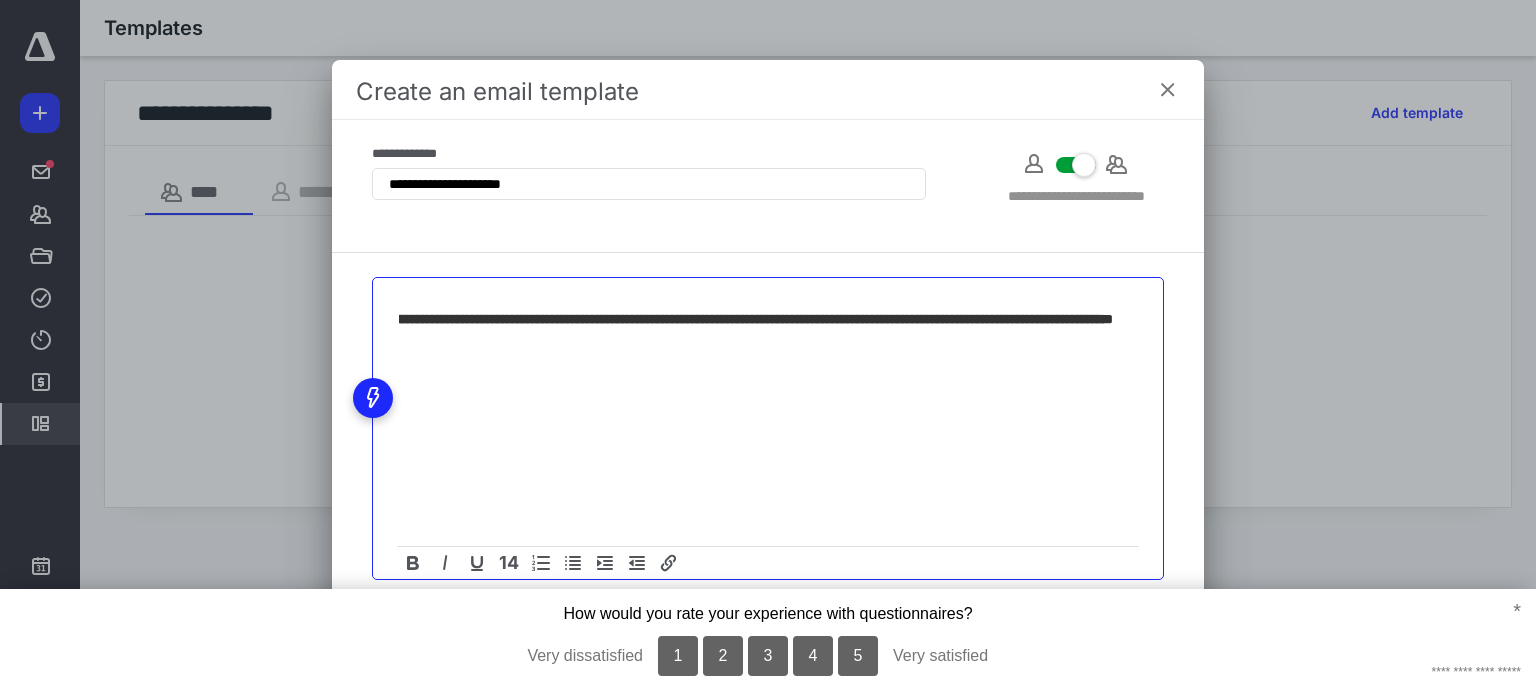 click at bounding box center (756, 319) 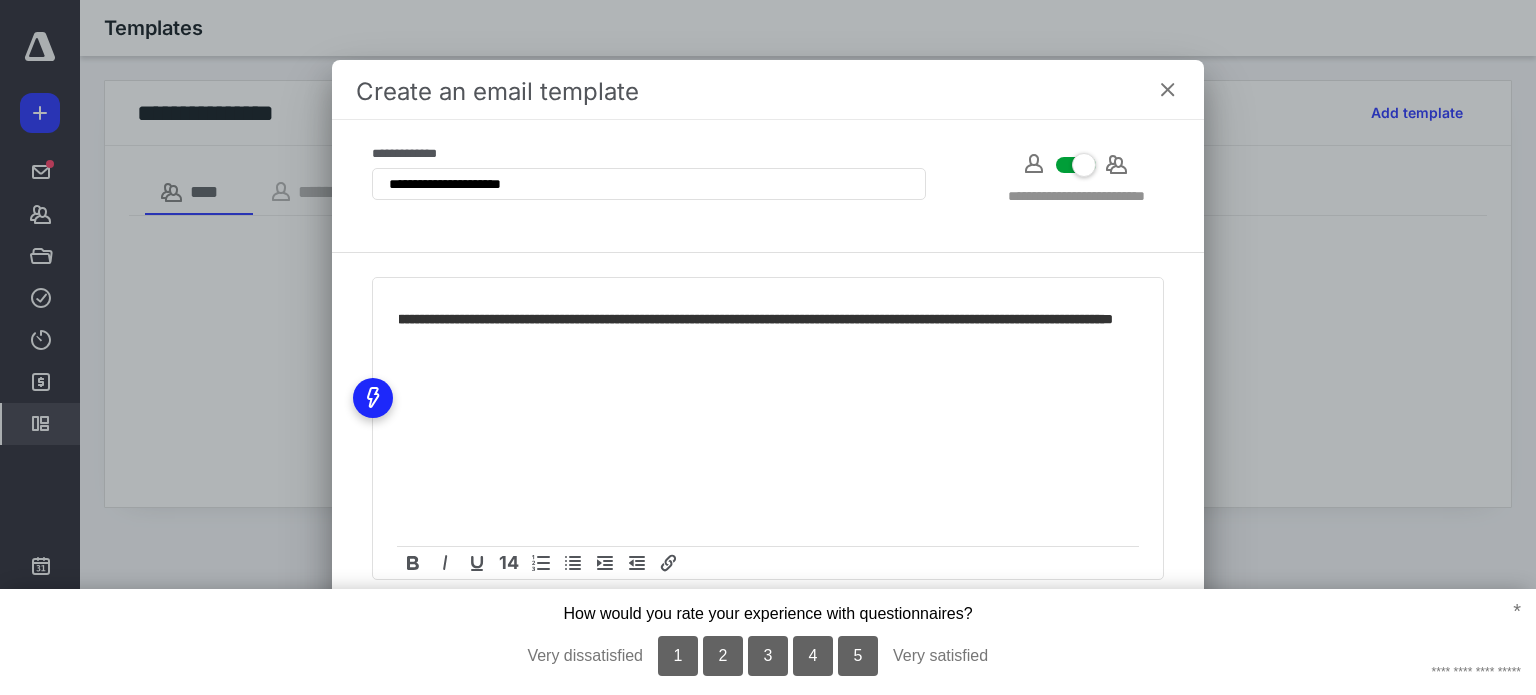 scroll, scrollTop: 0, scrollLeft: 0, axis: both 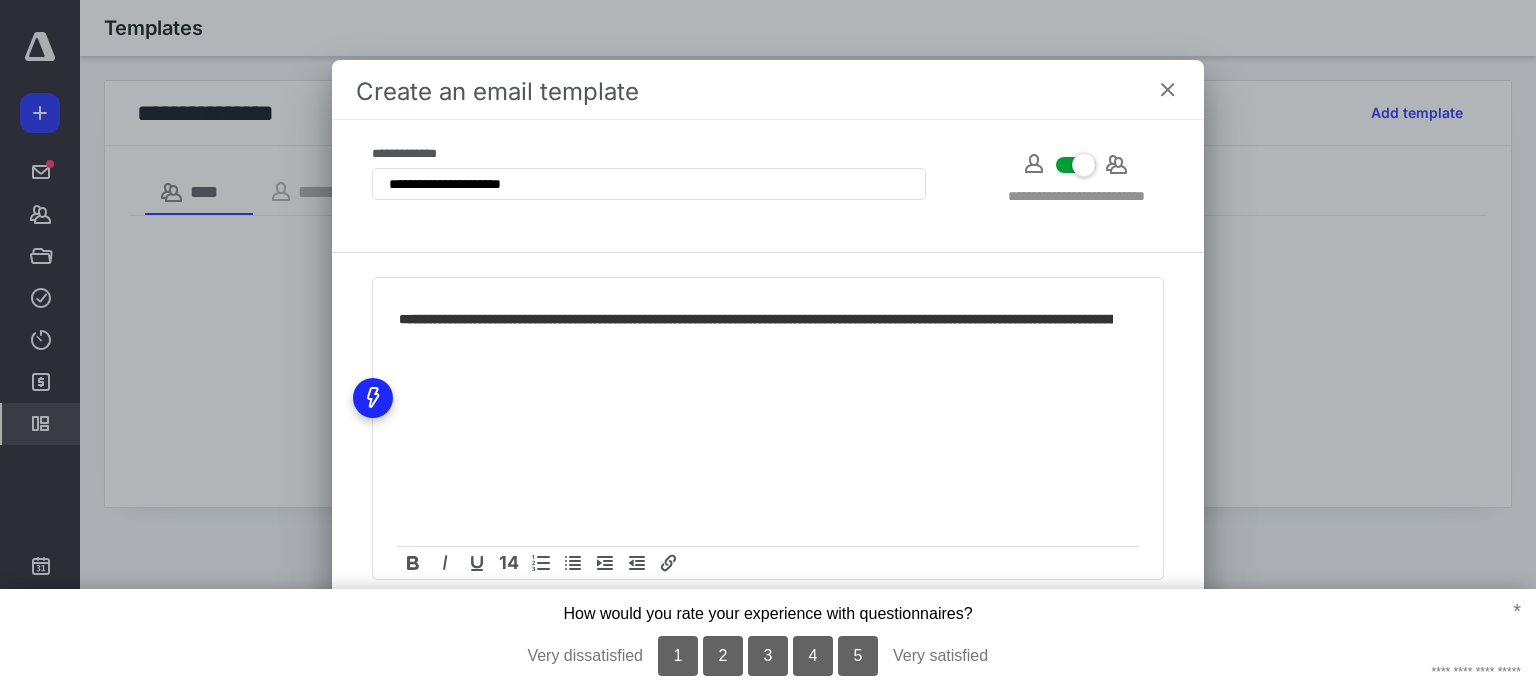 click on "14" at bounding box center [768, 428] 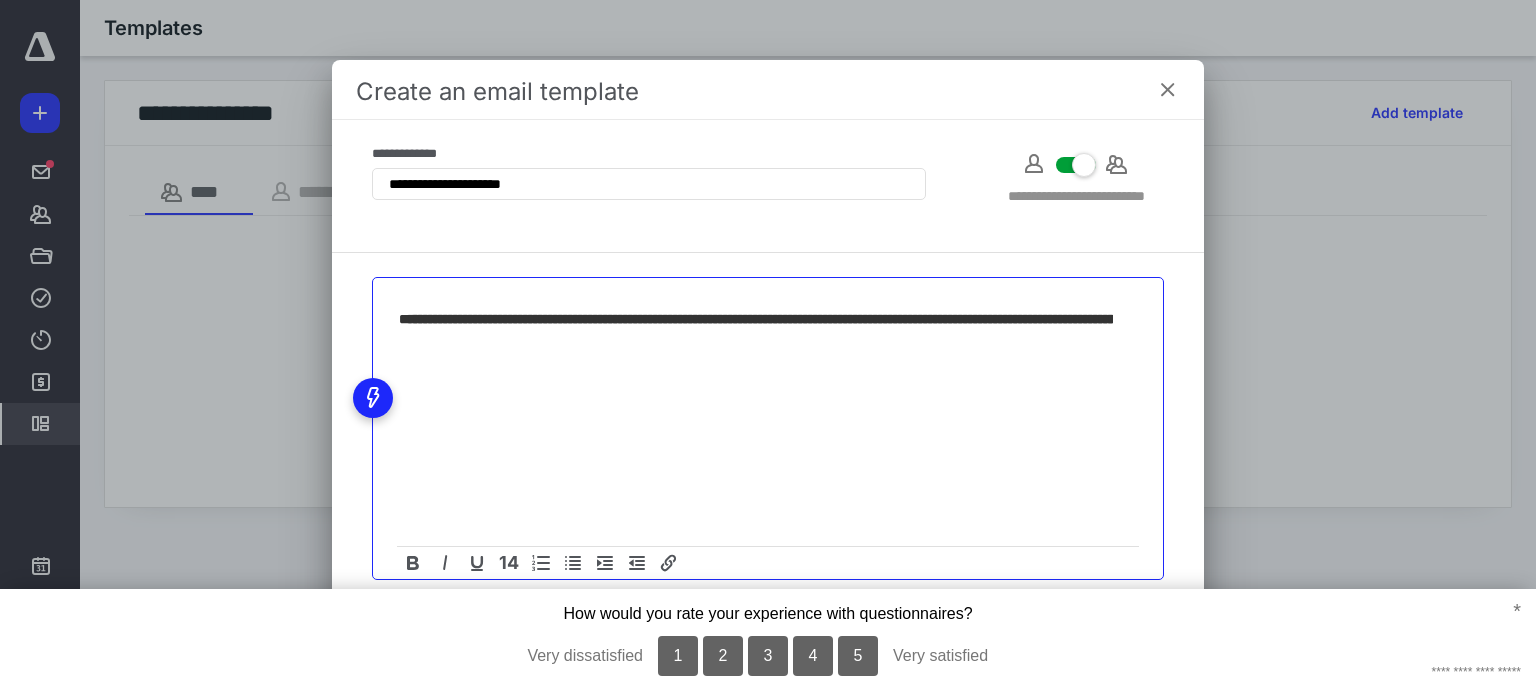 click at bounding box center (756, 319) 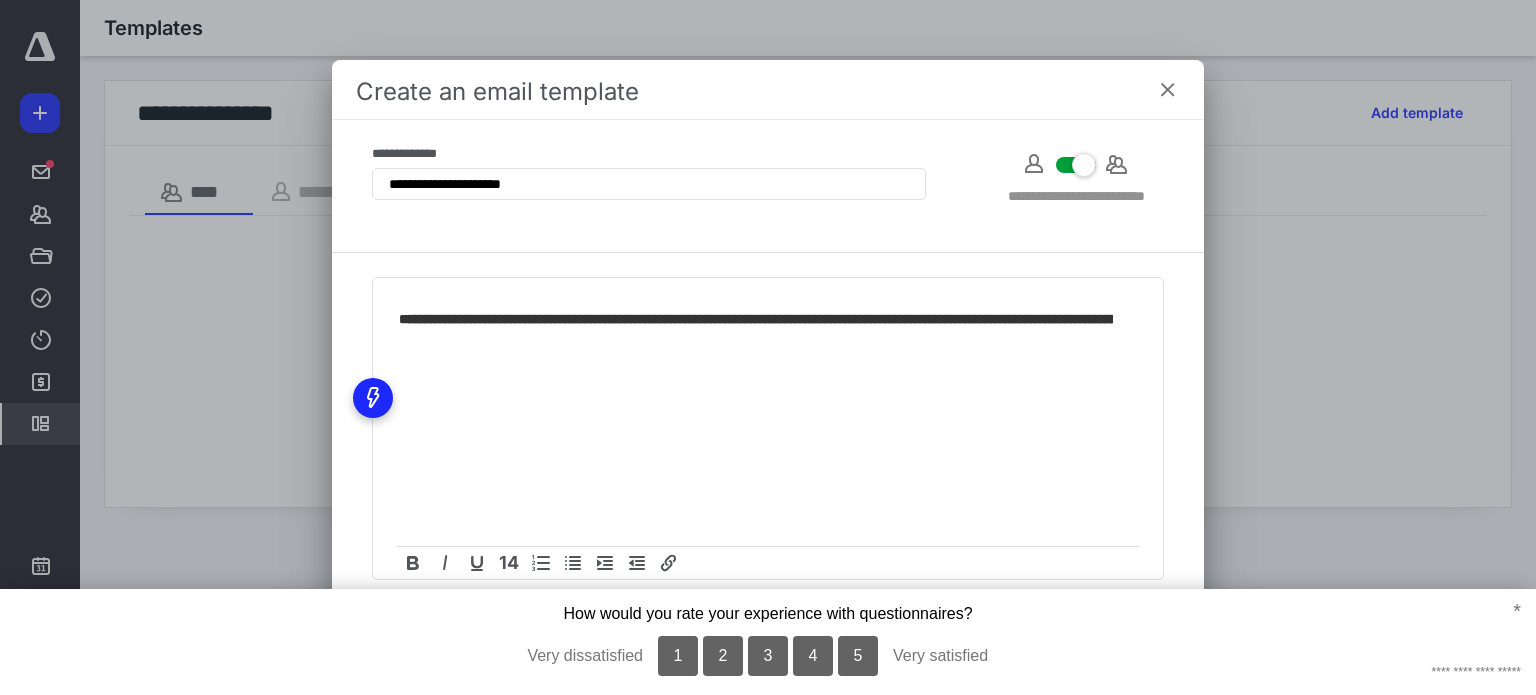 click on "14" at bounding box center (768, 428) 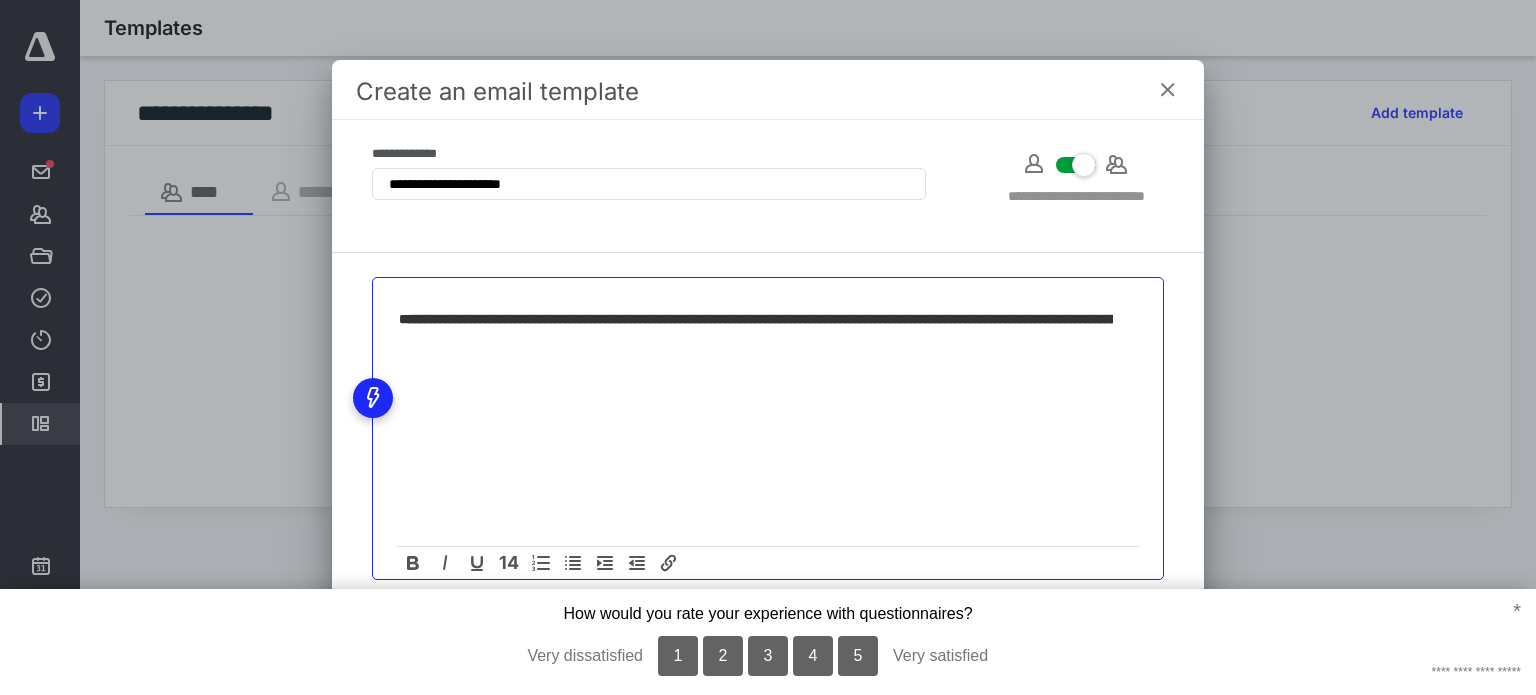 drag, startPoint x: 819, startPoint y: 312, endPoint x: 294, endPoint y: 316, distance: 525.01526 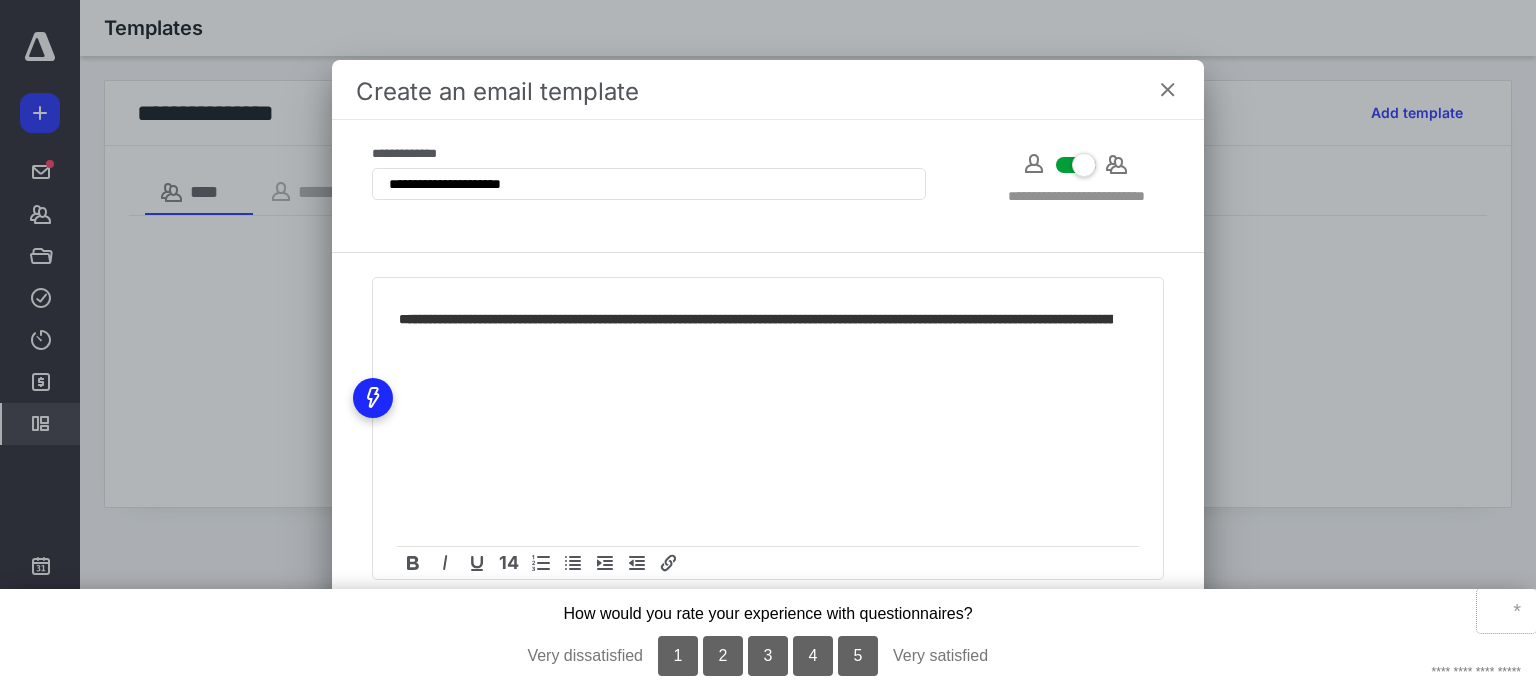 click on "*" at bounding box center [1506, 611] 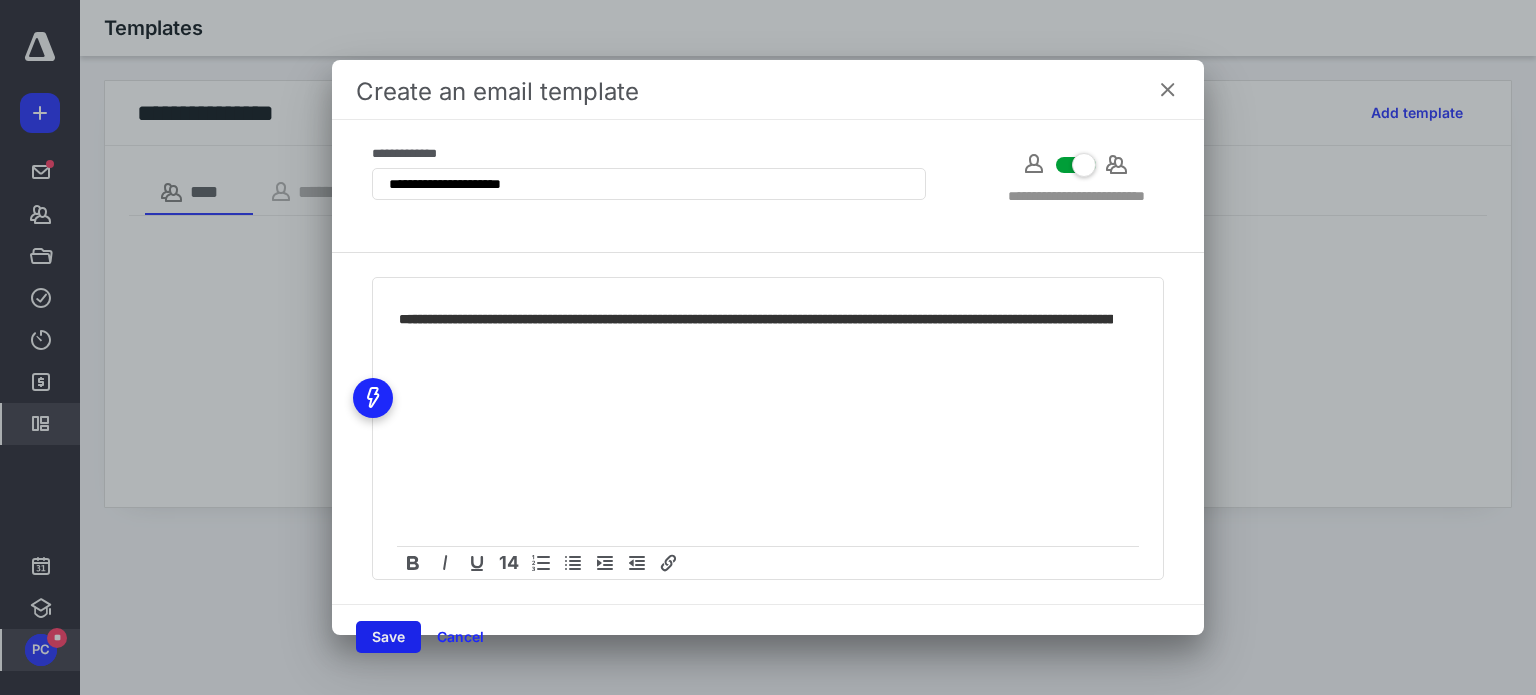 click on "Save" at bounding box center [388, 637] 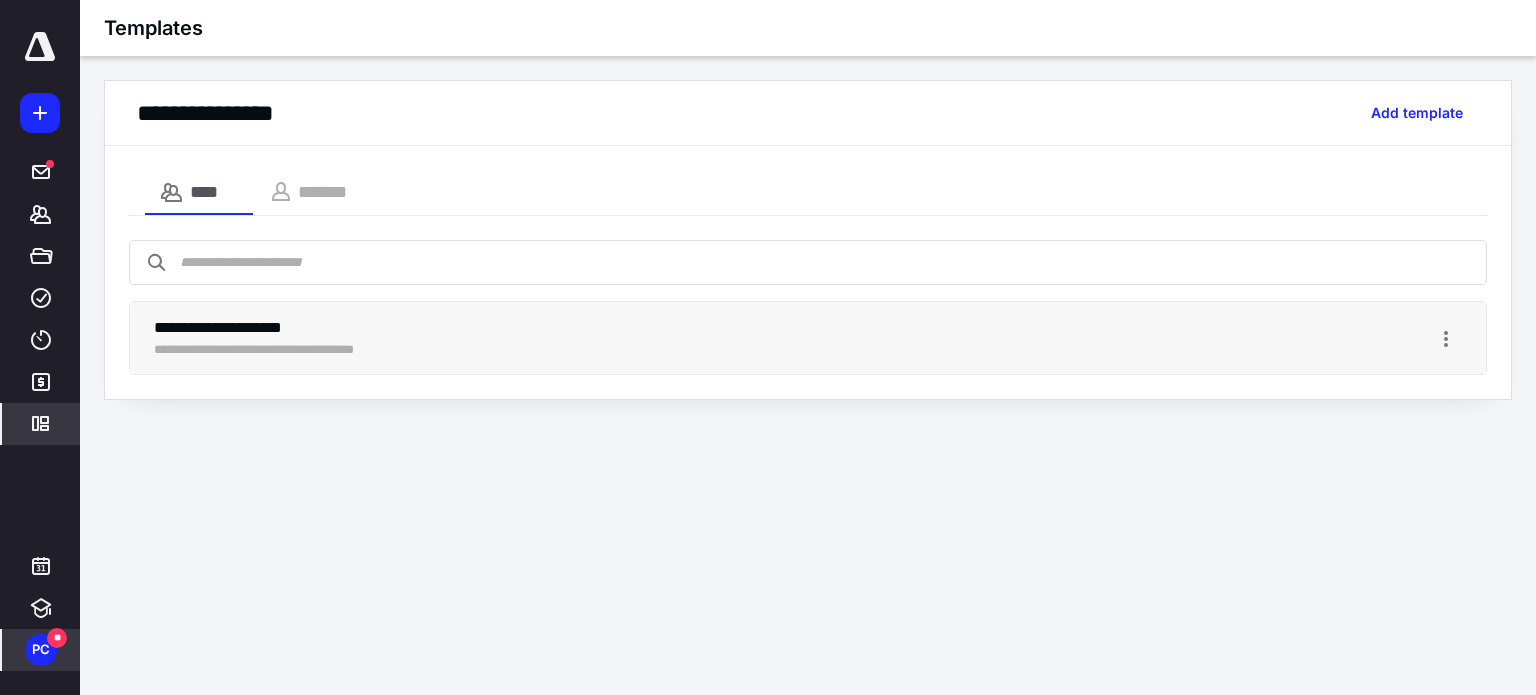 click on "**********" at bounding box center [280, 350] 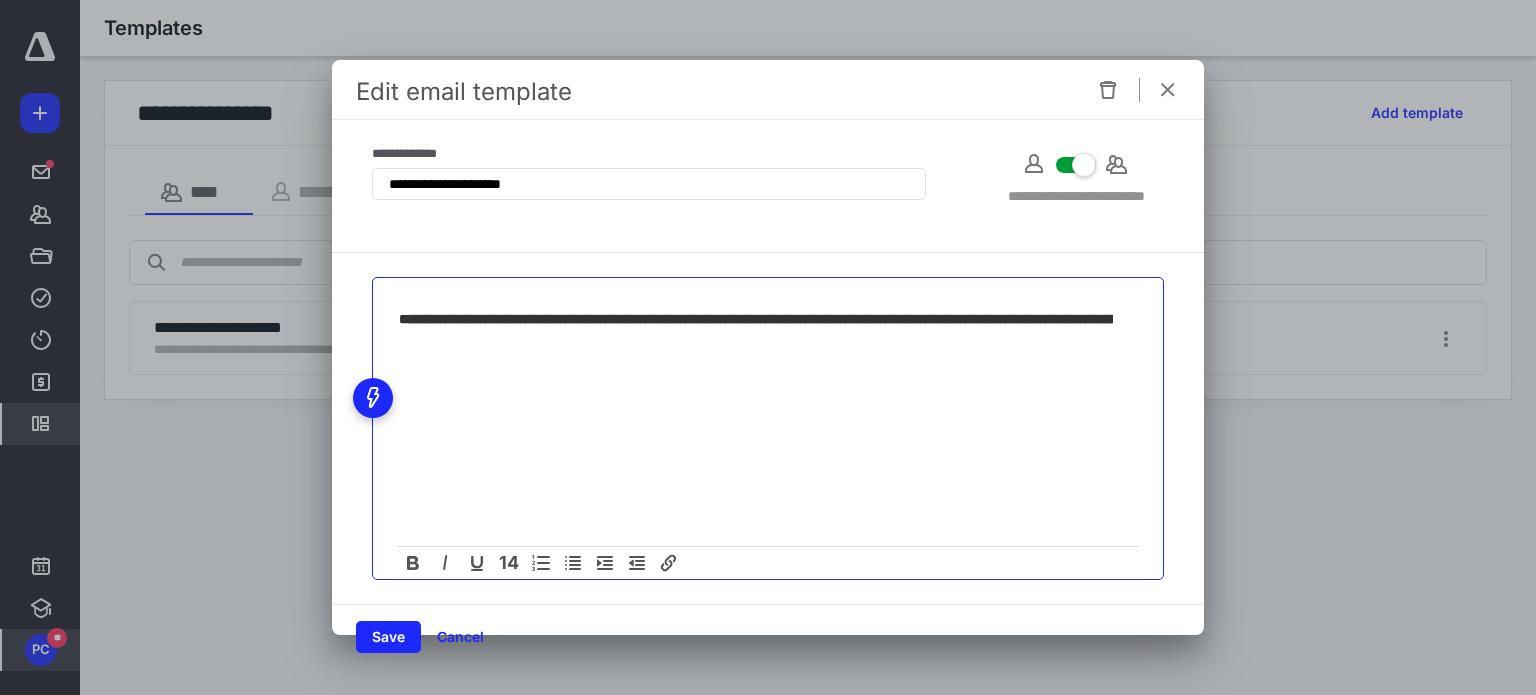 click at bounding box center (756, 319) 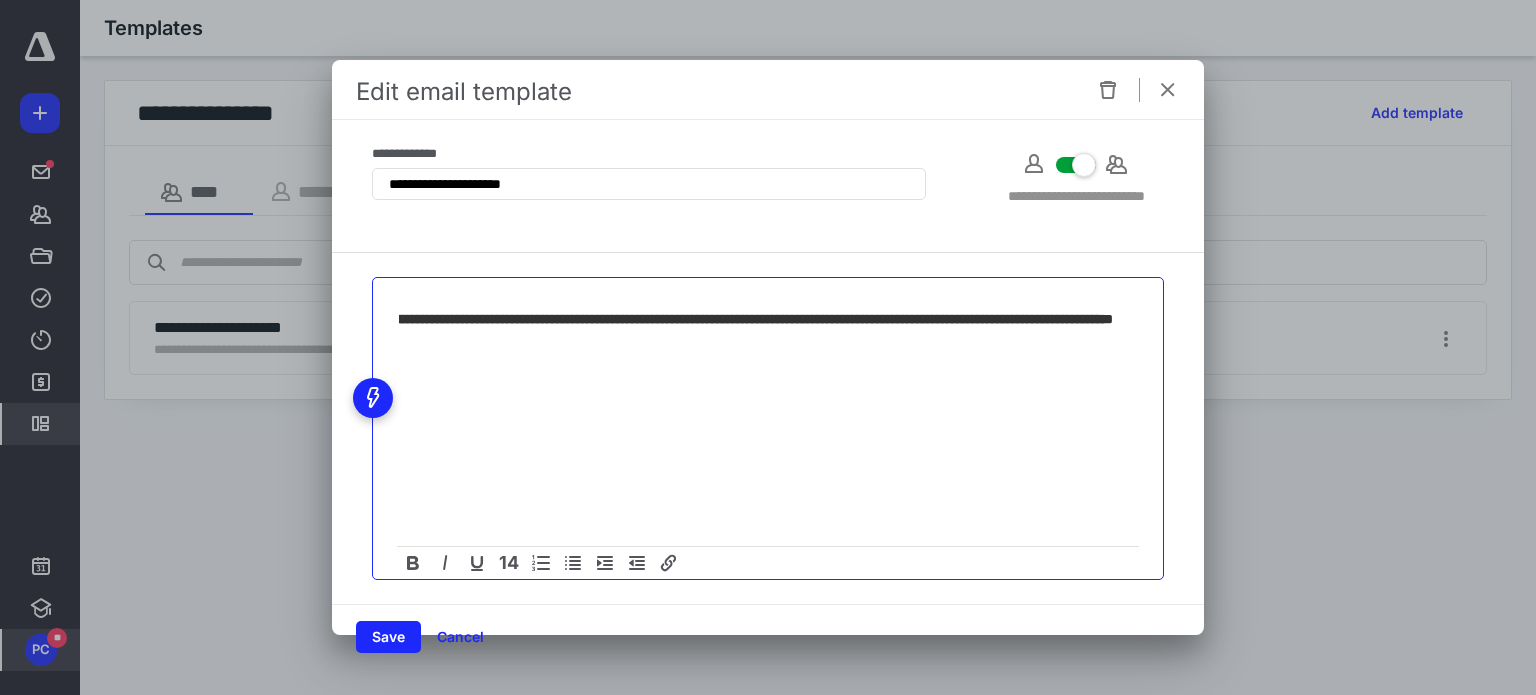 scroll, scrollTop: 0, scrollLeft: 6512, axis: horizontal 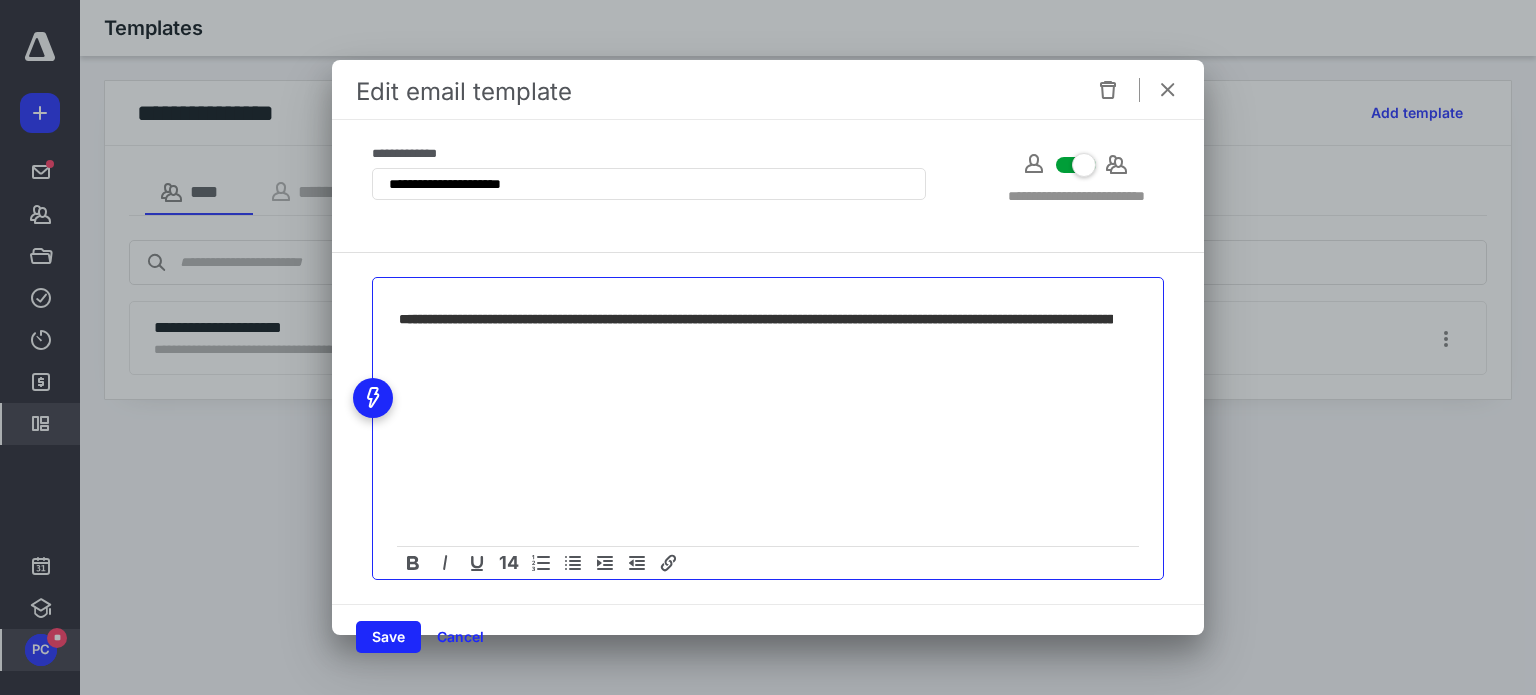 drag, startPoint x: 629, startPoint y: 316, endPoint x: 198, endPoint y: 302, distance: 431.22733 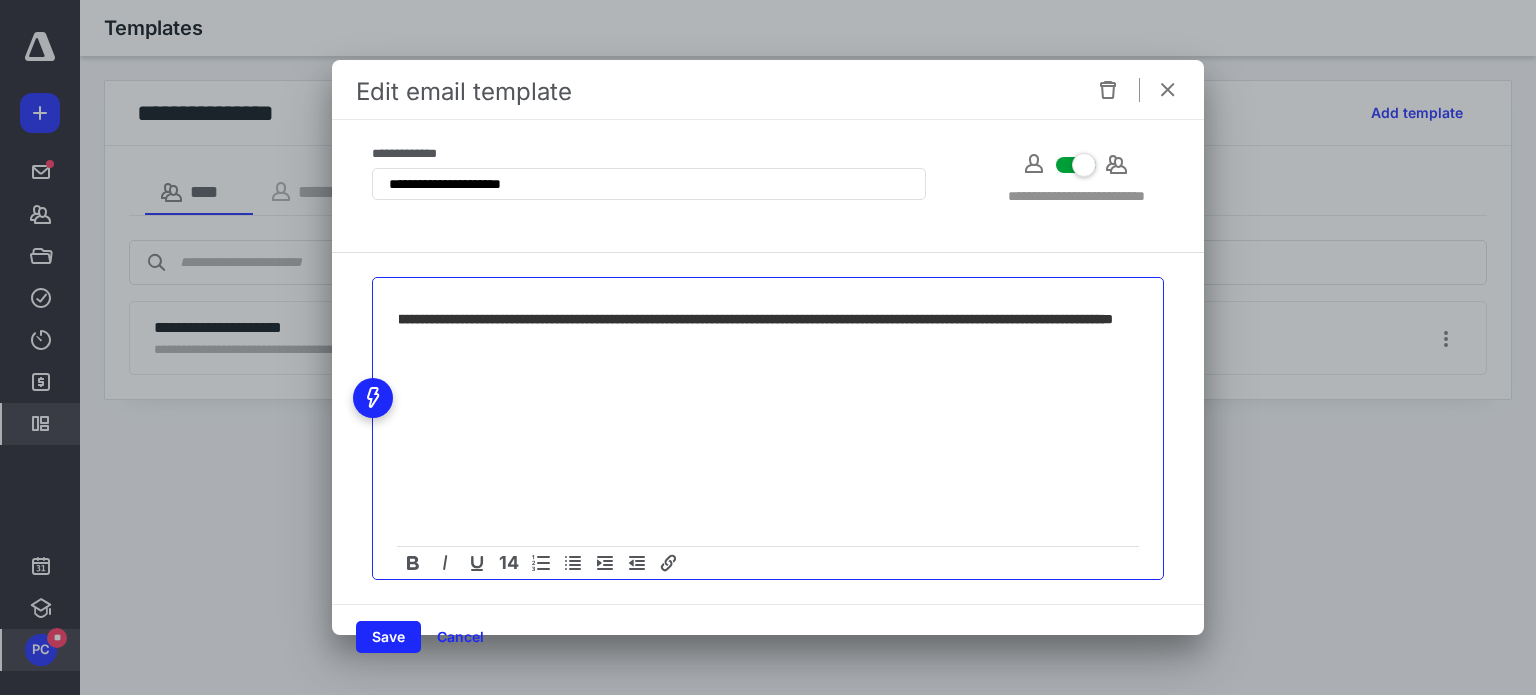scroll, scrollTop: 0, scrollLeft: 6512, axis: horizontal 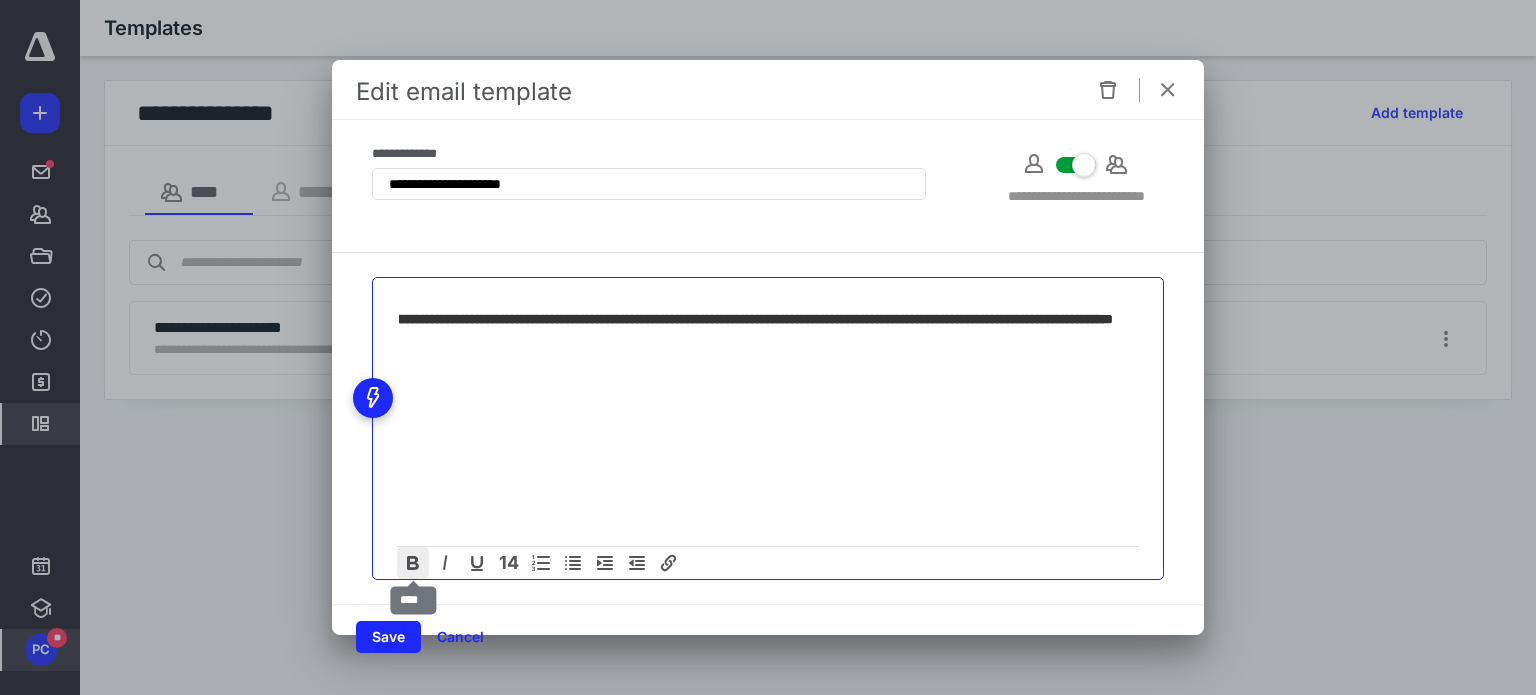 click at bounding box center [413, 563] 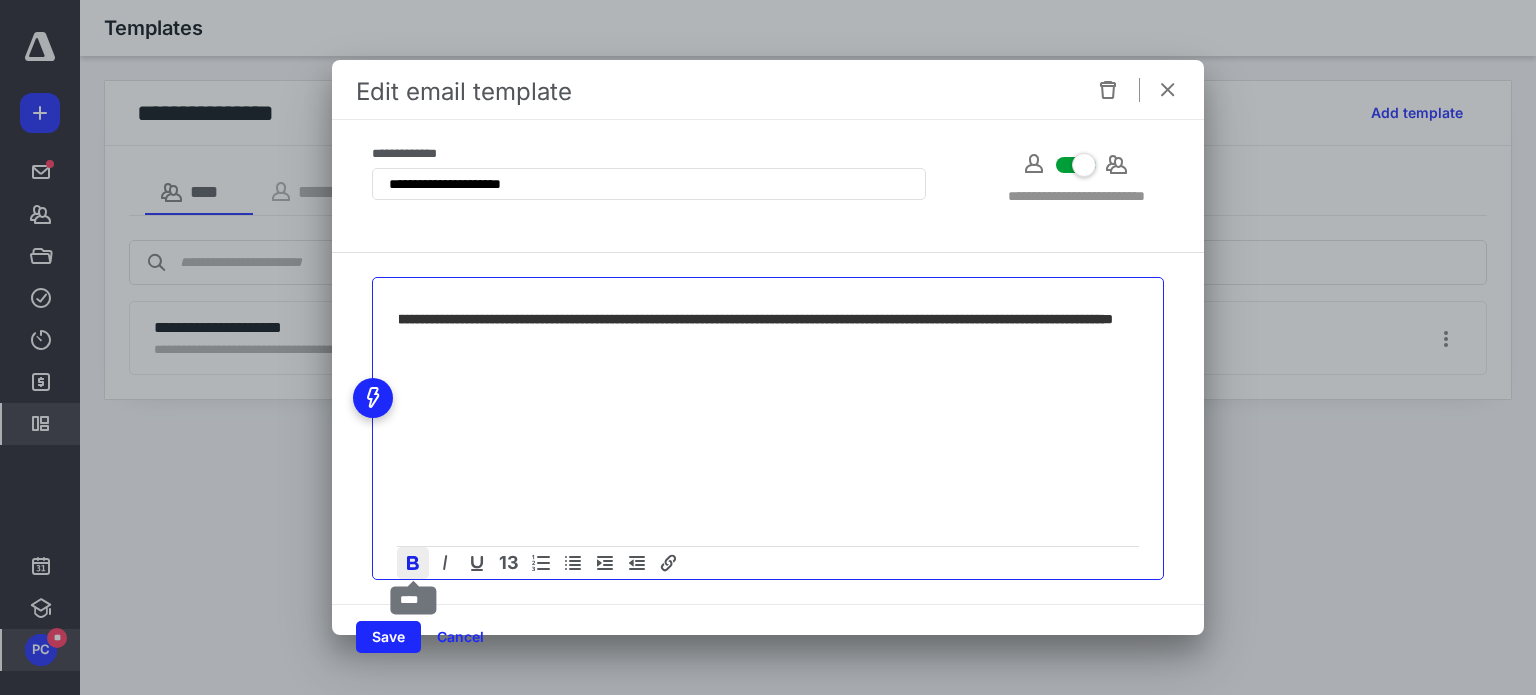 scroll, scrollTop: 0, scrollLeft: 0, axis: both 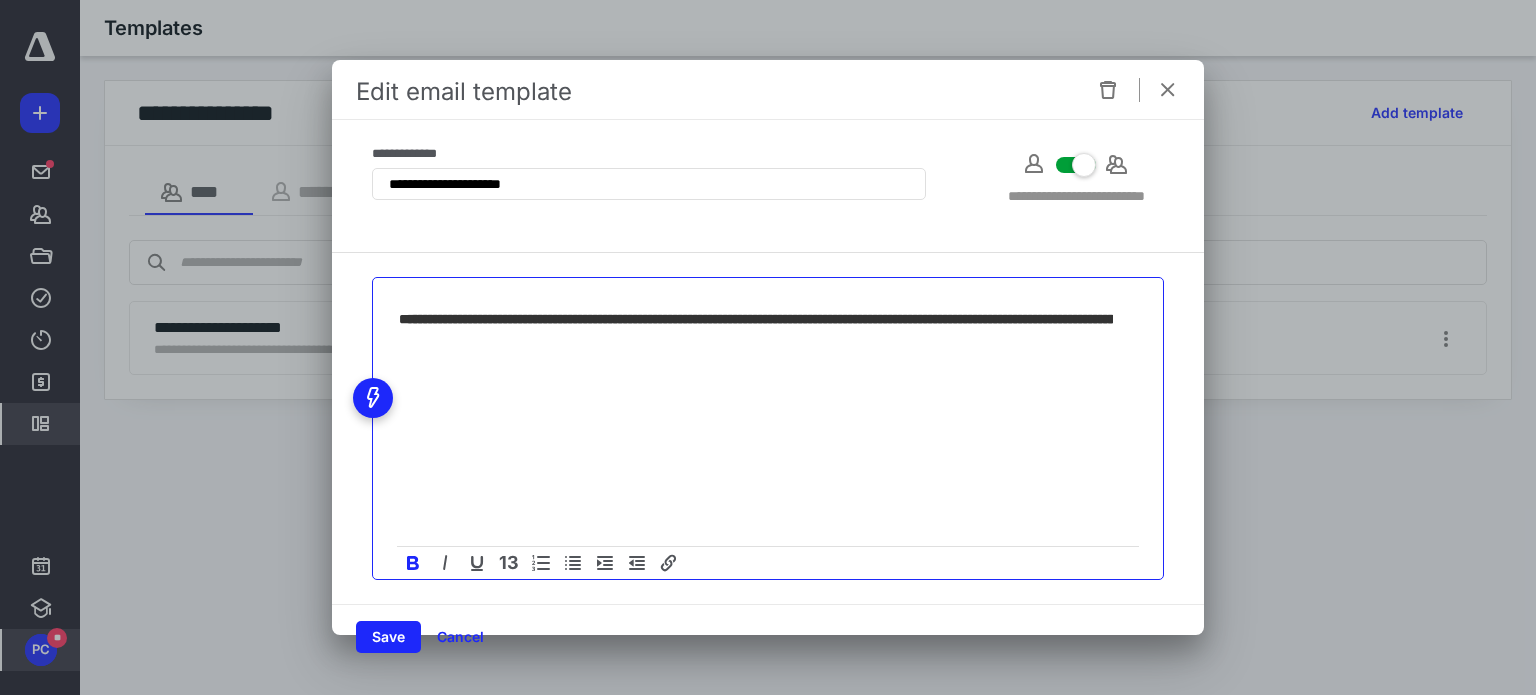 click at bounding box center (756, 319) 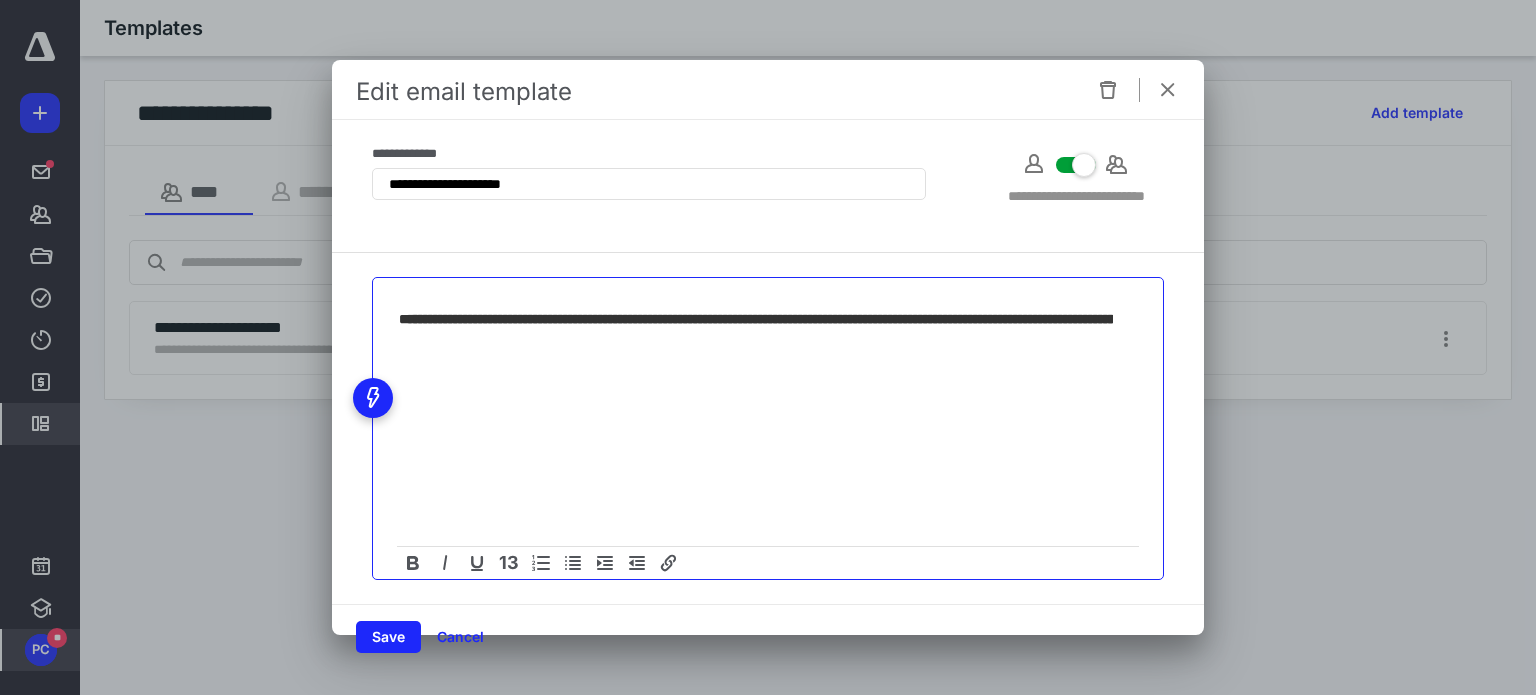 click at bounding box center (768, 446) 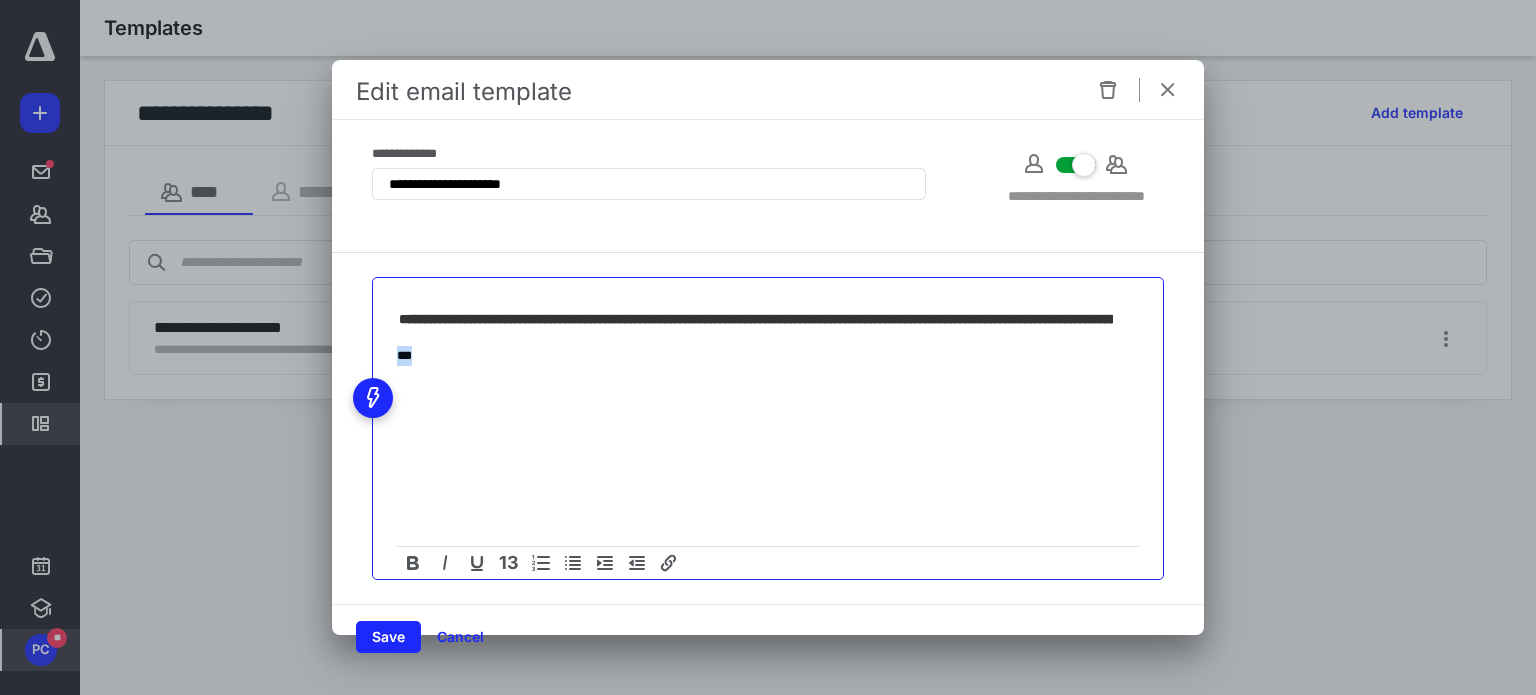 drag, startPoint x: 432, startPoint y: 360, endPoint x: 359, endPoint y: 355, distance: 73.171036 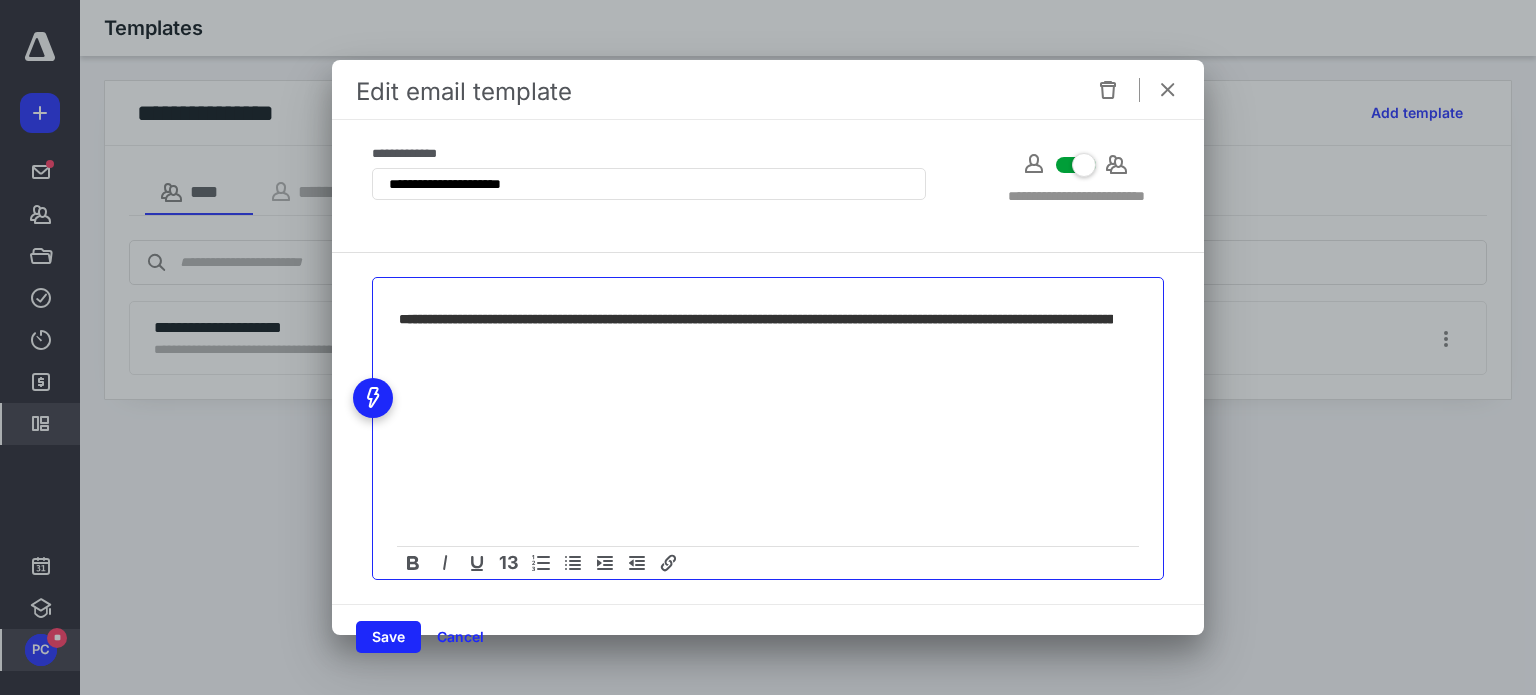 drag, startPoint x: 459, startPoint y: 313, endPoint x: 448, endPoint y: 315, distance: 11.18034 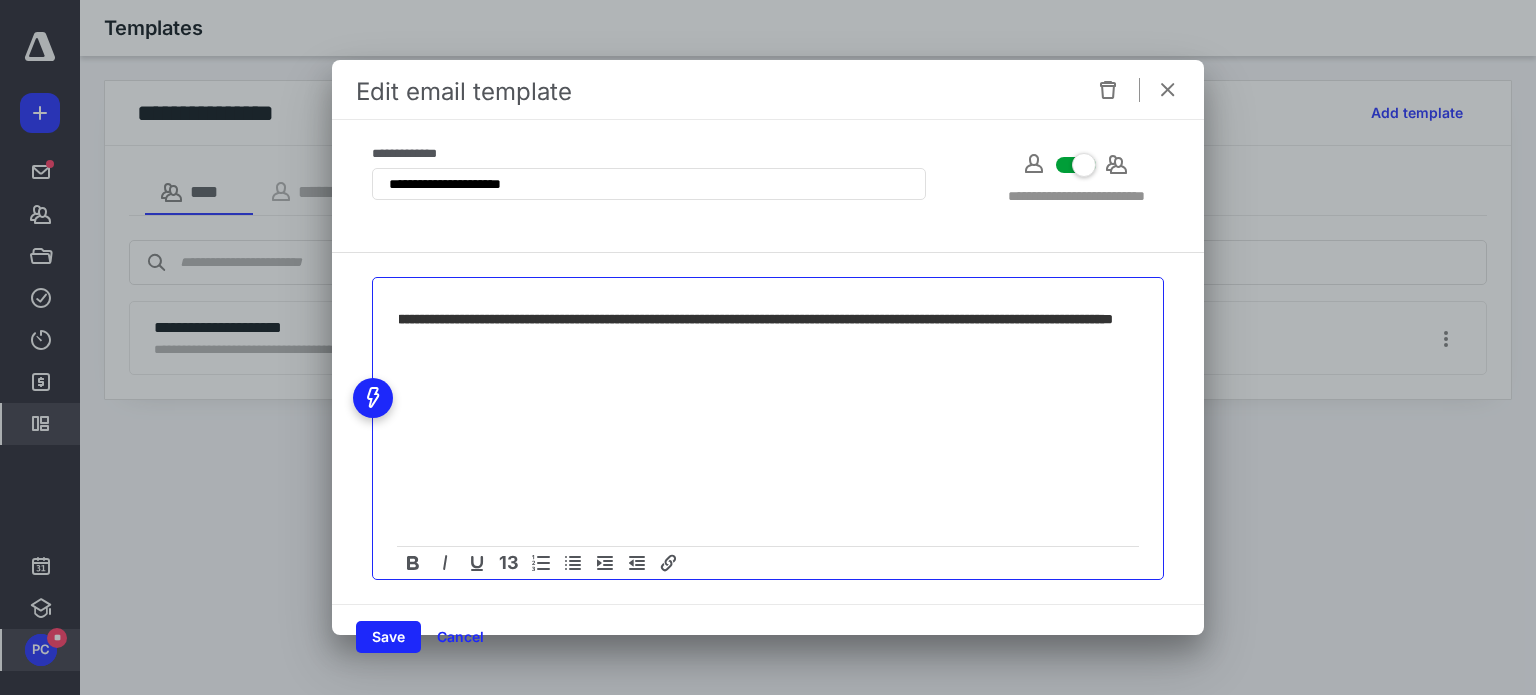 scroll, scrollTop: 0, scrollLeft: 6512, axis: horizontal 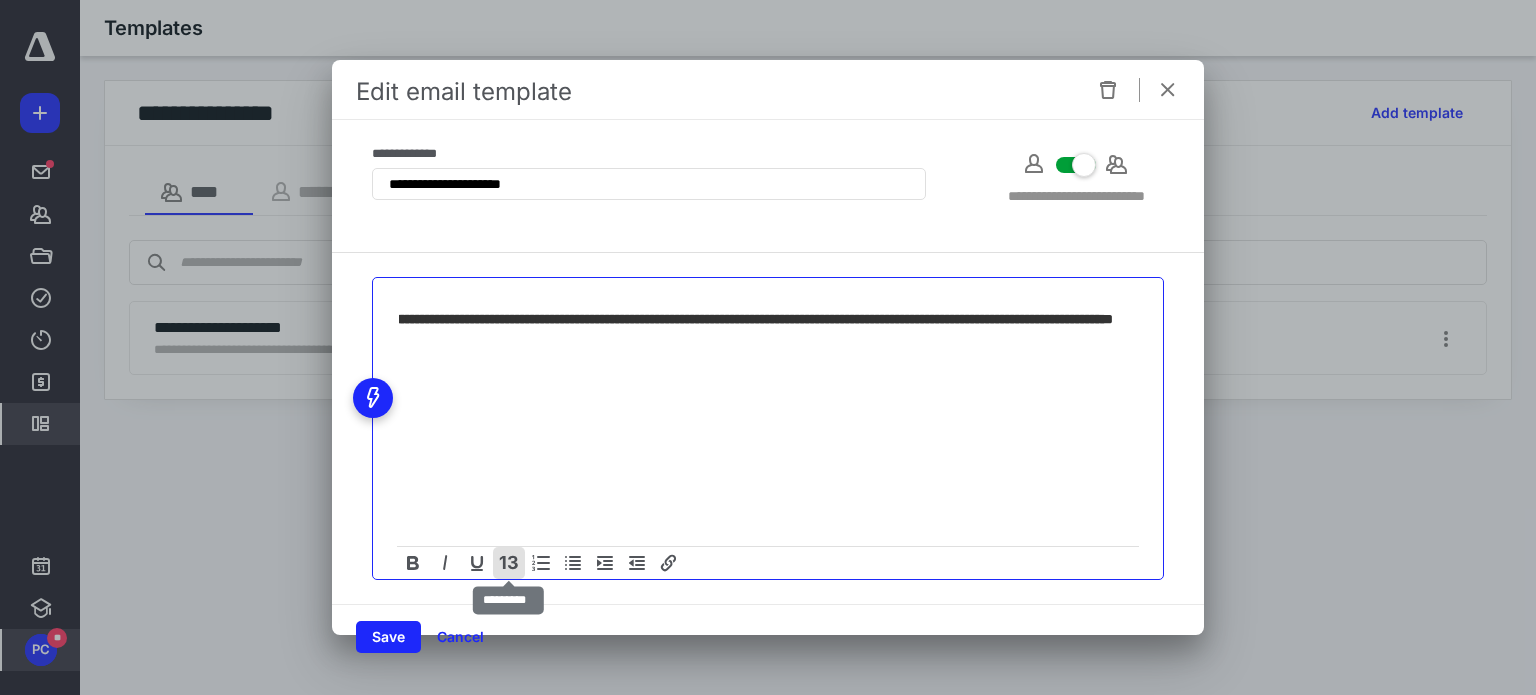 click on "13" at bounding box center [509, 563] 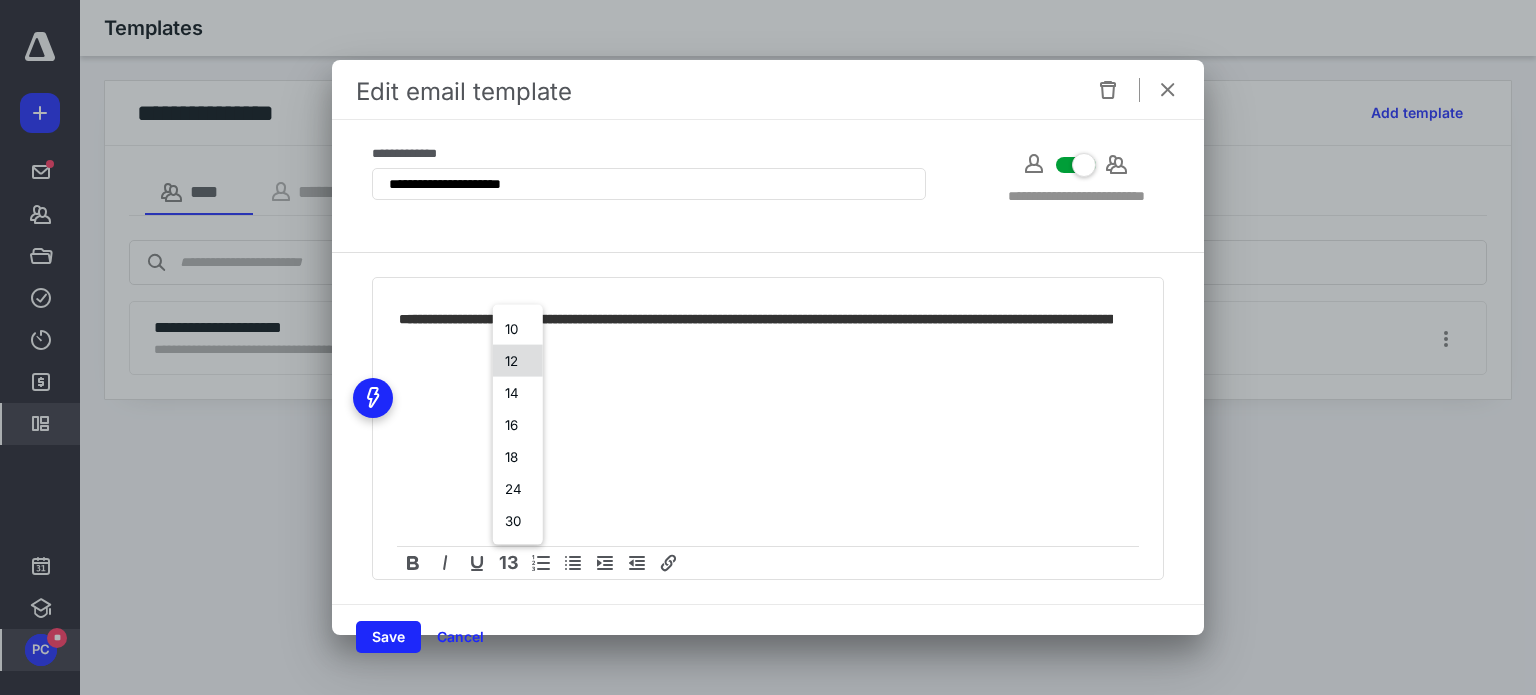 click on "12" at bounding box center (518, 360) 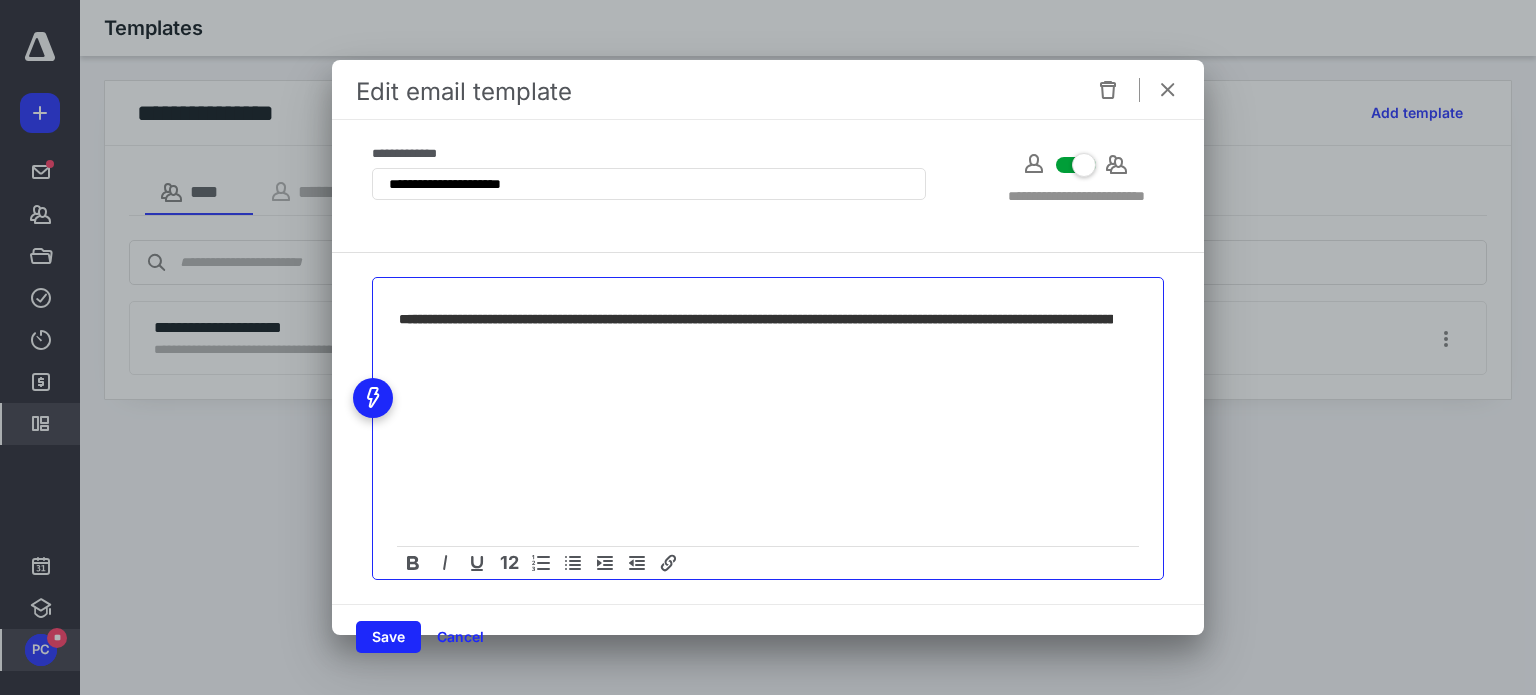 click at bounding box center [756, 319] 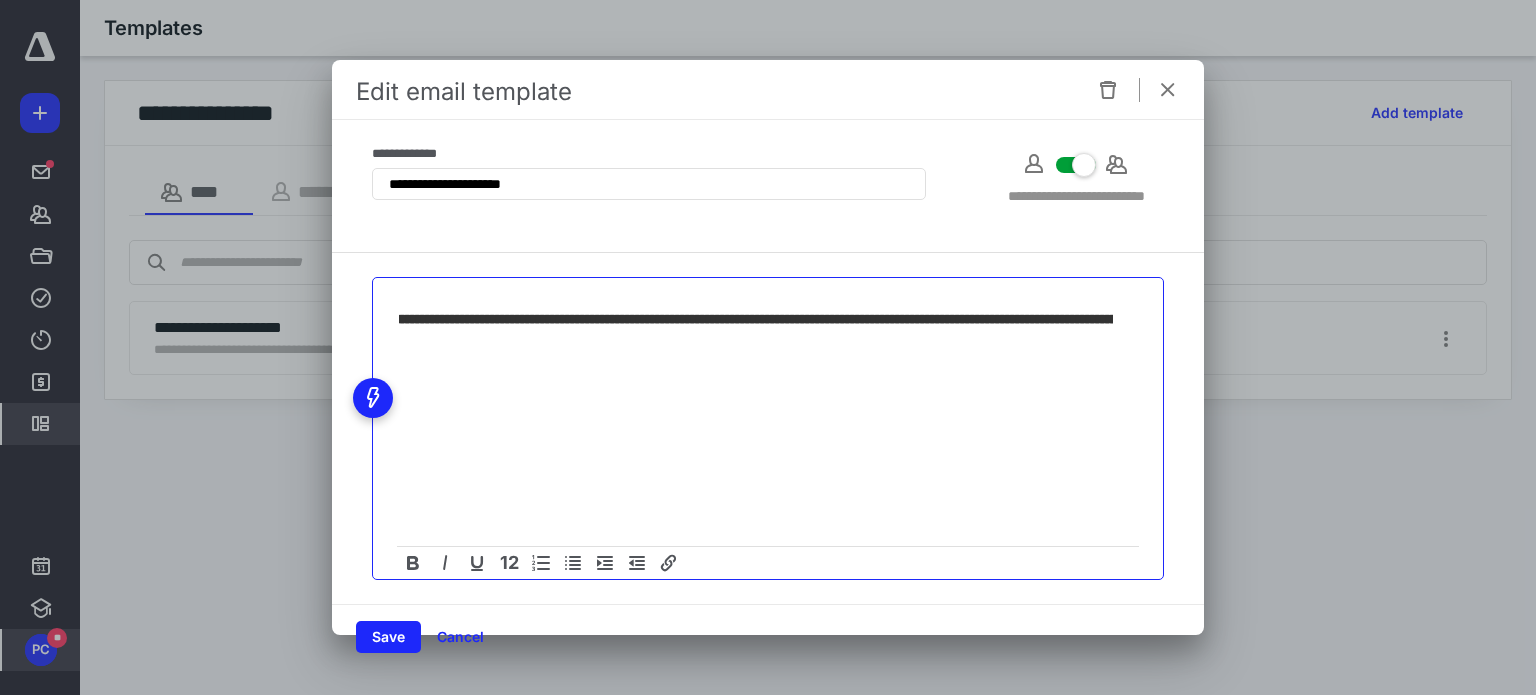 scroll, scrollTop: 0, scrollLeft: 700, axis: horizontal 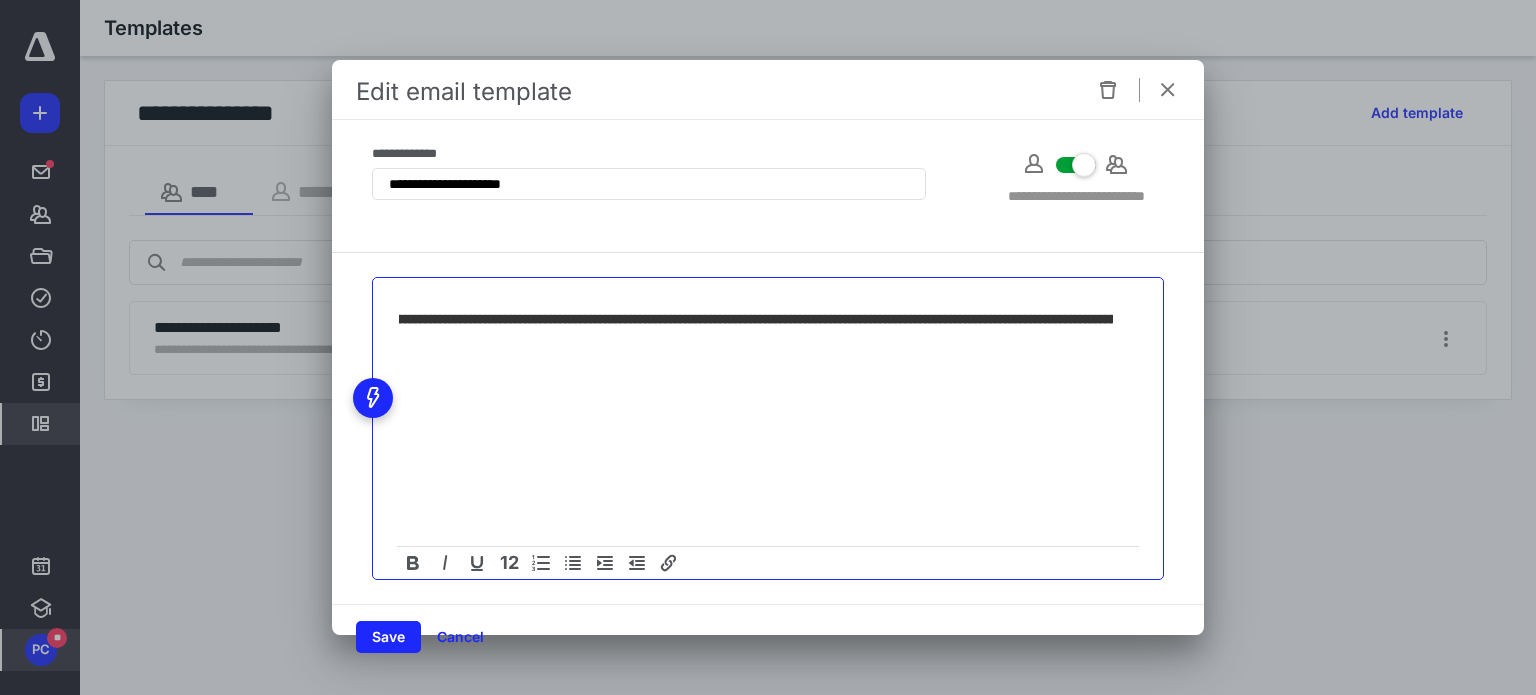drag, startPoint x: 756, startPoint y: 314, endPoint x: 1096, endPoint y: 324, distance: 340.14703 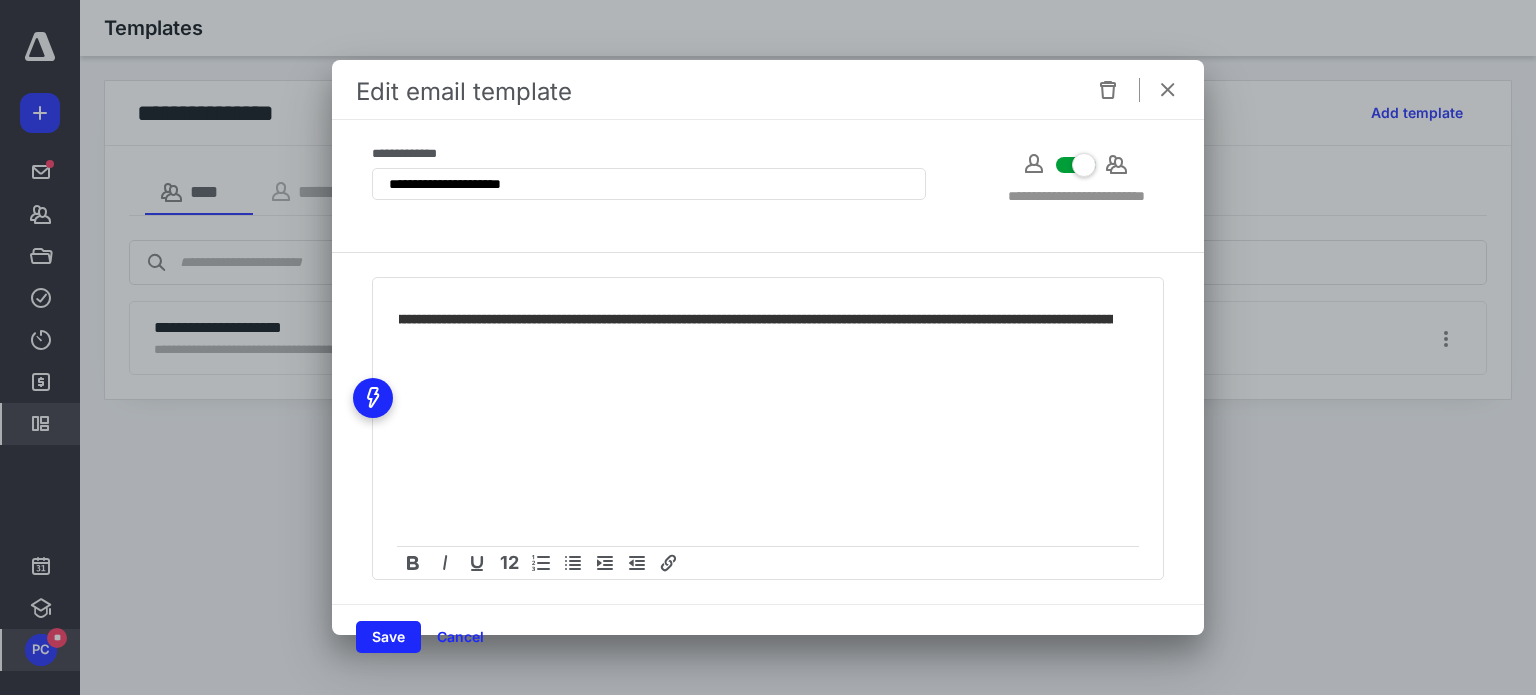 scroll, scrollTop: 0, scrollLeft: 0, axis: both 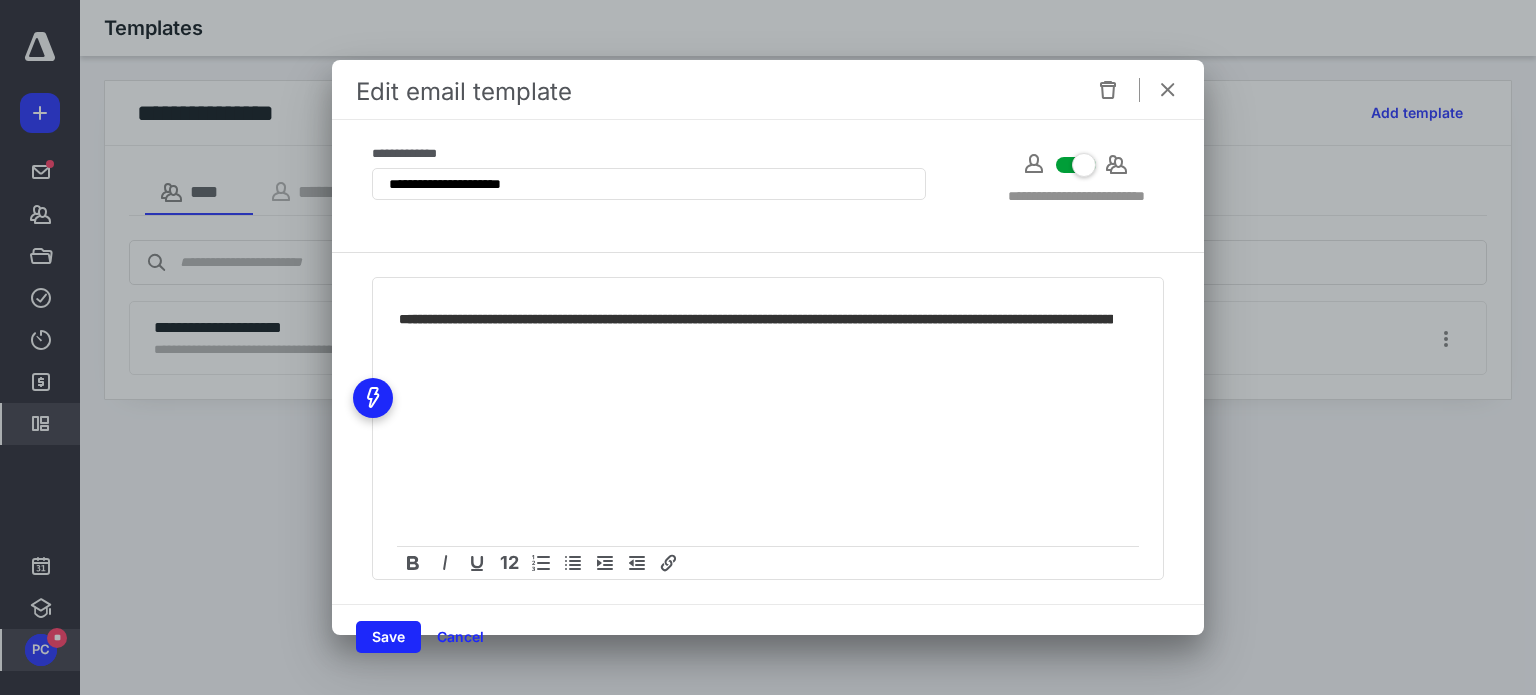 click on "12" at bounding box center (768, 428) 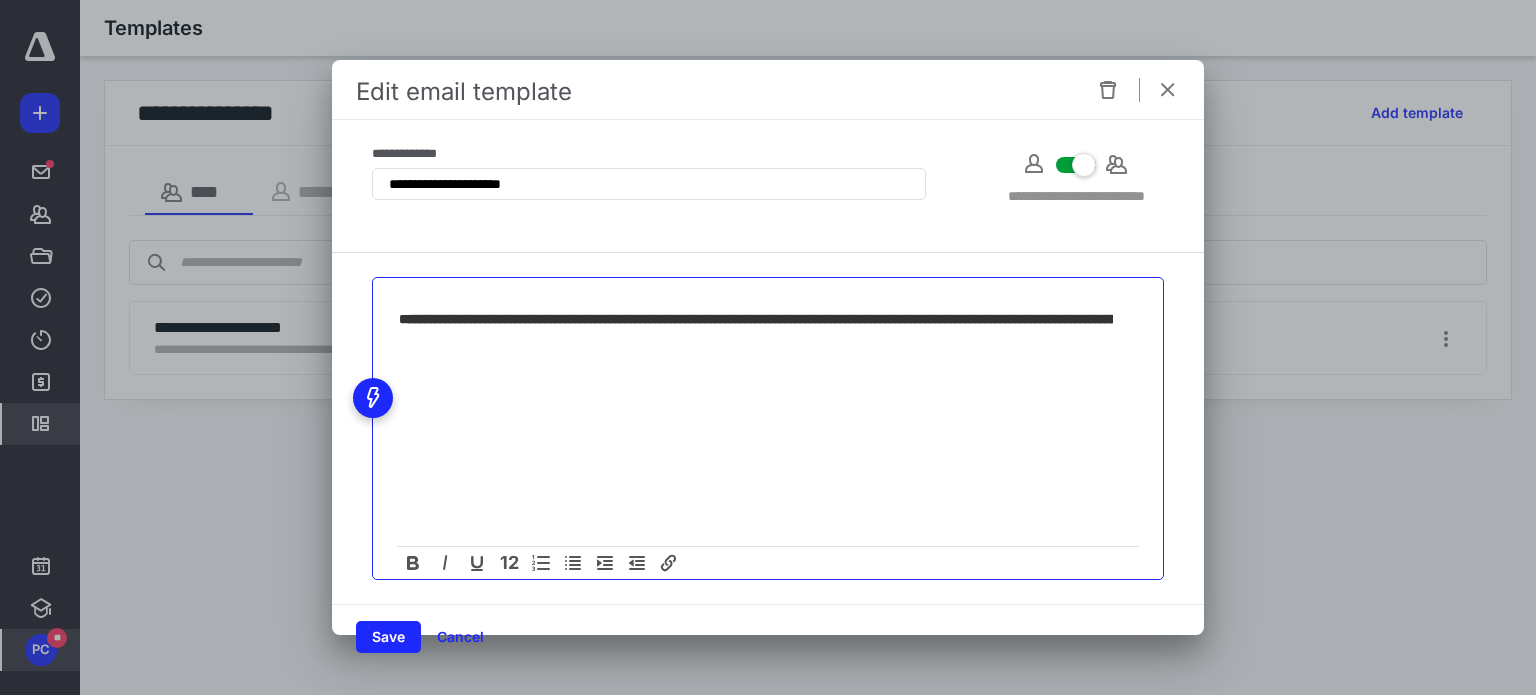 click at bounding box center [756, 319] 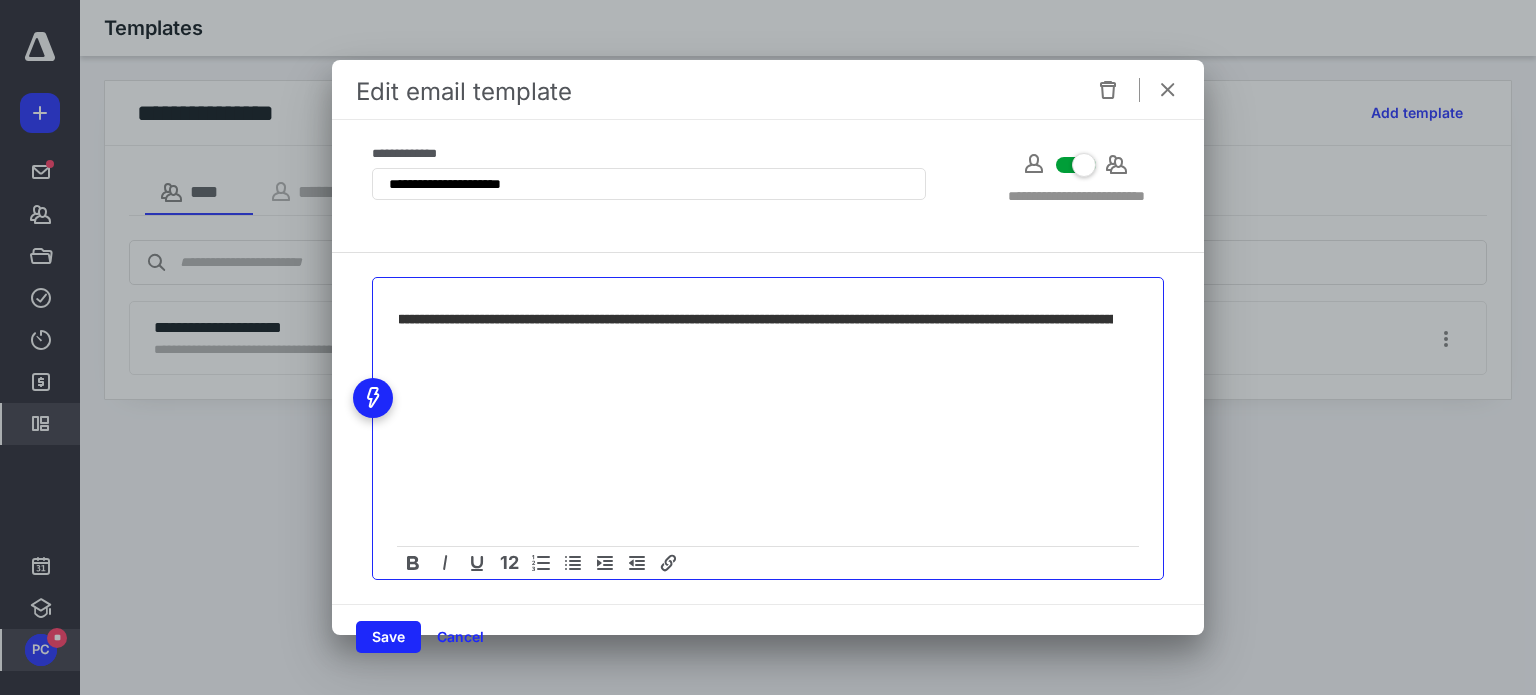scroll, scrollTop: 0, scrollLeft: 237, axis: horizontal 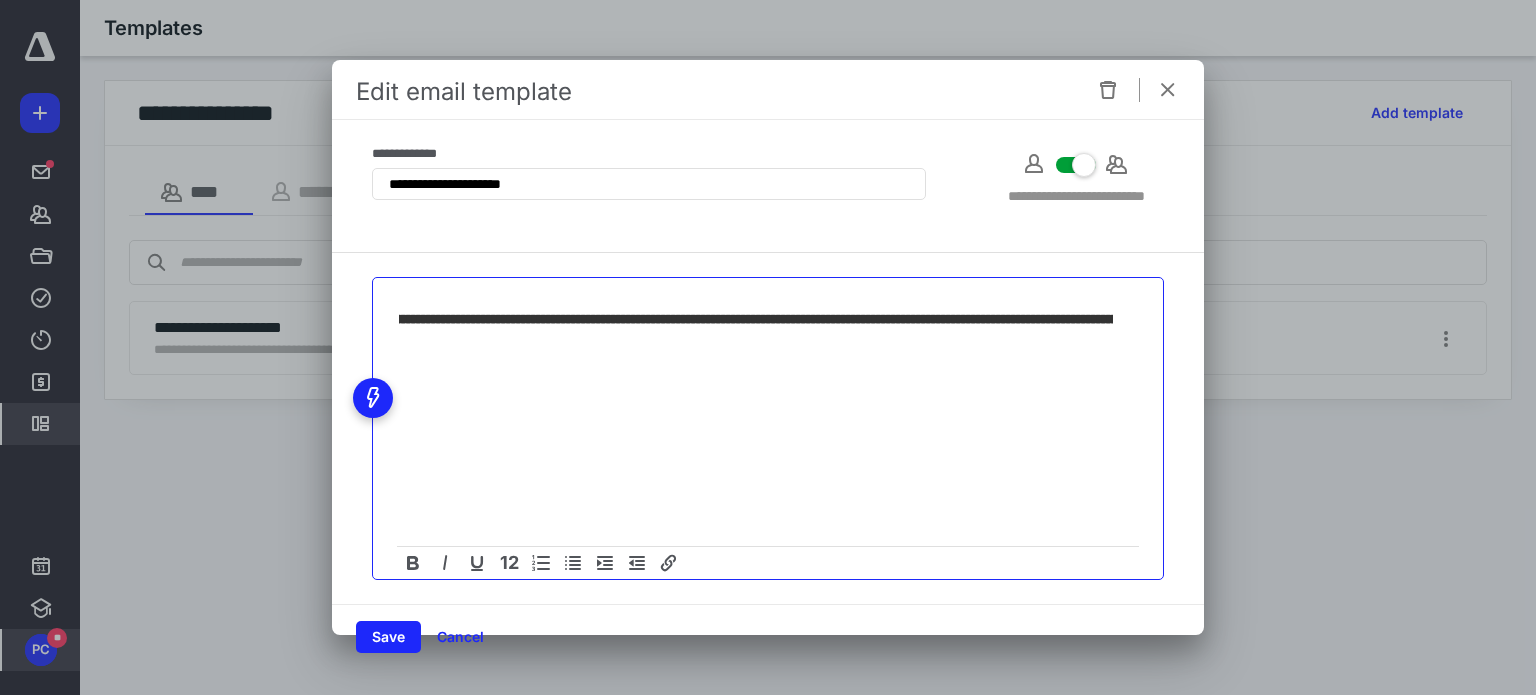 drag, startPoint x: 808, startPoint y: 324, endPoint x: 1084, endPoint y: 313, distance: 276.21912 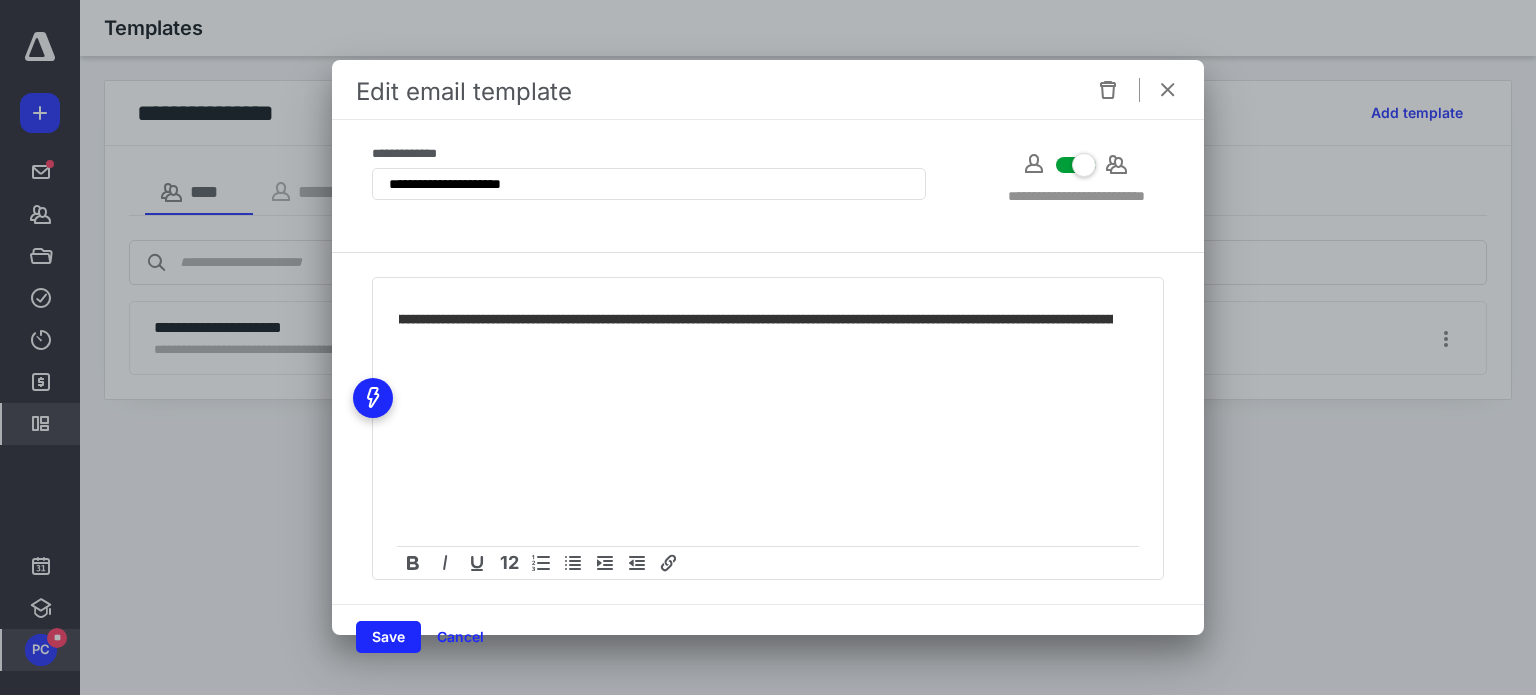 scroll, scrollTop: 0, scrollLeft: 0, axis: both 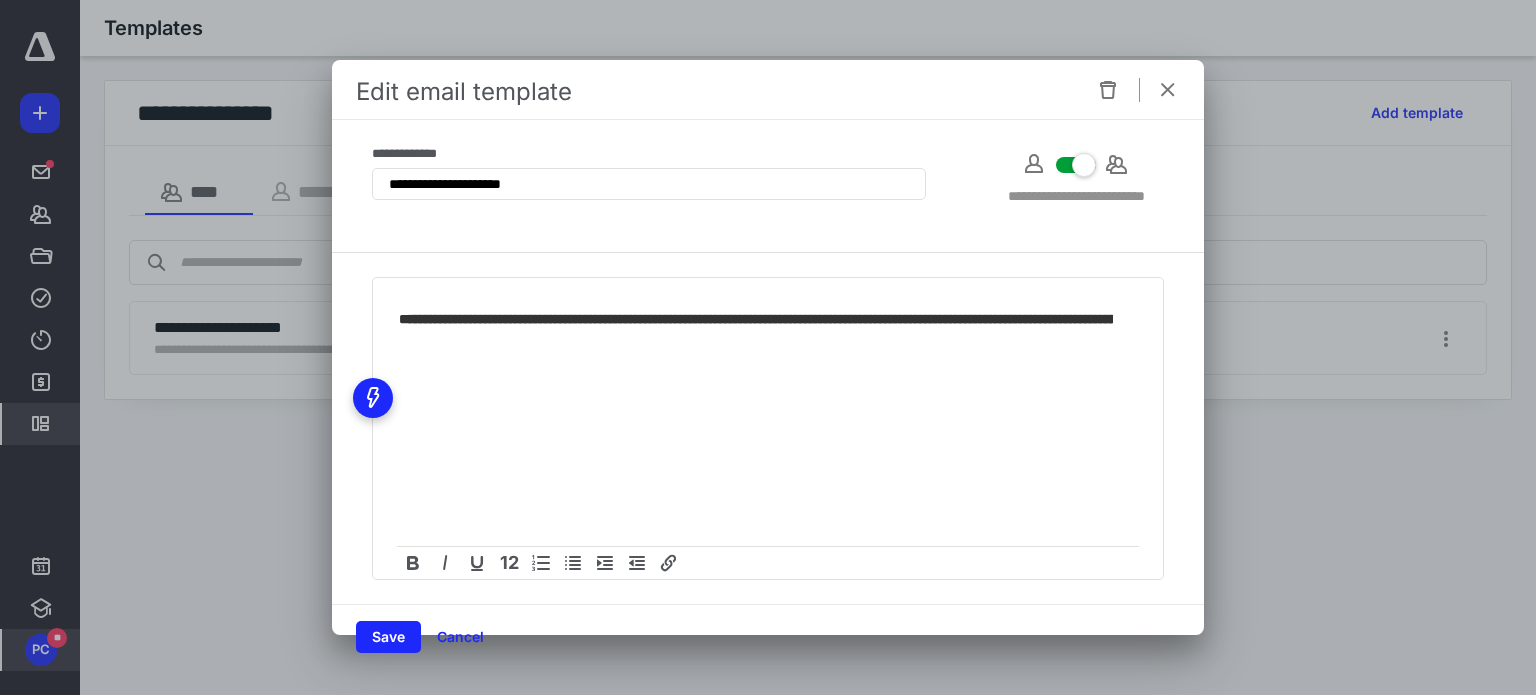 click on "12" at bounding box center [768, 428] 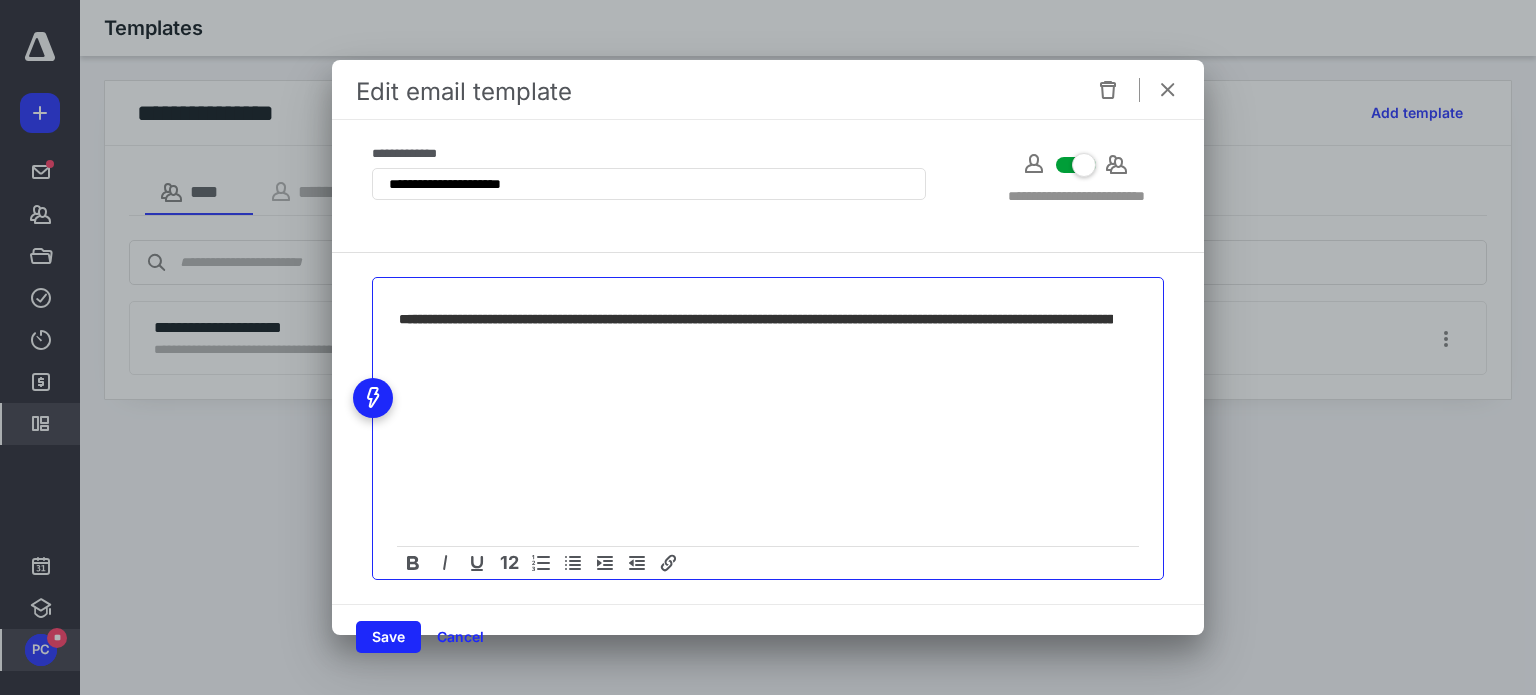 drag, startPoint x: 398, startPoint y: 315, endPoint x: 1826, endPoint y: 547, distance: 1446.7231 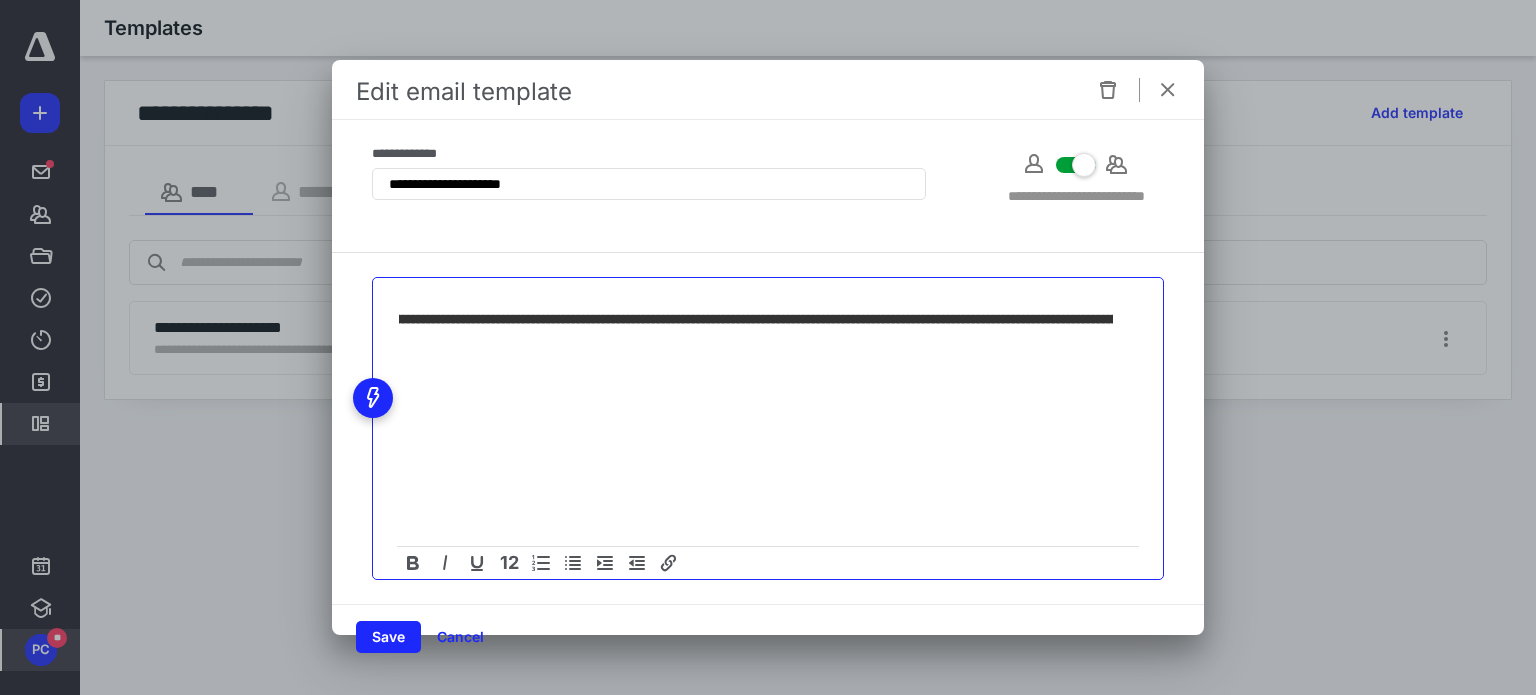 scroll, scrollTop: 0, scrollLeft: 5516, axis: horizontal 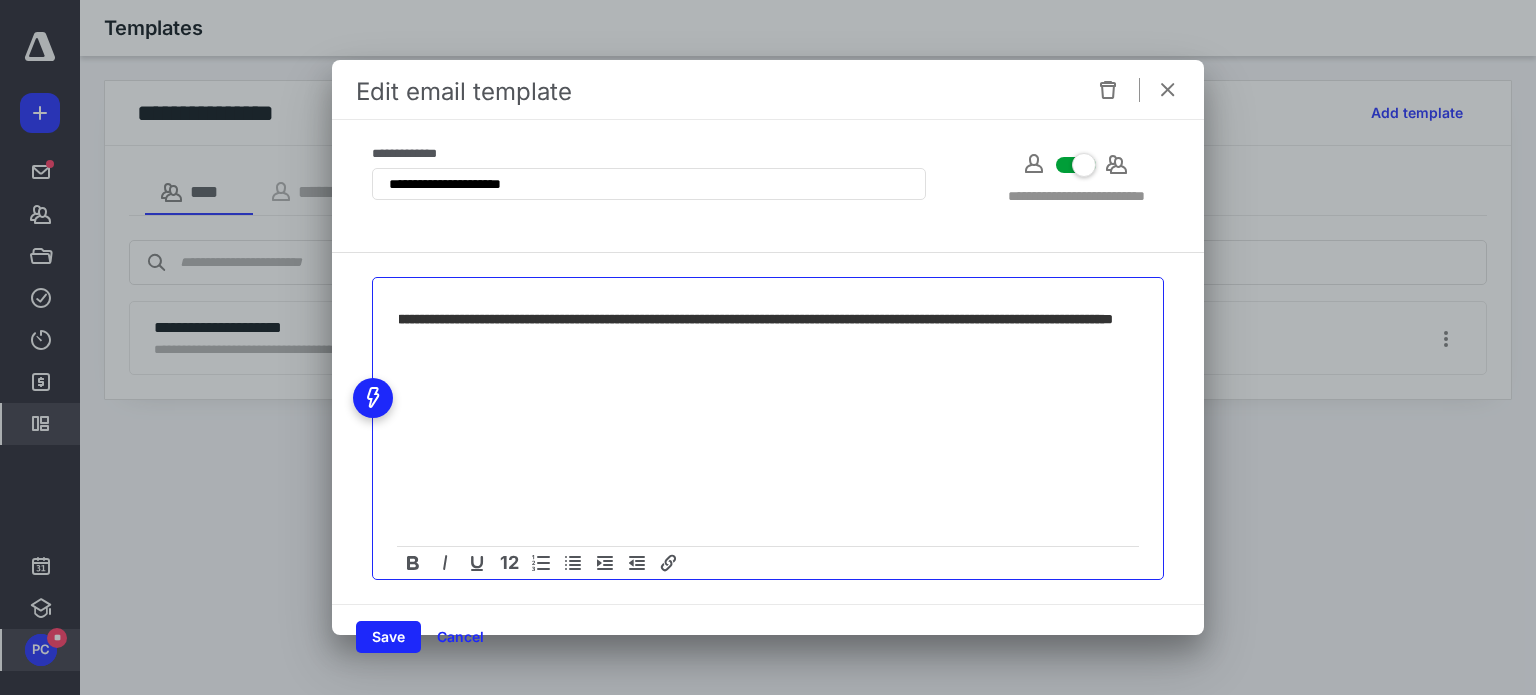 drag, startPoint x: 397, startPoint y: 315, endPoint x: 1872, endPoint y: 397, distance: 1477.2776 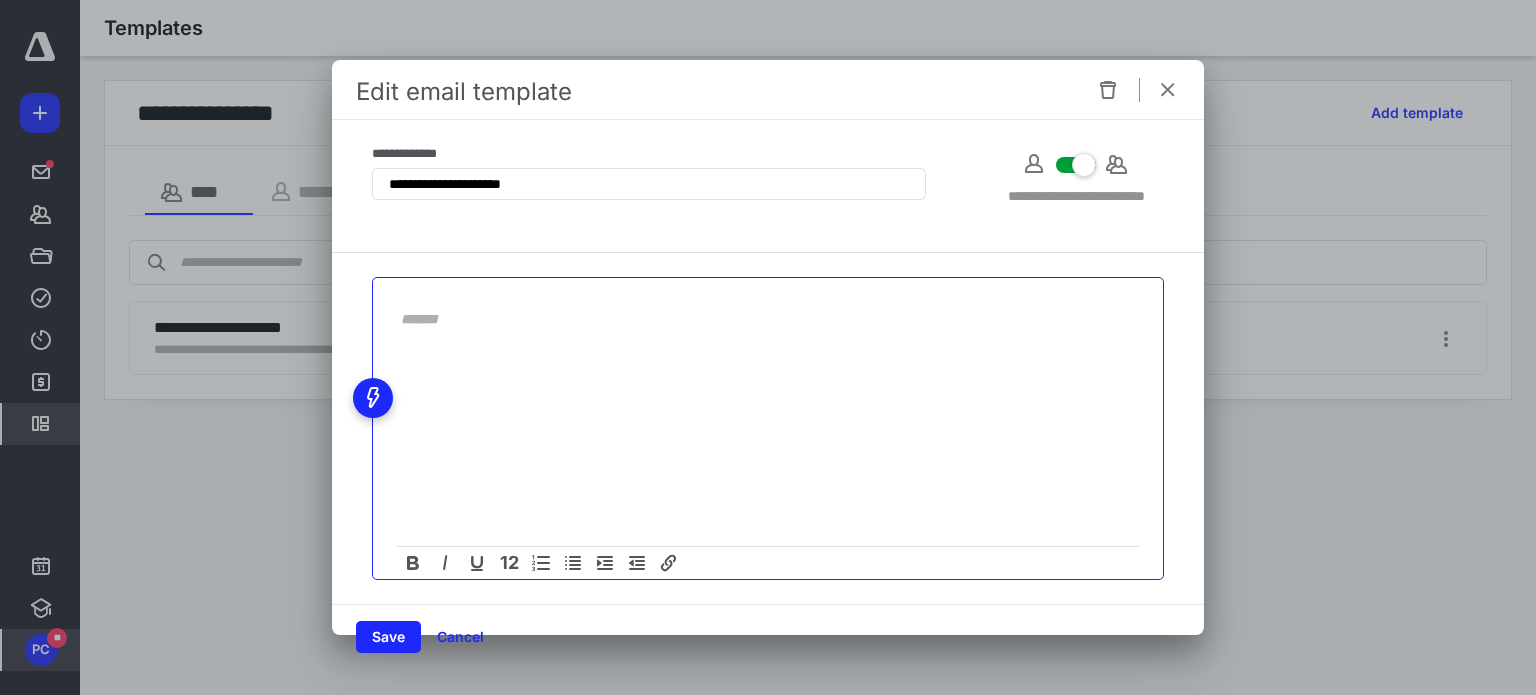 scroll, scrollTop: 0, scrollLeft: 0, axis: both 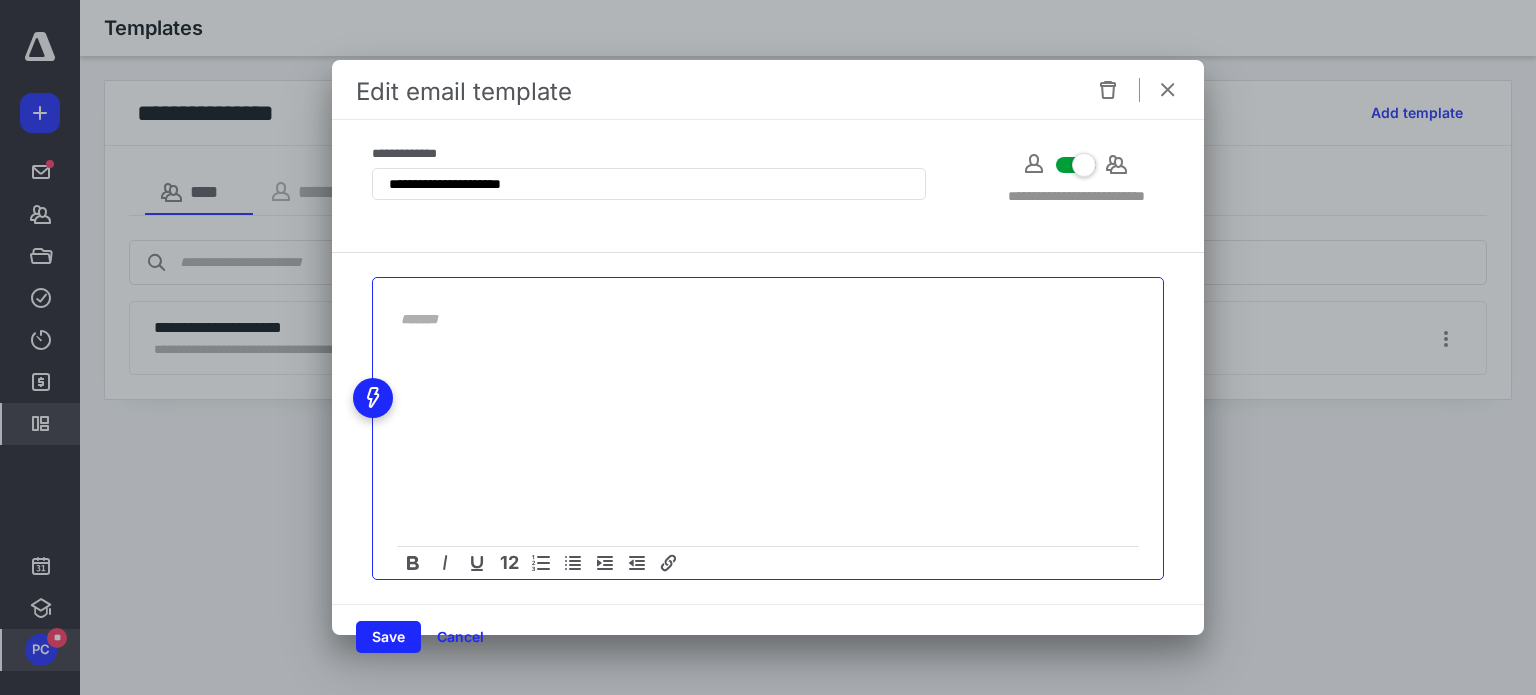 click at bounding box center [768, 446] 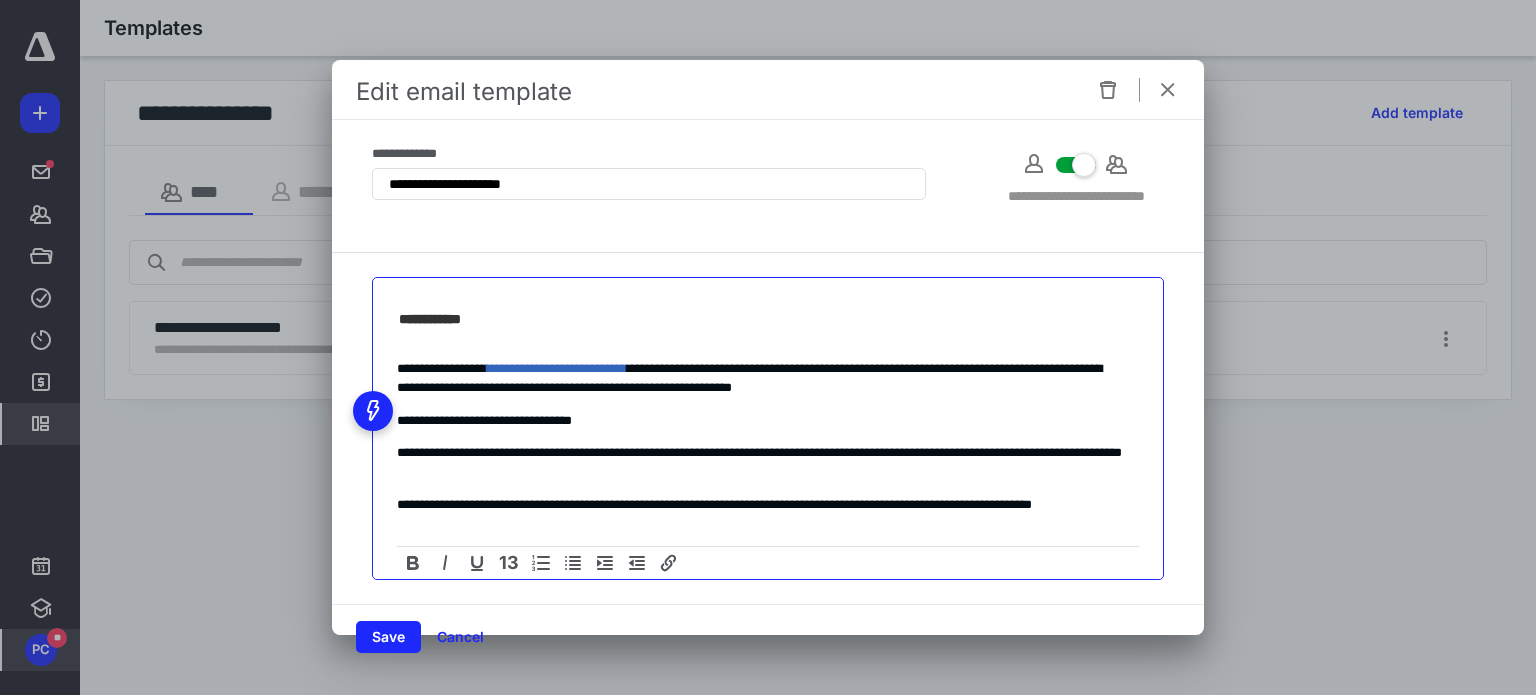 click on "**********" at bounding box center (760, 378) 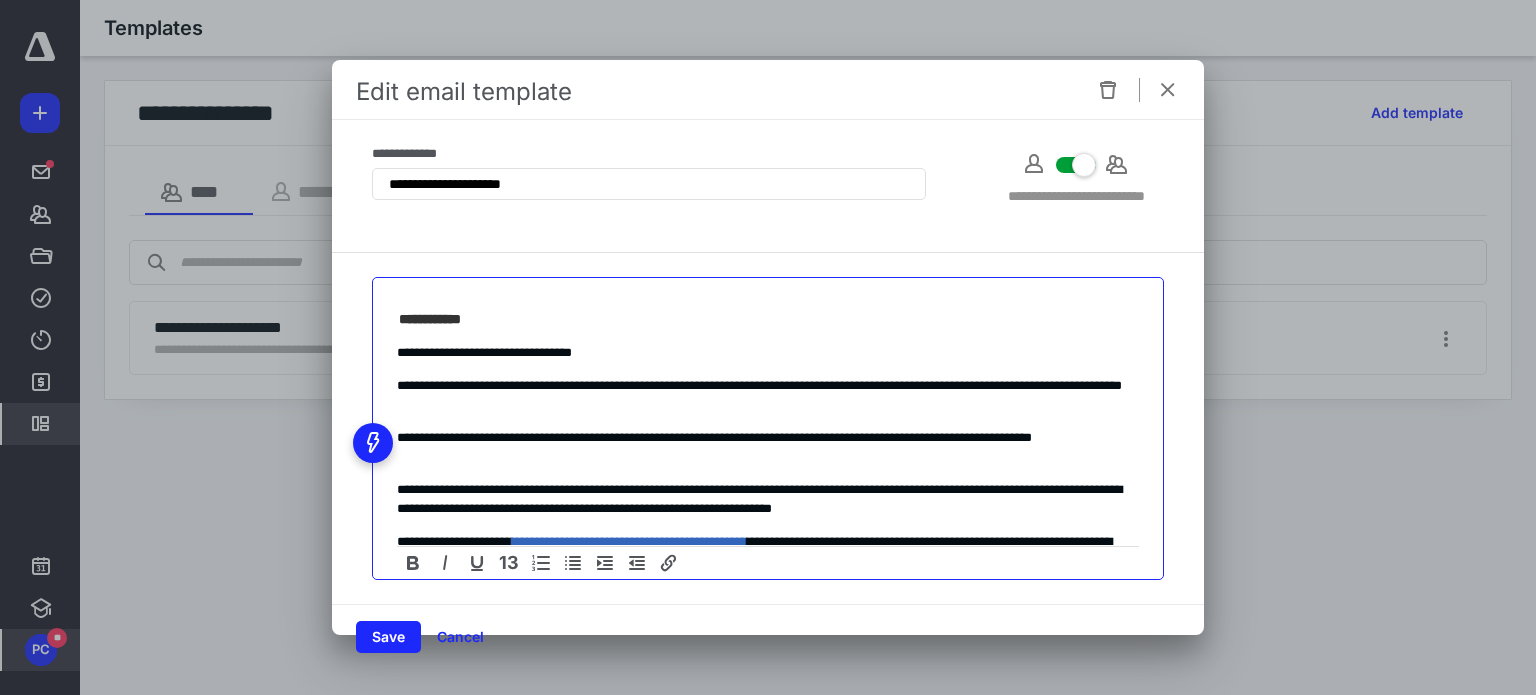 scroll, scrollTop: 0, scrollLeft: 0, axis: both 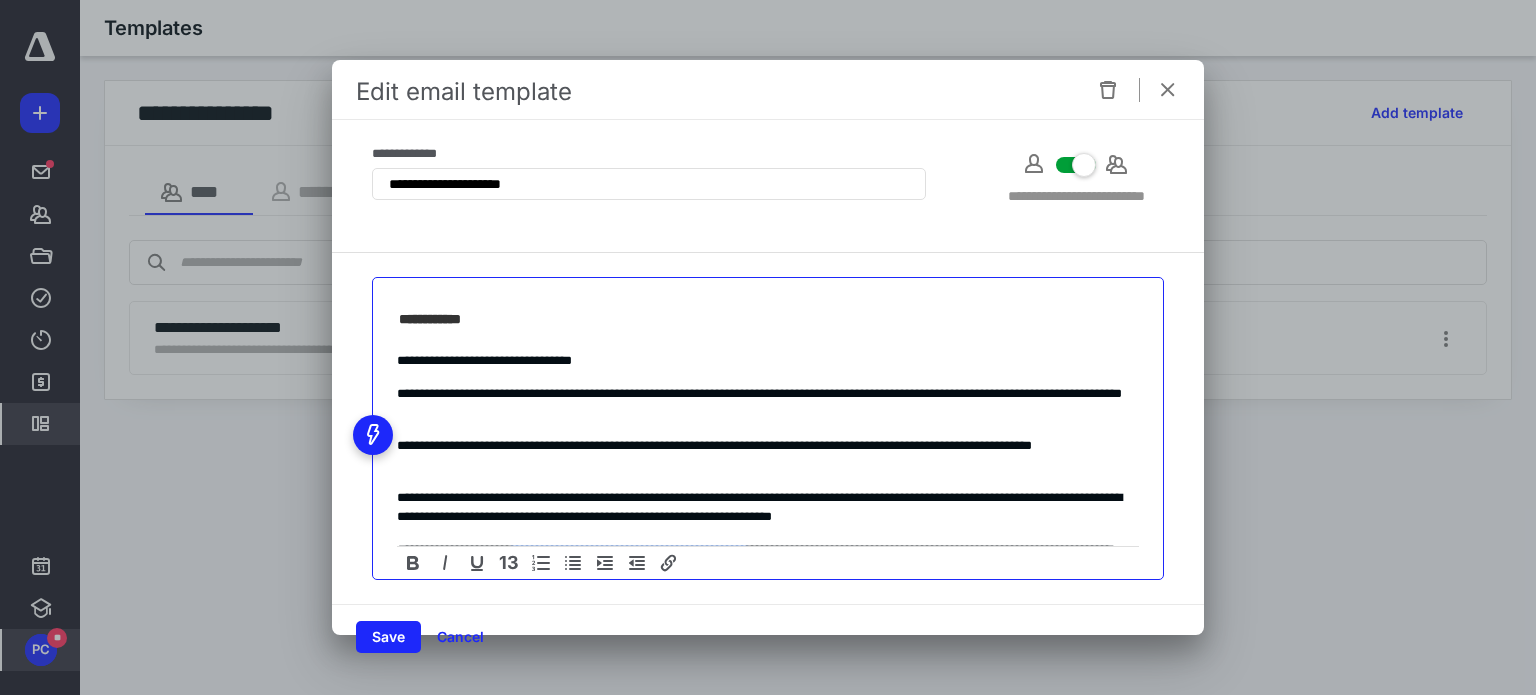 drag, startPoint x: 425, startPoint y: 390, endPoint x: 448, endPoint y: 370, distance: 30.479502 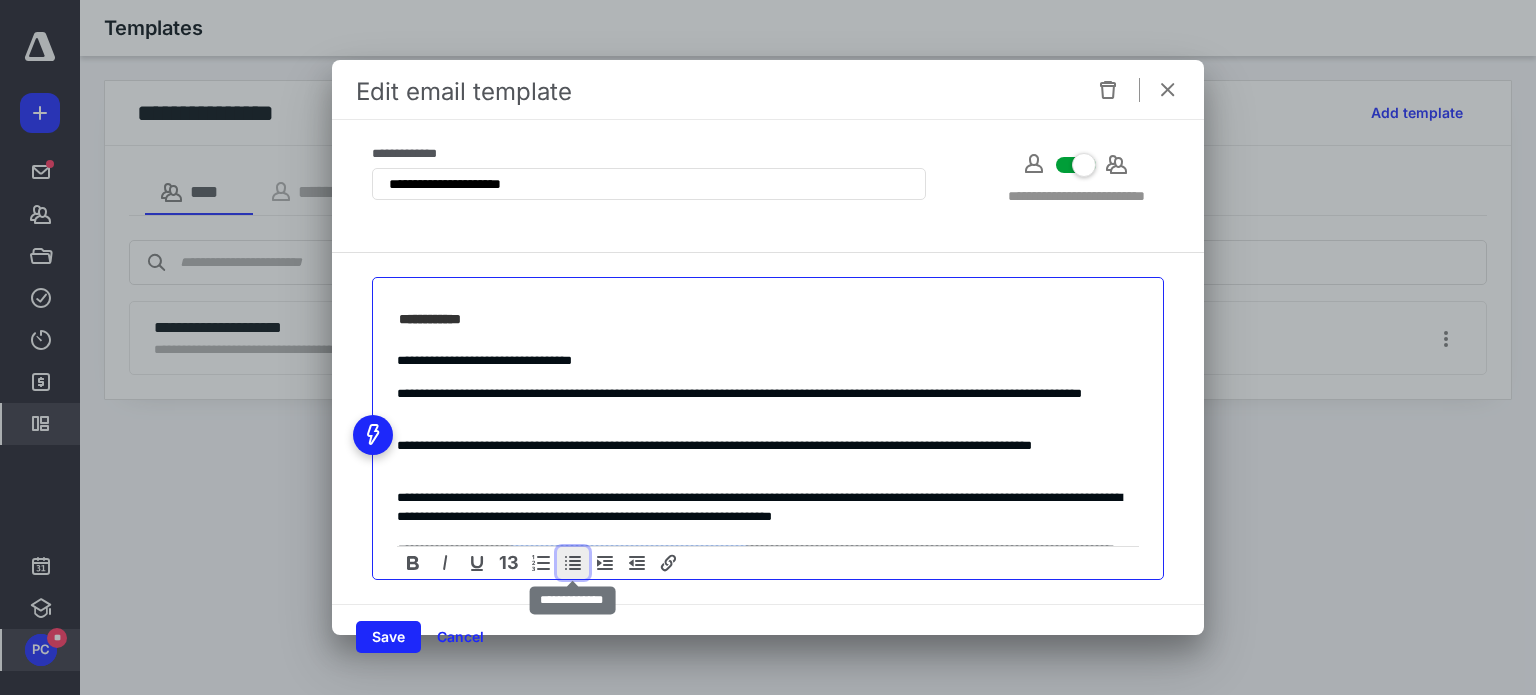 click at bounding box center (573, 563) 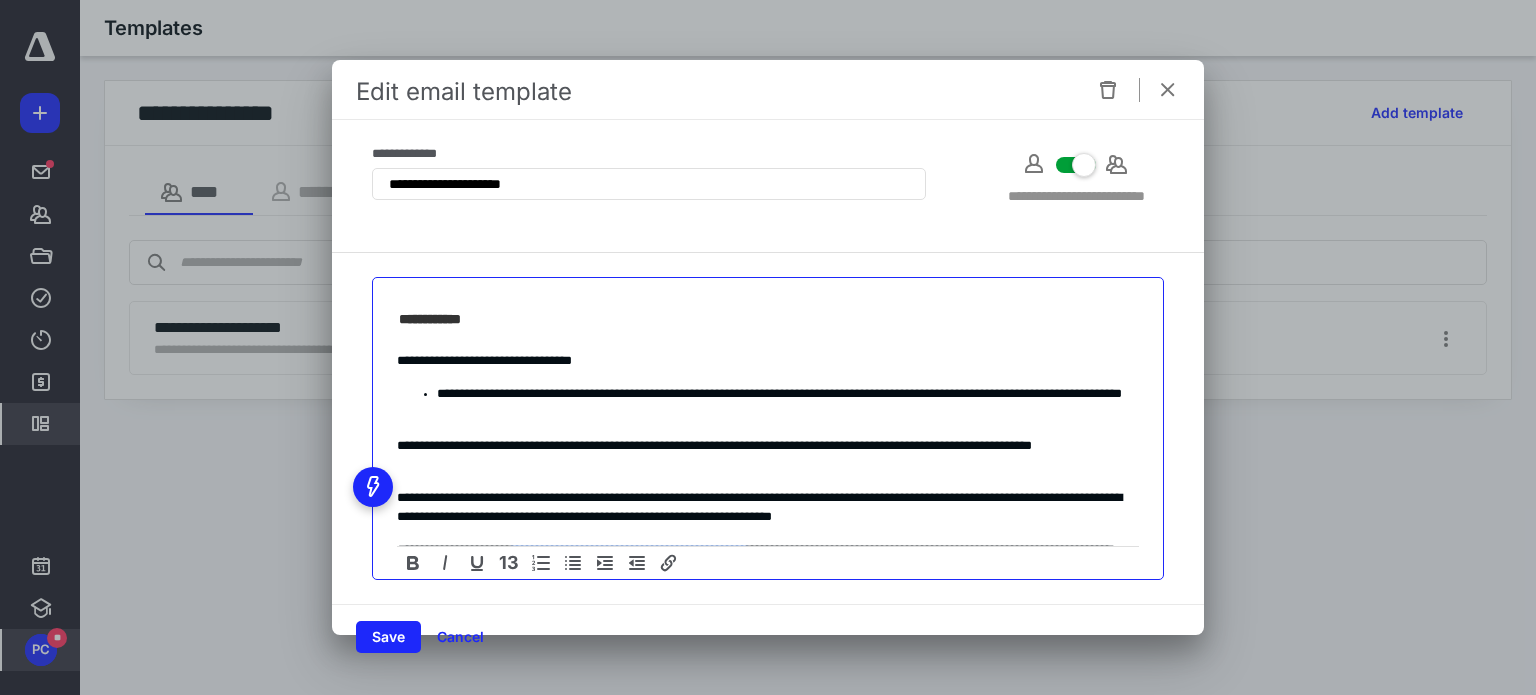 drag, startPoint x: 425, startPoint y: 443, endPoint x: 448, endPoint y: 420, distance: 32.526913 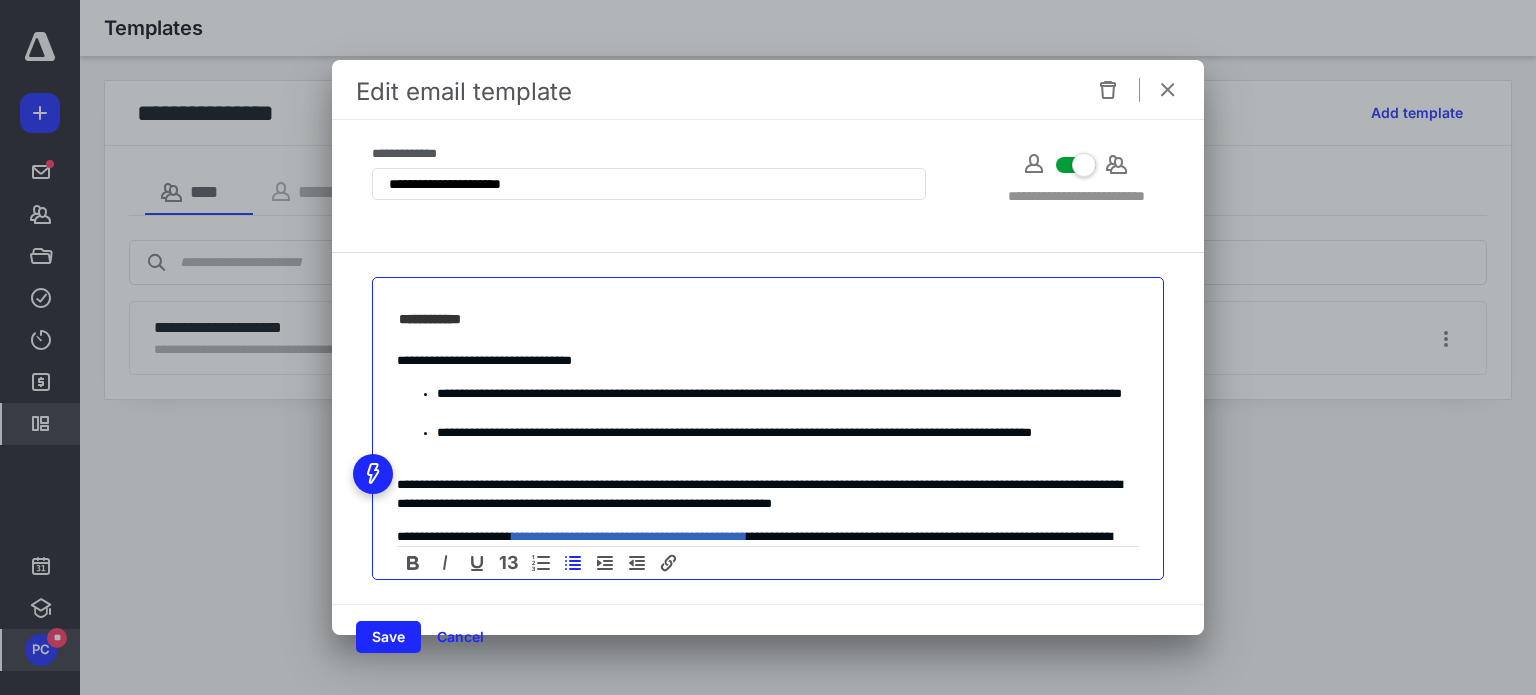click on "**********" at bounding box center [760, 494] 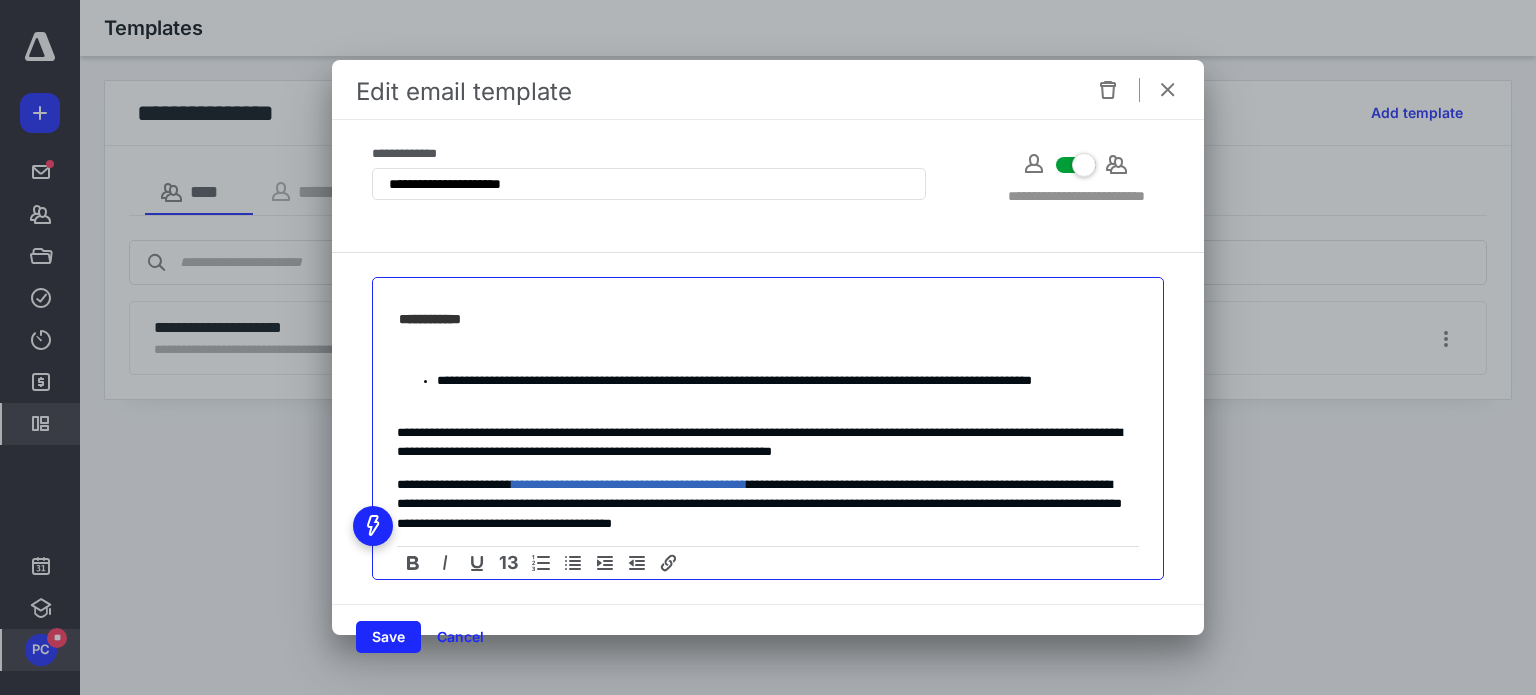 scroll, scrollTop: 0, scrollLeft: 0, axis: both 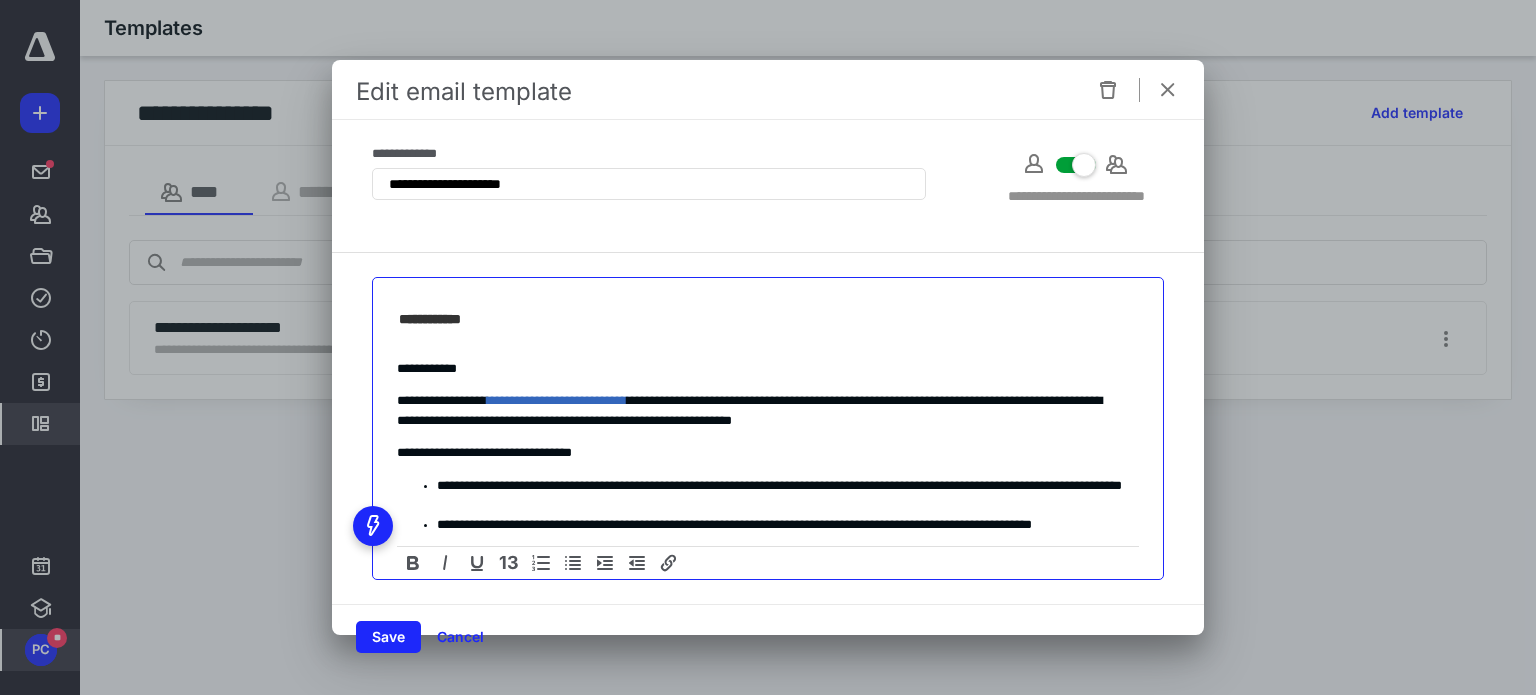 drag, startPoint x: 499, startPoint y: 315, endPoint x: 398, endPoint y: 327, distance: 101.71037 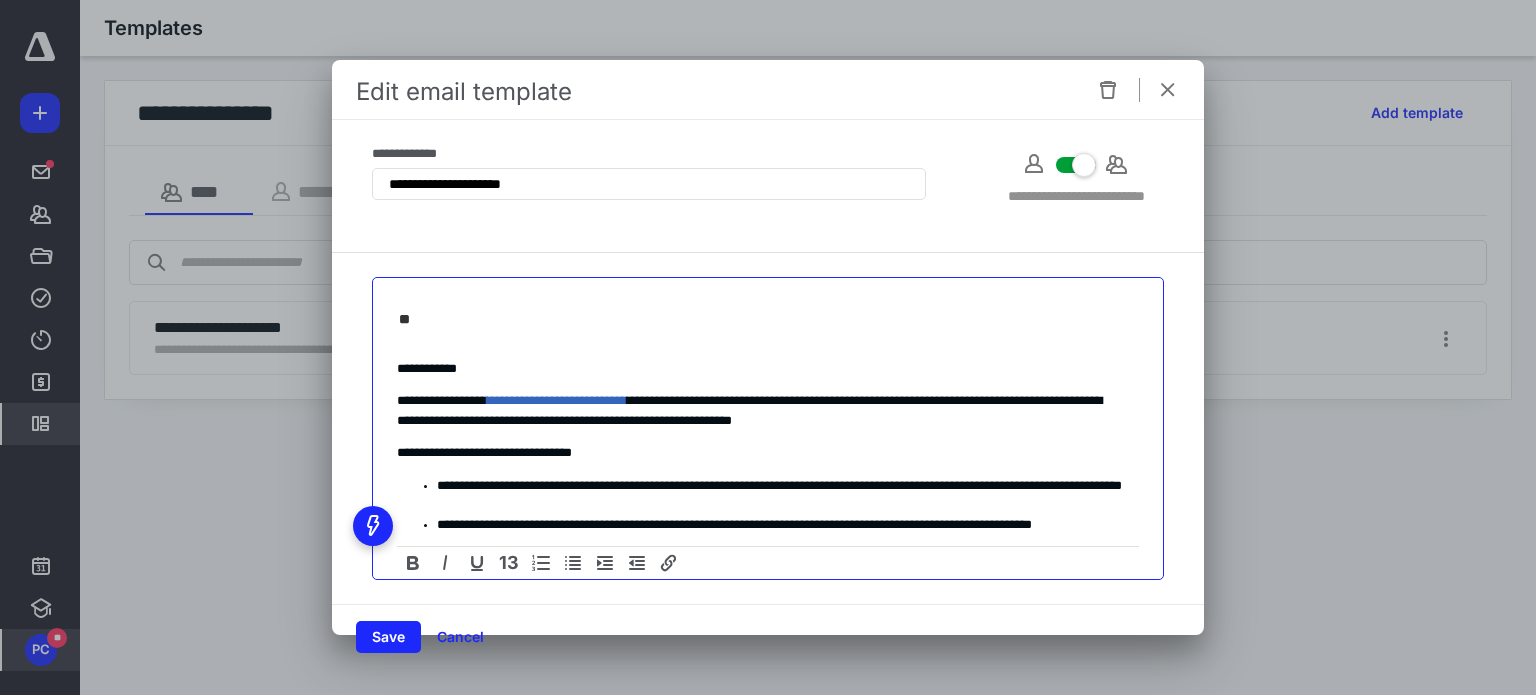 type on "*" 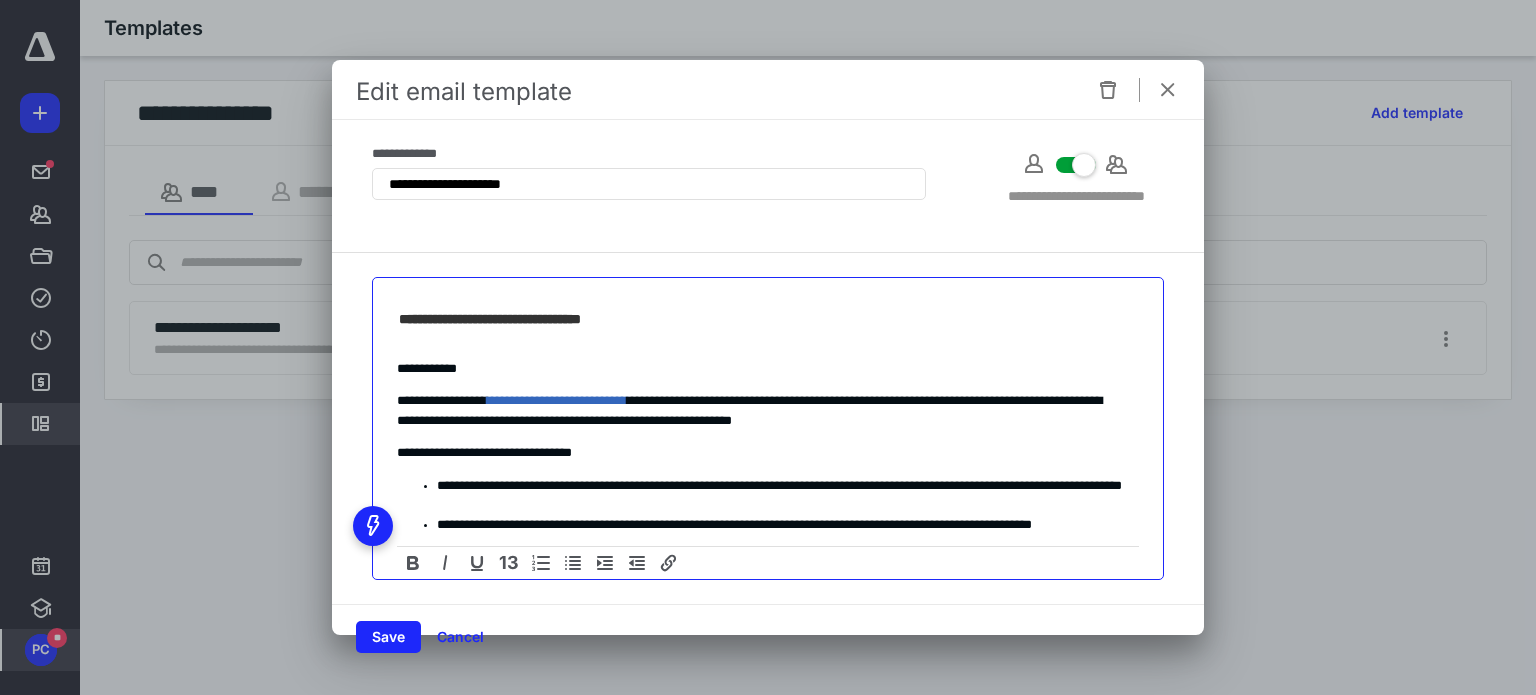 scroll, scrollTop: 144, scrollLeft: 0, axis: vertical 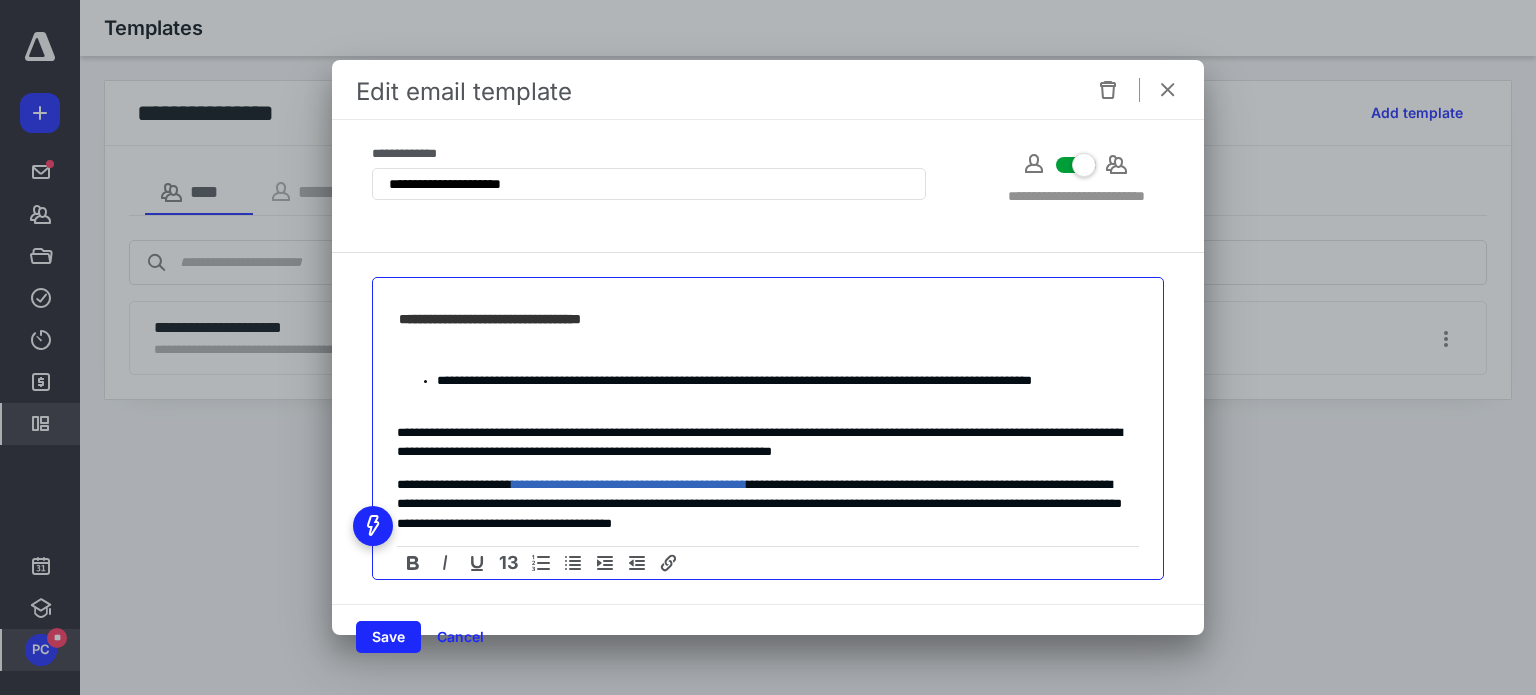 type on "**********" 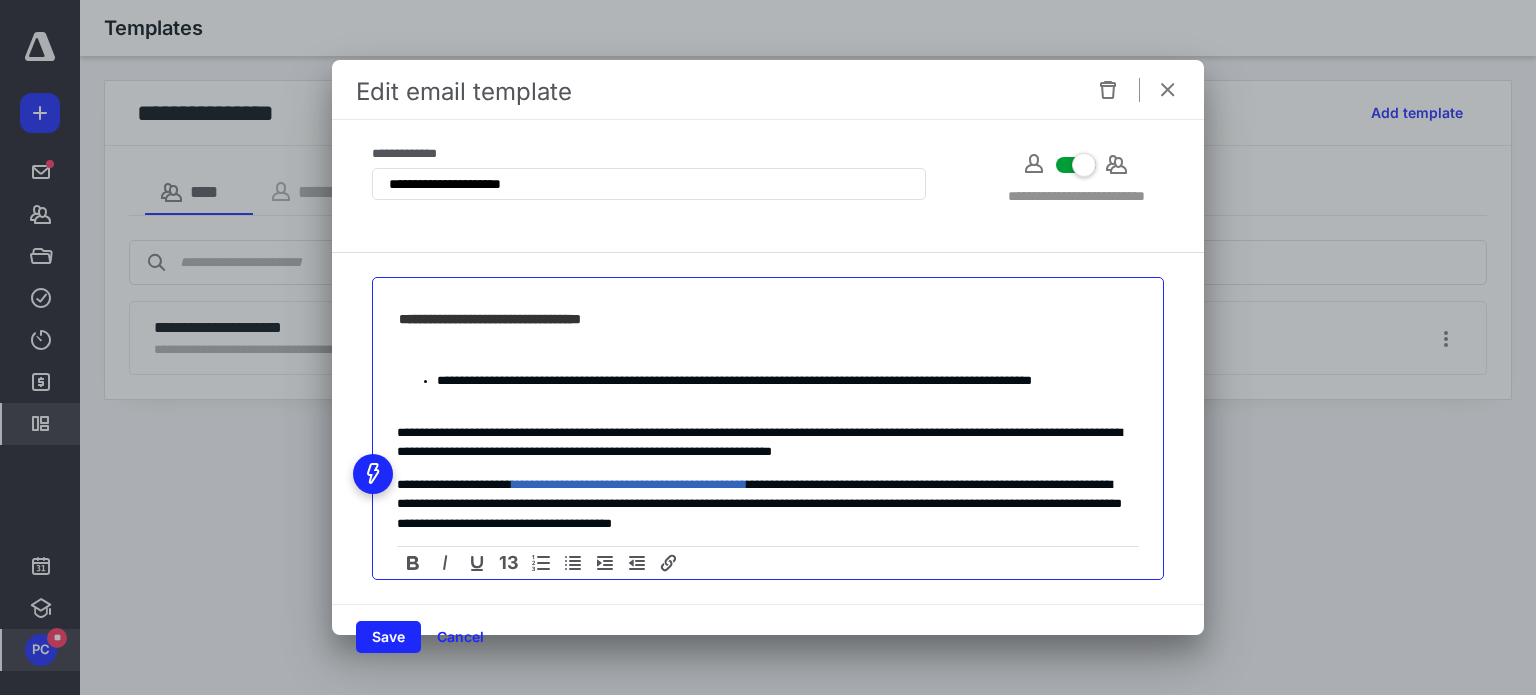 click on "**********" at bounding box center [760, 442] 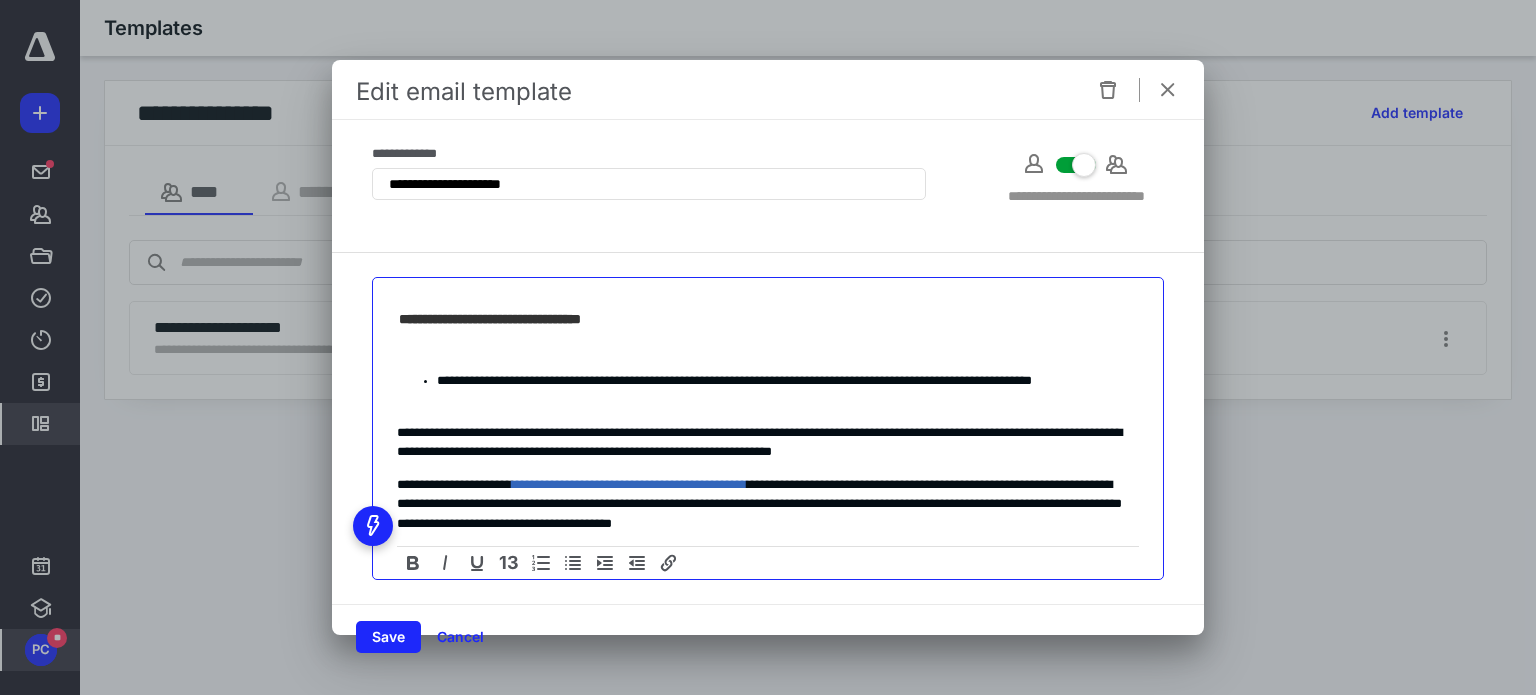 click on "**********" at bounding box center [760, 504] 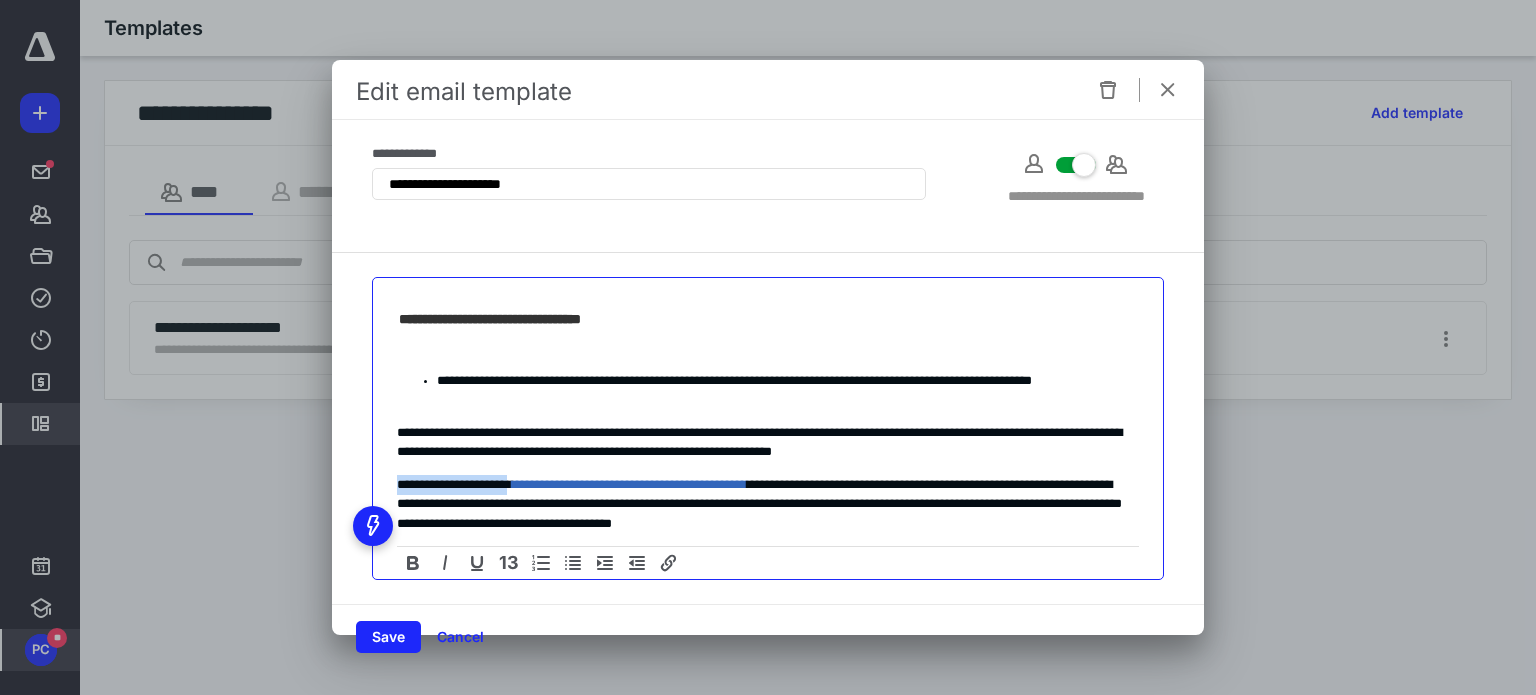 drag, startPoint x: 537, startPoint y: 483, endPoint x: 383, endPoint y: 484, distance: 154.00325 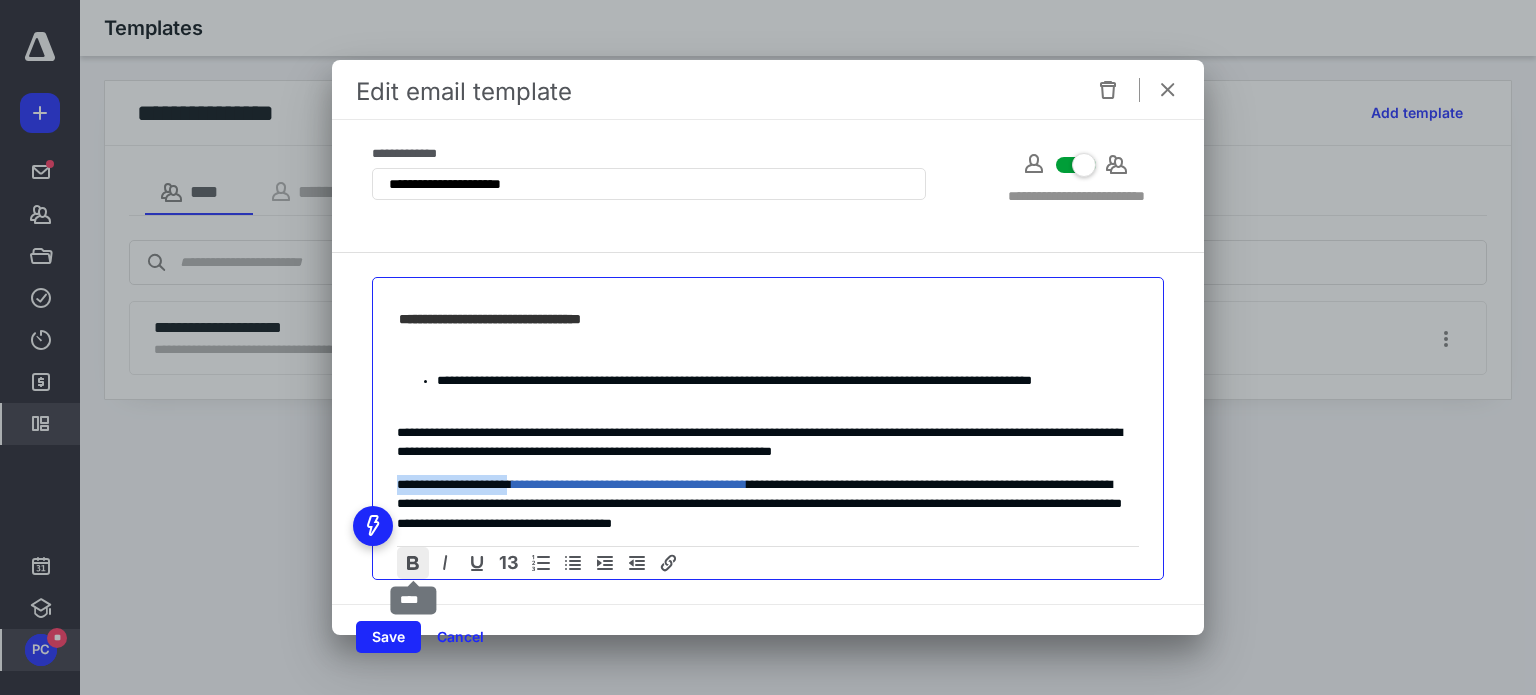 click at bounding box center (413, 563) 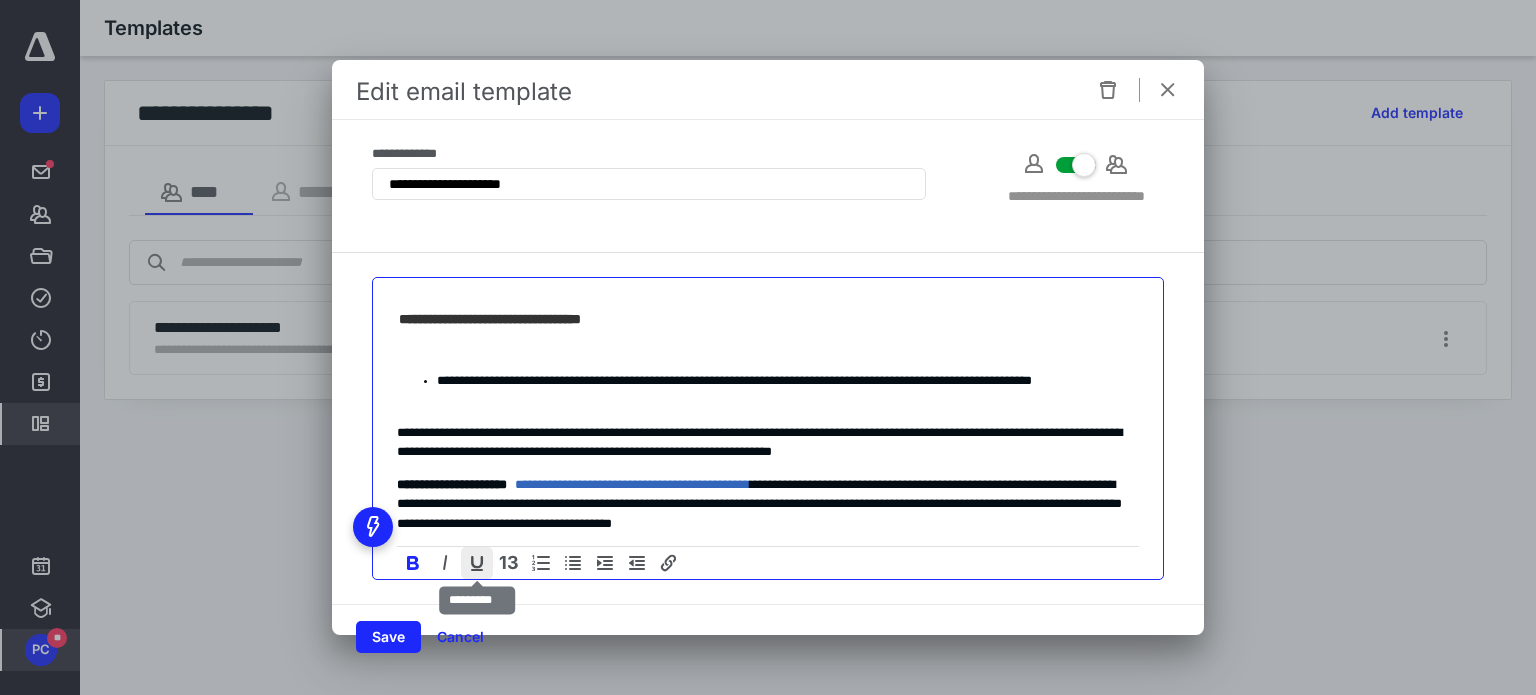 click at bounding box center (477, 563) 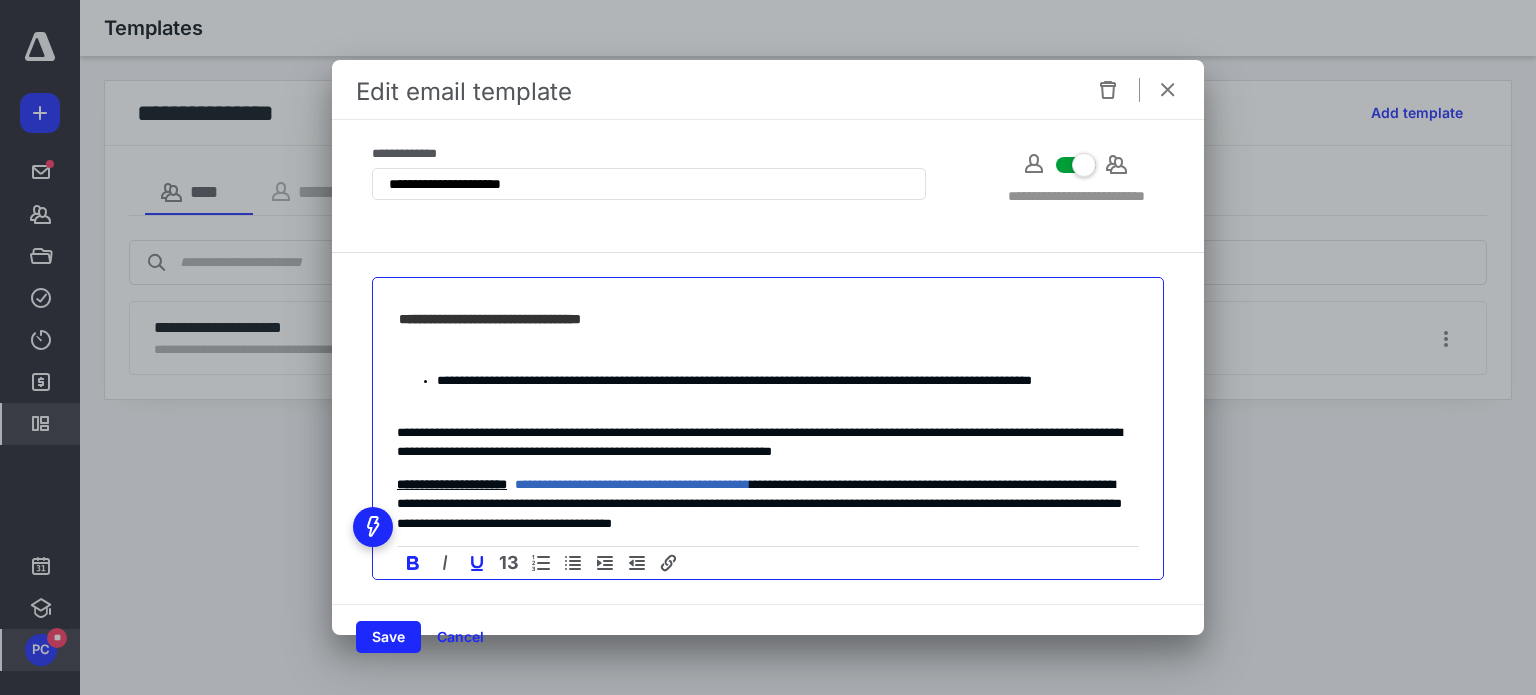 click on "**********" at bounding box center (768, 446) 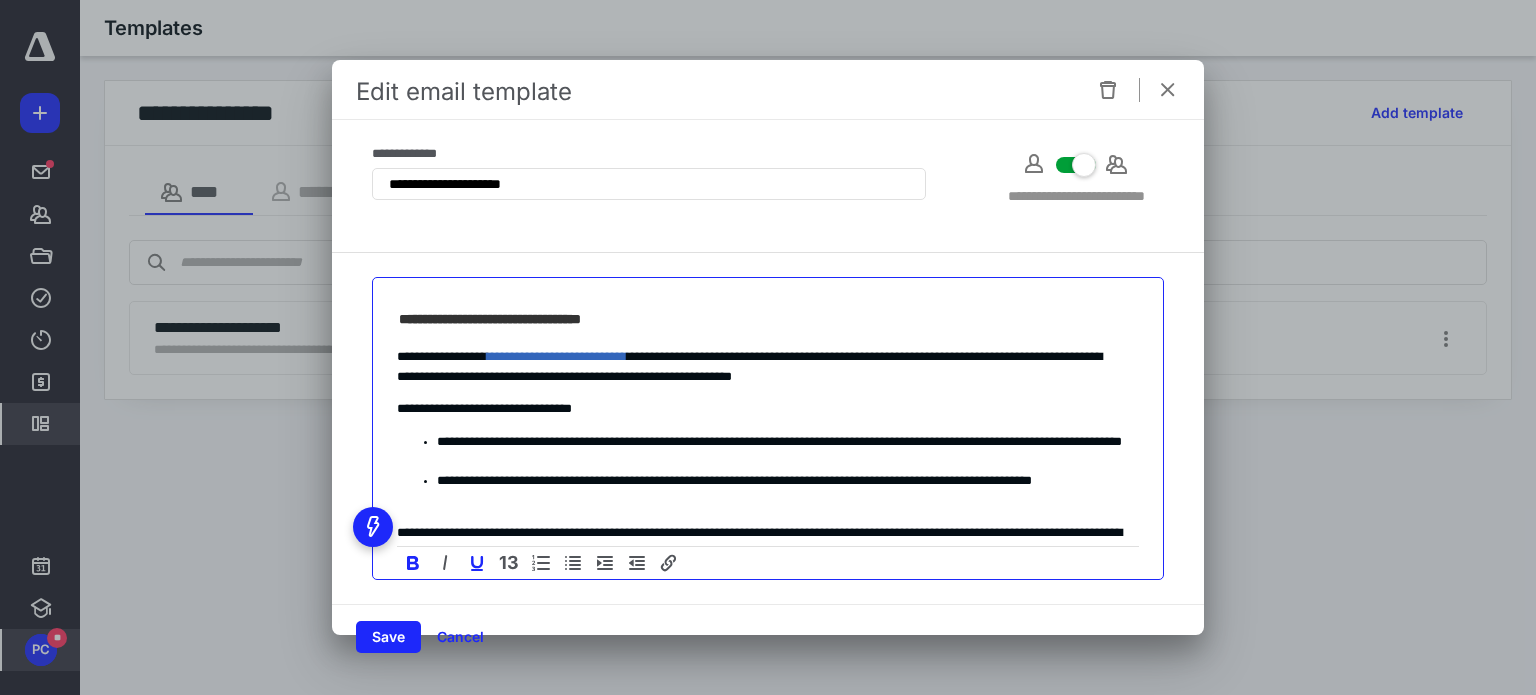 scroll, scrollTop: 0, scrollLeft: 0, axis: both 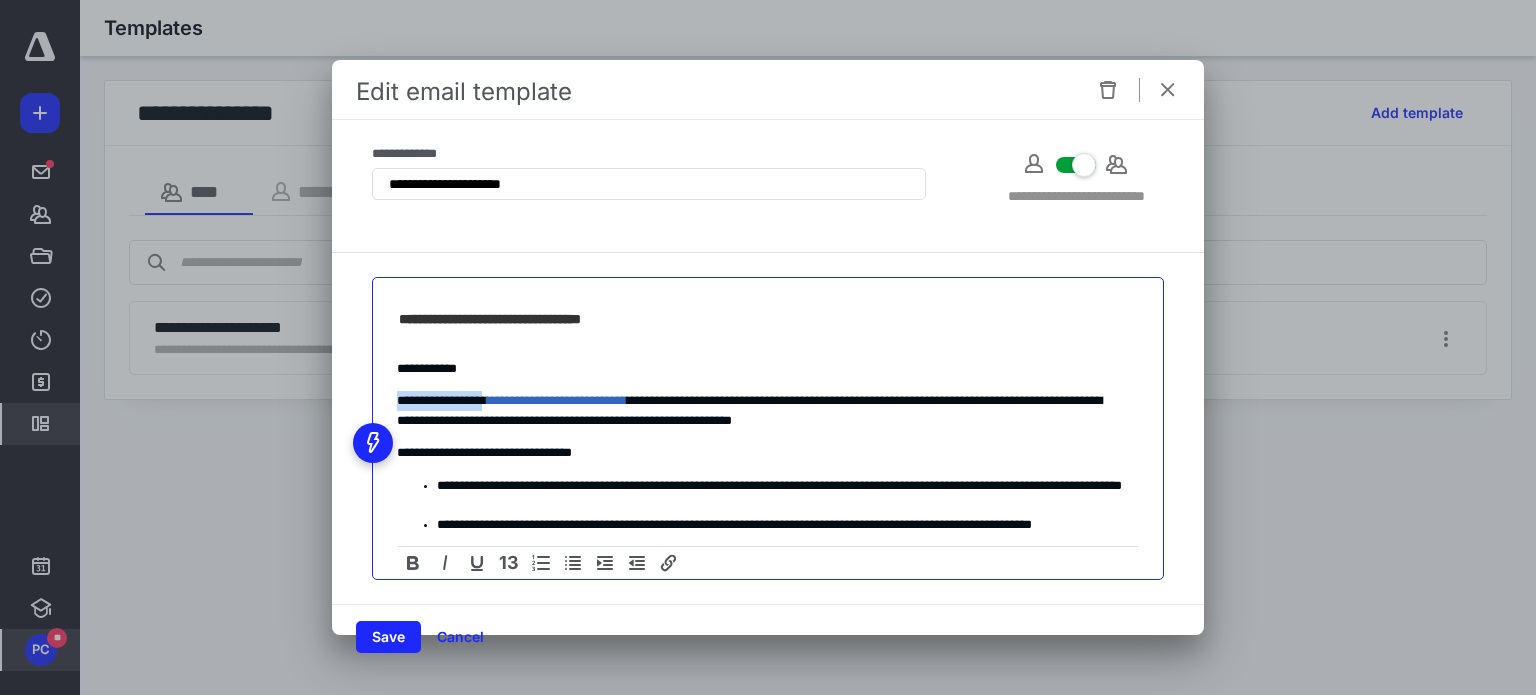 drag, startPoint x: 509, startPoint y: 402, endPoint x: 387, endPoint y: 405, distance: 122.03688 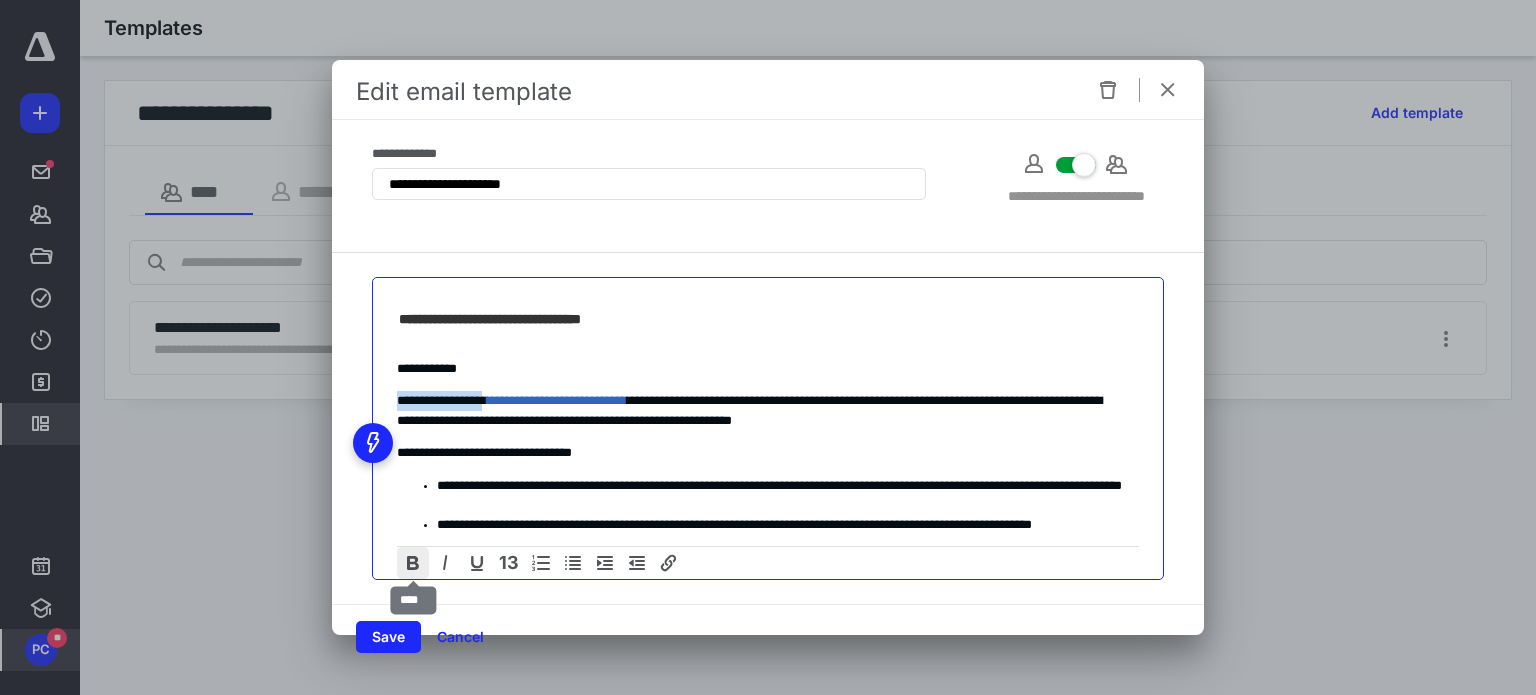 drag, startPoint x: 410, startPoint y: 560, endPoint x: 420, endPoint y: 559, distance: 10.049875 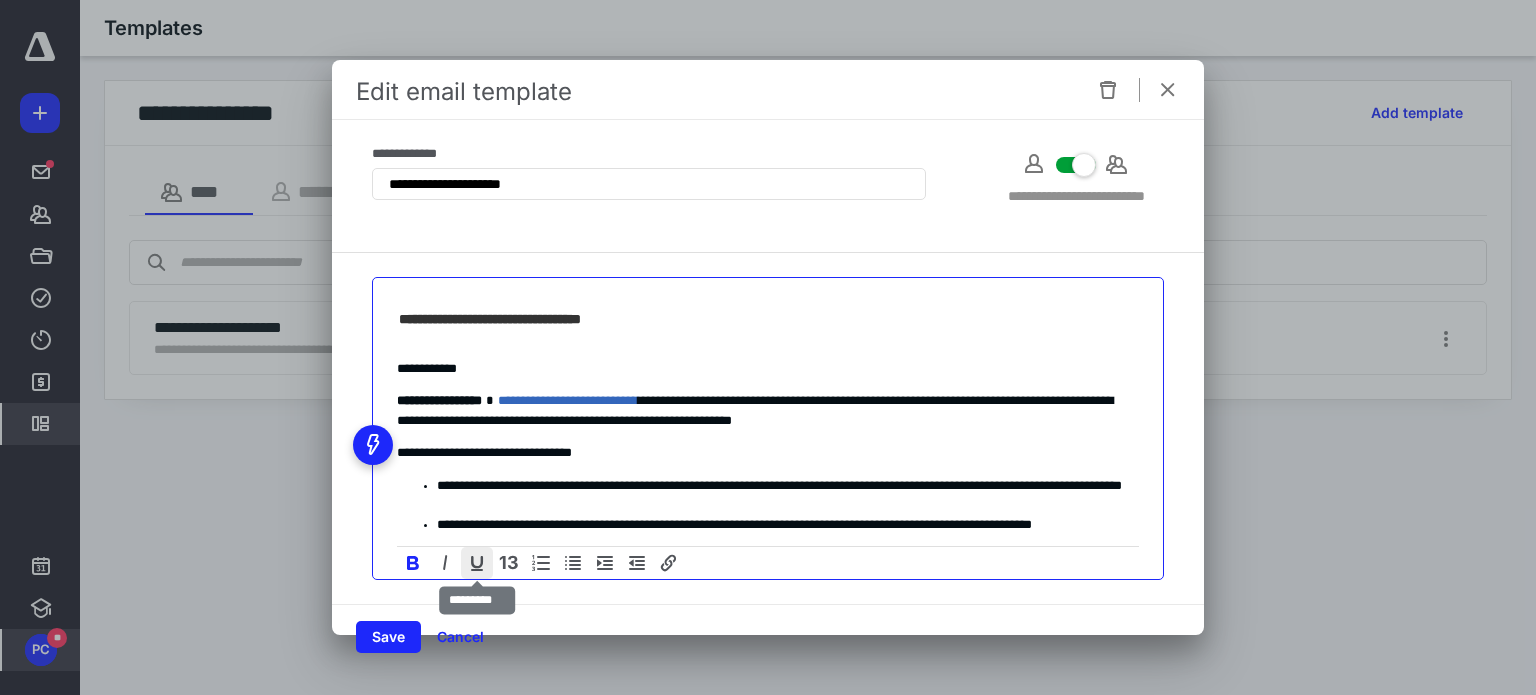 click at bounding box center (477, 563) 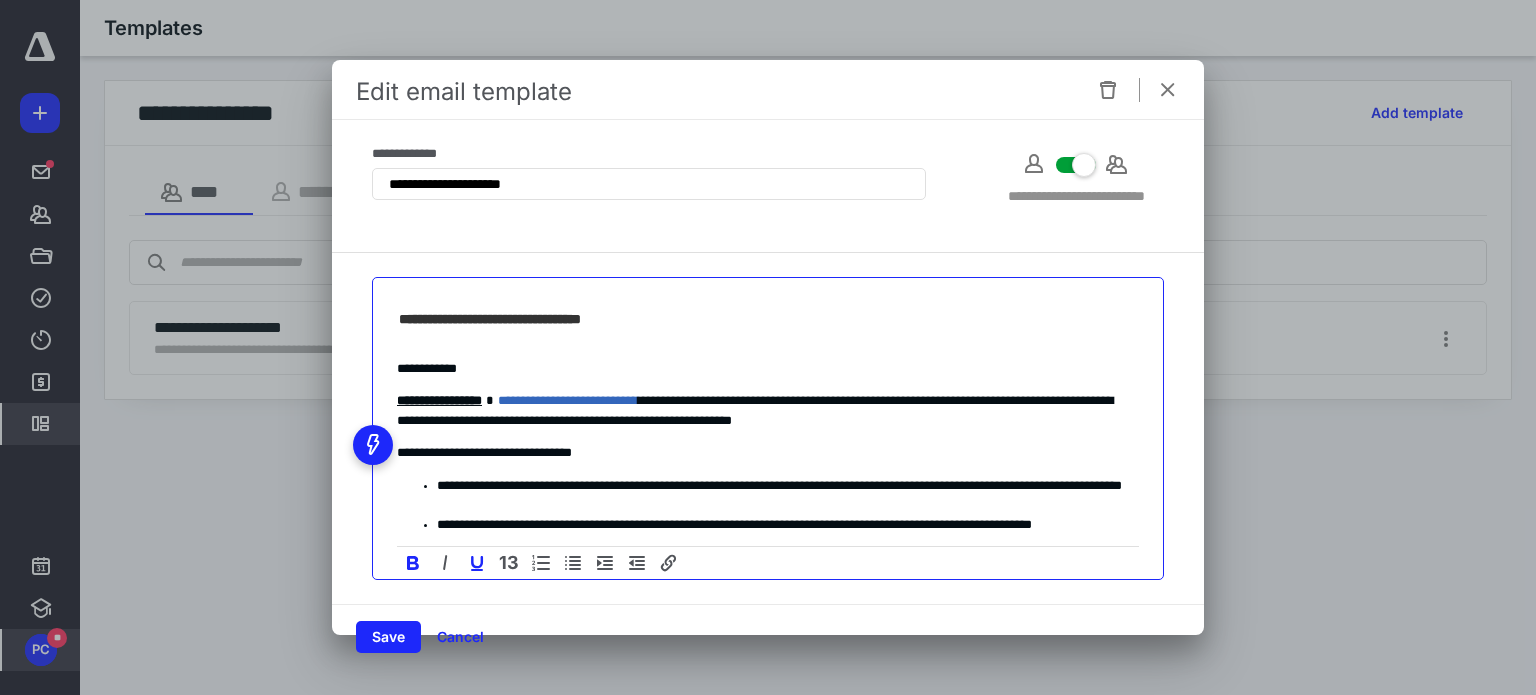click on "**********" at bounding box center [760, 453] 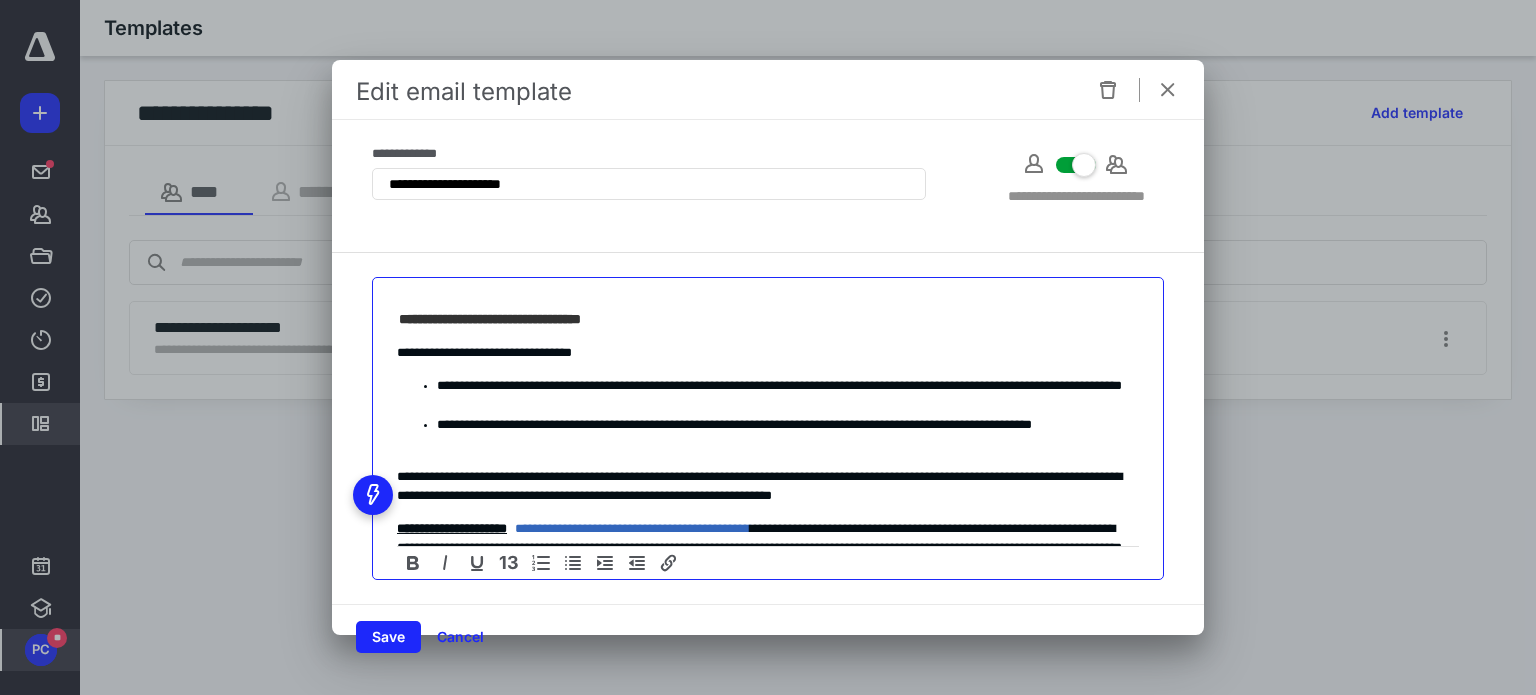scroll, scrollTop: 144, scrollLeft: 0, axis: vertical 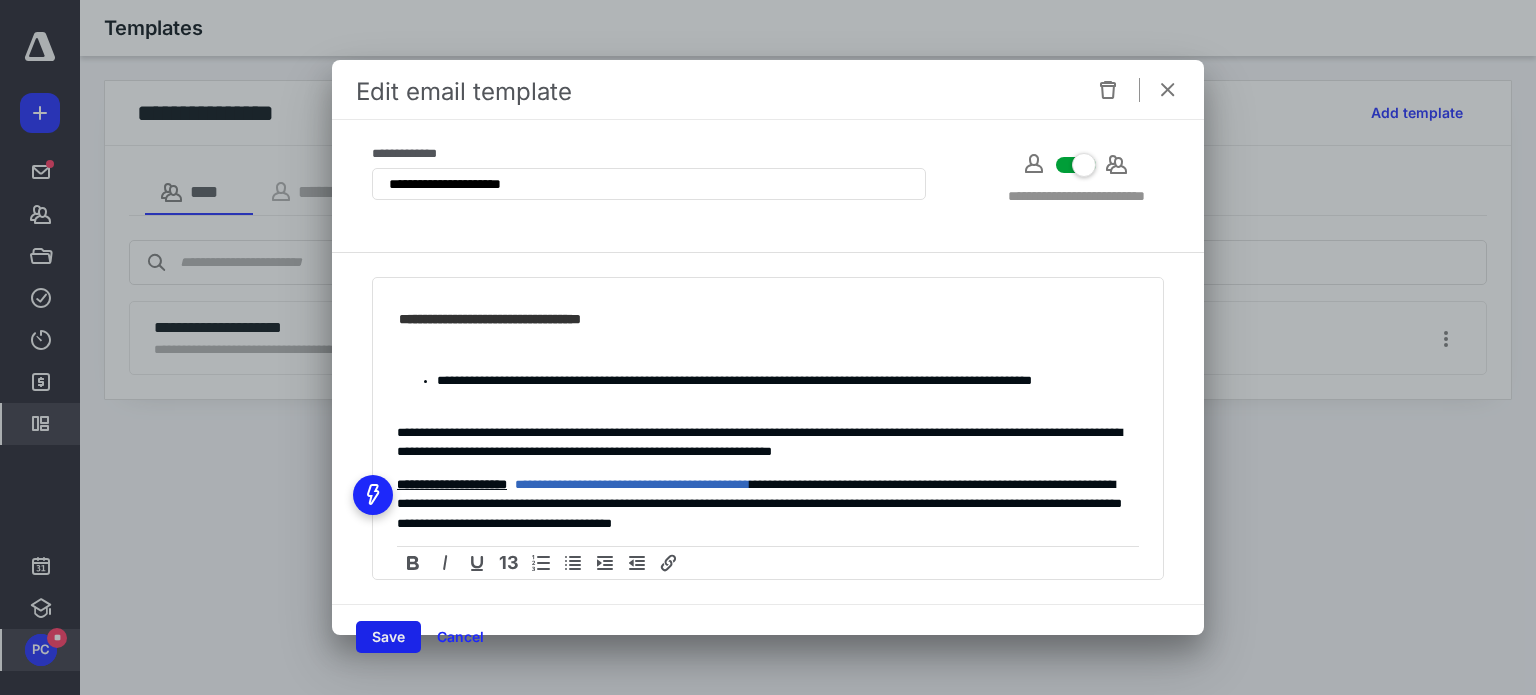 click on "Save" at bounding box center [388, 637] 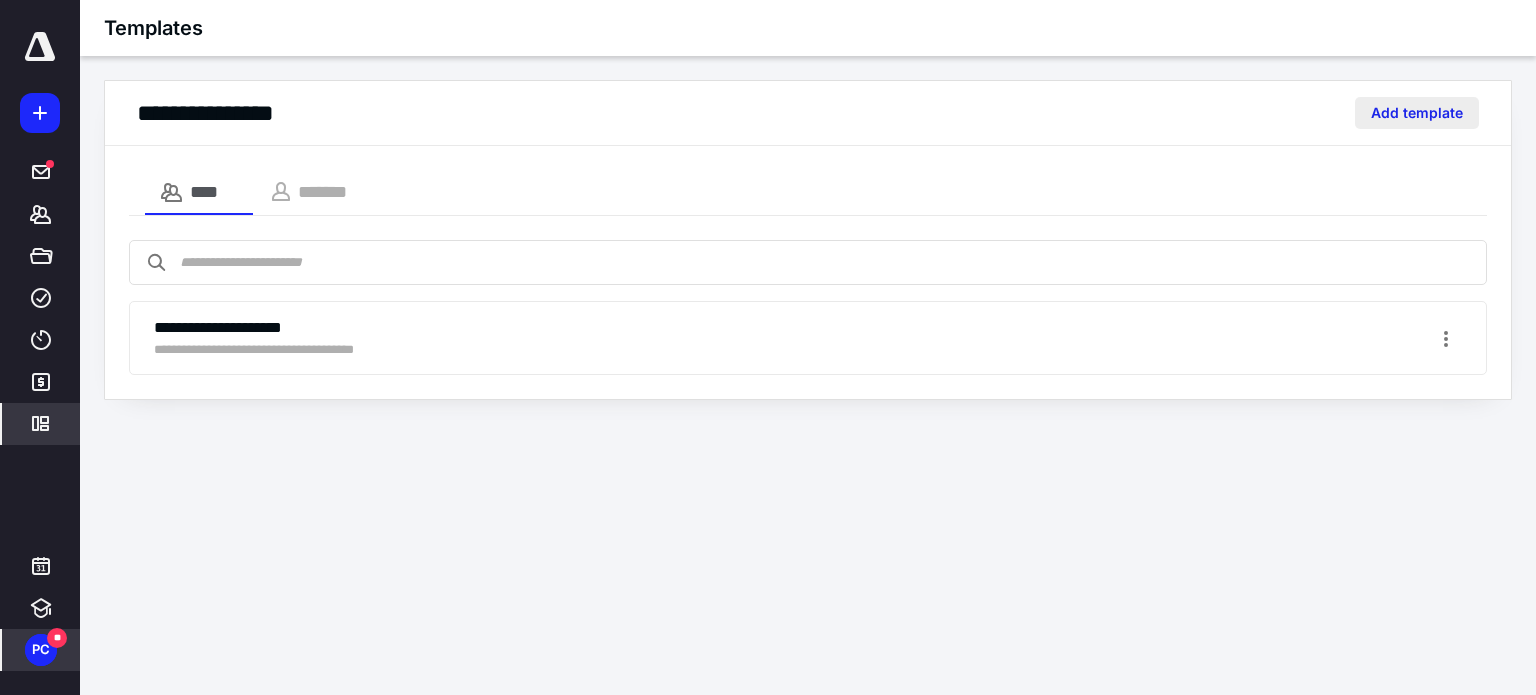 click on "Add template" at bounding box center (1417, 113) 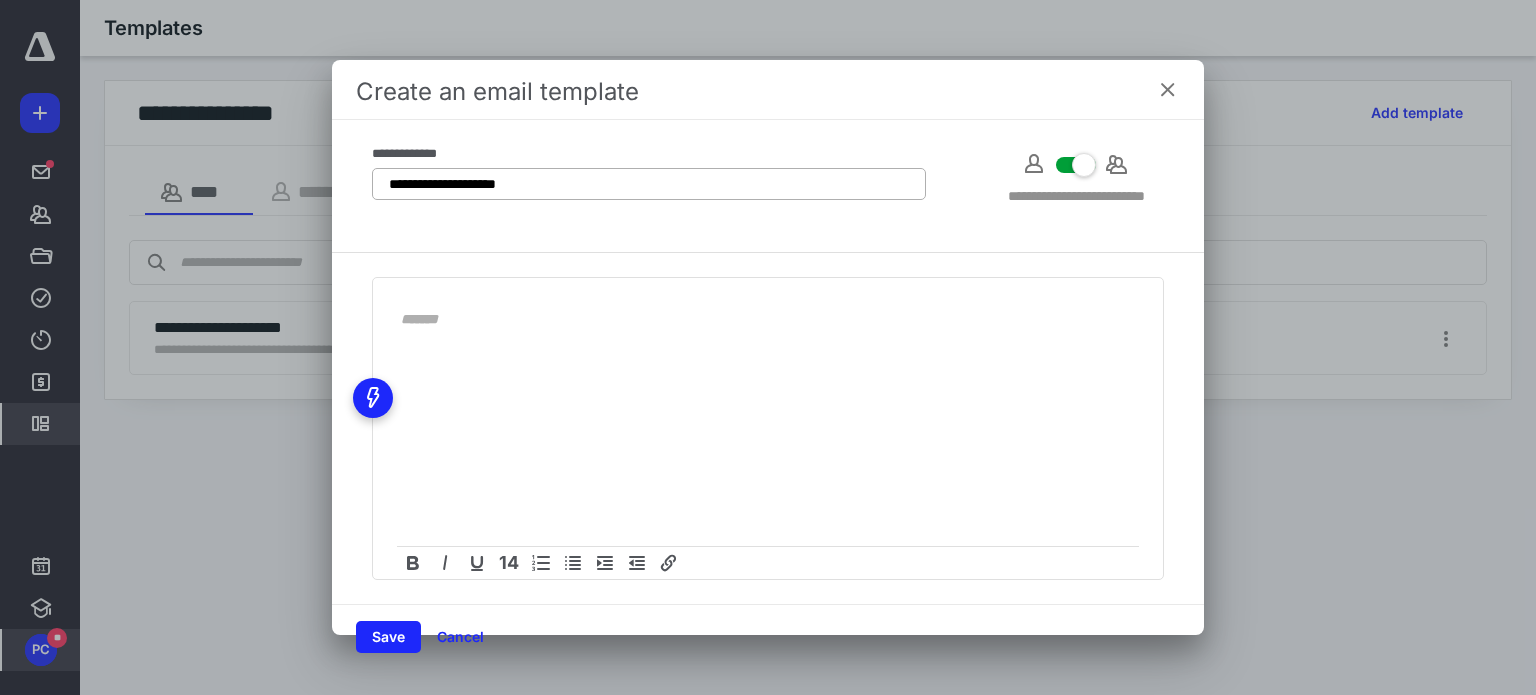 type on "**********" 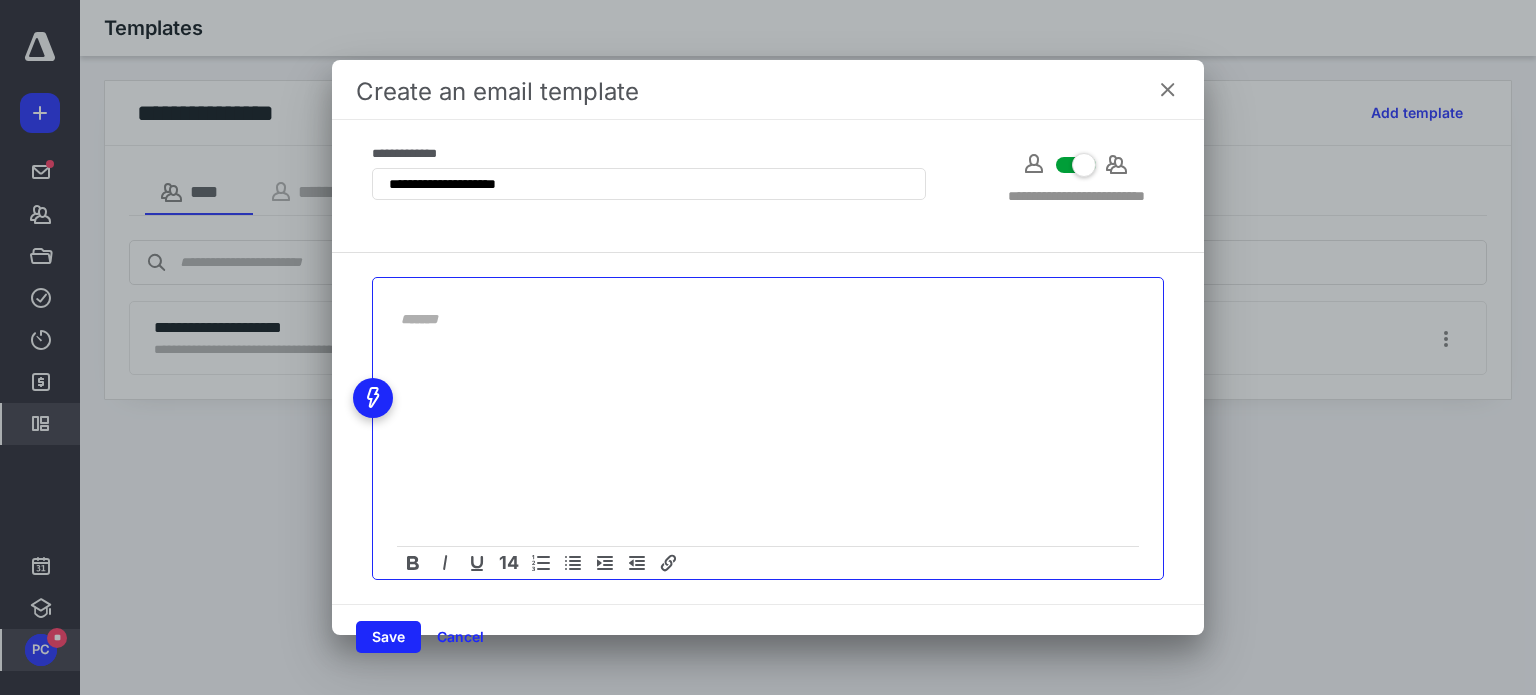 click at bounding box center [756, 319] 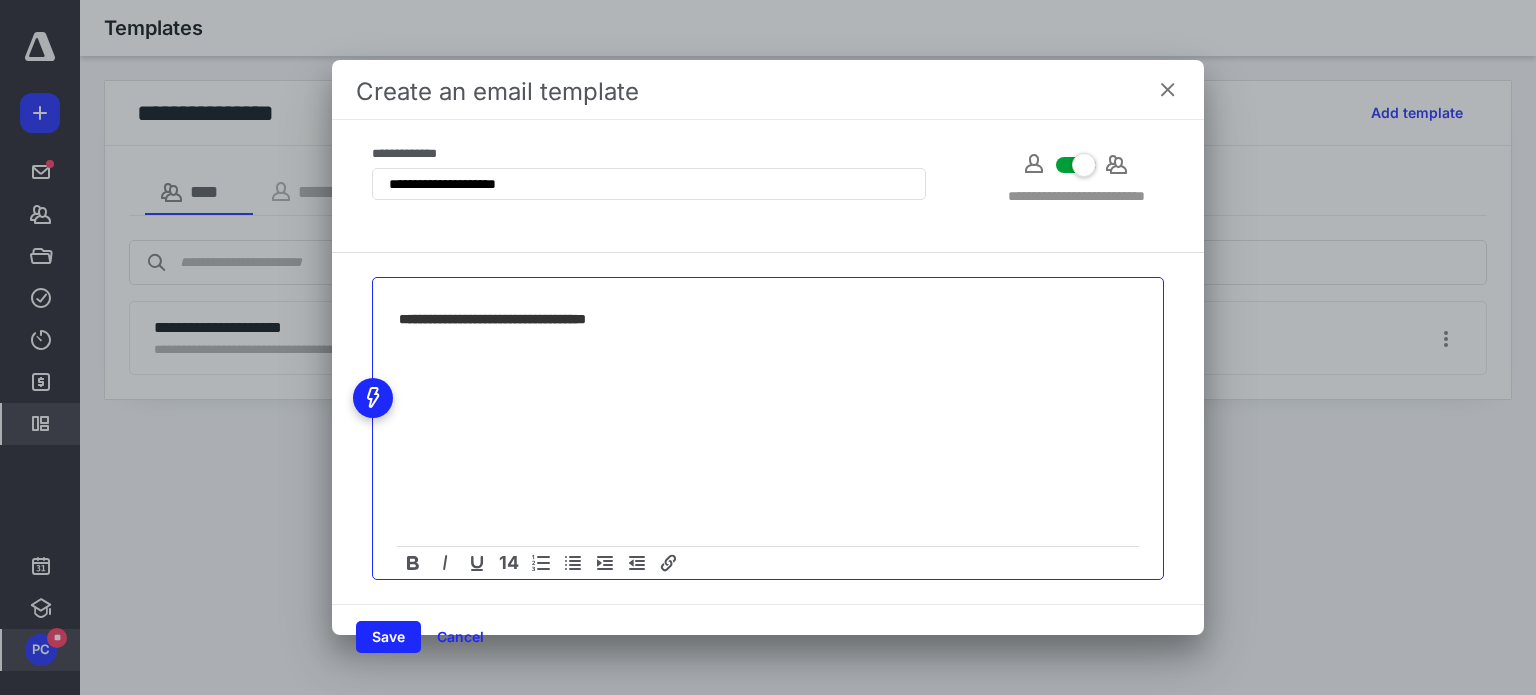 type on "**********" 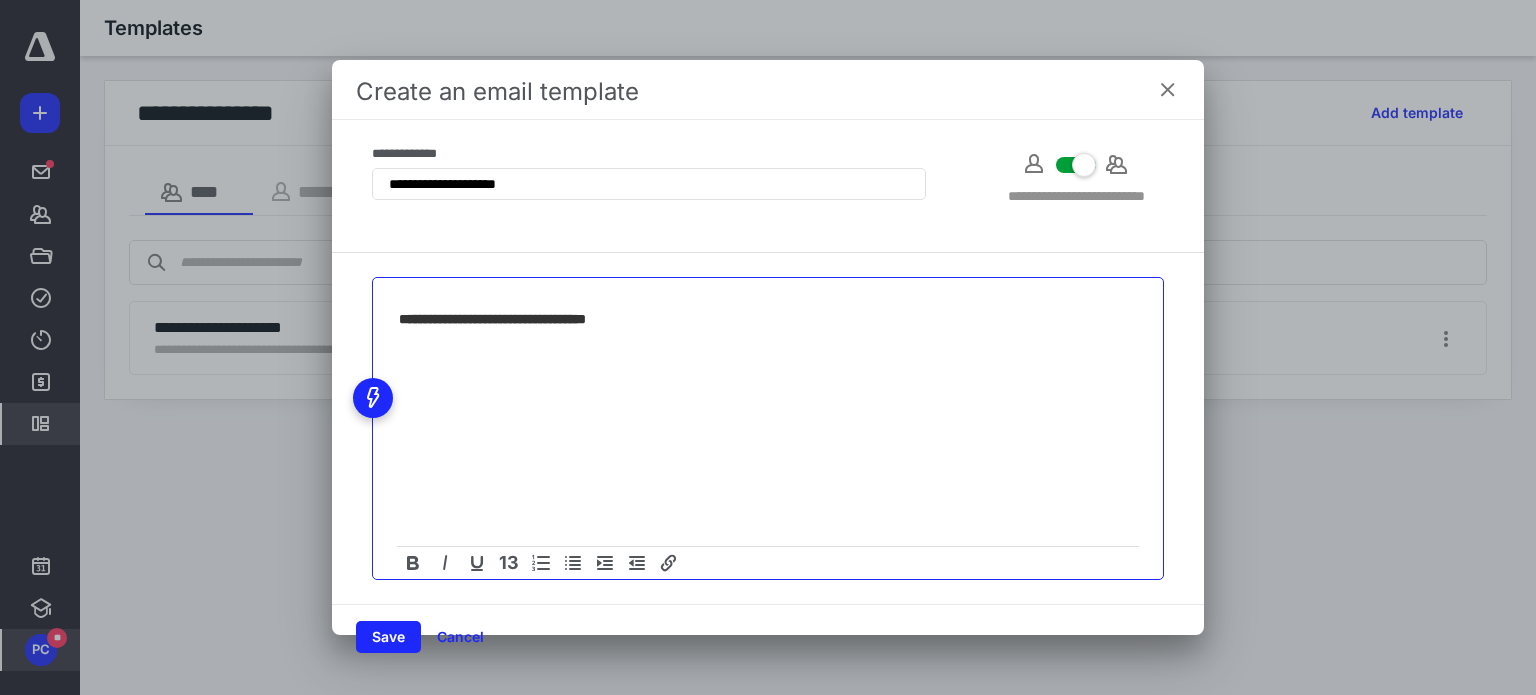 type 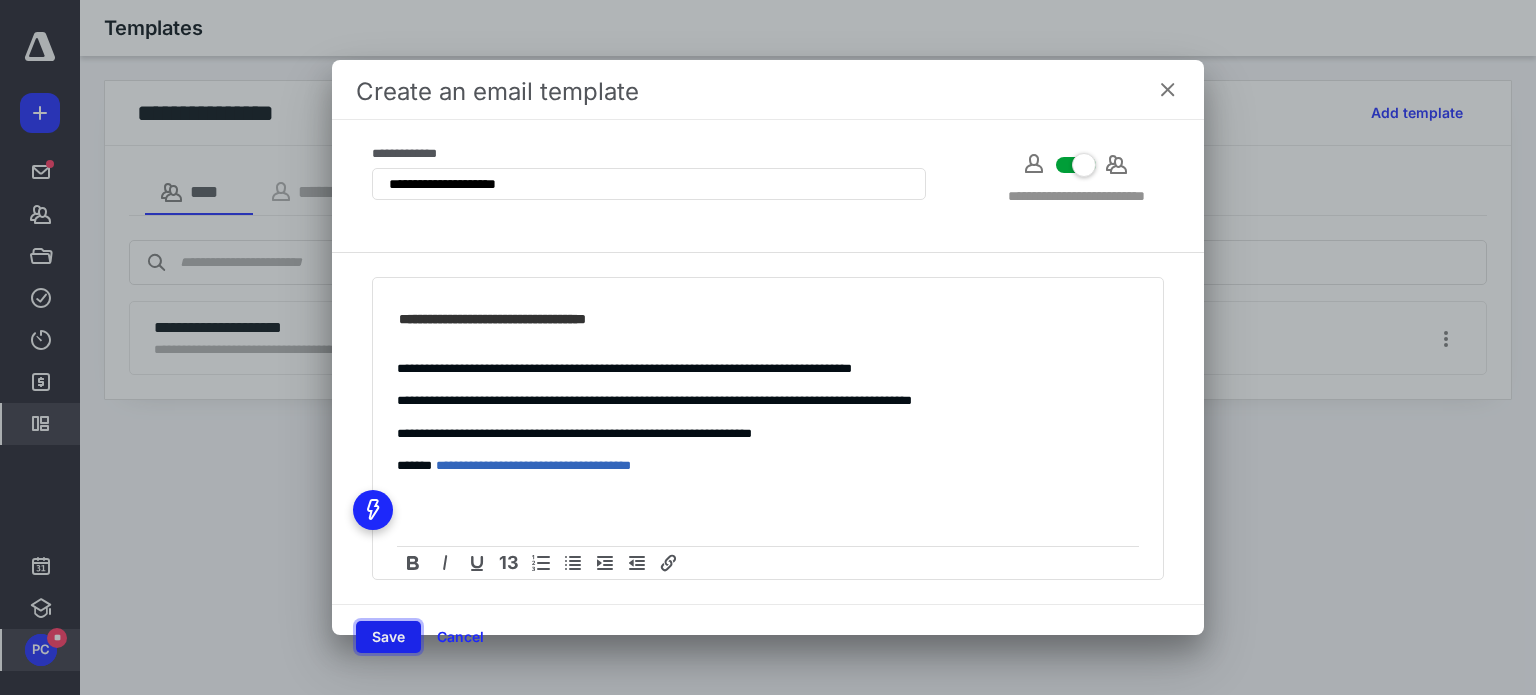 click on "Save" at bounding box center (388, 637) 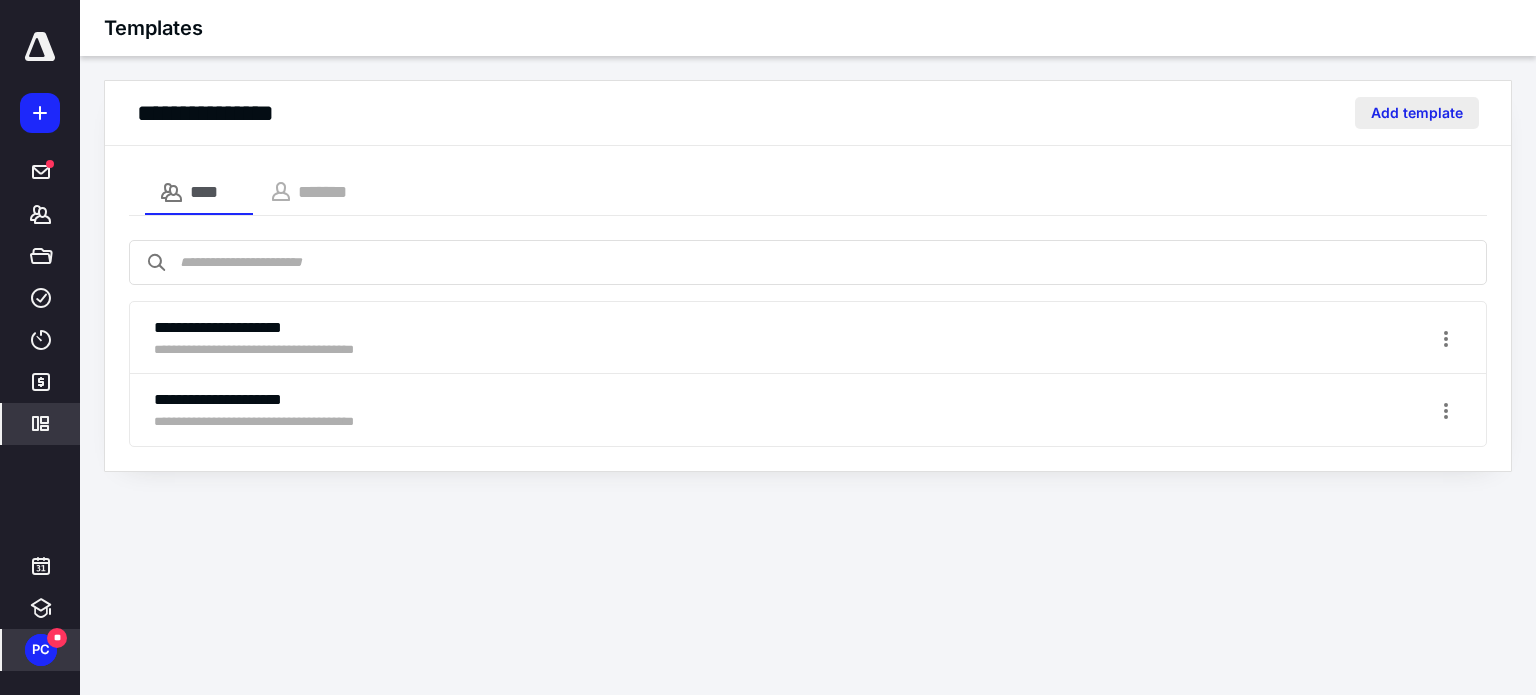 click on "Add template" at bounding box center [1417, 113] 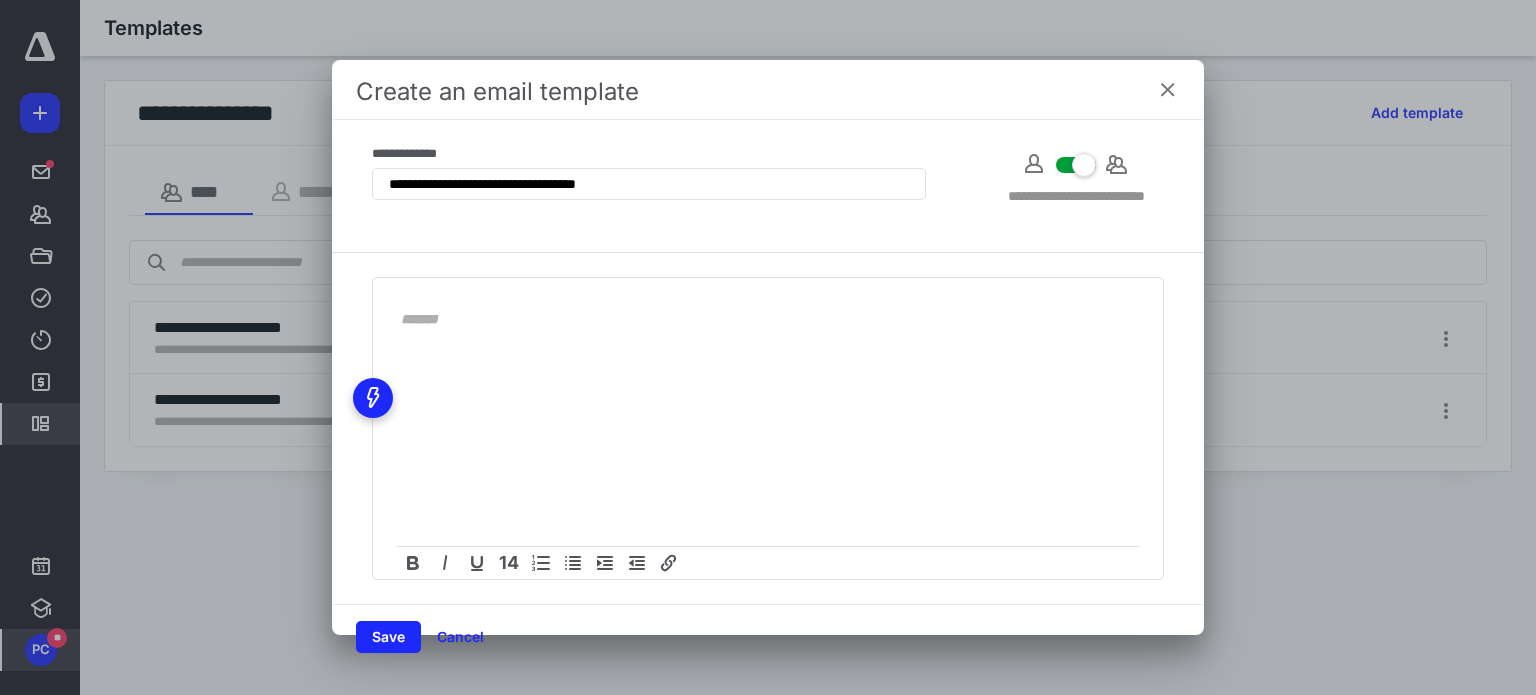 type on "**********" 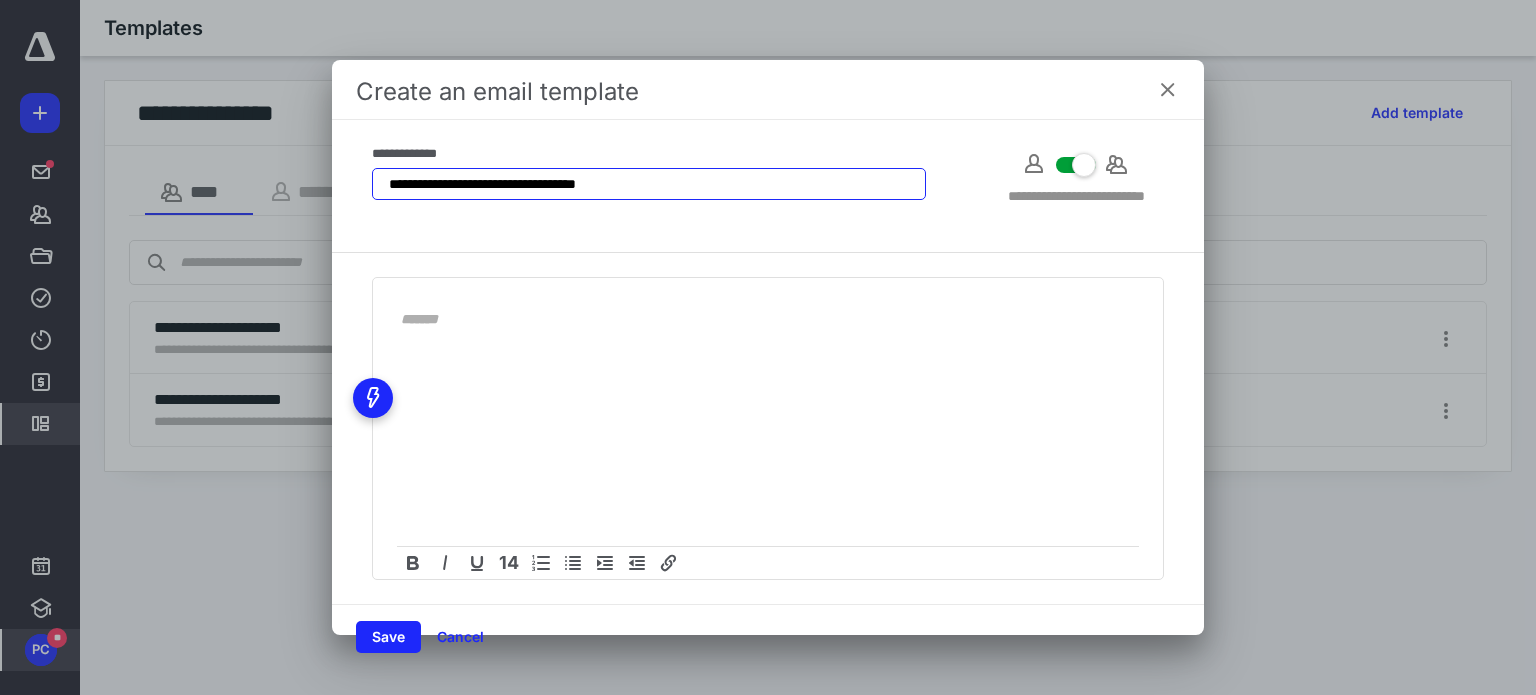 drag, startPoint x: 693, startPoint y: 192, endPoint x: 377, endPoint y: 182, distance: 316.1582 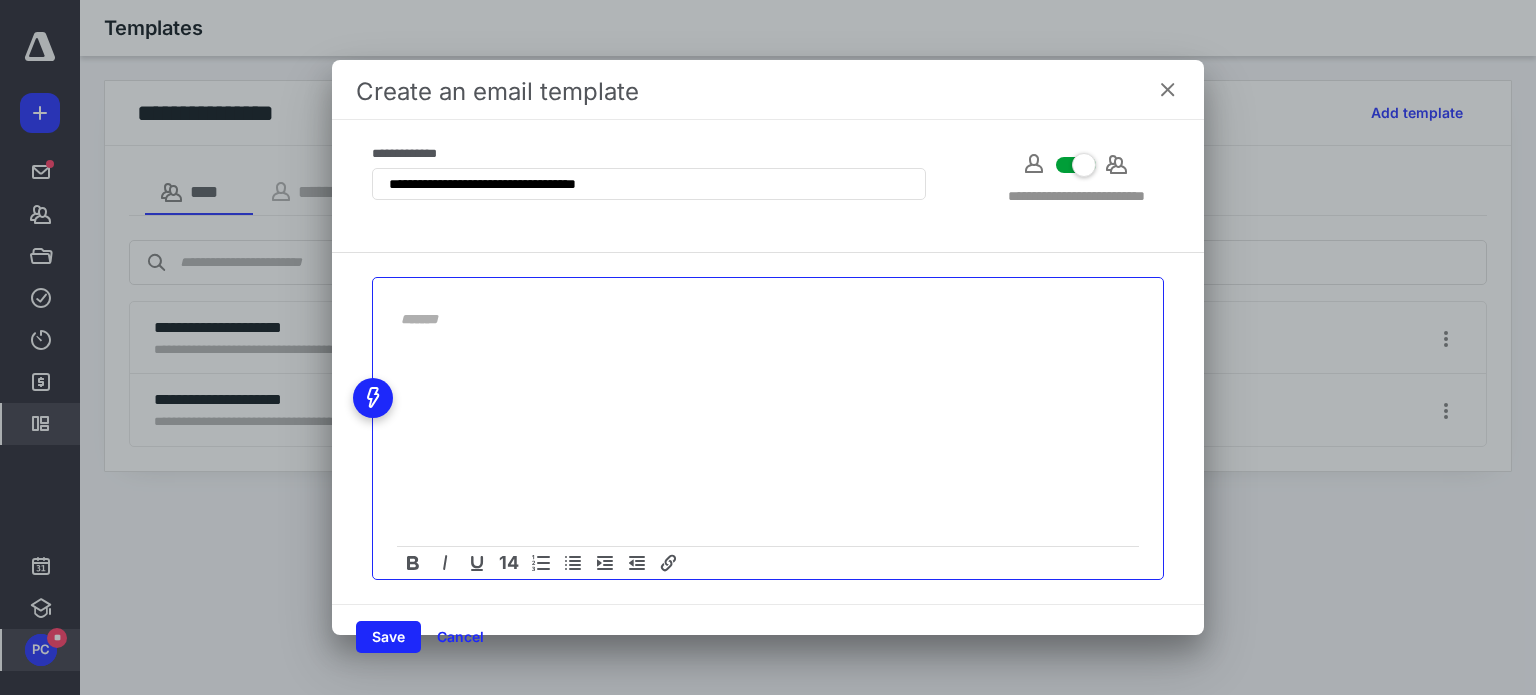 click at bounding box center (756, 319) 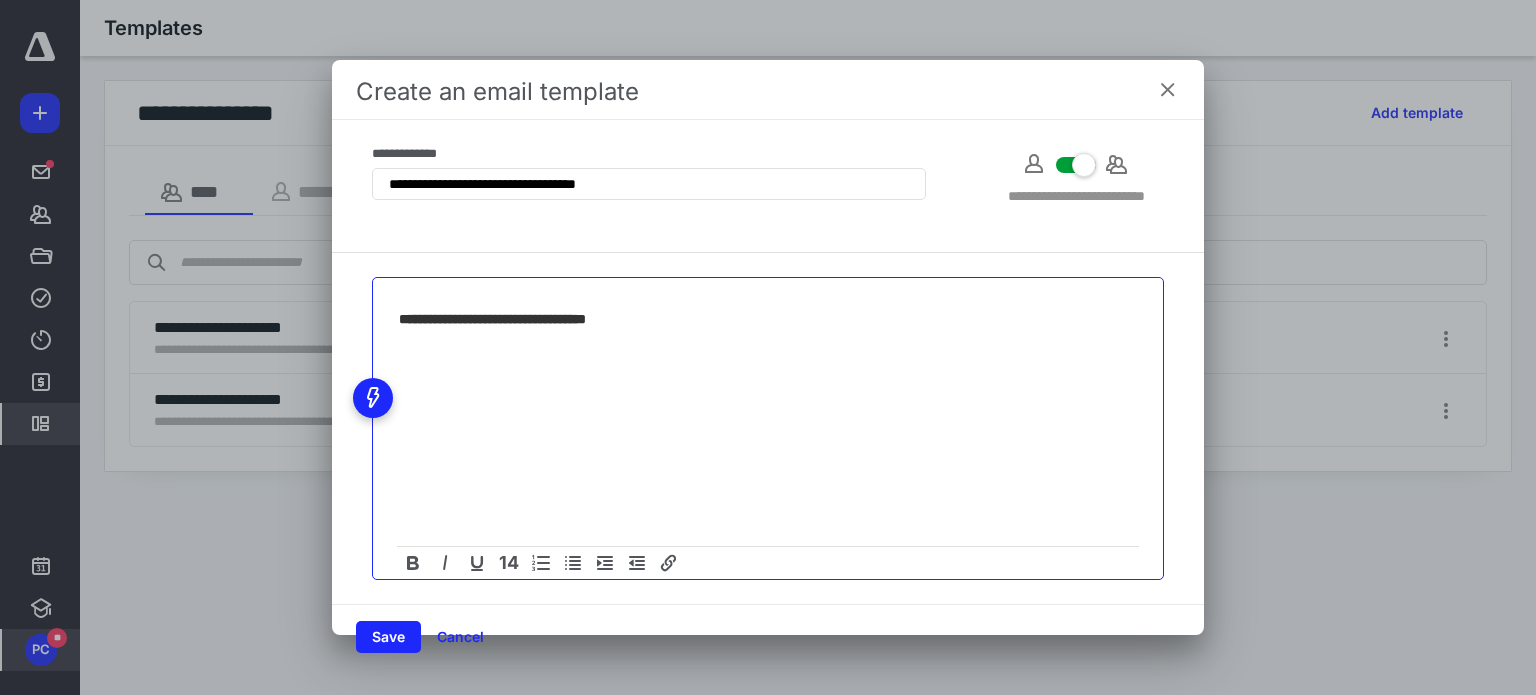 type on "**********" 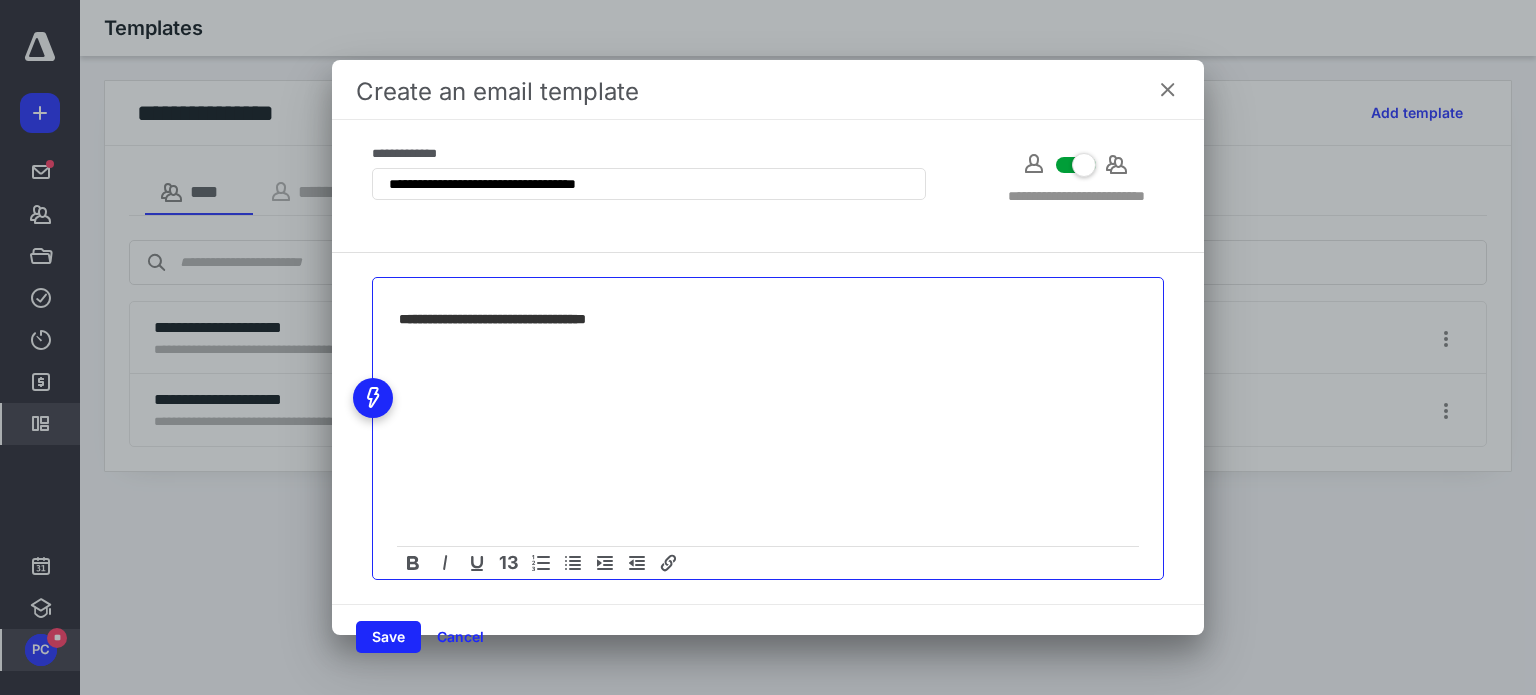 click at bounding box center (768, 446) 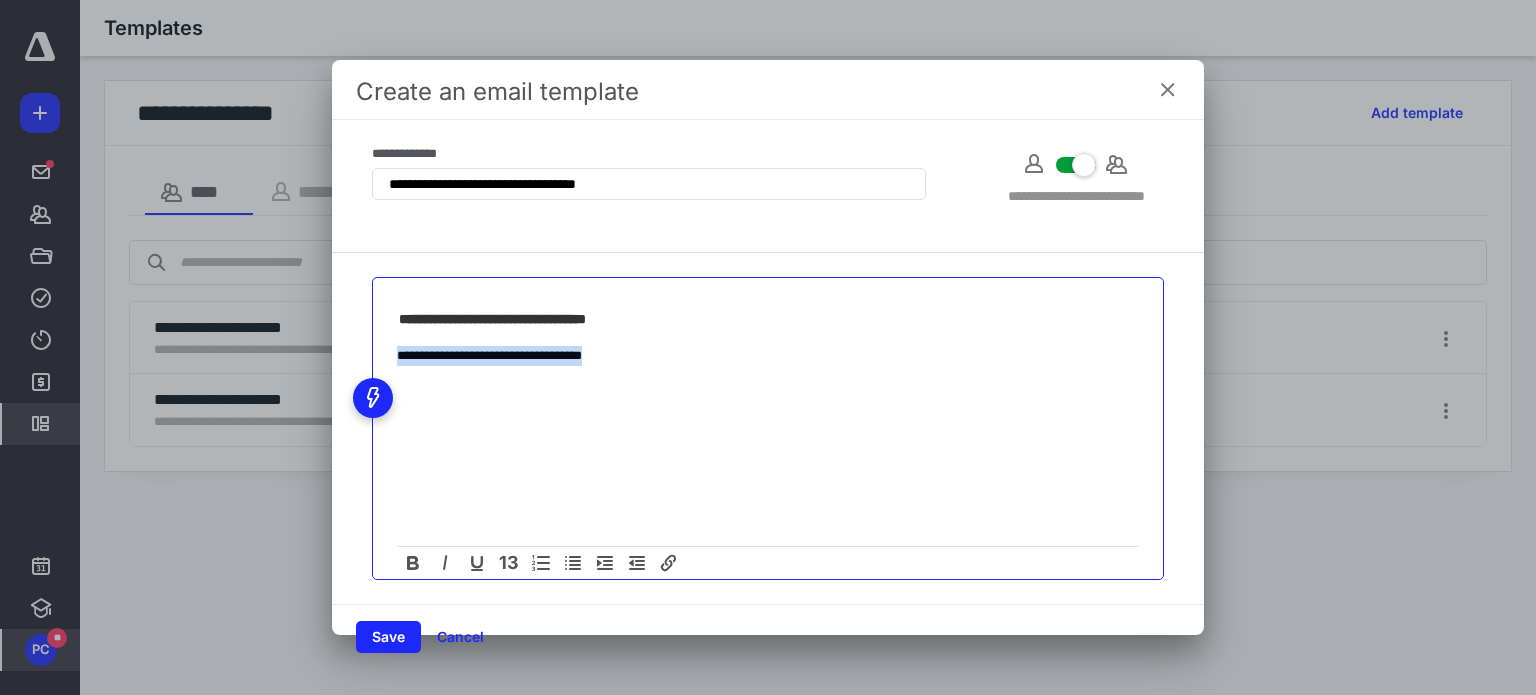 drag, startPoint x: 629, startPoint y: 356, endPoint x: 342, endPoint y: 345, distance: 287.21072 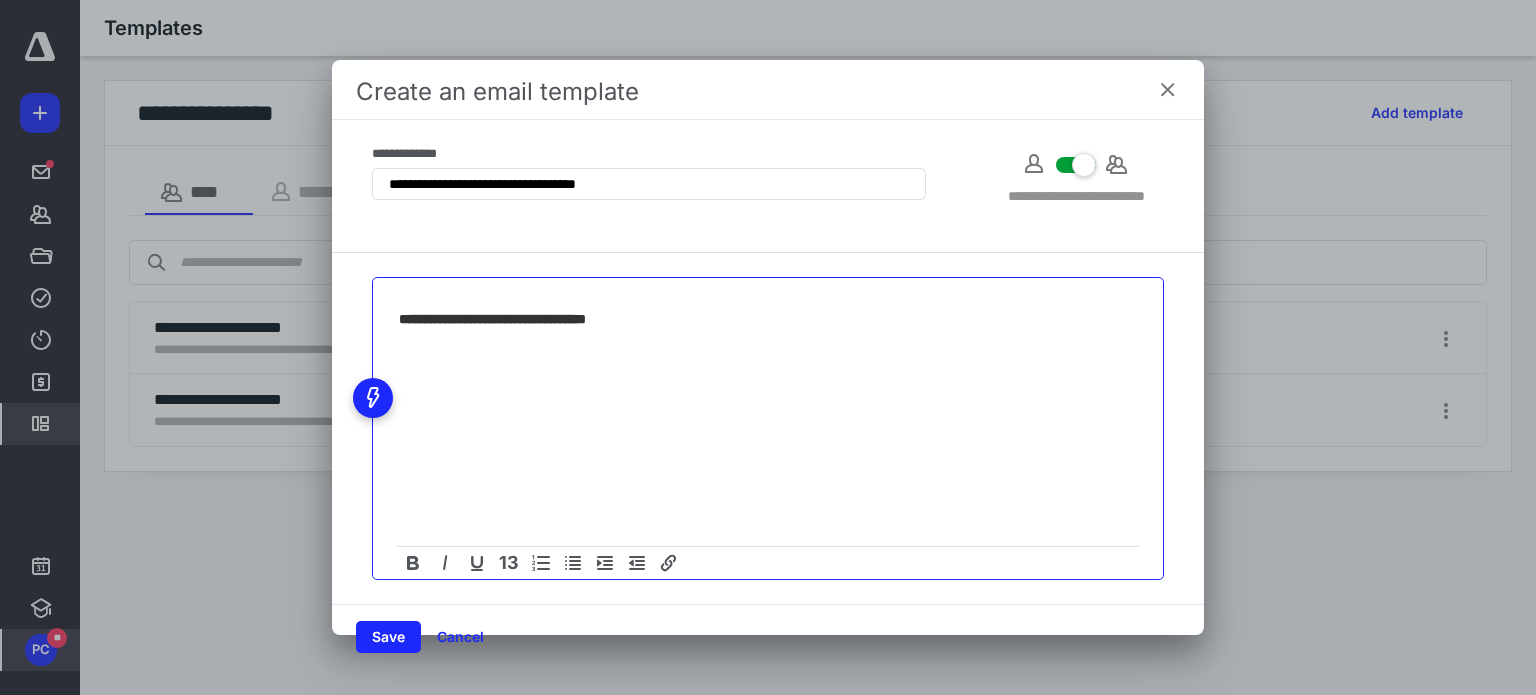 click at bounding box center [768, 446] 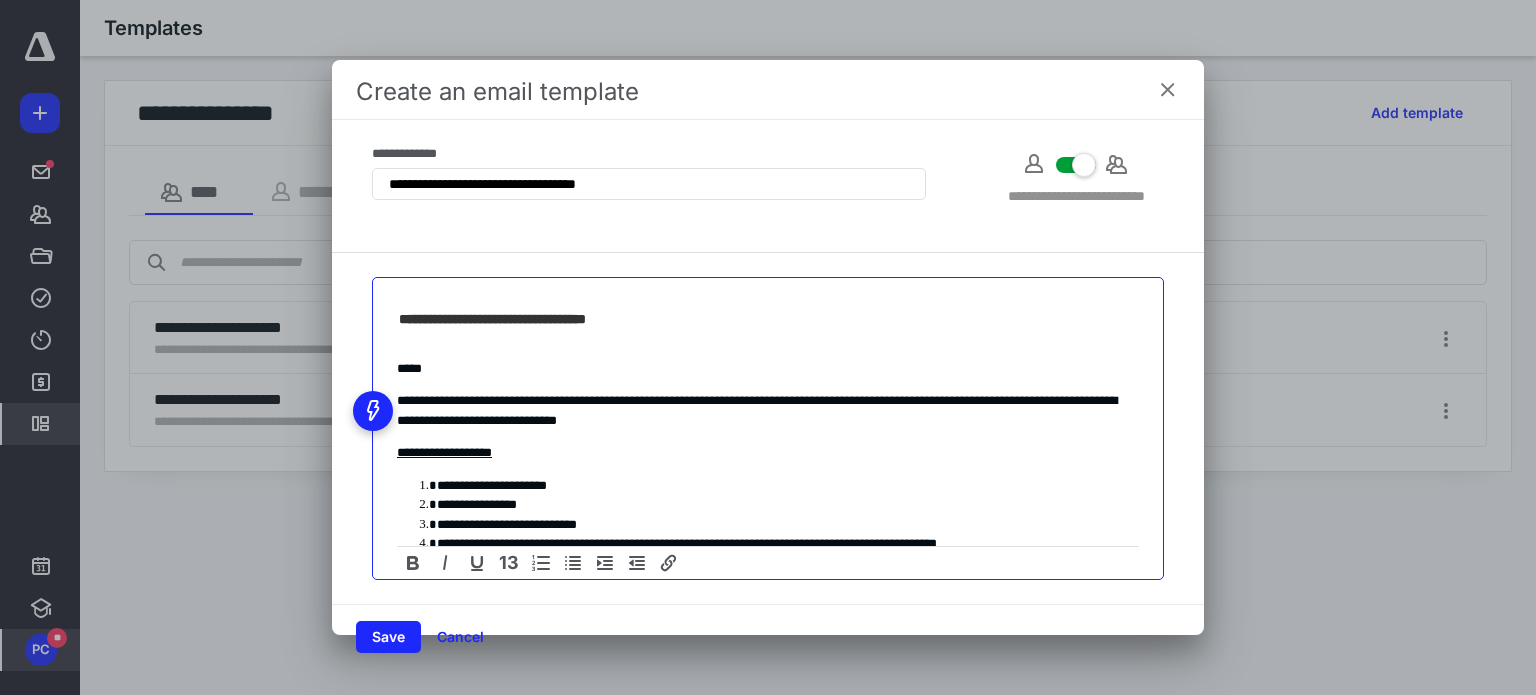 click on "*****" at bounding box center (760, 369) 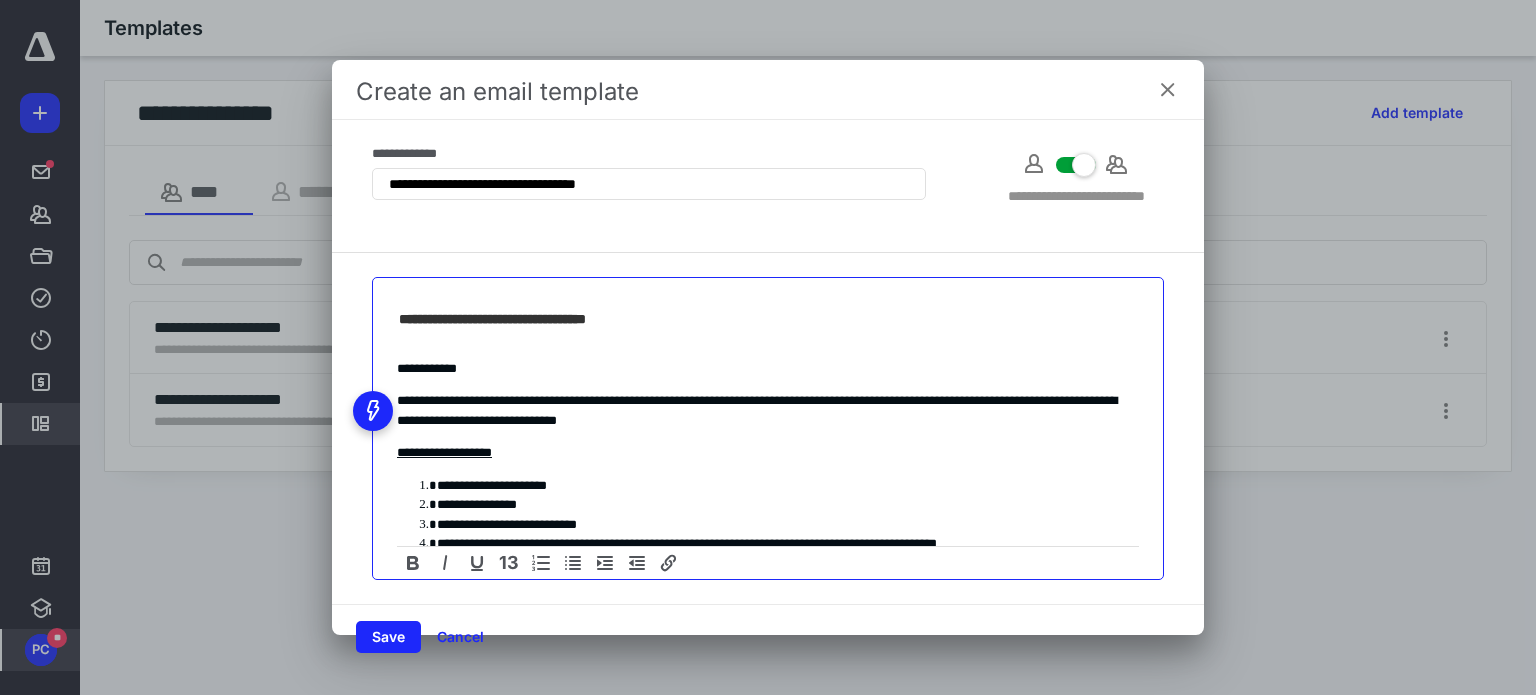 scroll, scrollTop: 170, scrollLeft: 0, axis: vertical 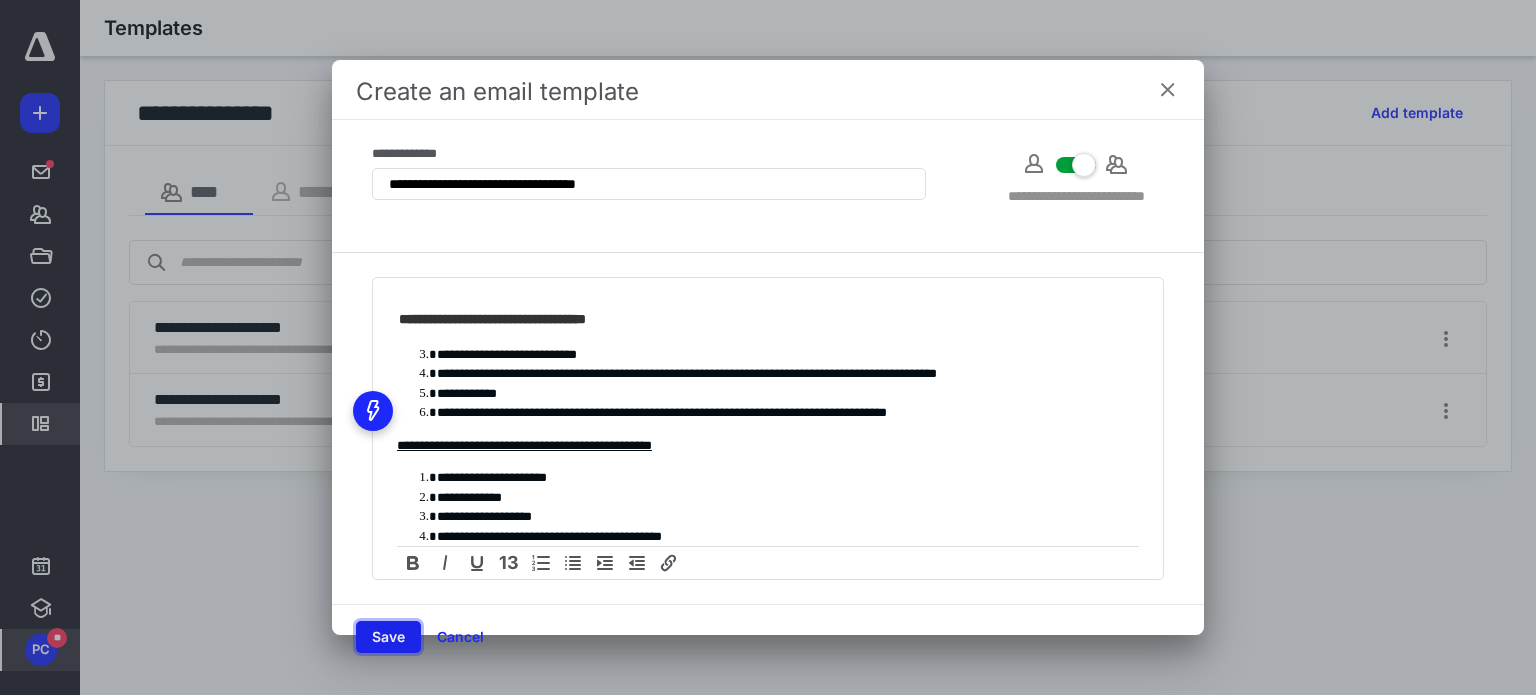 click on "Save" at bounding box center [388, 637] 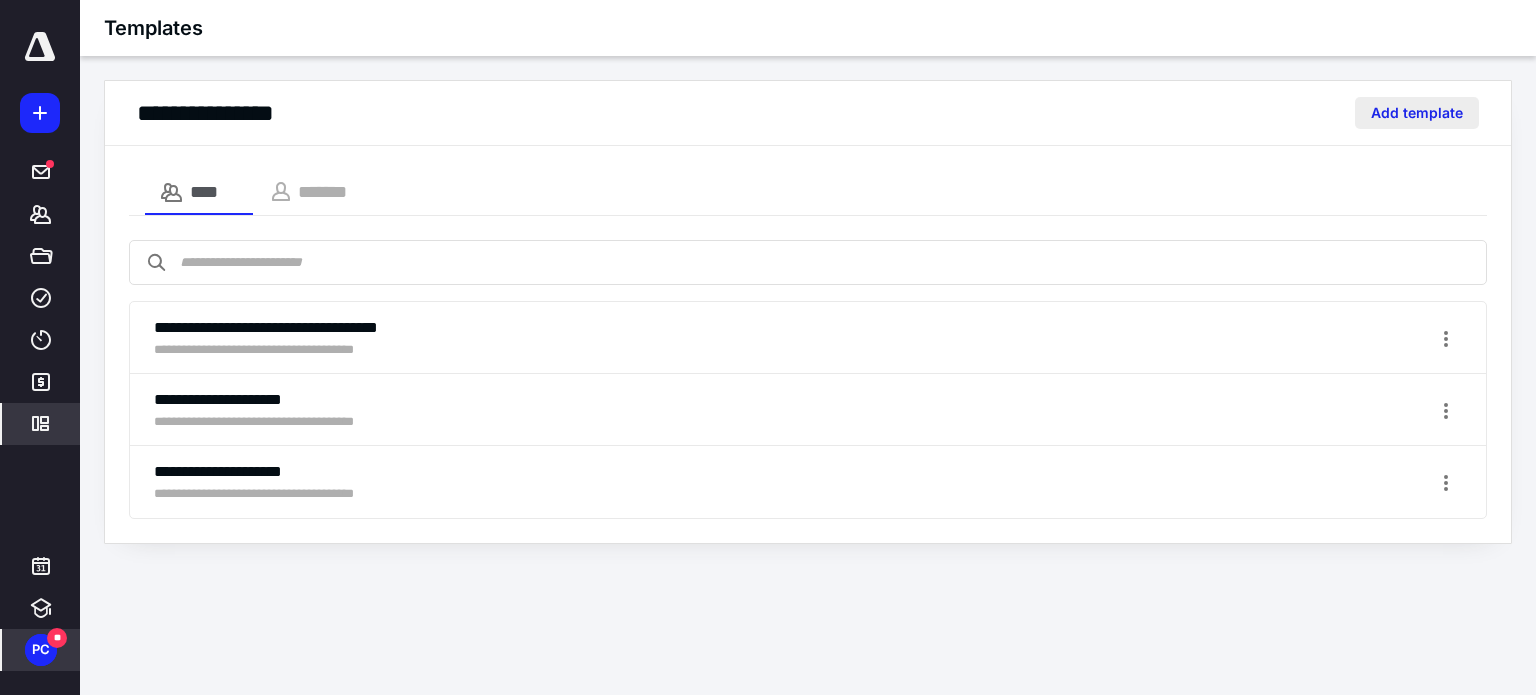 click on "Add template" at bounding box center (1417, 113) 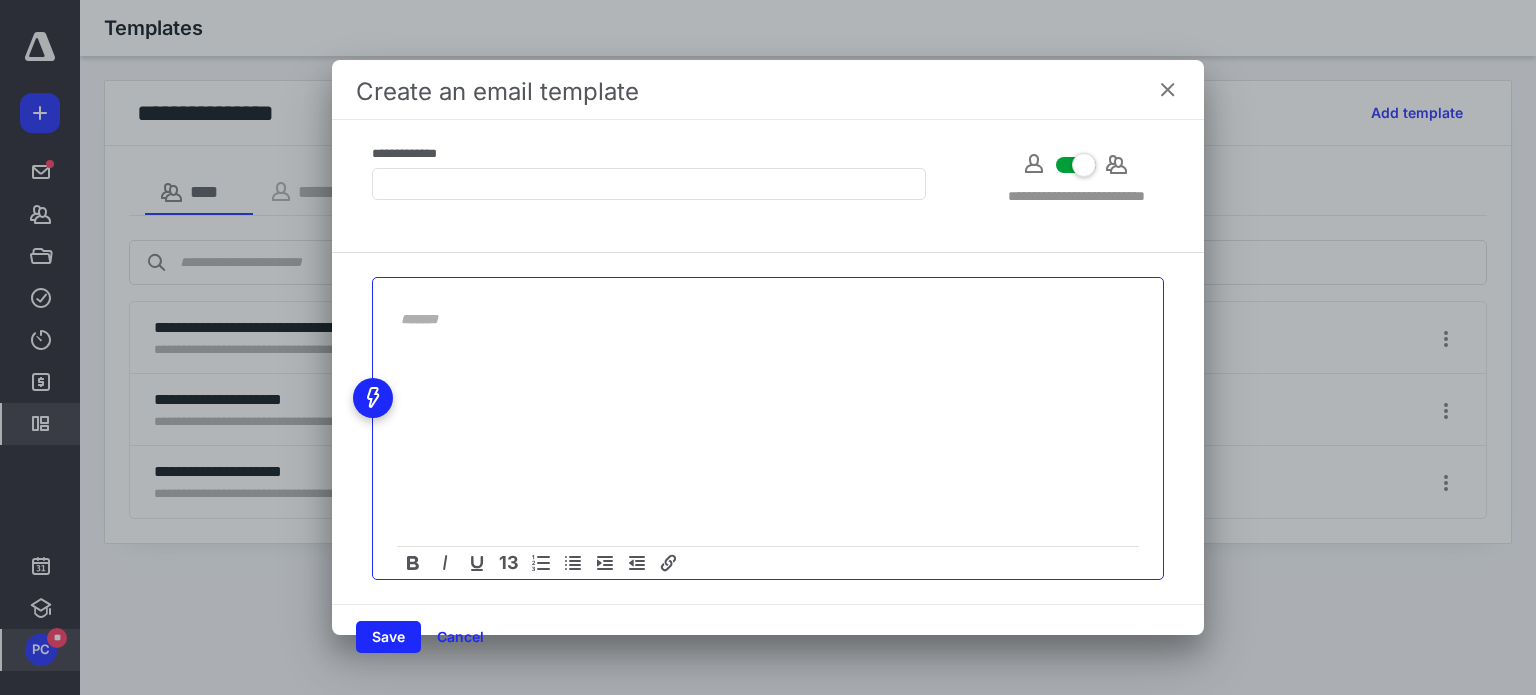 click at bounding box center [768, 446] 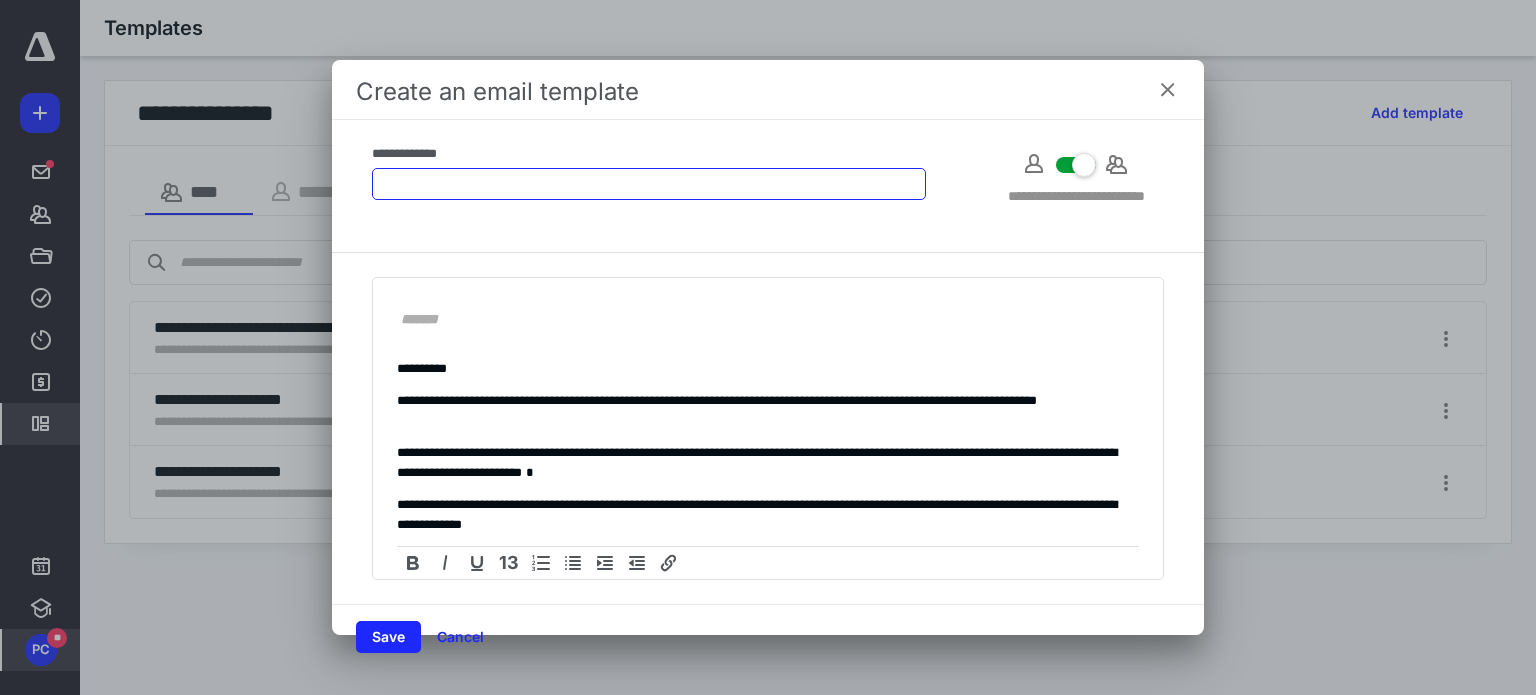 click at bounding box center [649, 184] 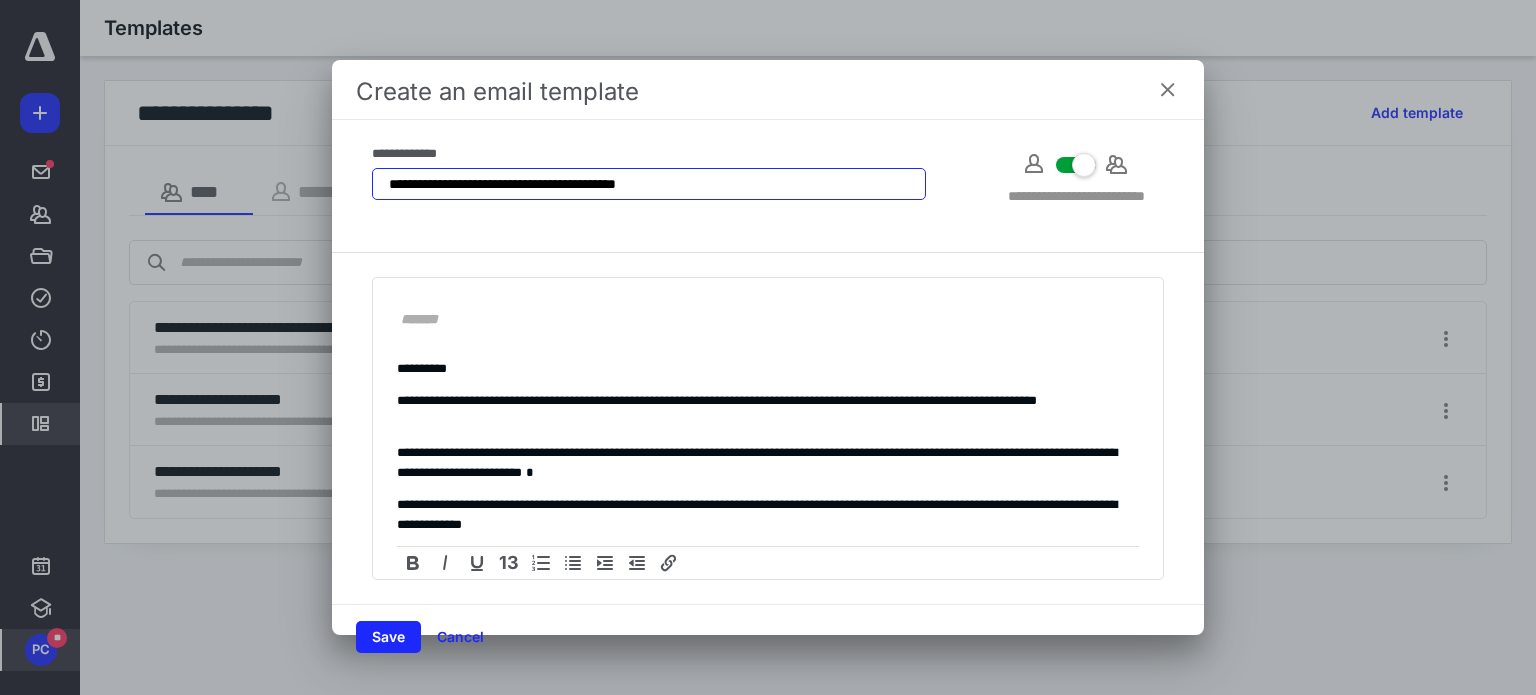 drag, startPoint x: 404, startPoint y: 183, endPoint x: 368, endPoint y: 199, distance: 39.39543 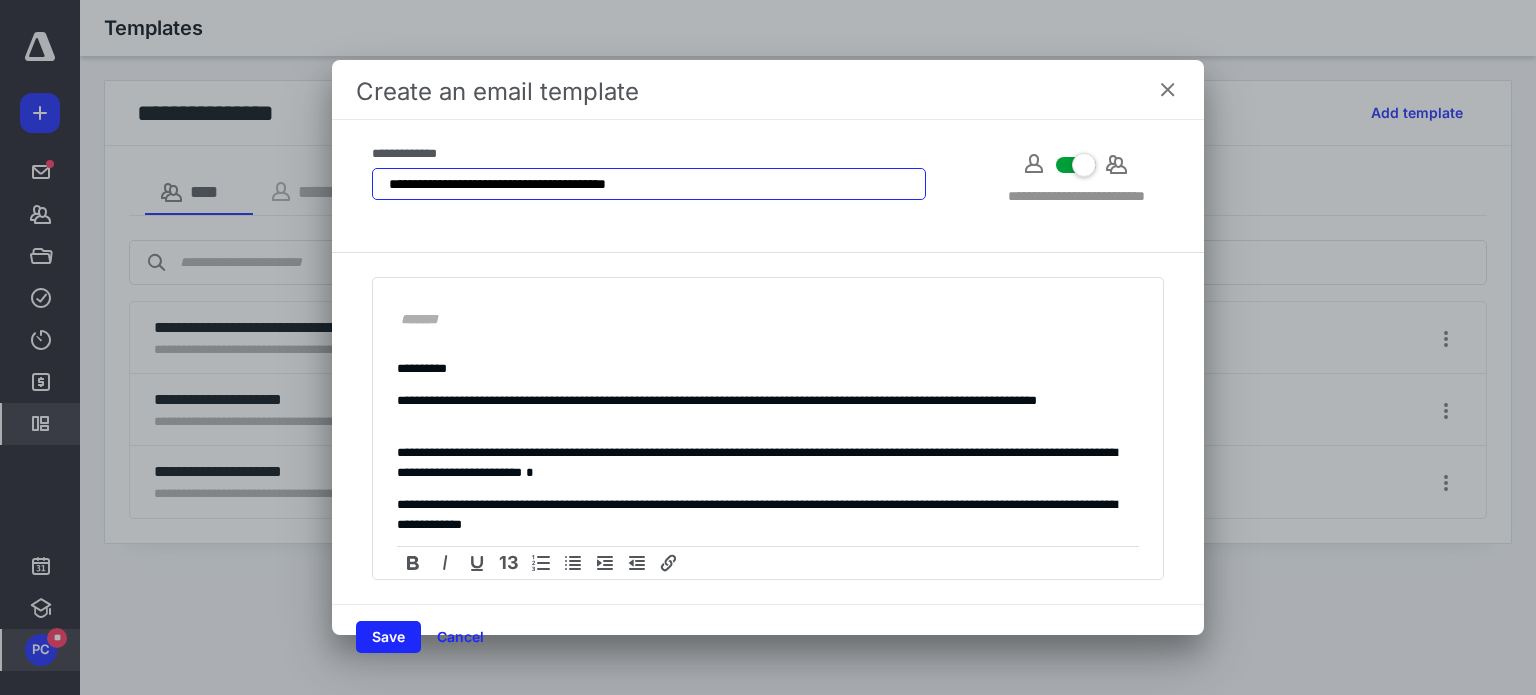 drag, startPoint x: 717, startPoint y: 182, endPoint x: 288, endPoint y: 232, distance: 431.90393 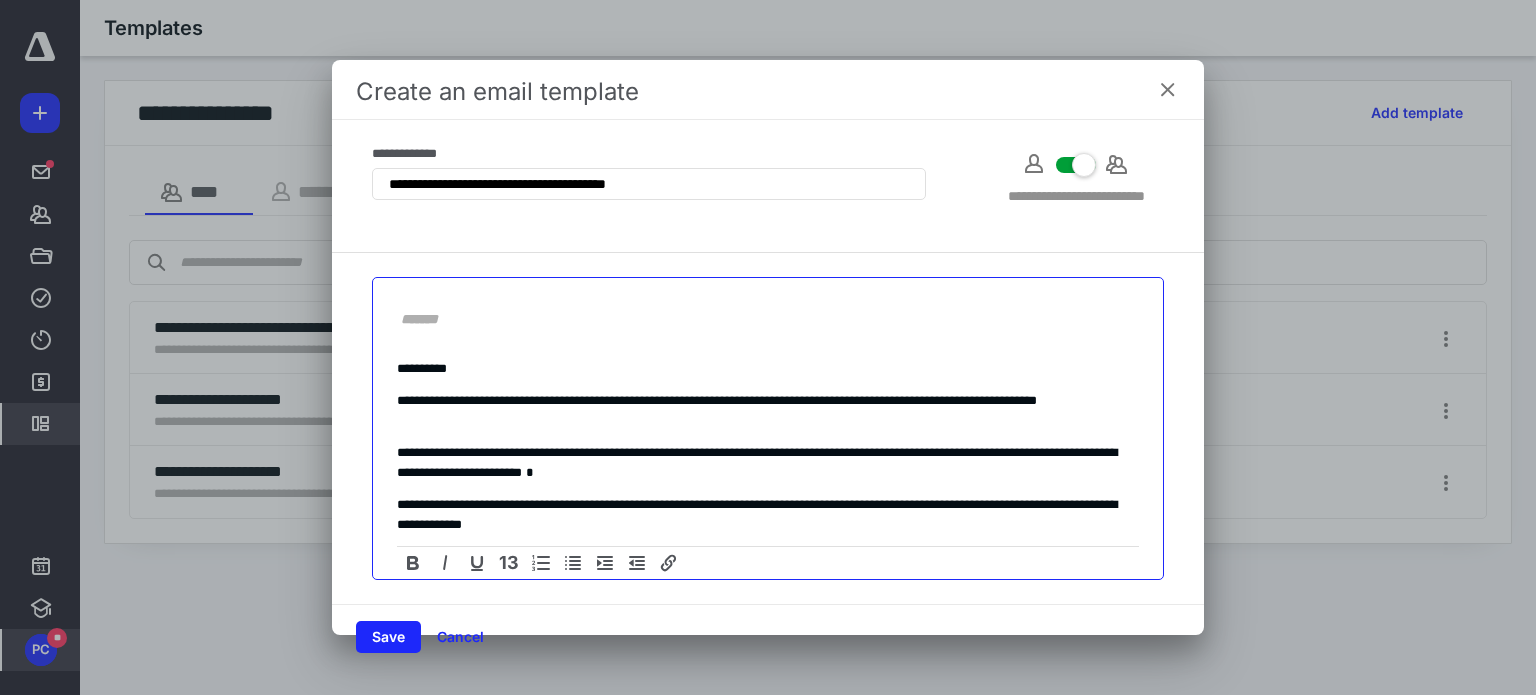 click at bounding box center (756, 319) 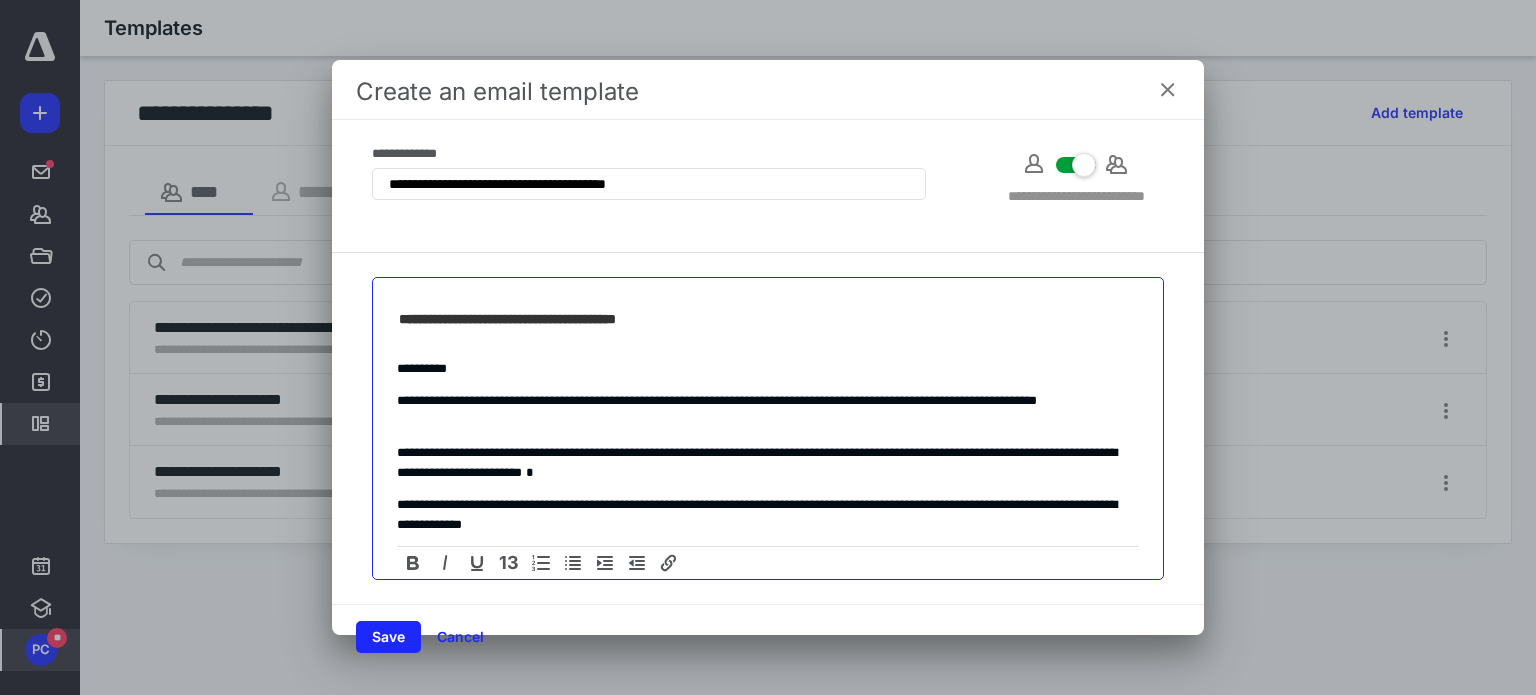 scroll, scrollTop: 151, scrollLeft: 0, axis: vertical 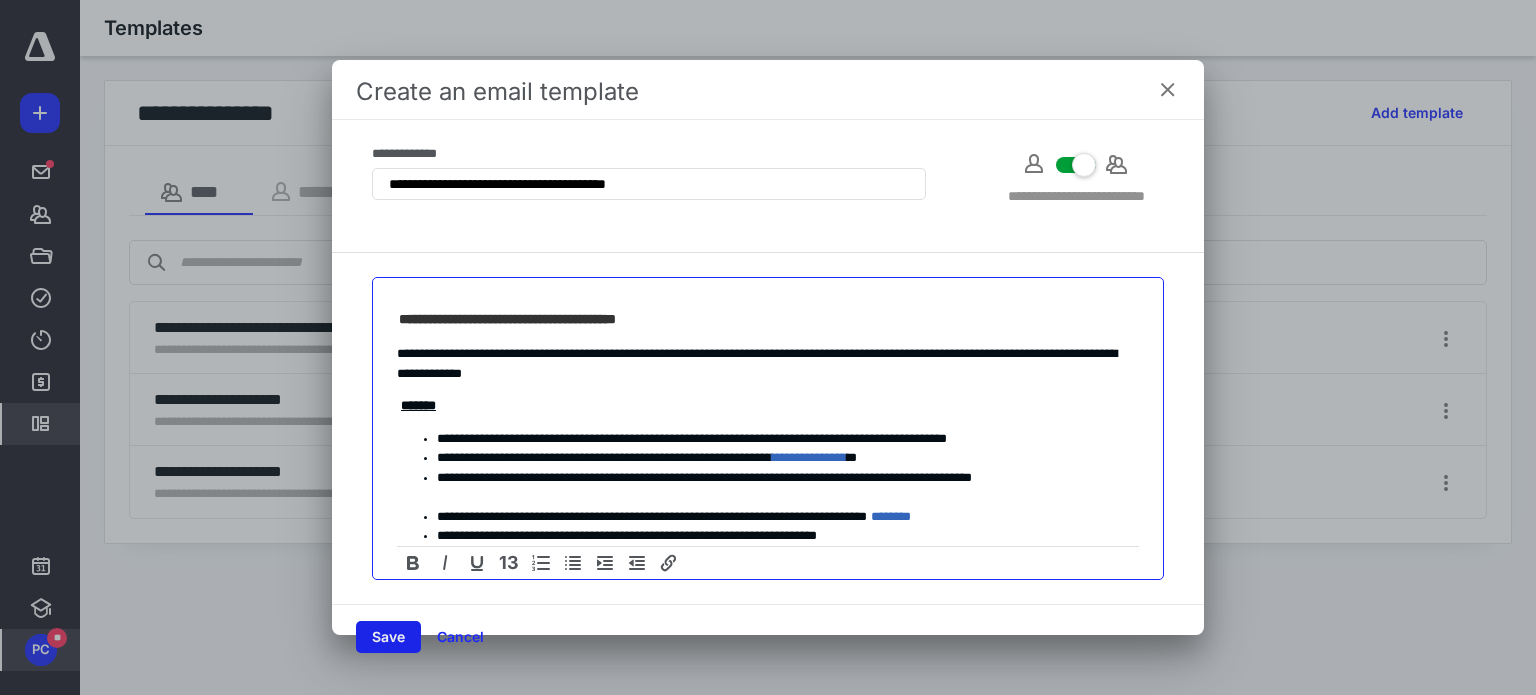 type on "**********" 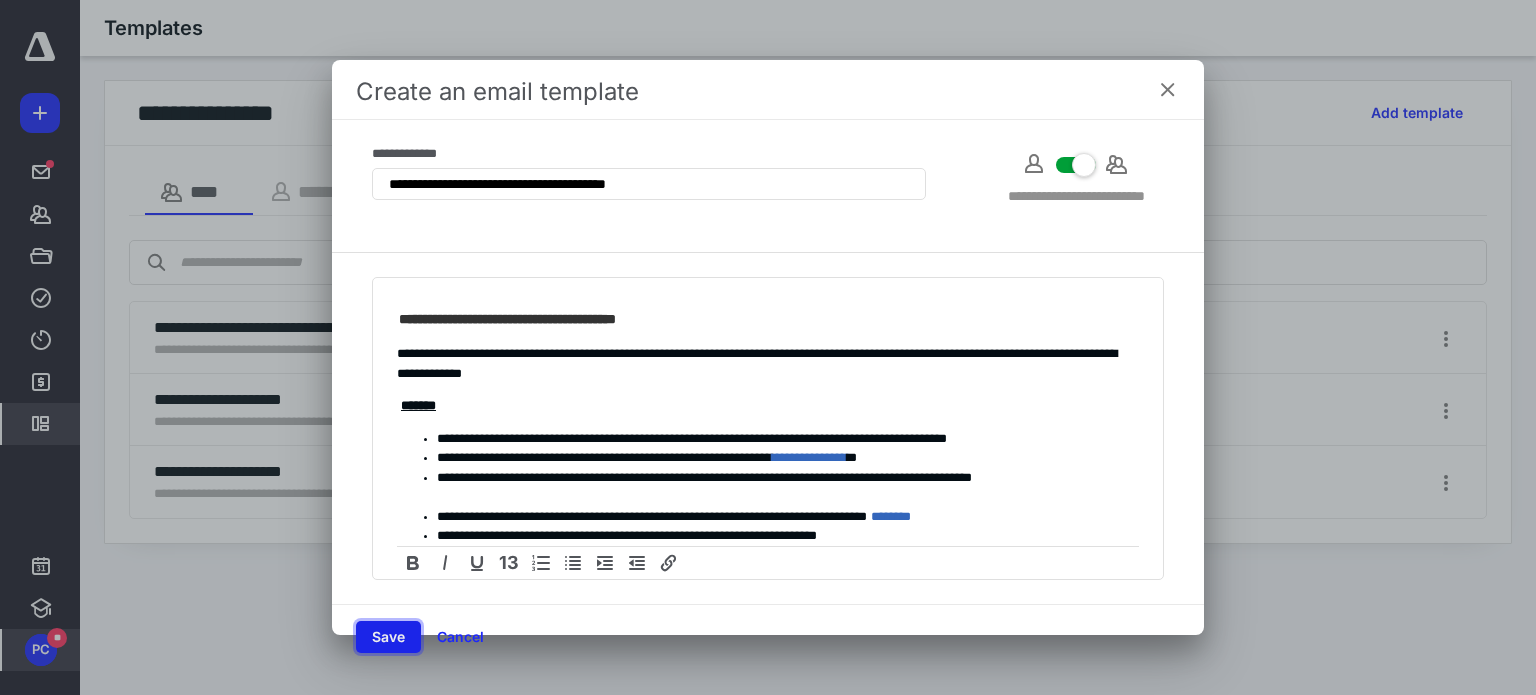 click on "Save" at bounding box center (388, 637) 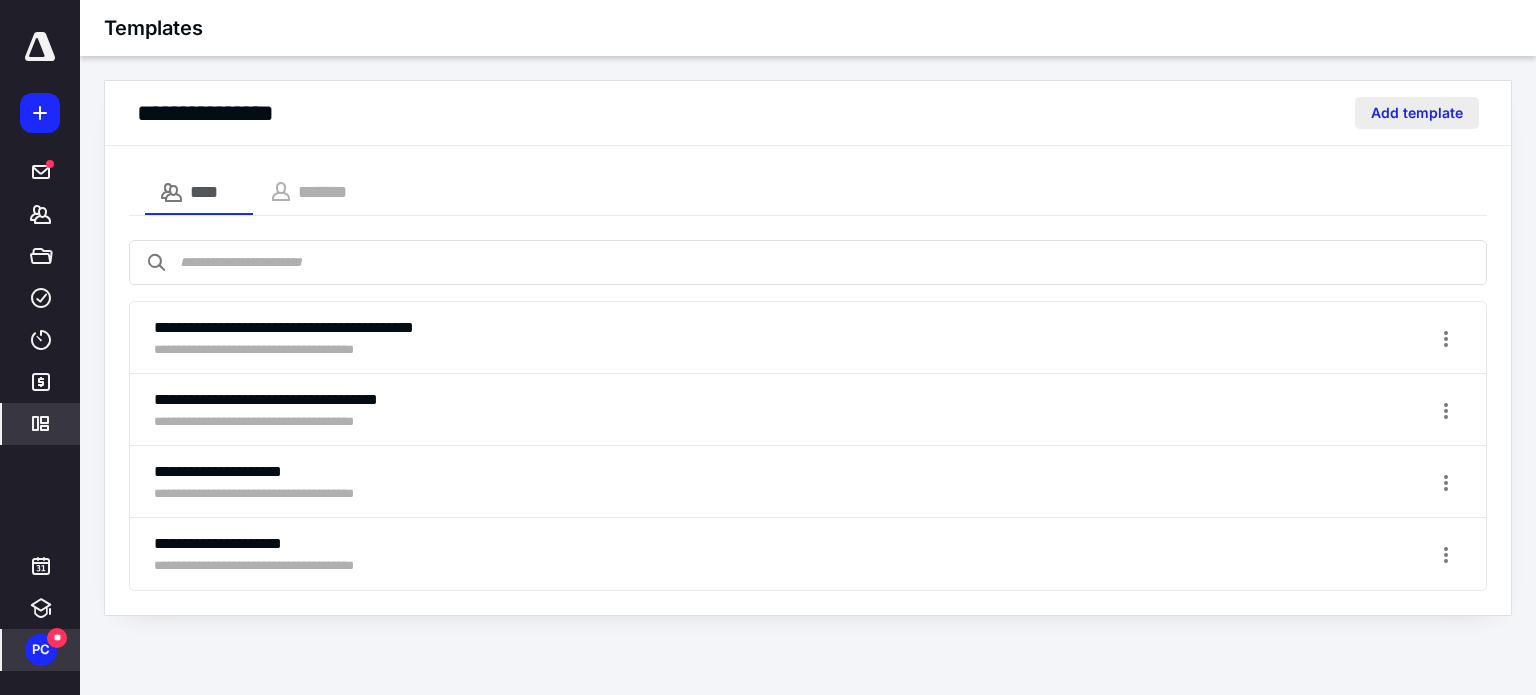 click on "Add template" at bounding box center [1417, 113] 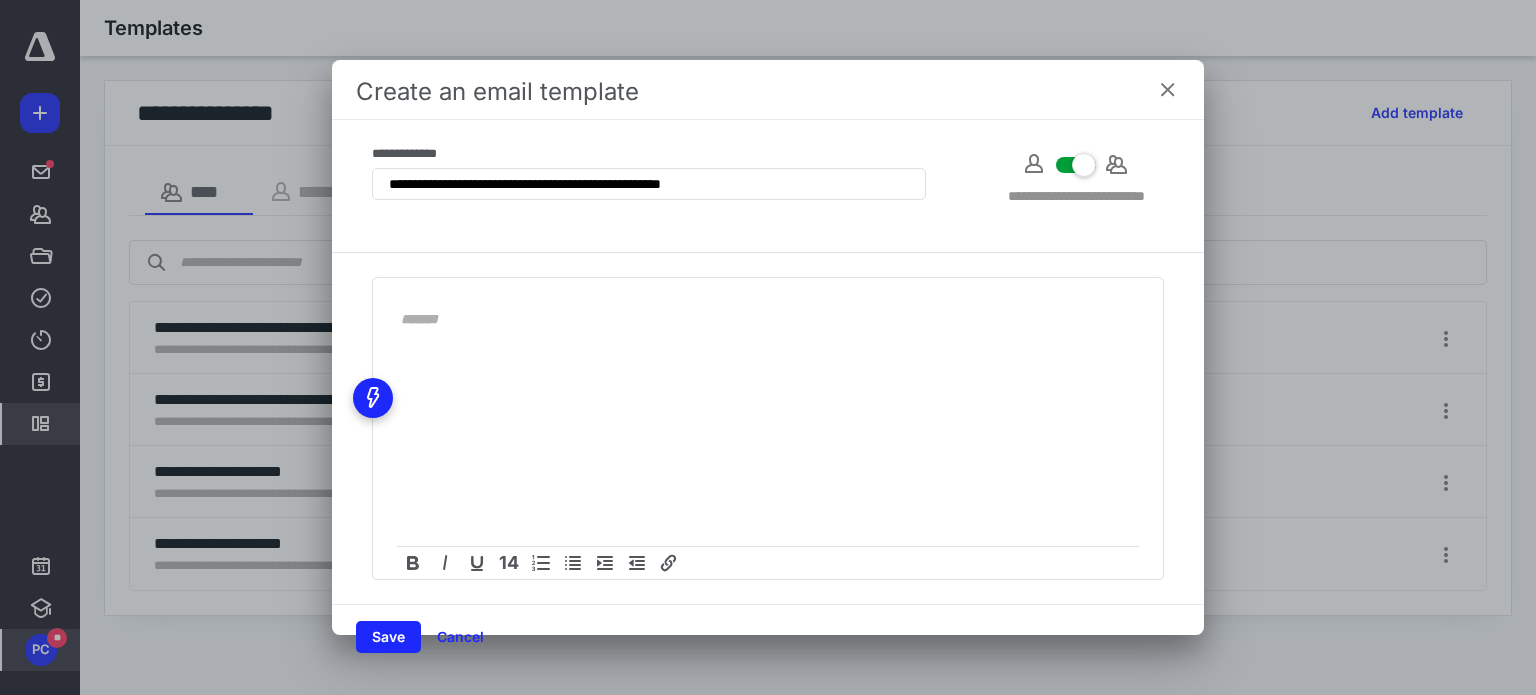 type on "**********" 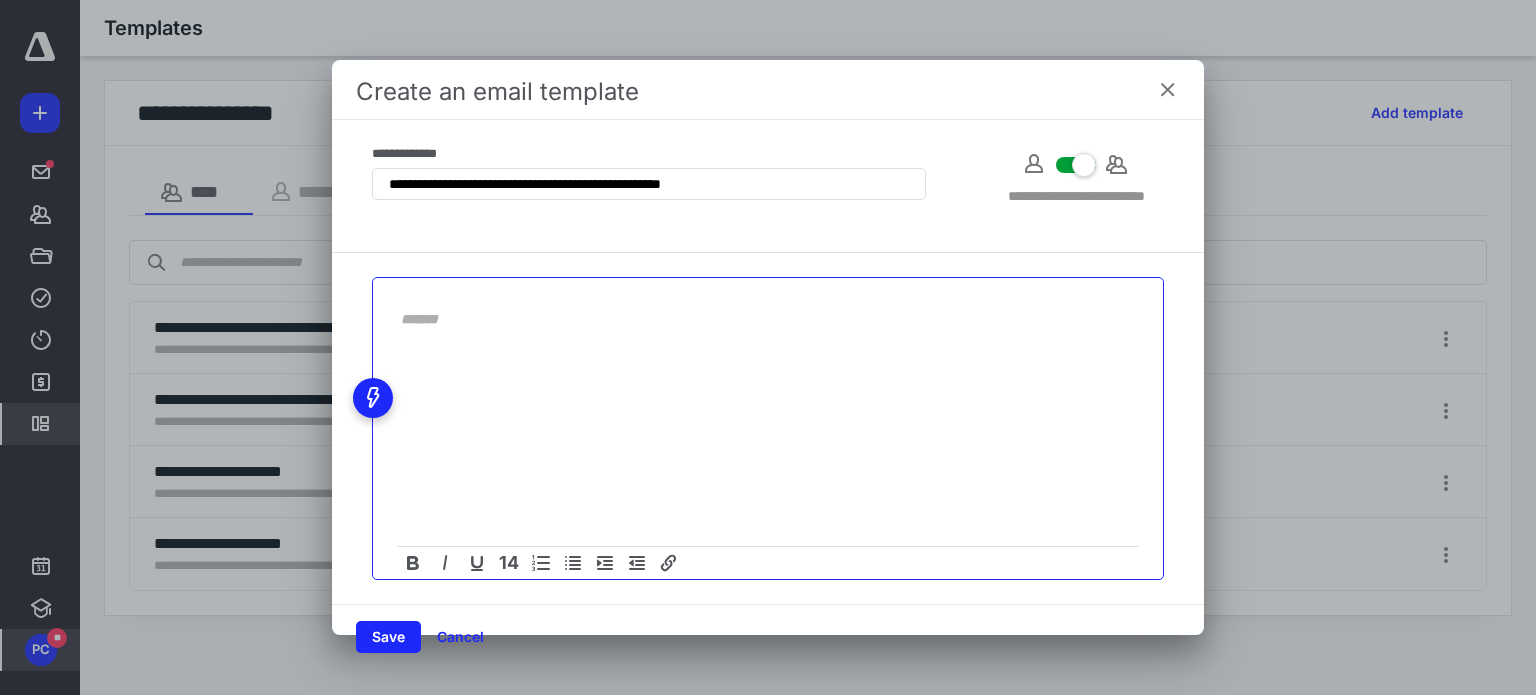 click at bounding box center [756, 319] 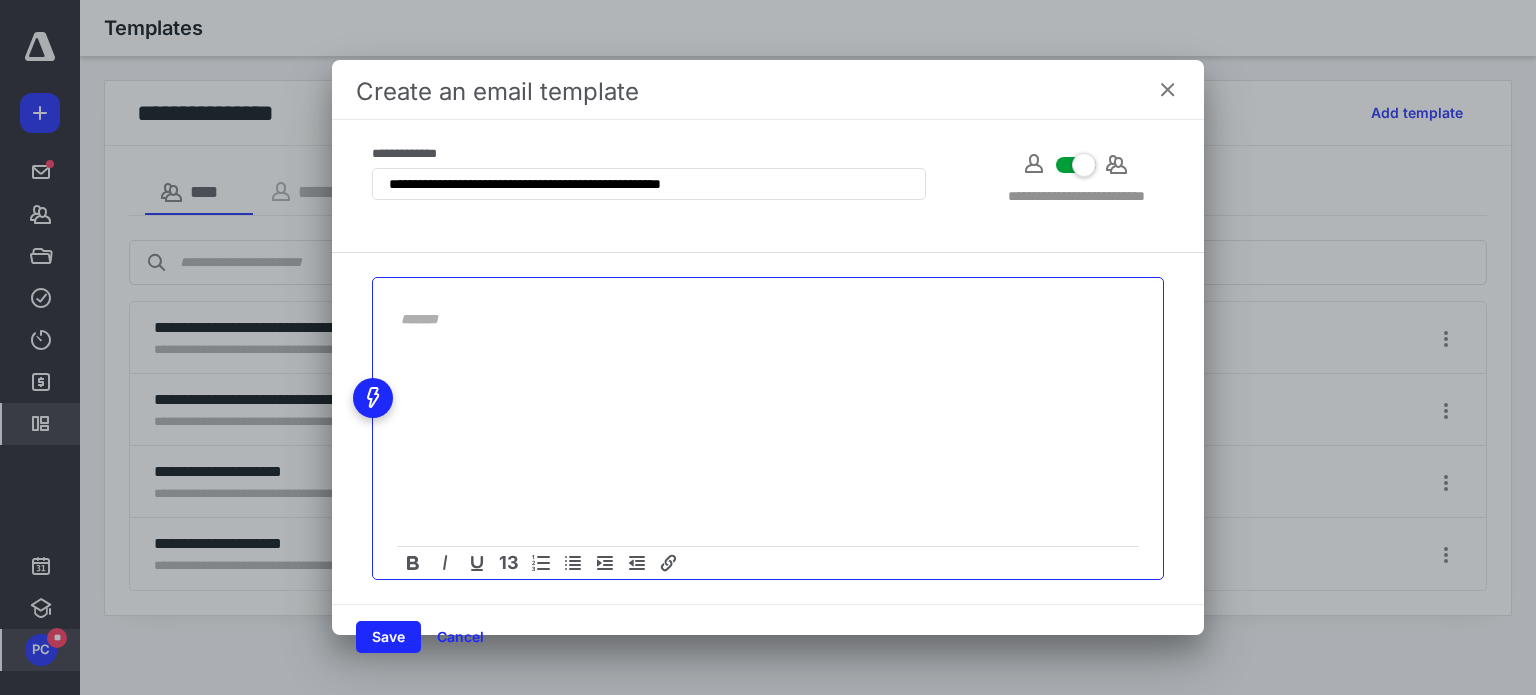 type 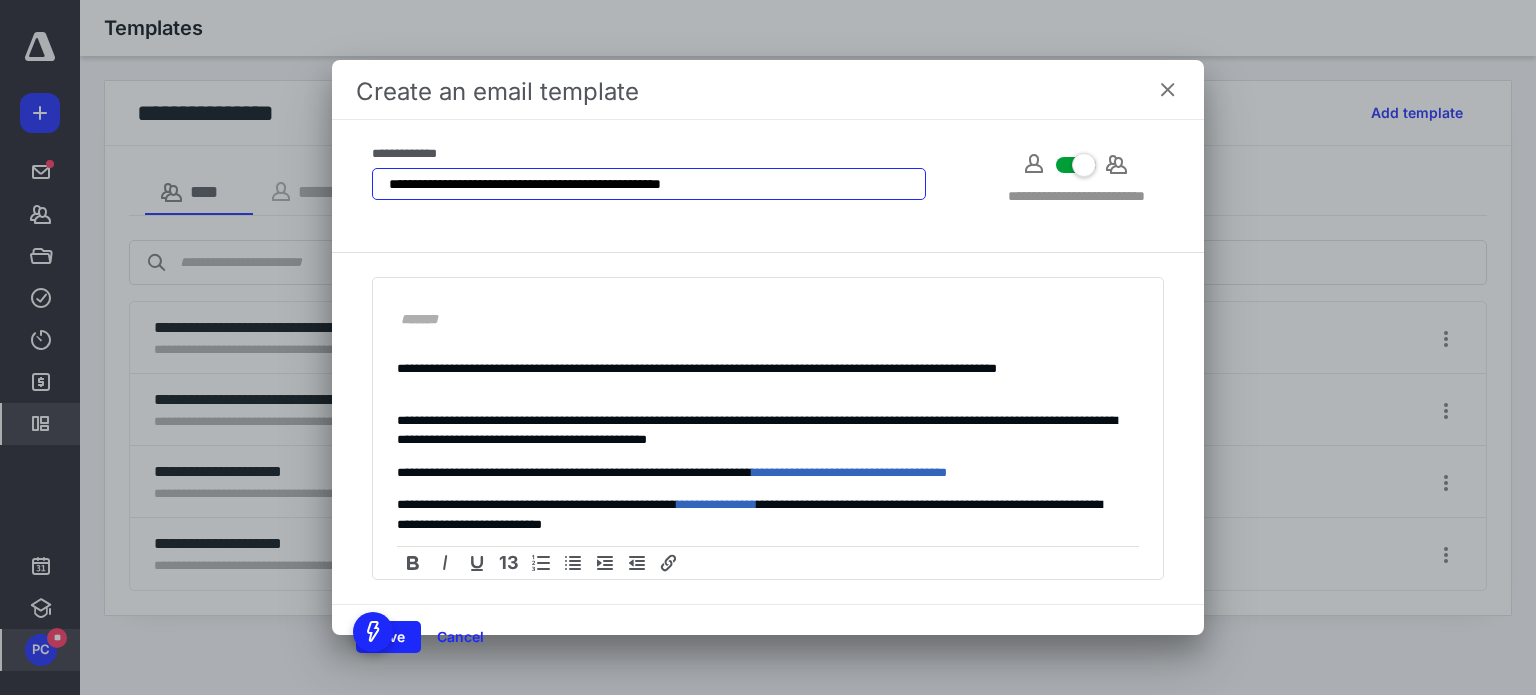 drag, startPoint x: 750, startPoint y: 181, endPoint x: 623, endPoint y: 173, distance: 127.25172 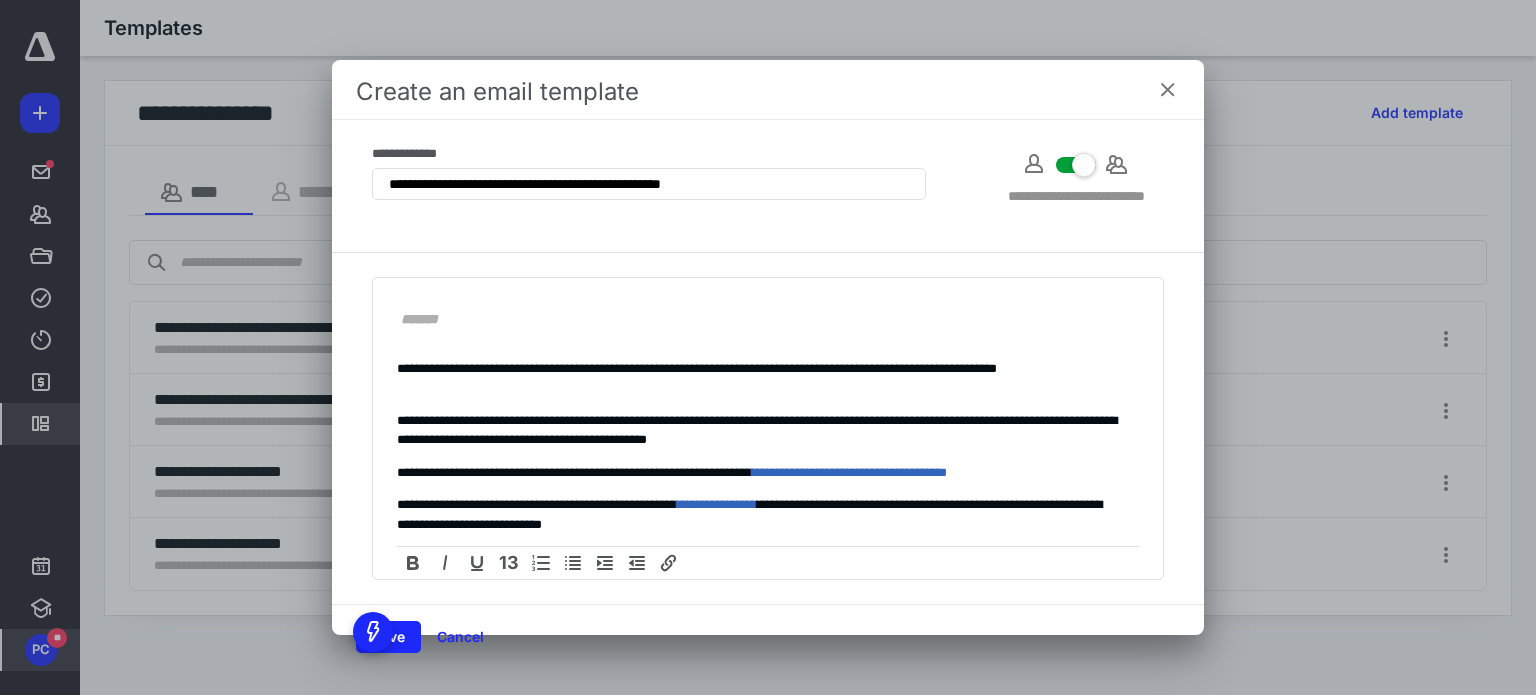 click on "**********" at bounding box center [768, 428] 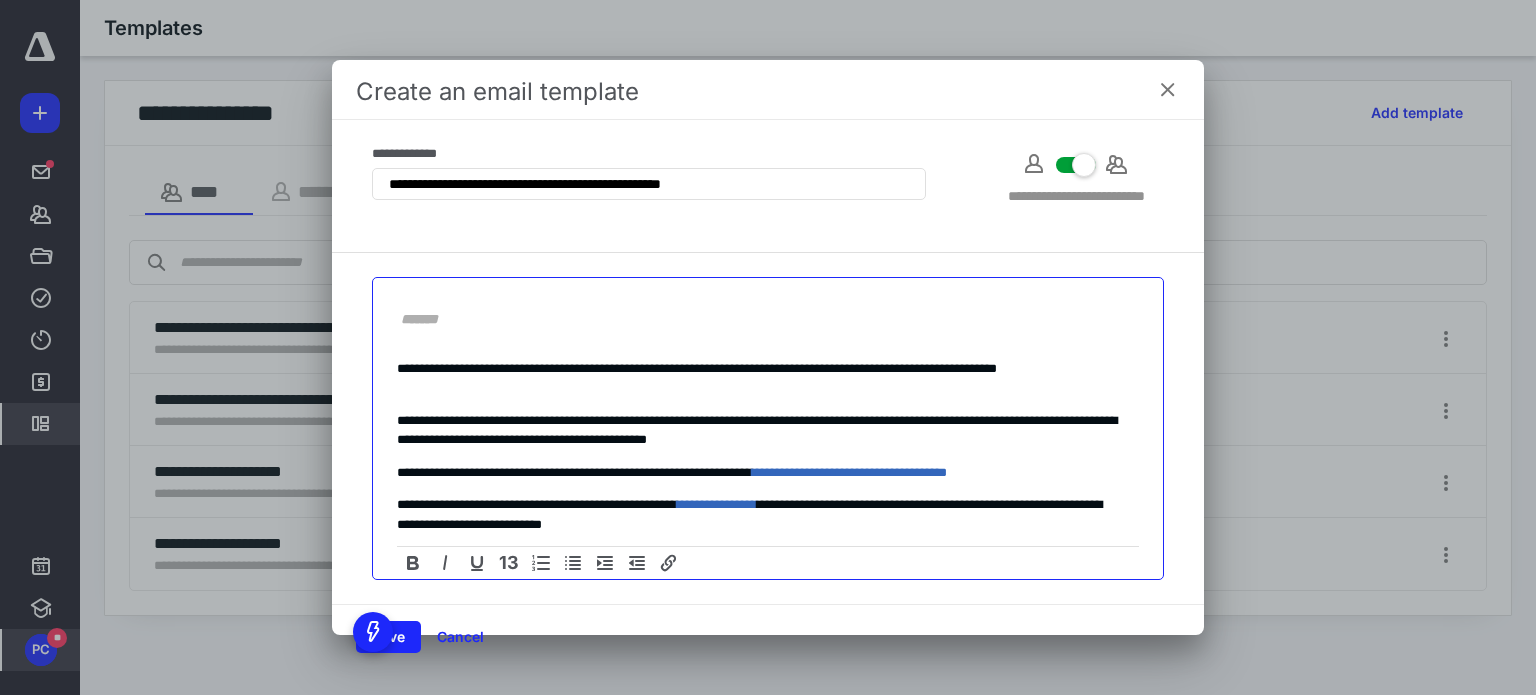 click at bounding box center (756, 319) 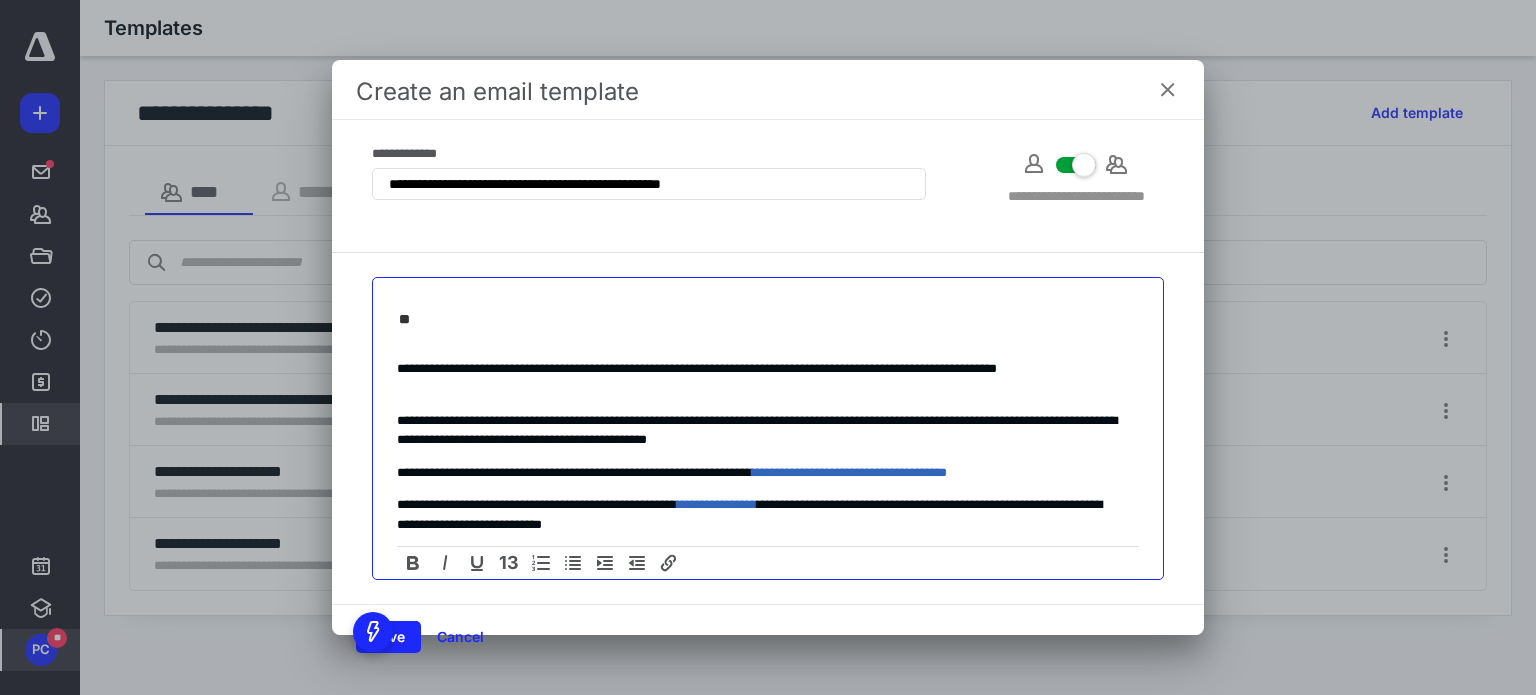 type on "*" 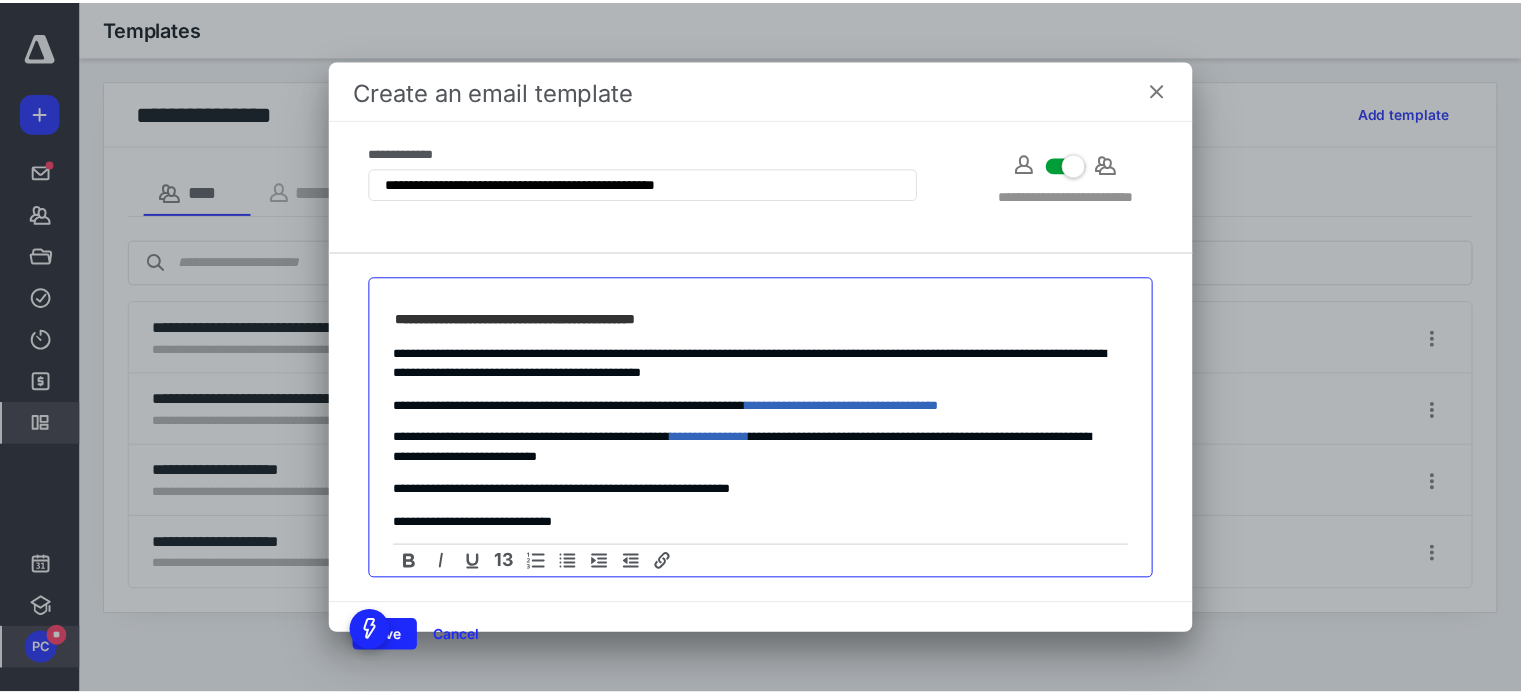scroll, scrollTop: 0, scrollLeft: 0, axis: both 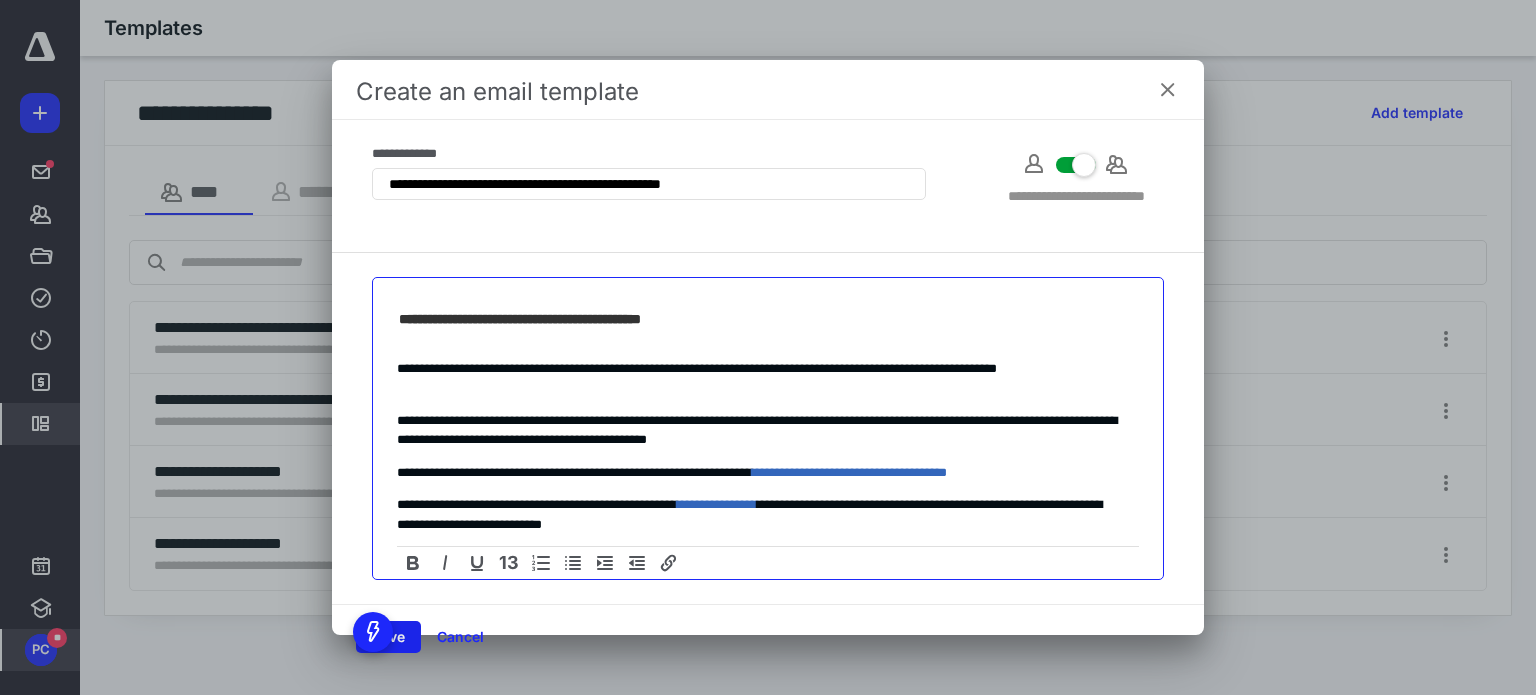 type on "**********" 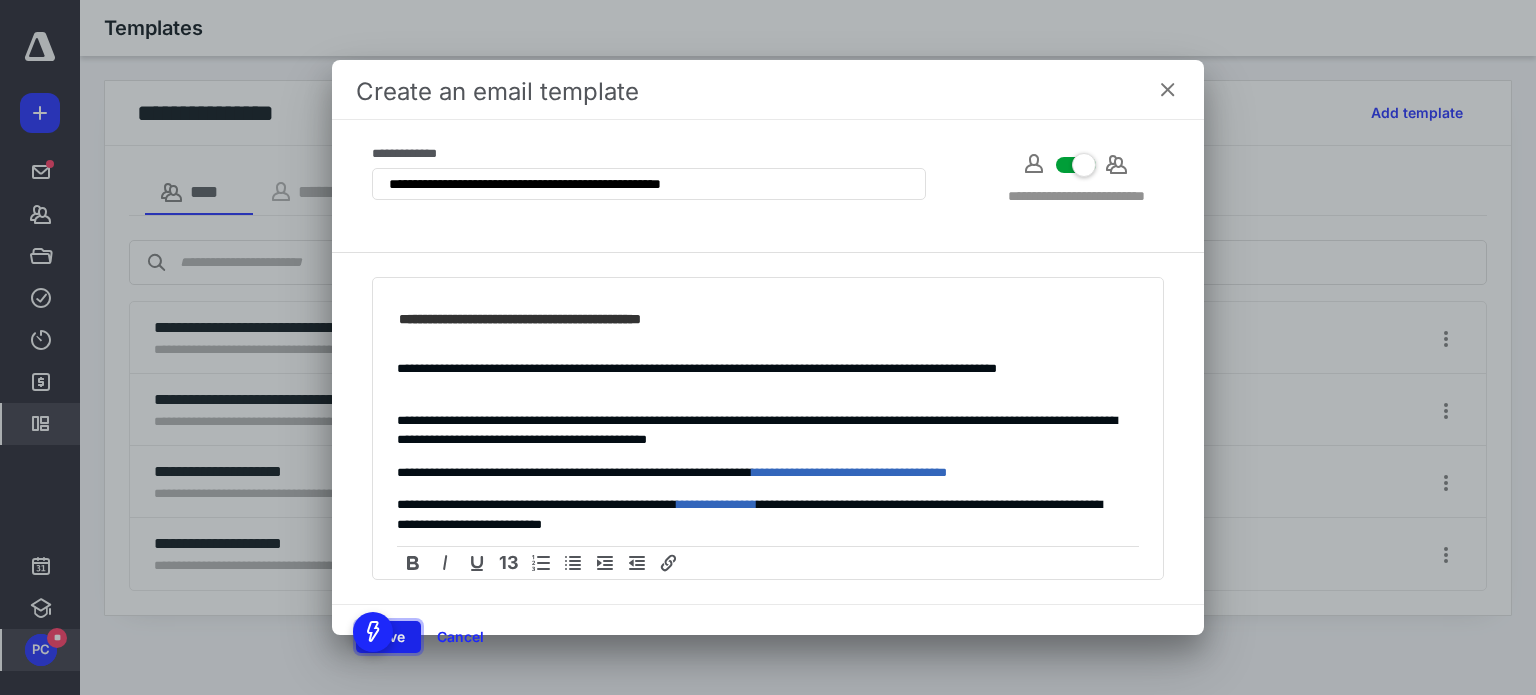 click on "Save" at bounding box center [388, 637] 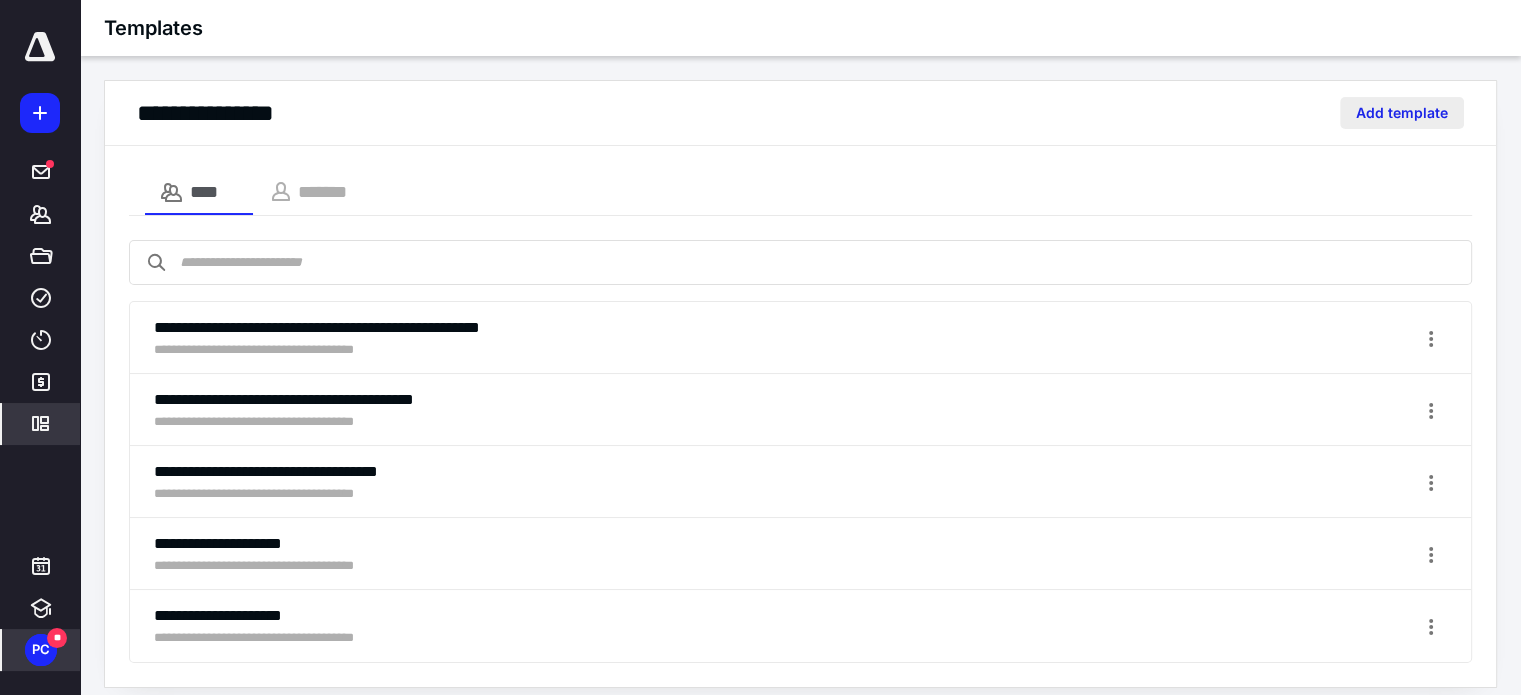 click on "Add template" at bounding box center (1402, 113) 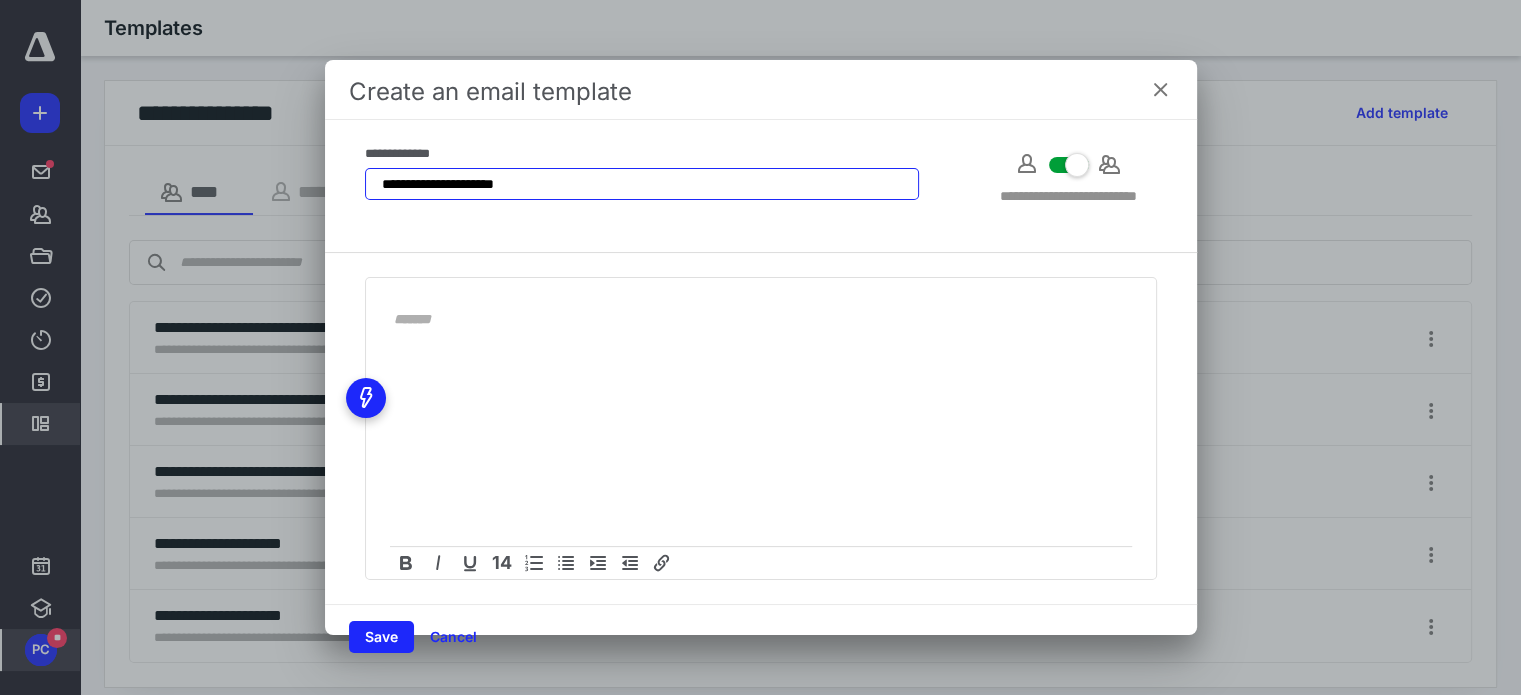 click on "**********" at bounding box center (642, 184) 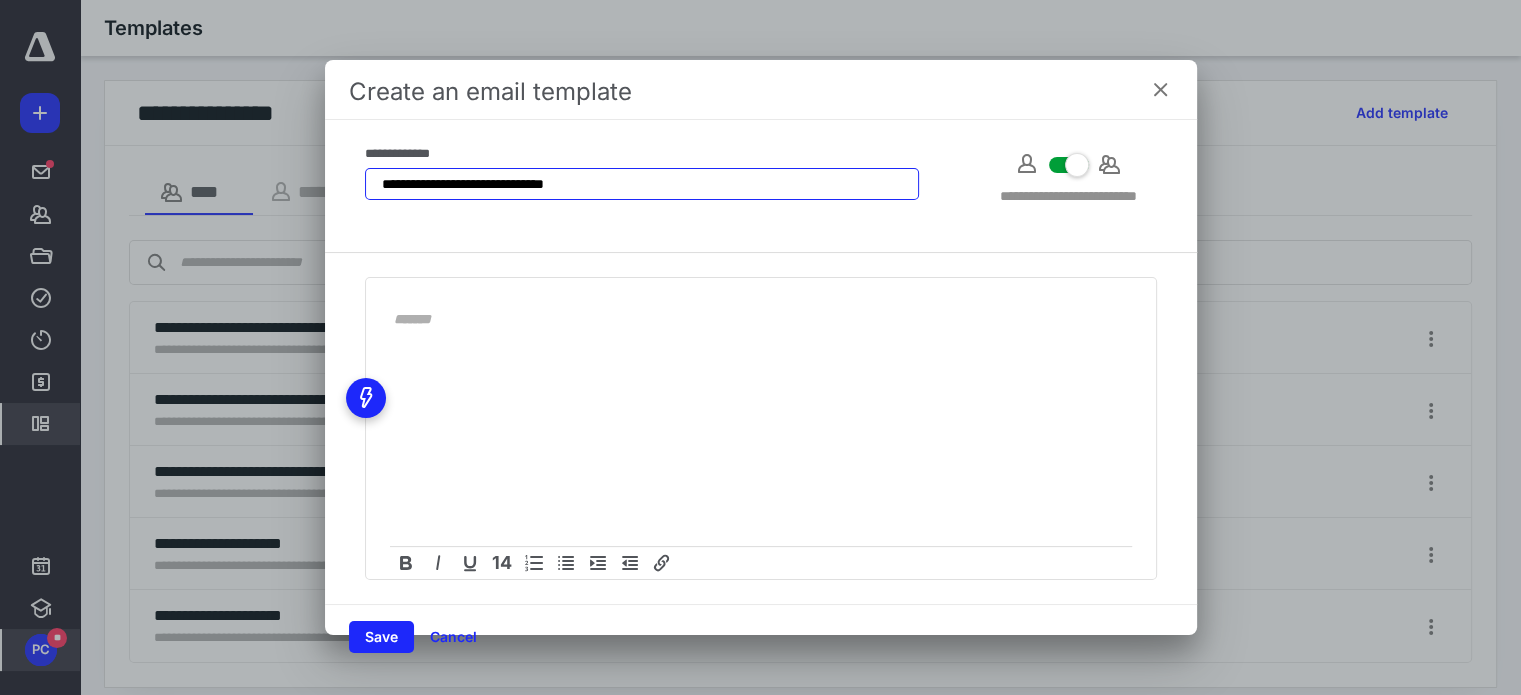type on "**********" 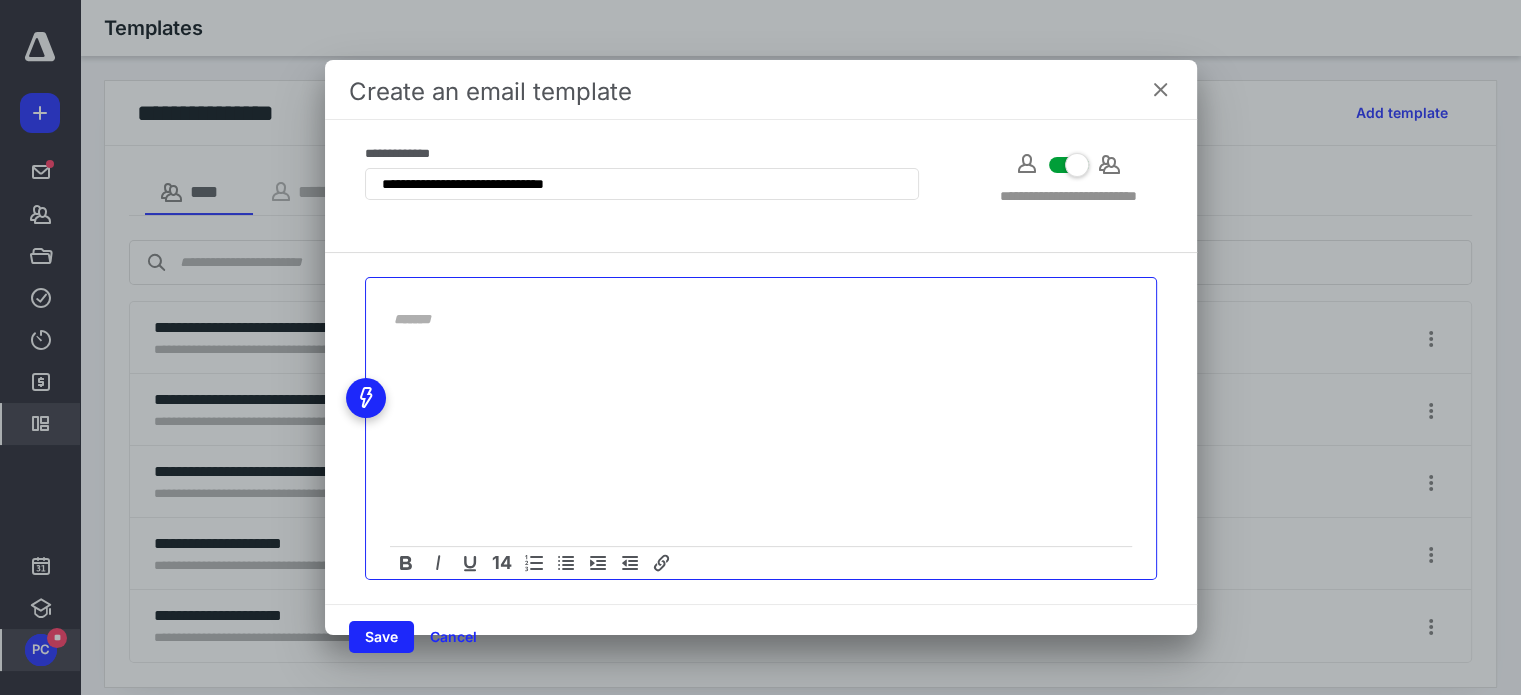 click at bounding box center (749, 319) 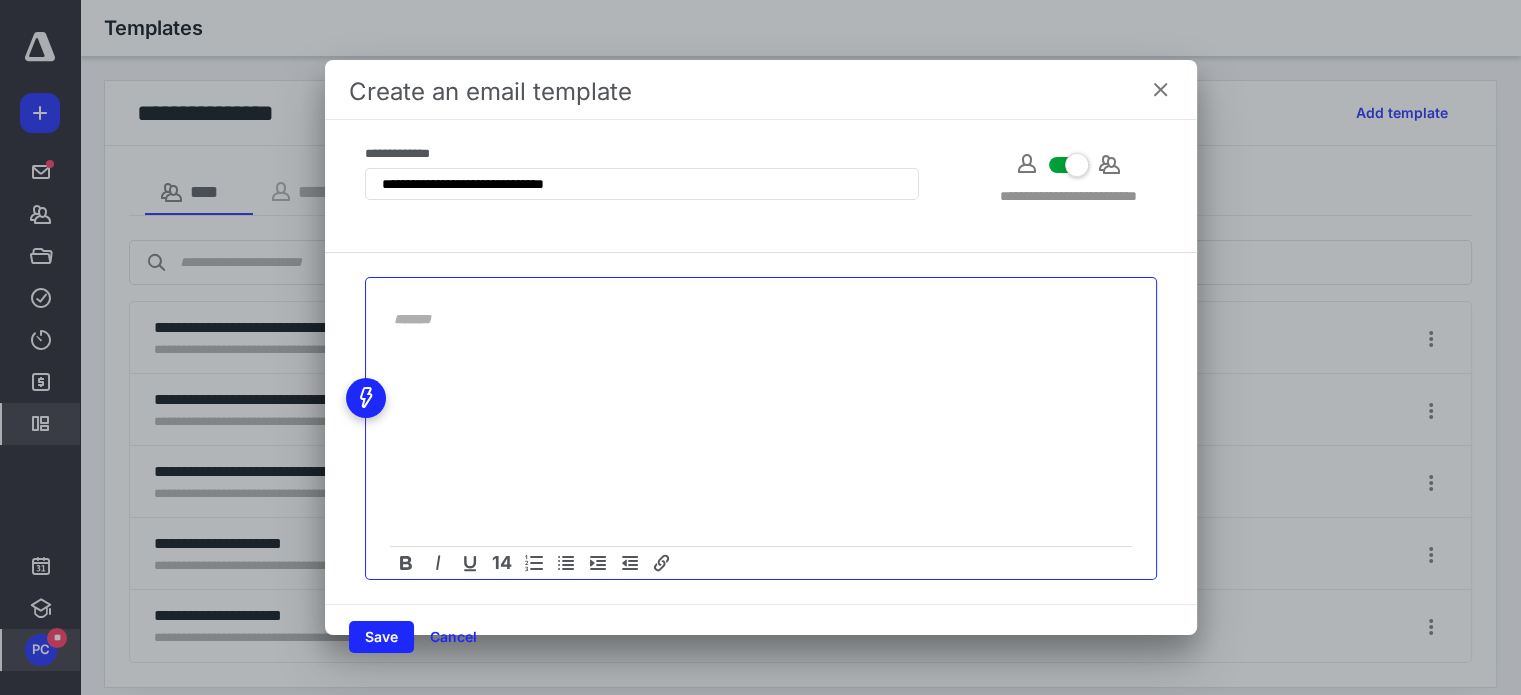 click at bounding box center (761, 446) 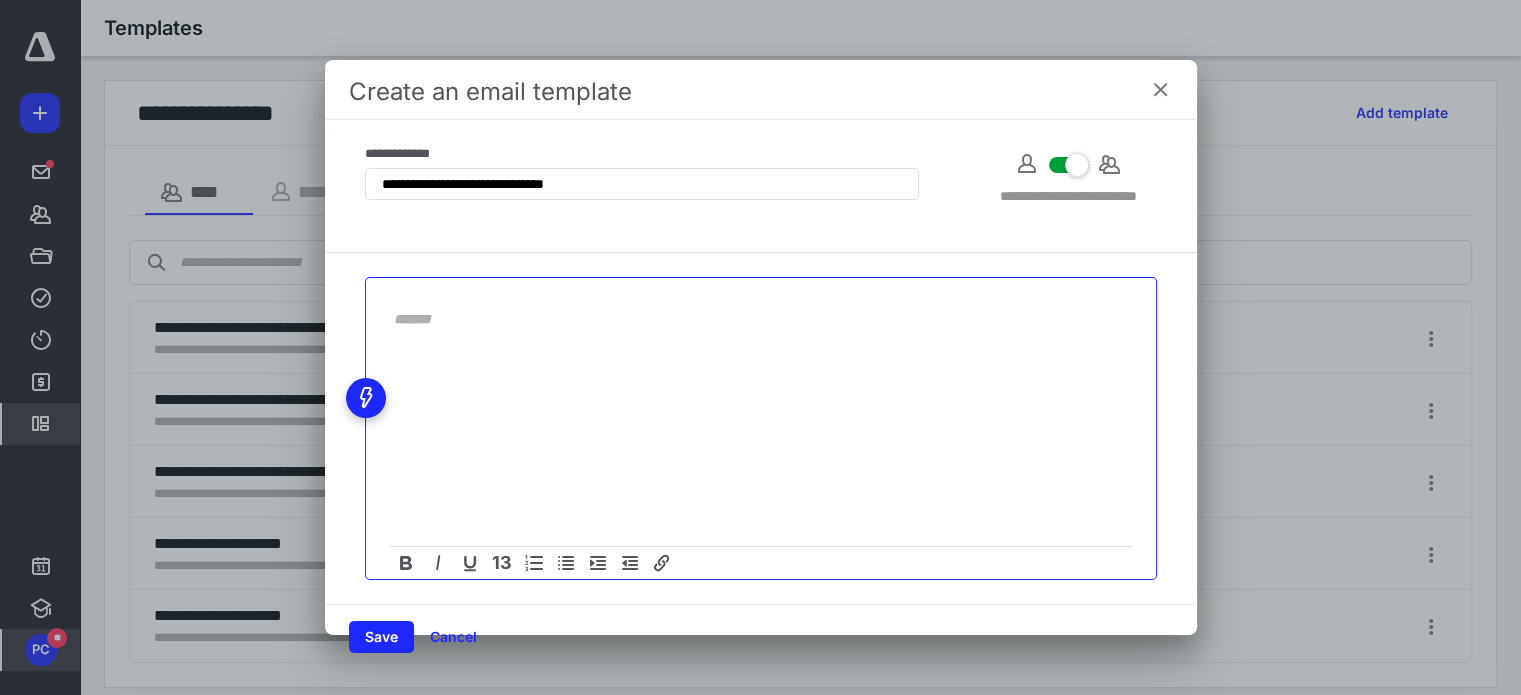 type 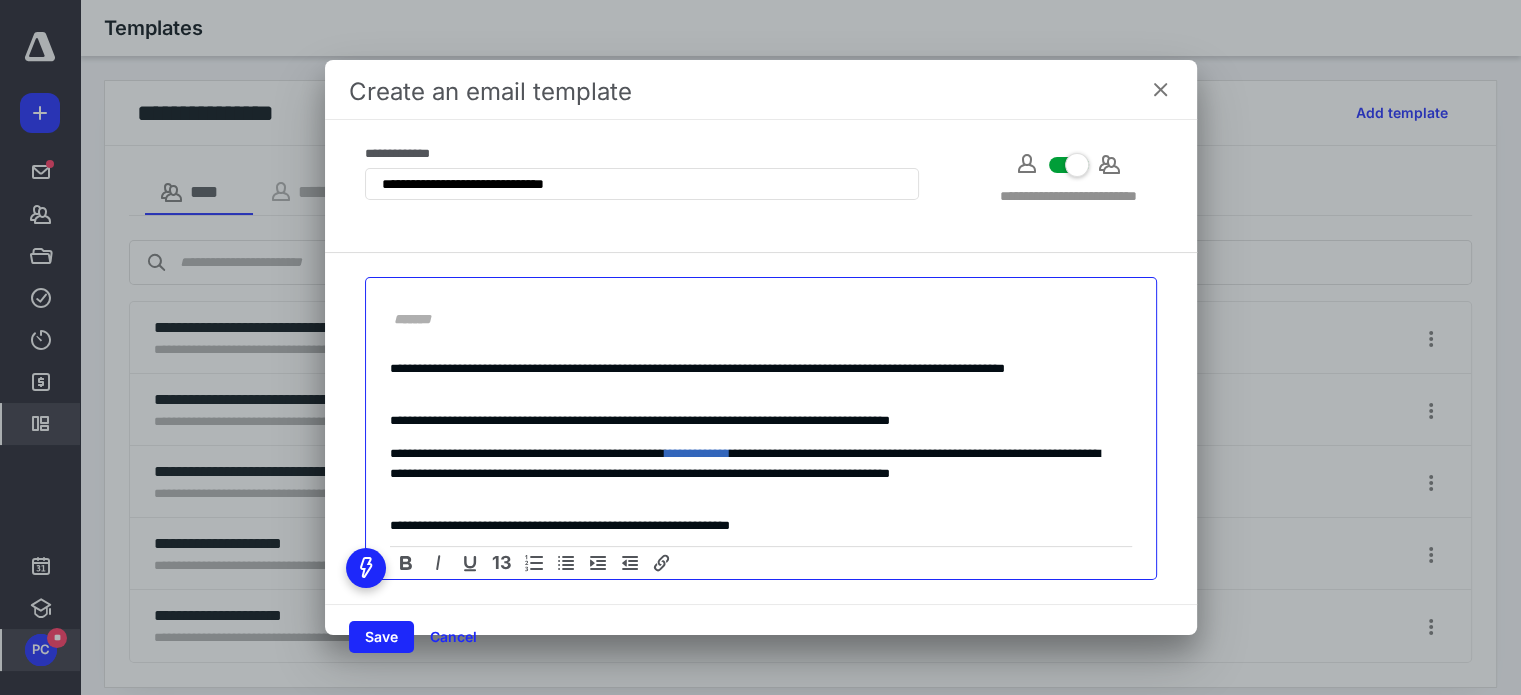 click at bounding box center [749, 319] 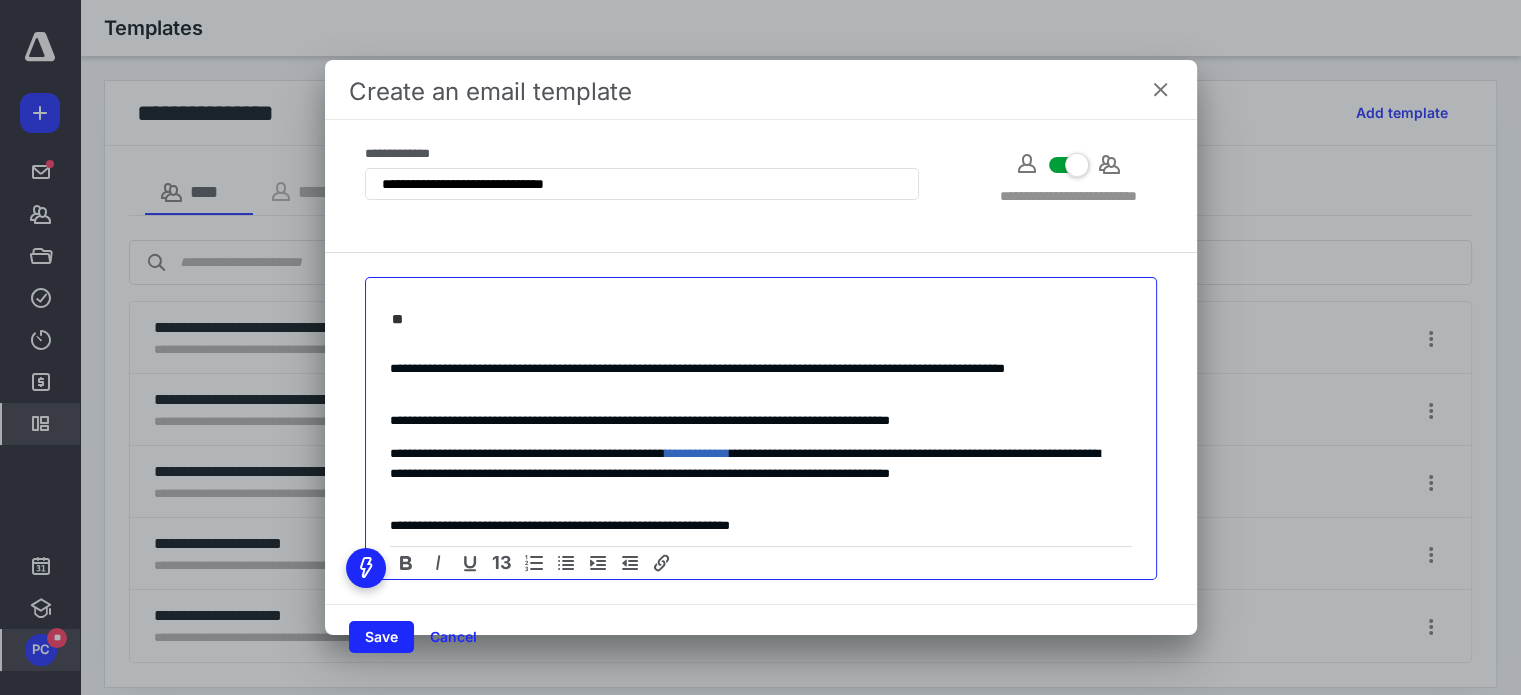 type on "*" 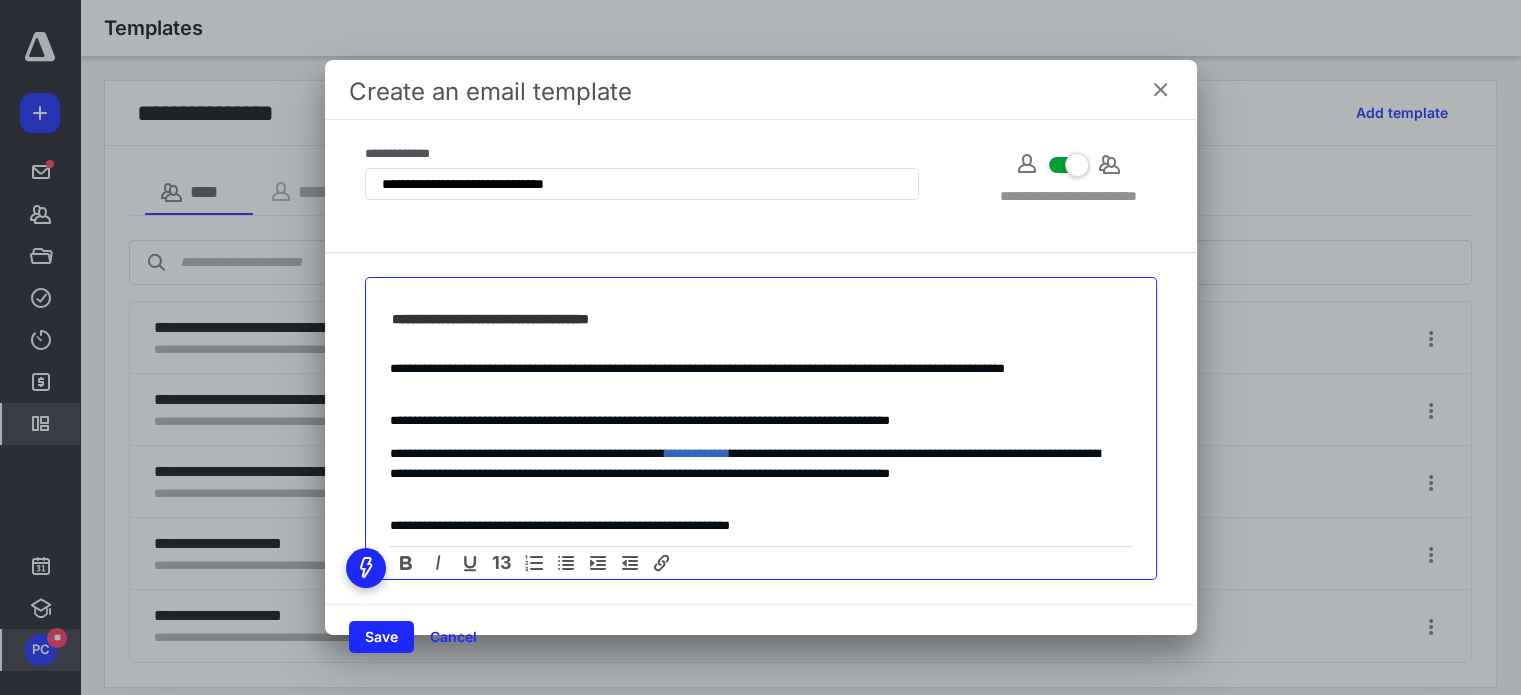 click on "**********" at bounding box center [749, 319] 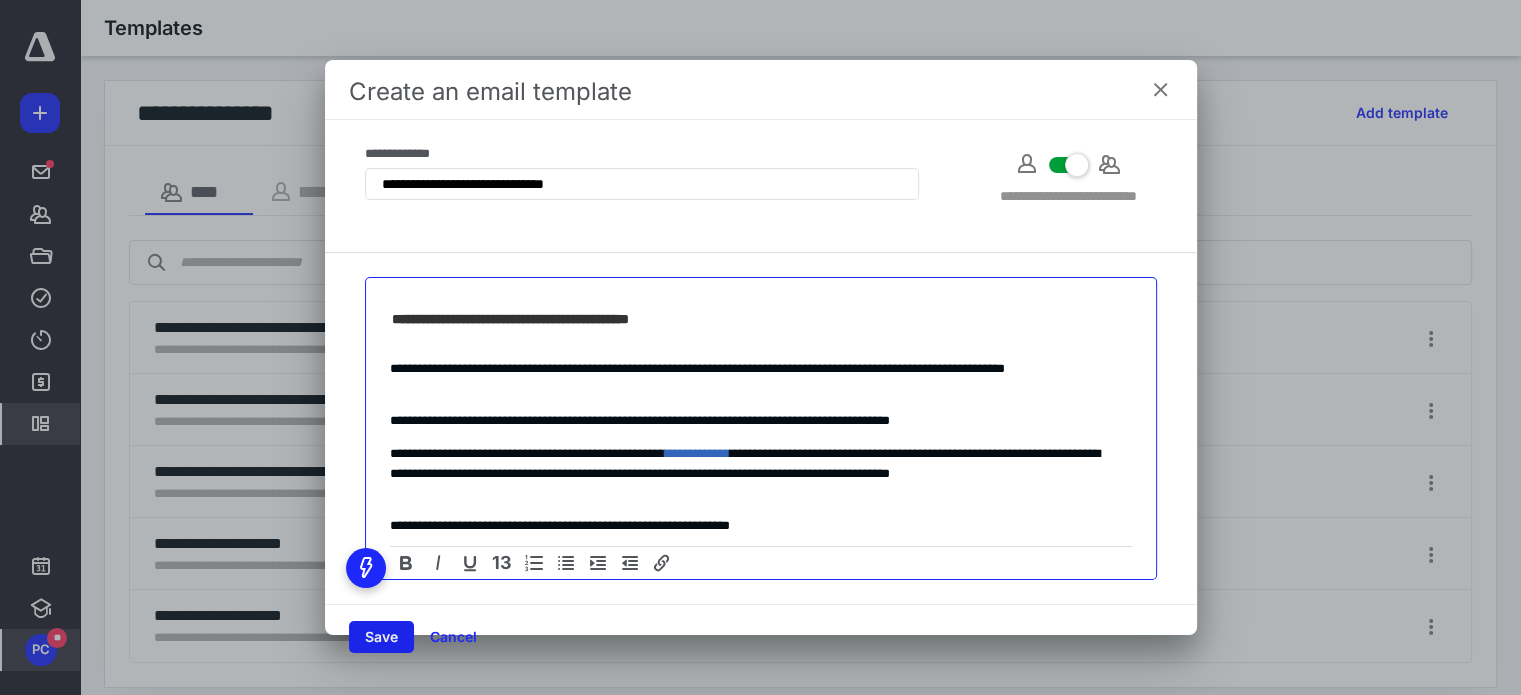 type on "**********" 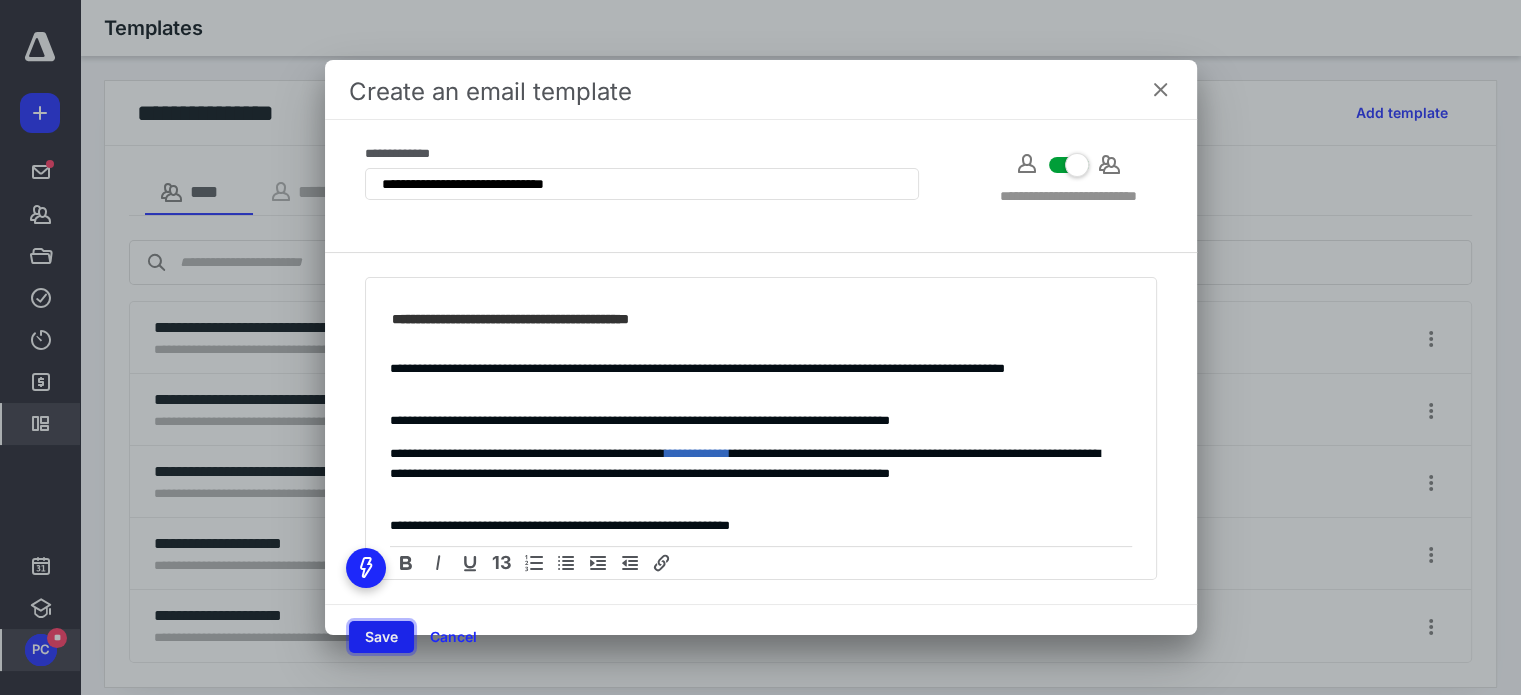 click on "Save" at bounding box center (381, 637) 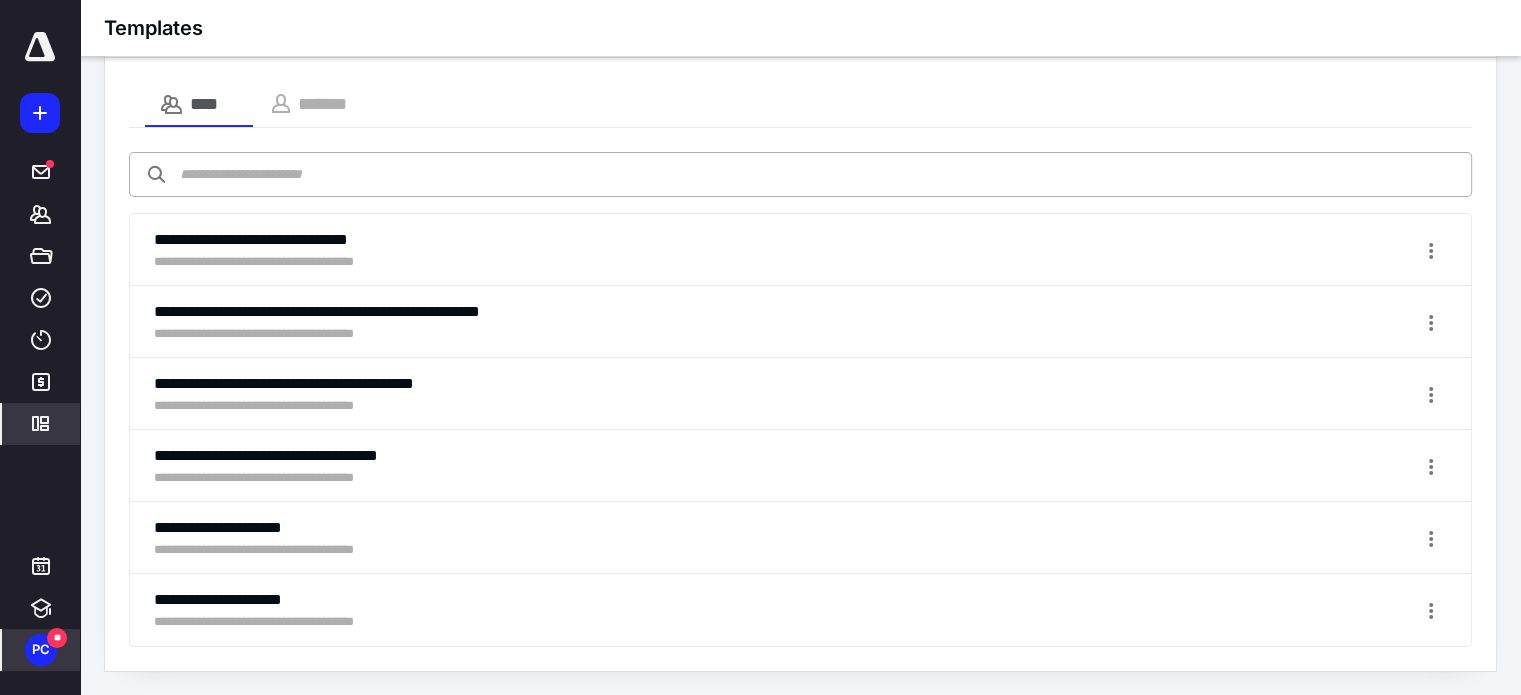 scroll, scrollTop: 0, scrollLeft: 0, axis: both 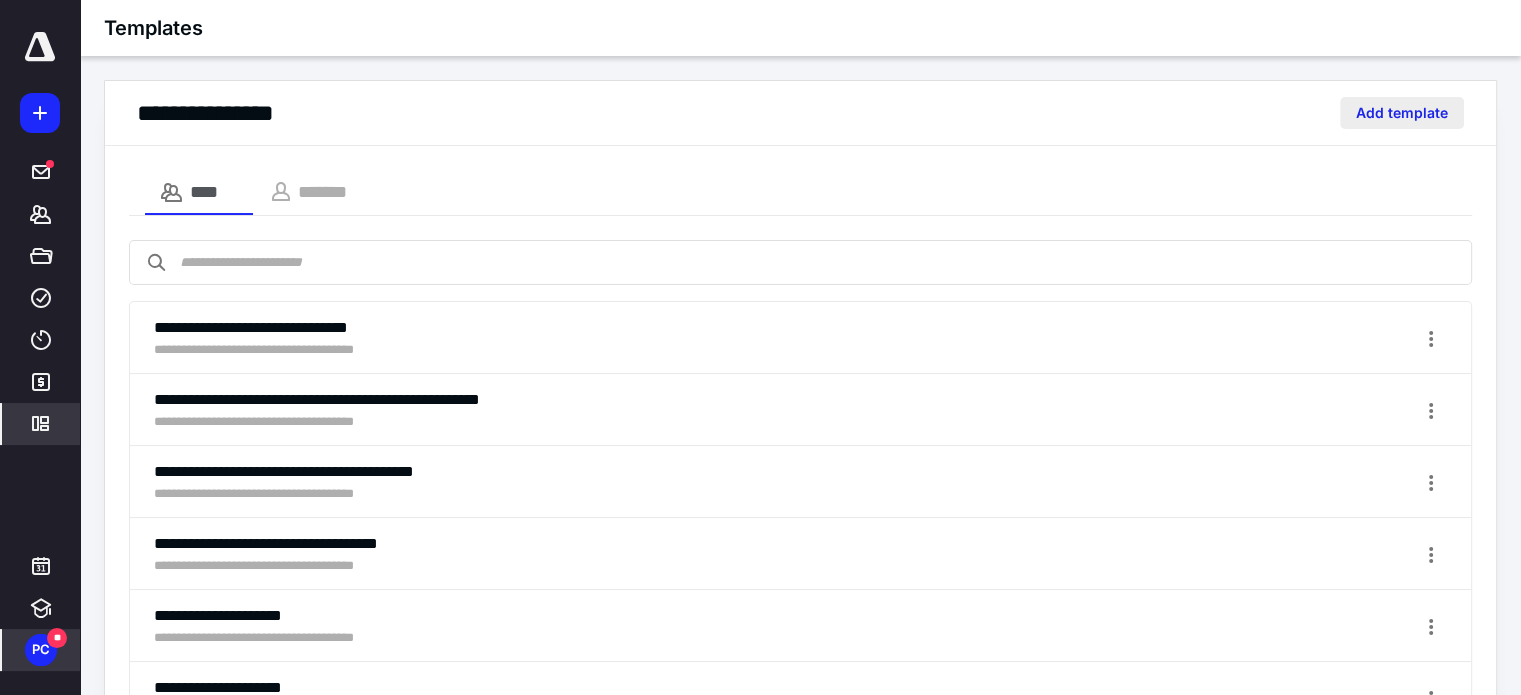 click on "Add template" at bounding box center (1402, 113) 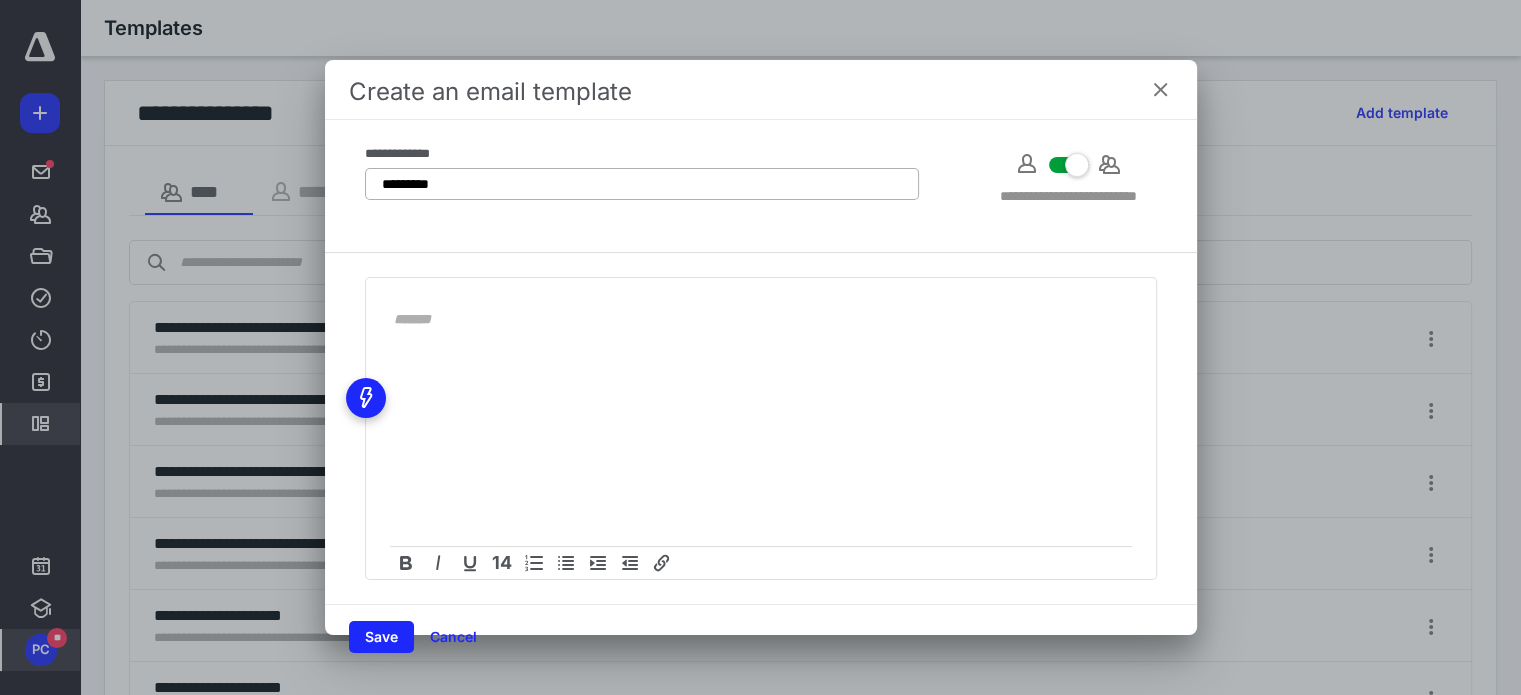type on "*********" 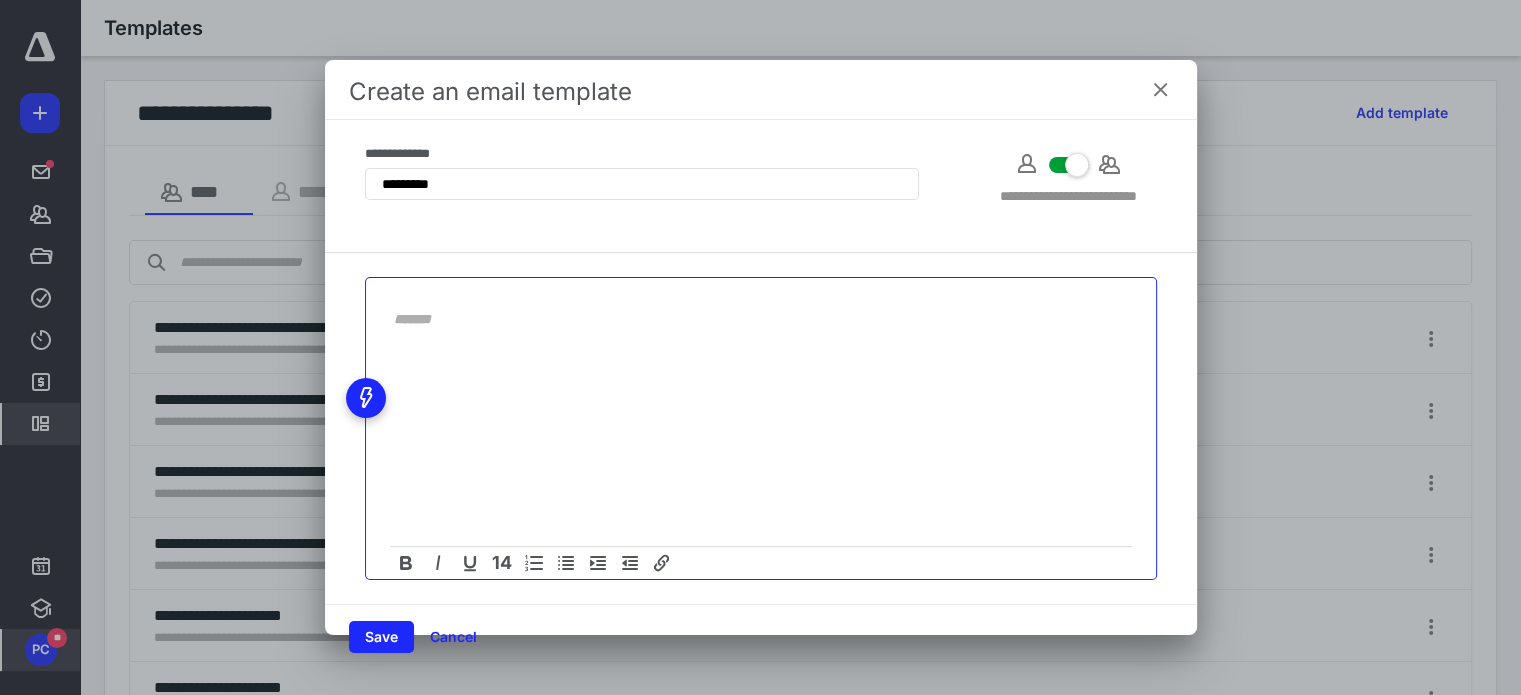 click at bounding box center (749, 319) 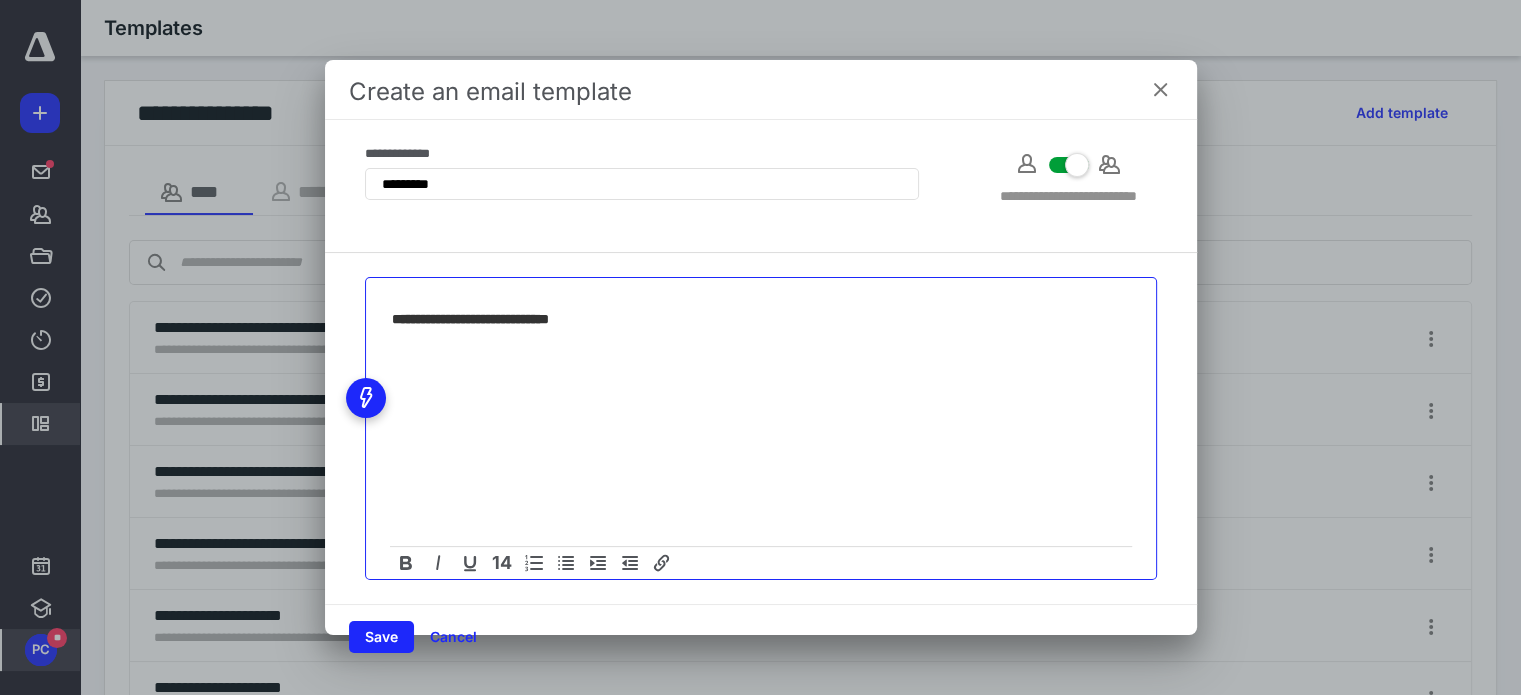 type on "**********" 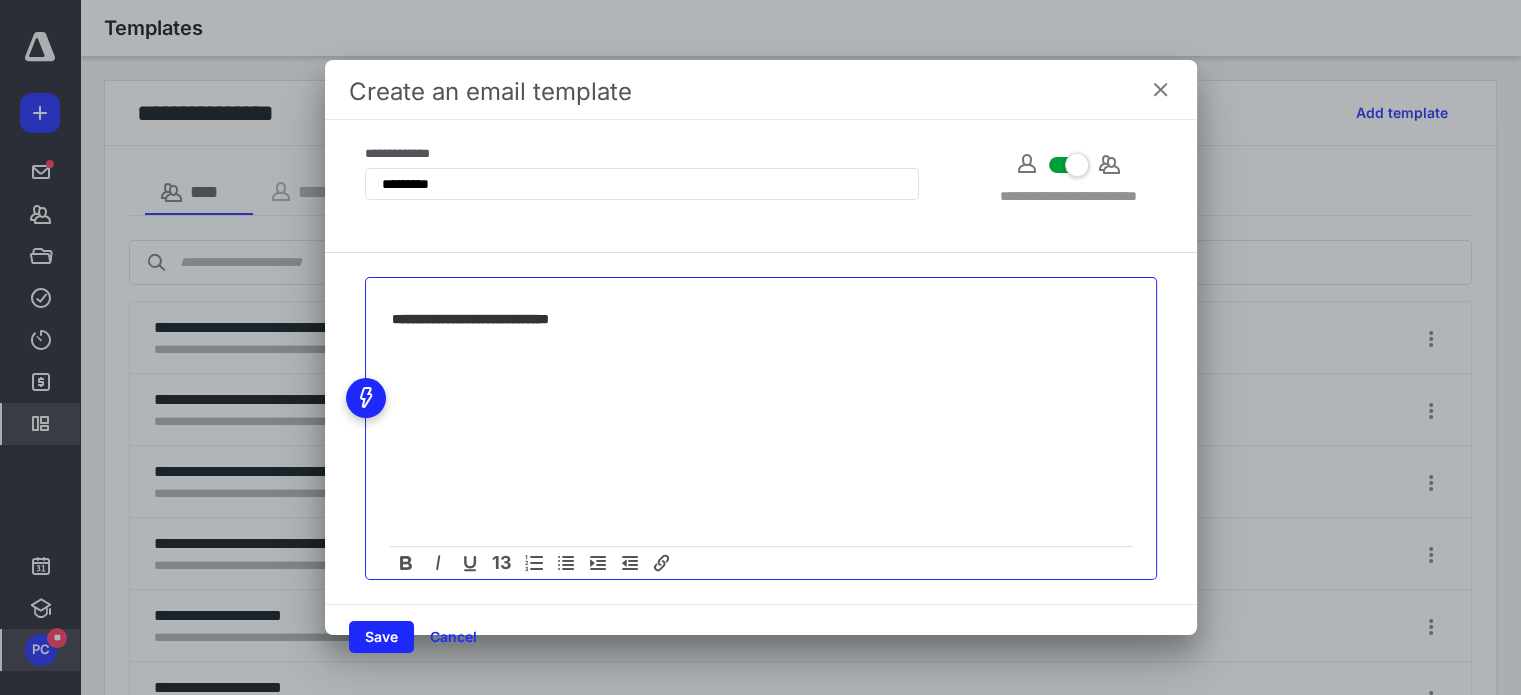 type 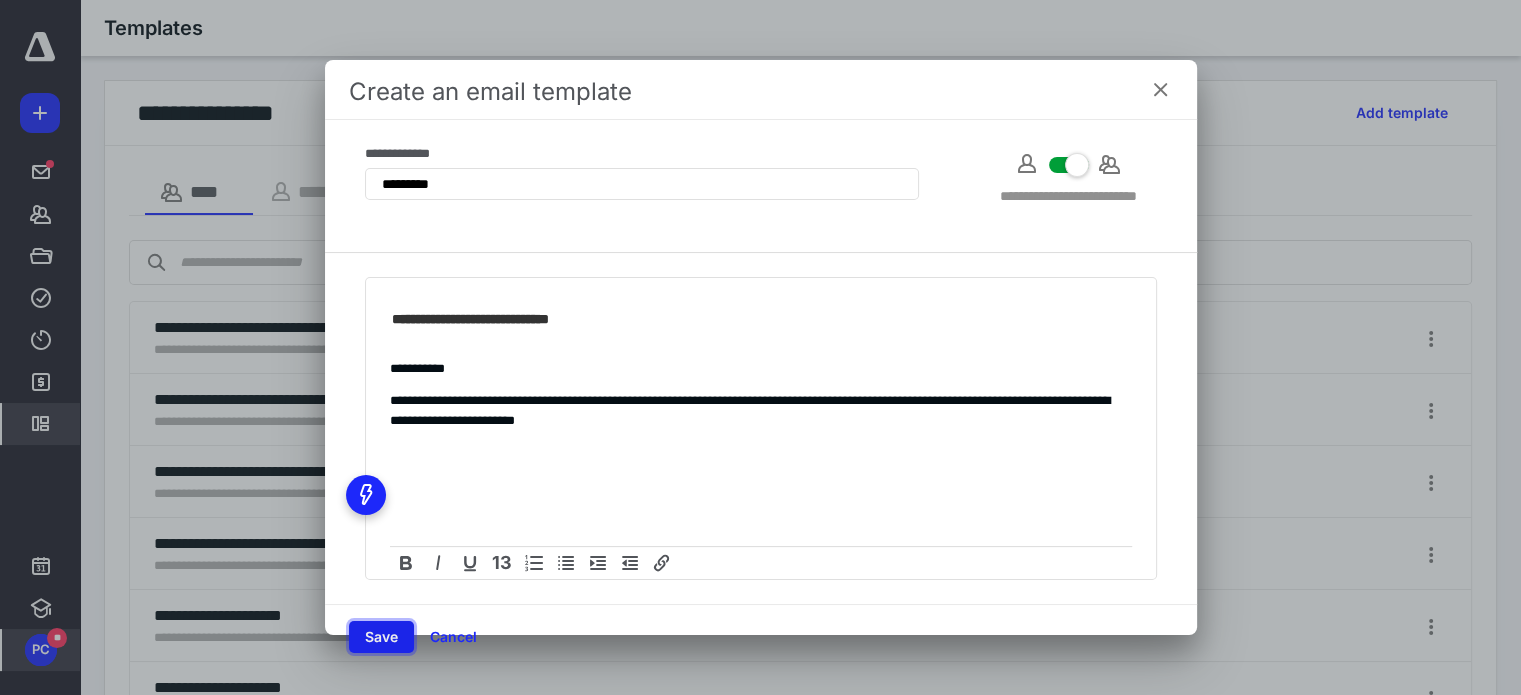 click on "Save" at bounding box center [381, 637] 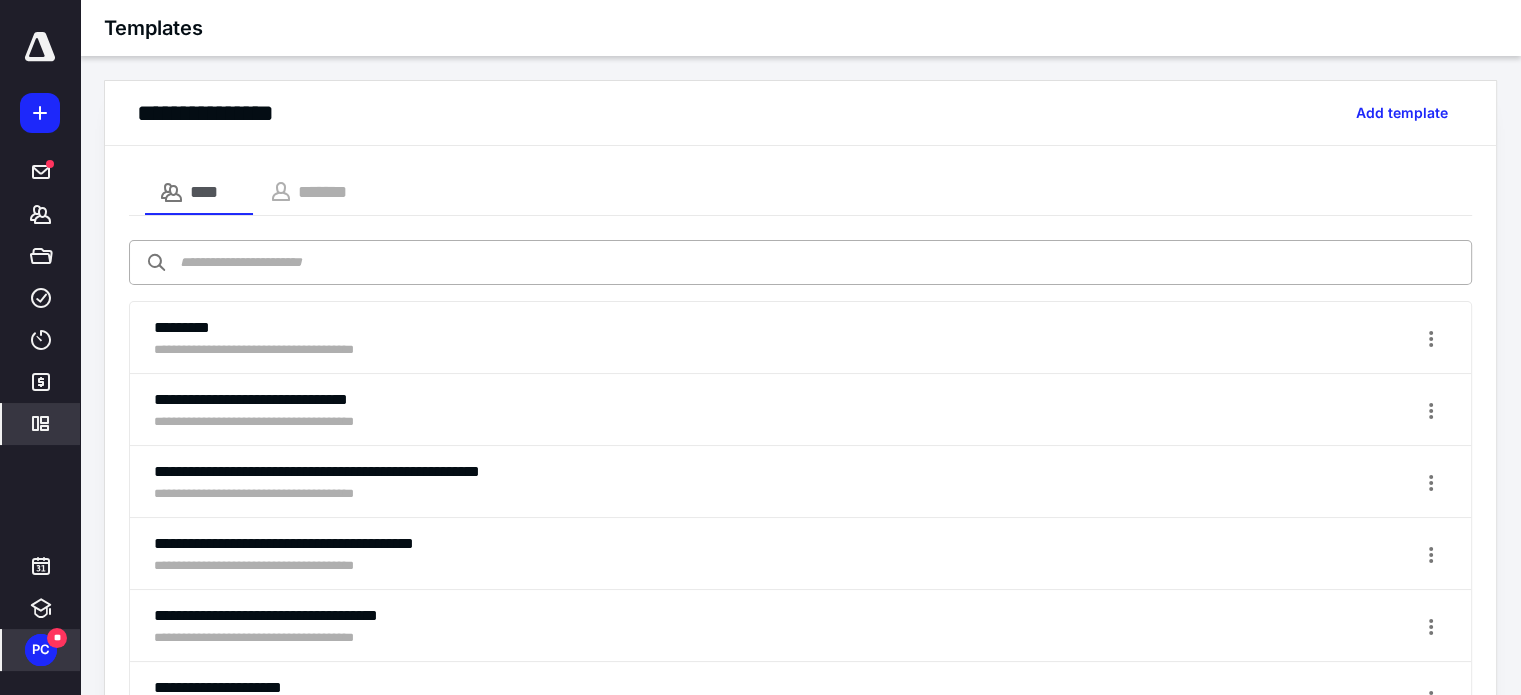 scroll, scrollTop: 160, scrollLeft: 0, axis: vertical 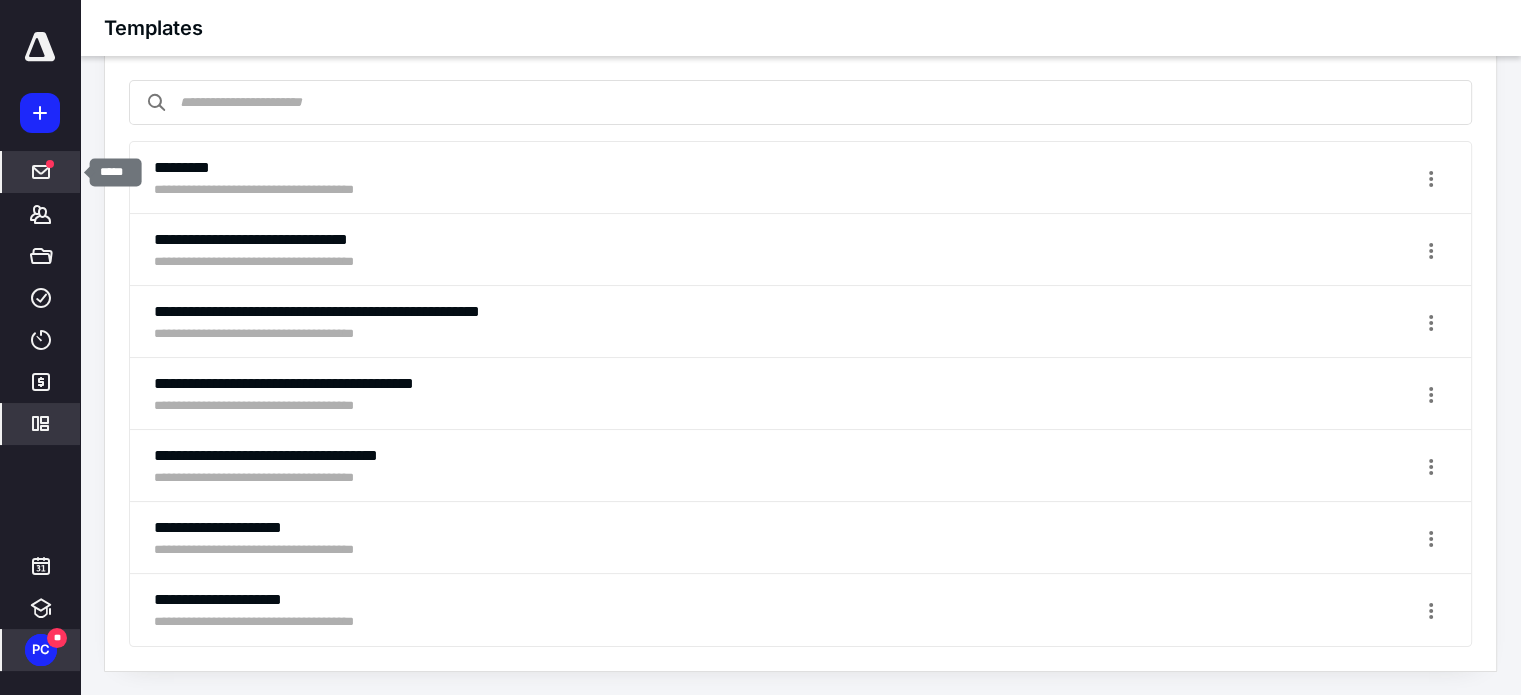 click 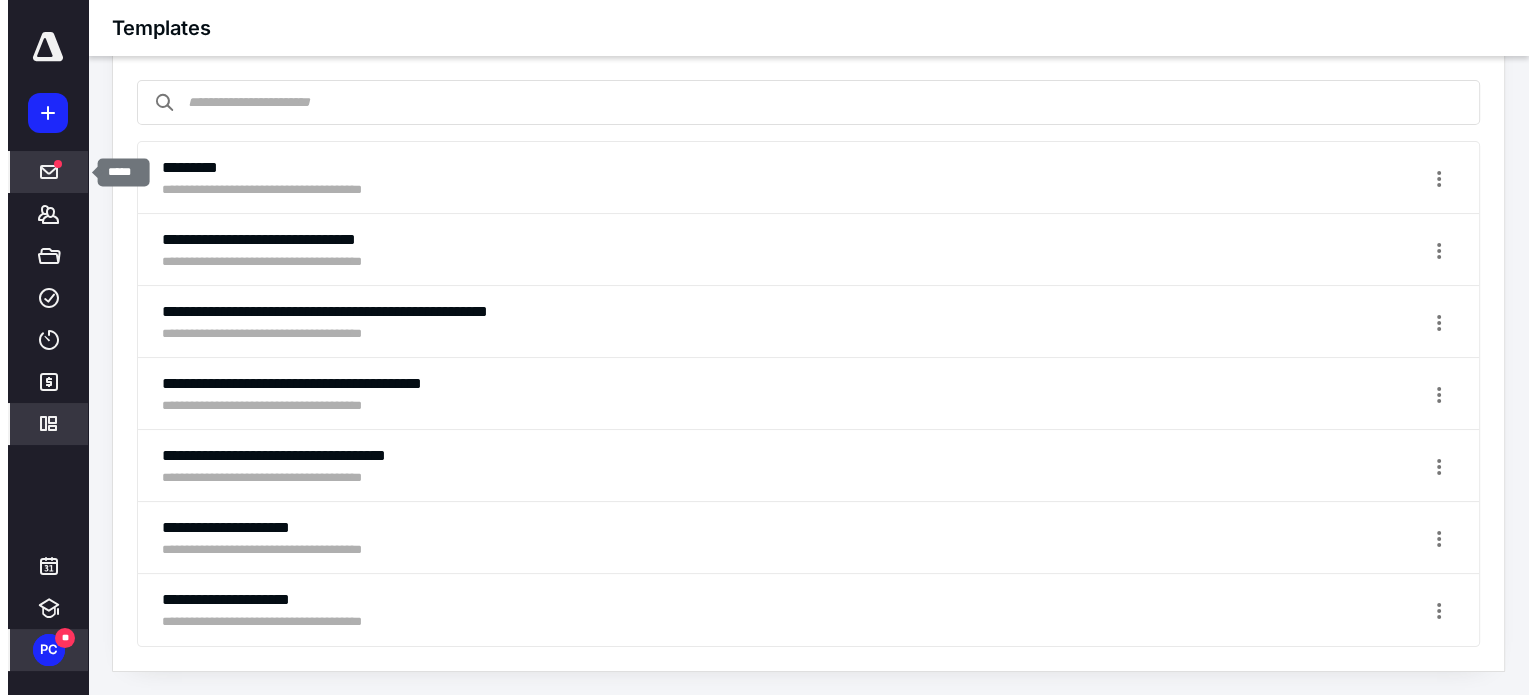 scroll, scrollTop: 0, scrollLeft: 0, axis: both 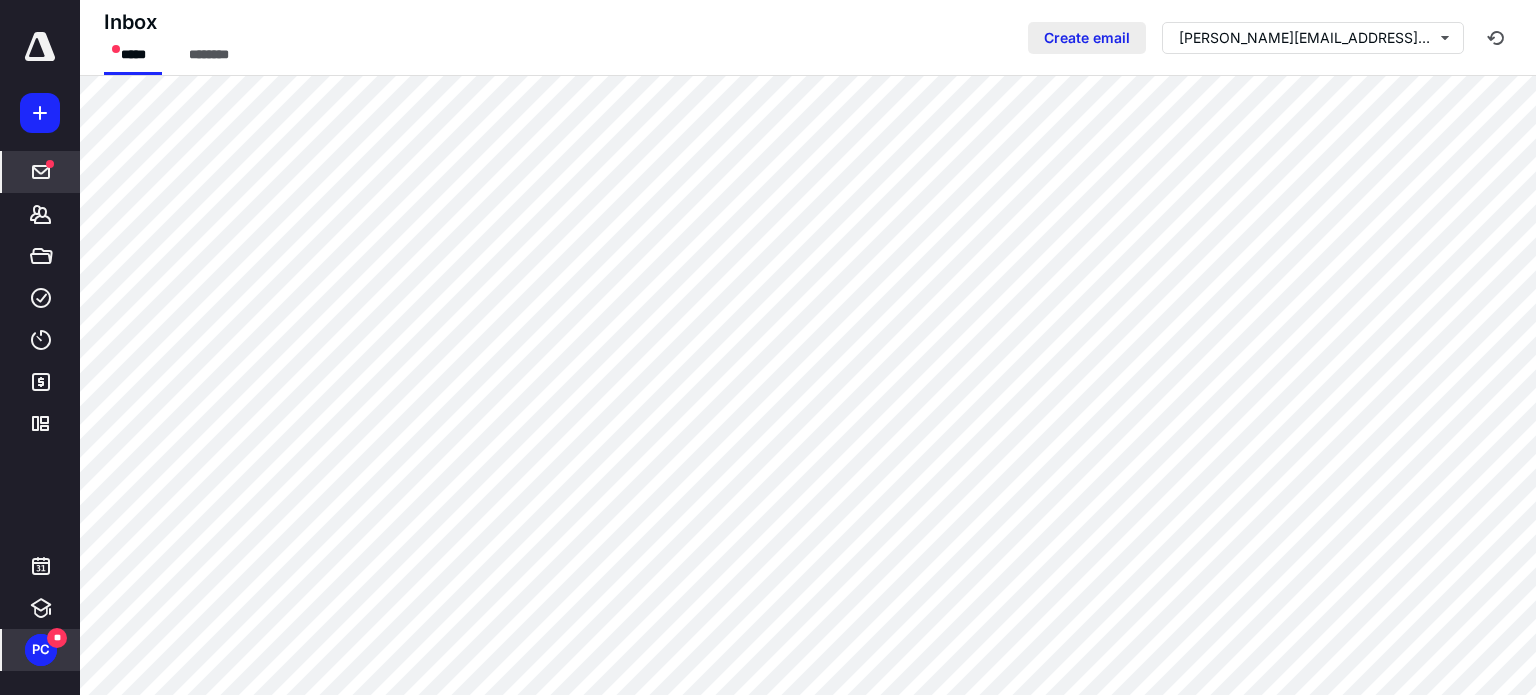 click on "Create email" at bounding box center [1087, 38] 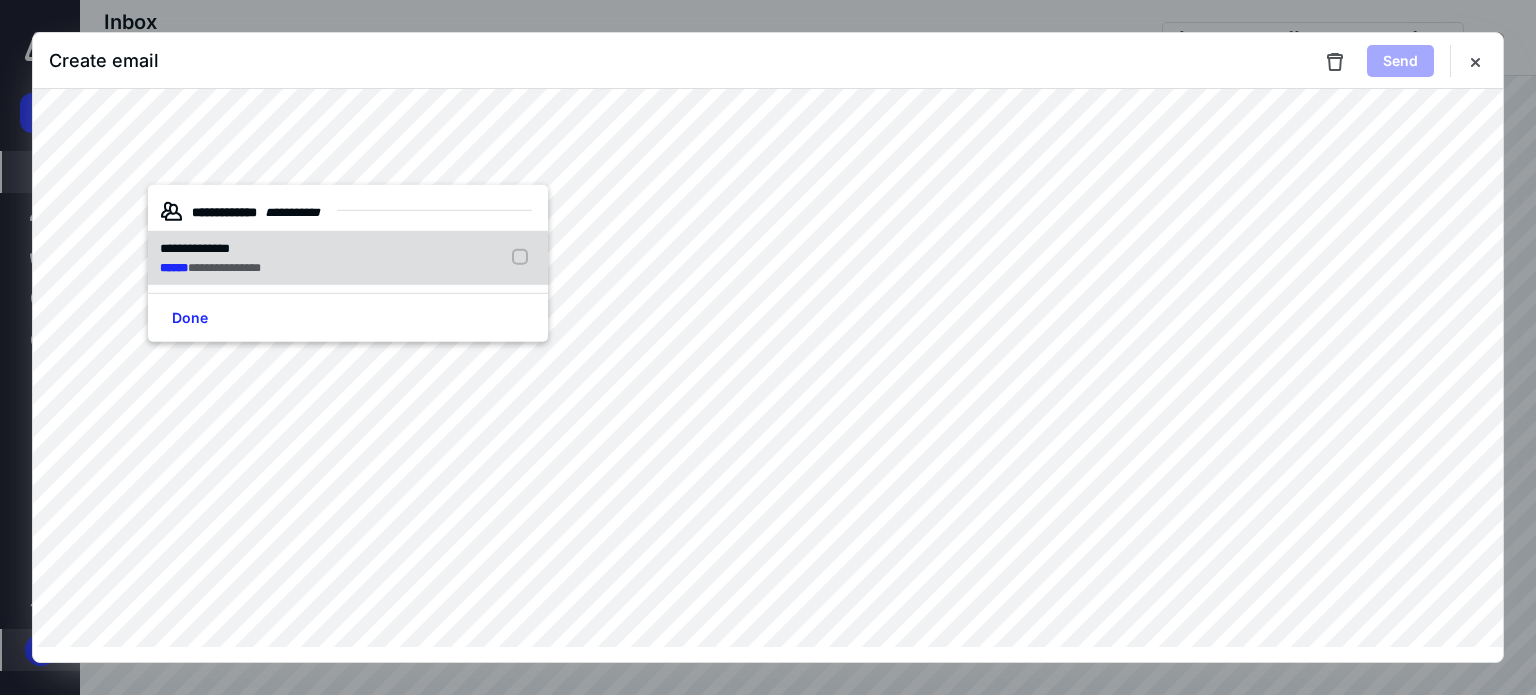 click on "**********" at bounding box center (195, 248) 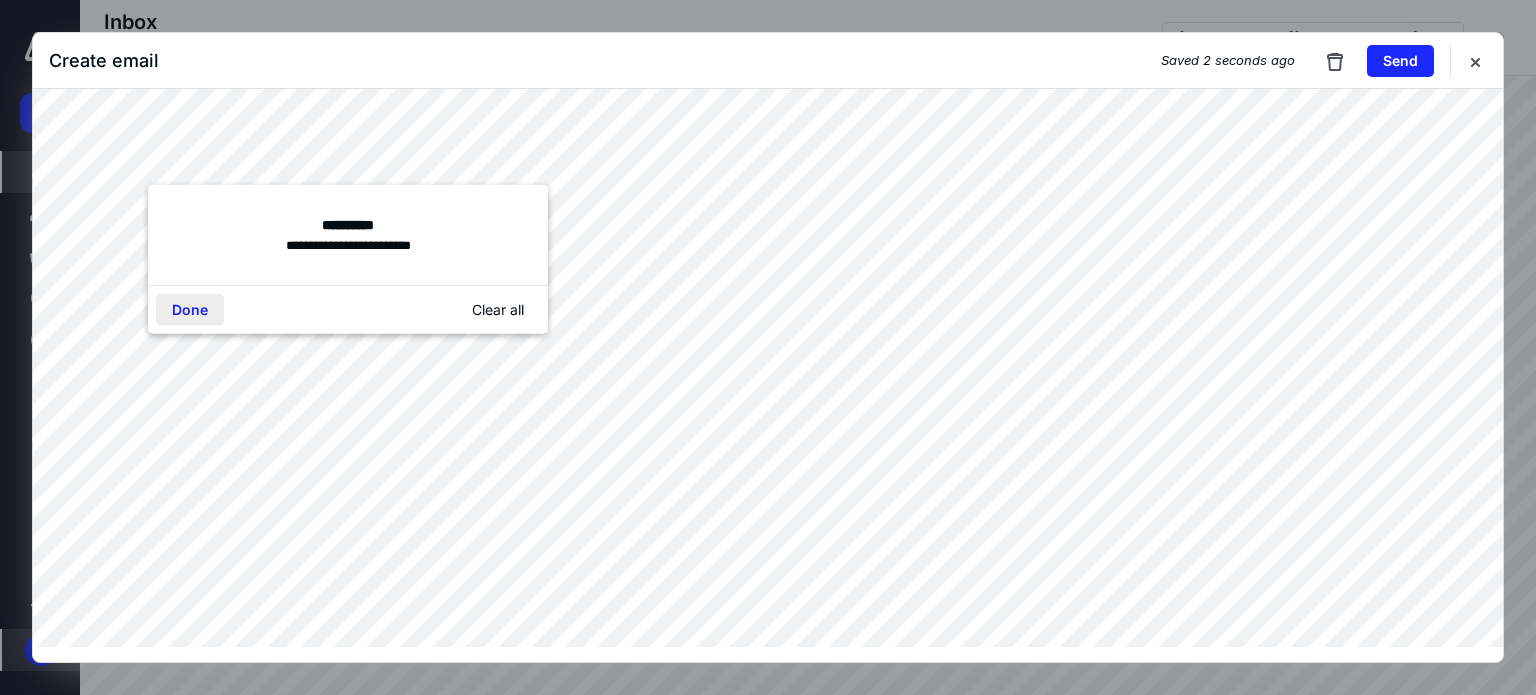 click on "Done" at bounding box center (190, 310) 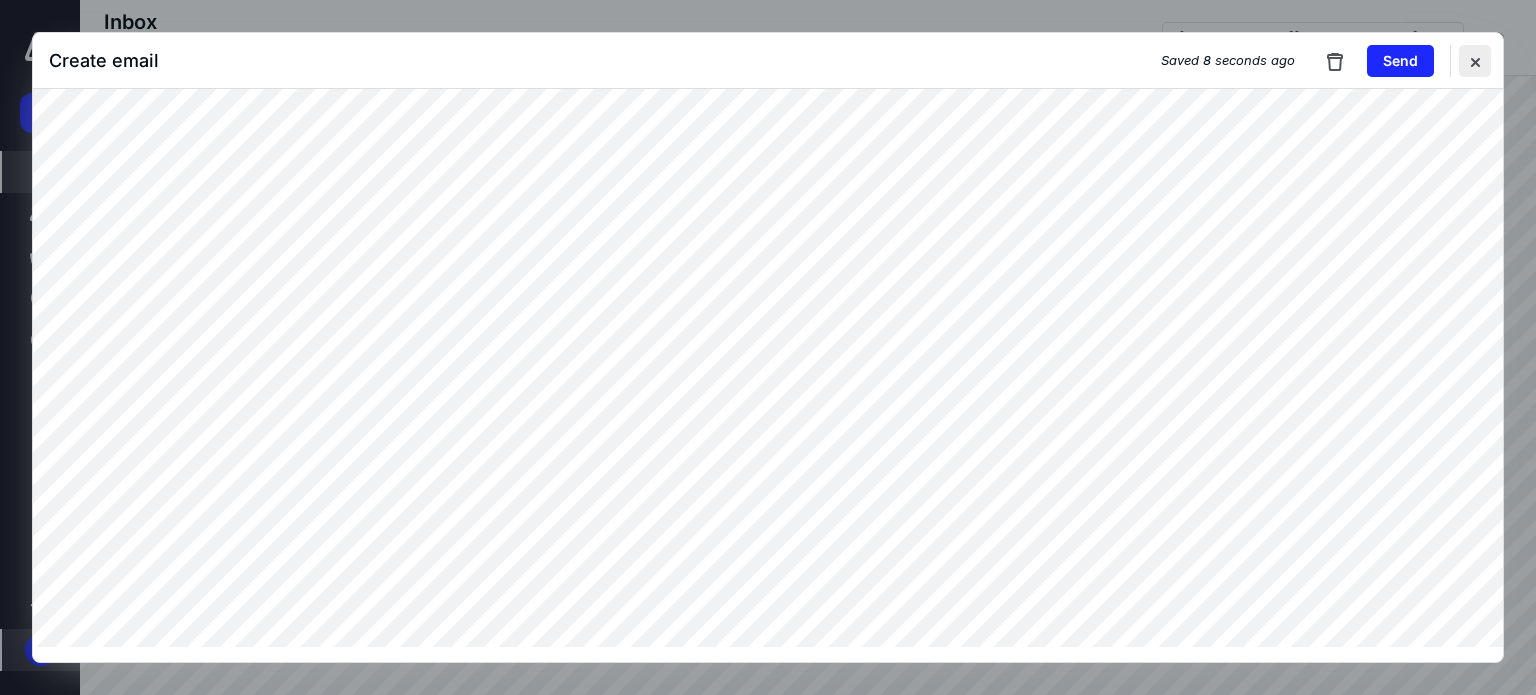 click at bounding box center (1475, 61) 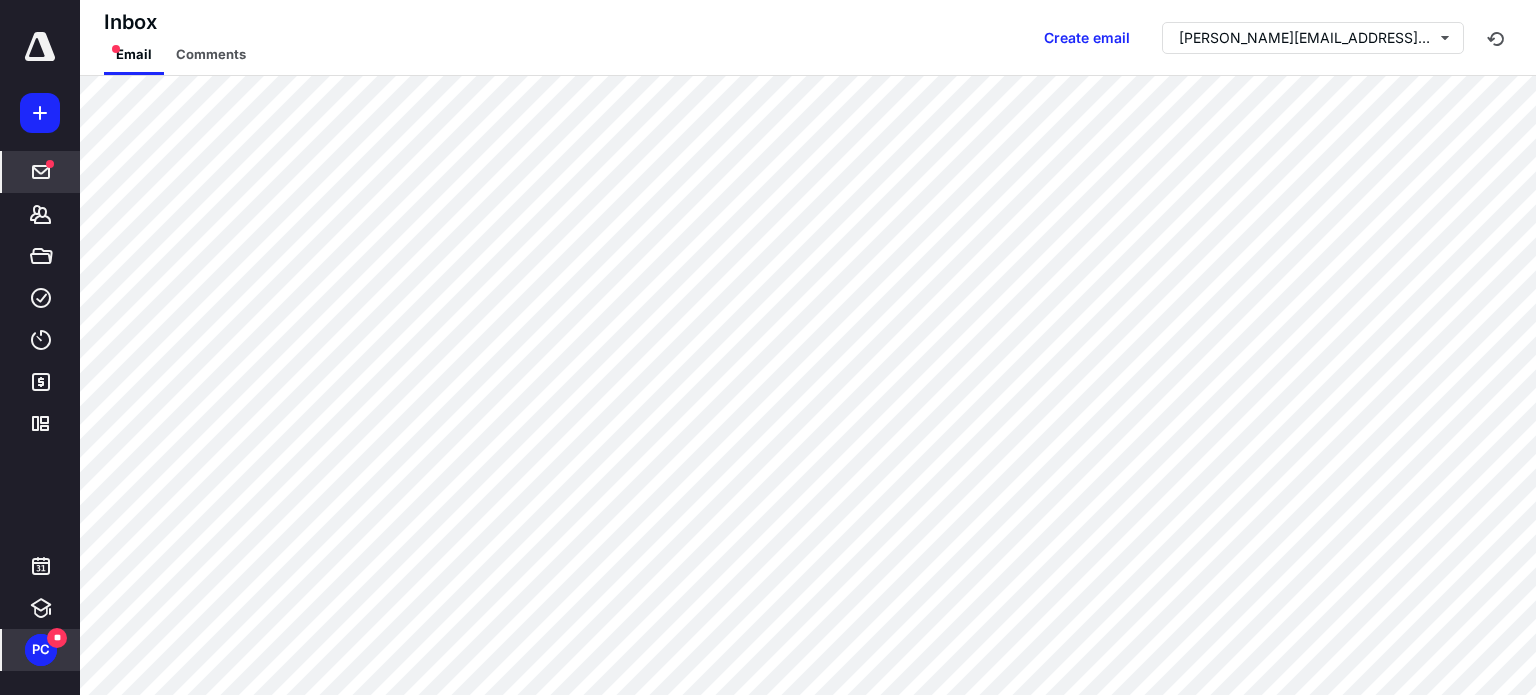 click 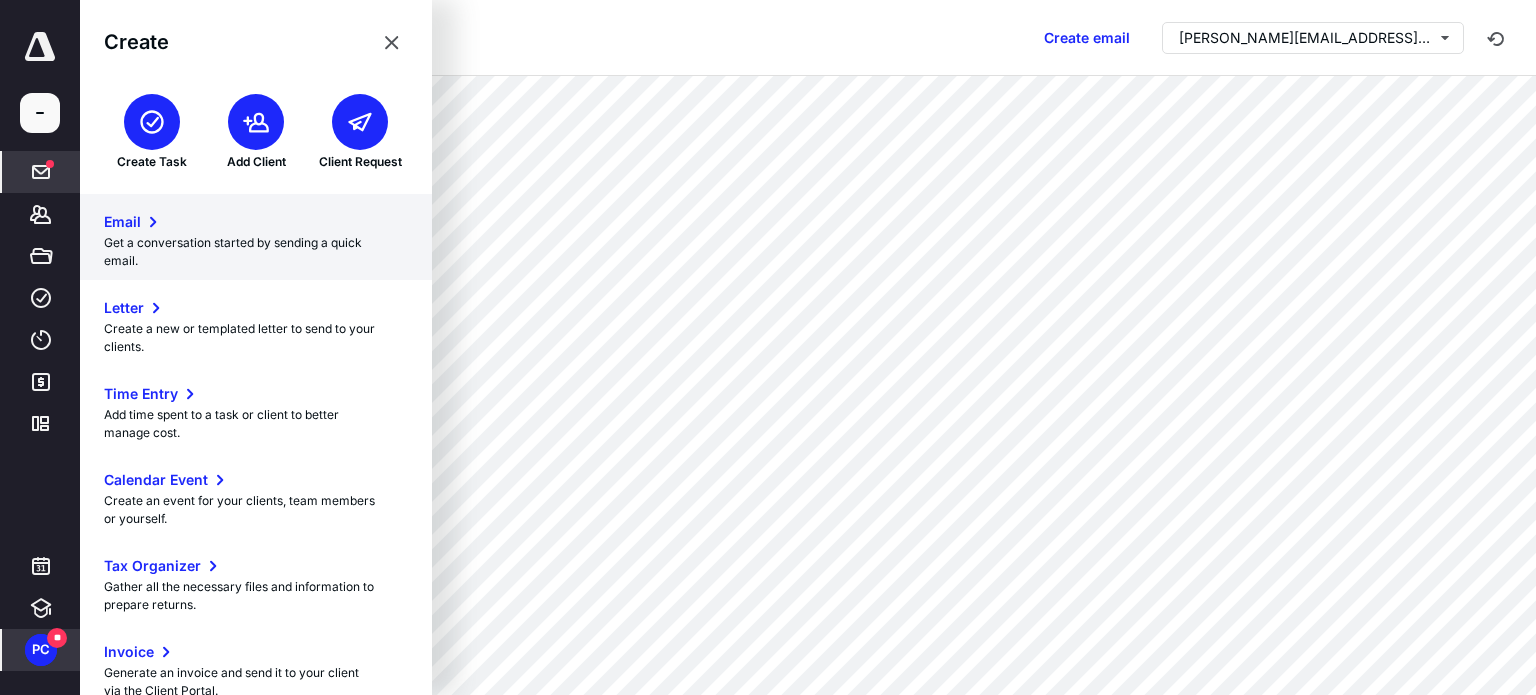 click on "Get a conversation started by sending a quick email." at bounding box center (256, 252) 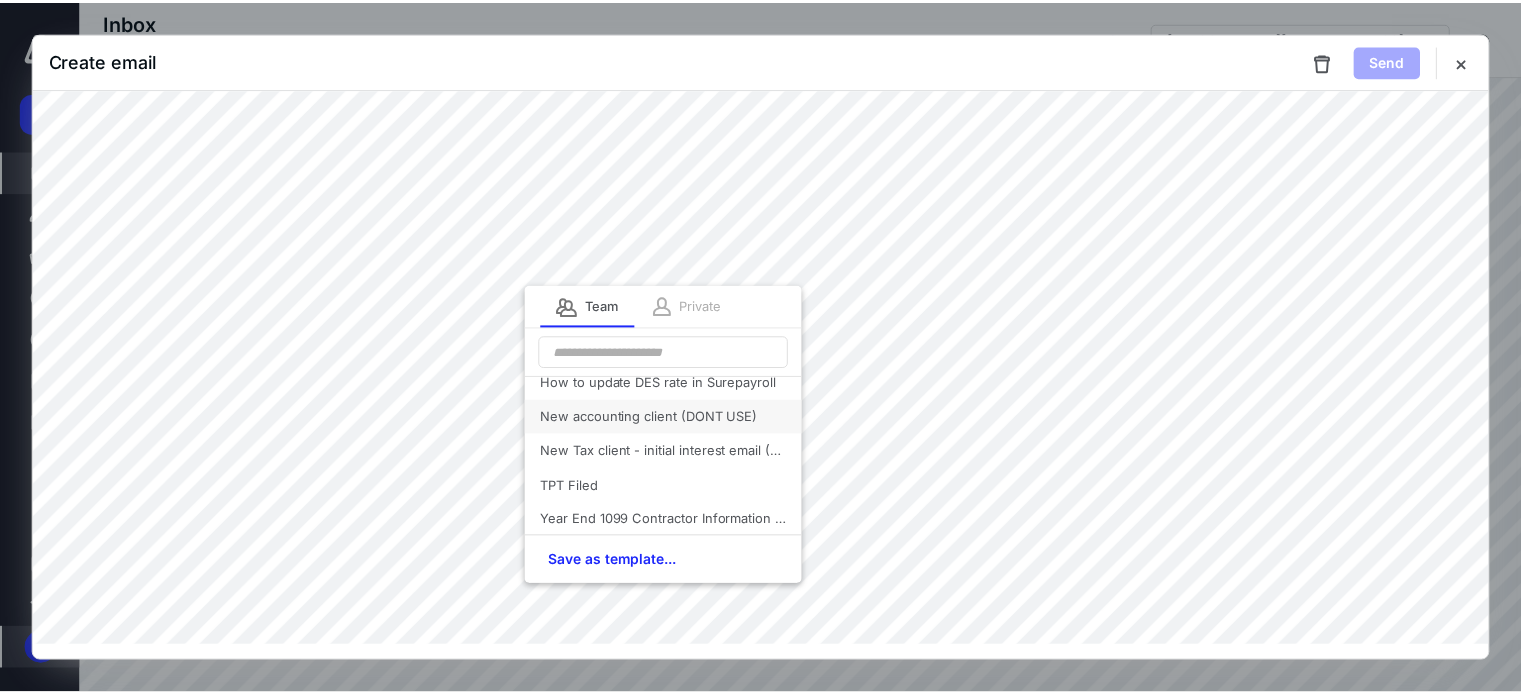 scroll, scrollTop: 0, scrollLeft: 0, axis: both 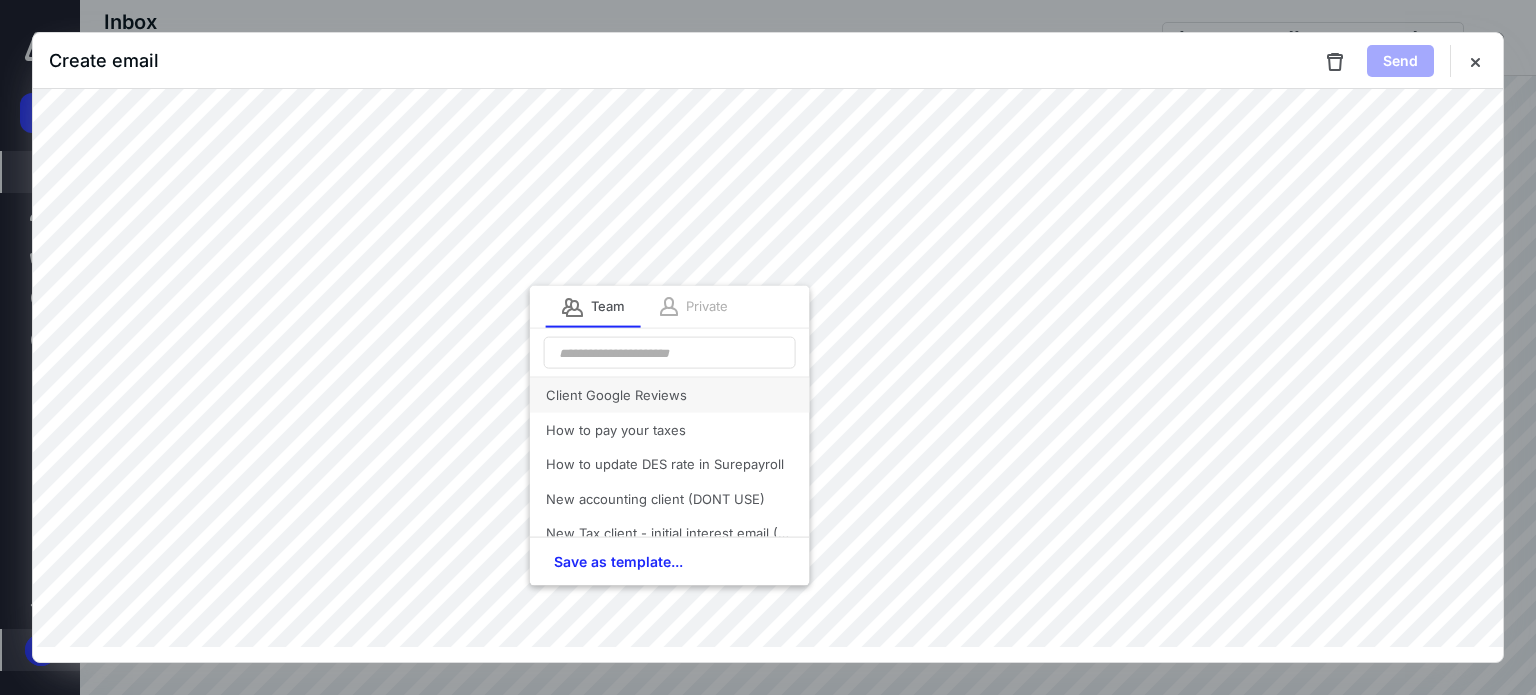 click on "Client Google Reviews" at bounding box center (670, 395) 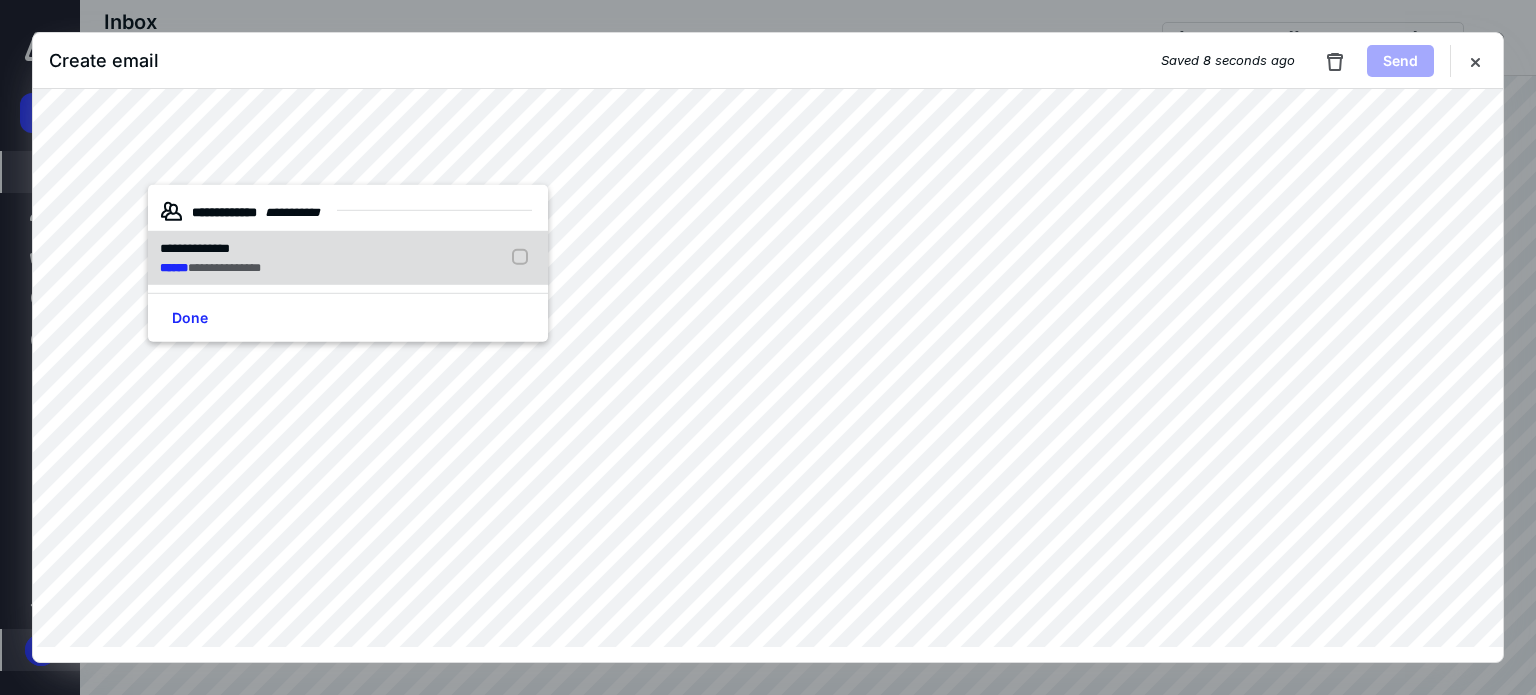 click on "**********" at bounding box center [224, 267] 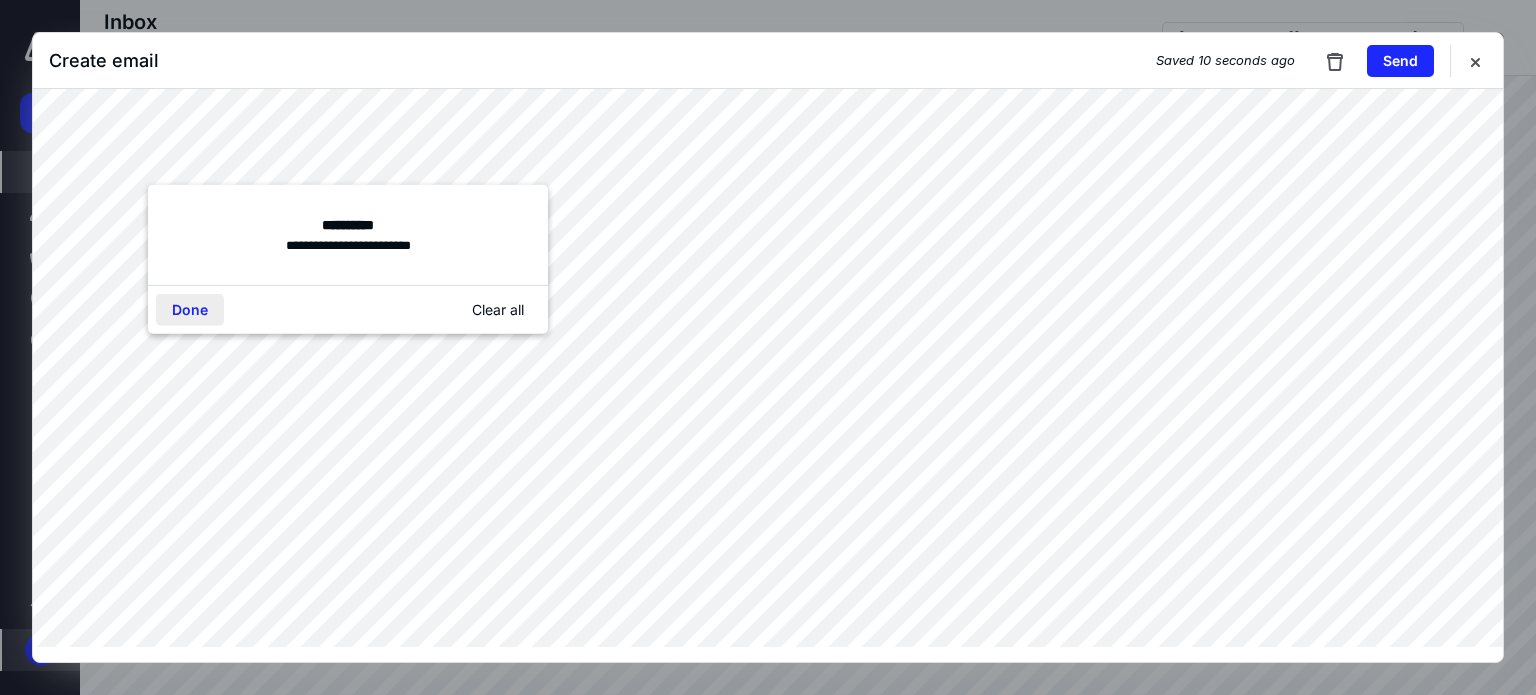click on "Done" at bounding box center (190, 310) 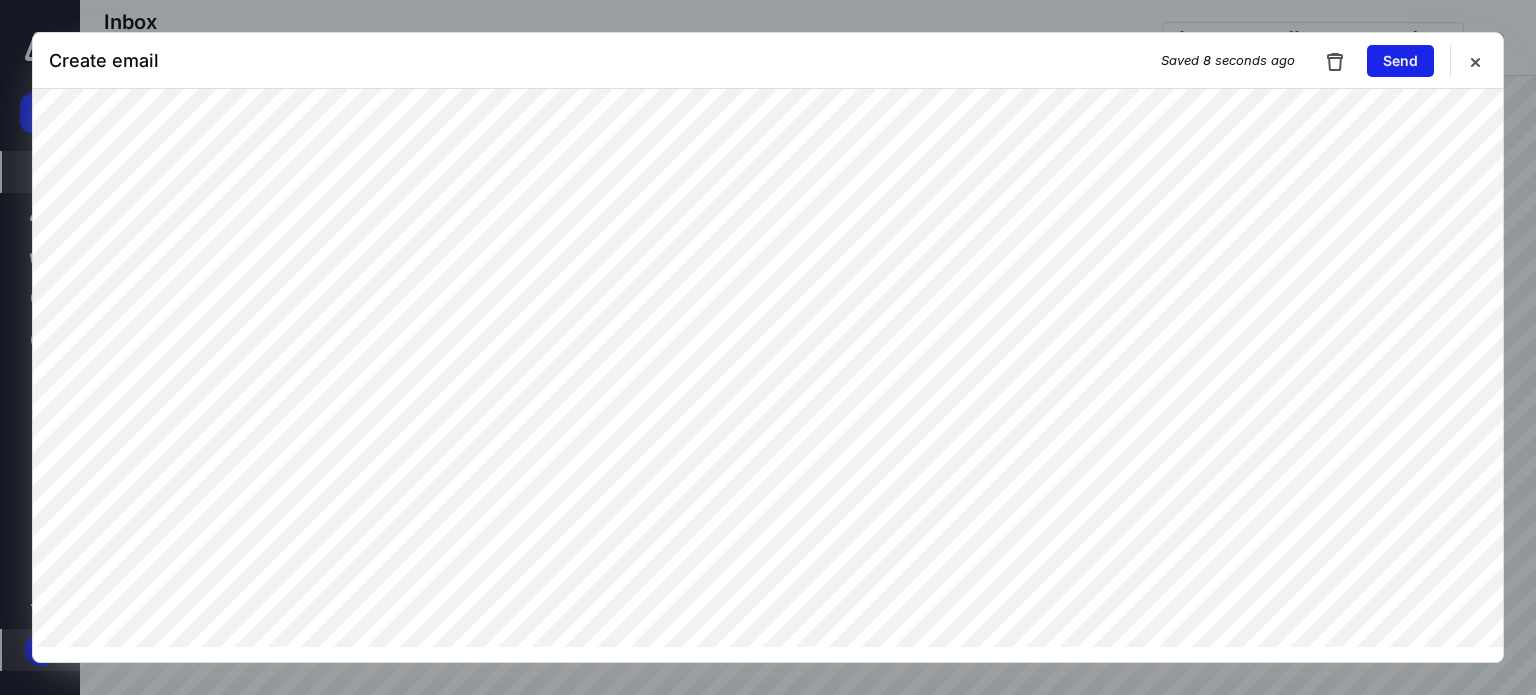 click on "Send" at bounding box center [1400, 61] 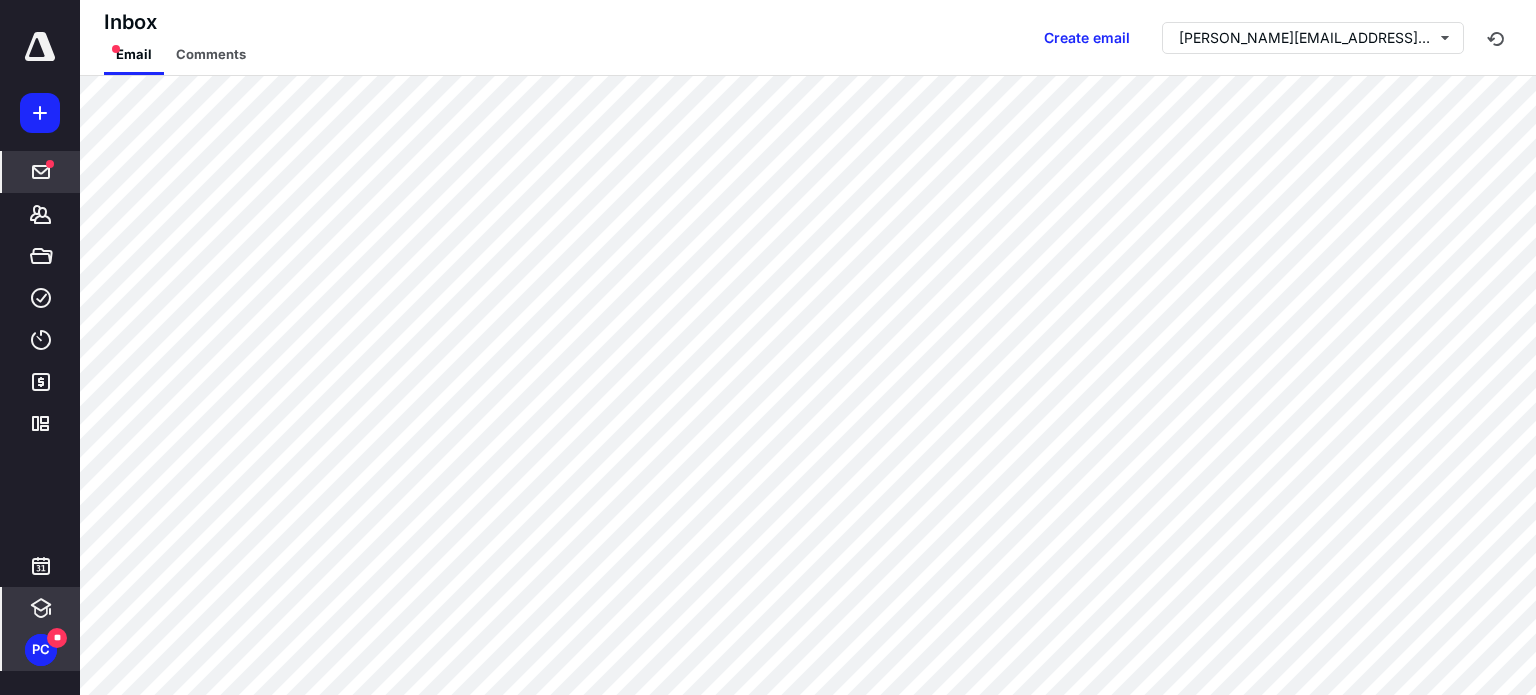 click 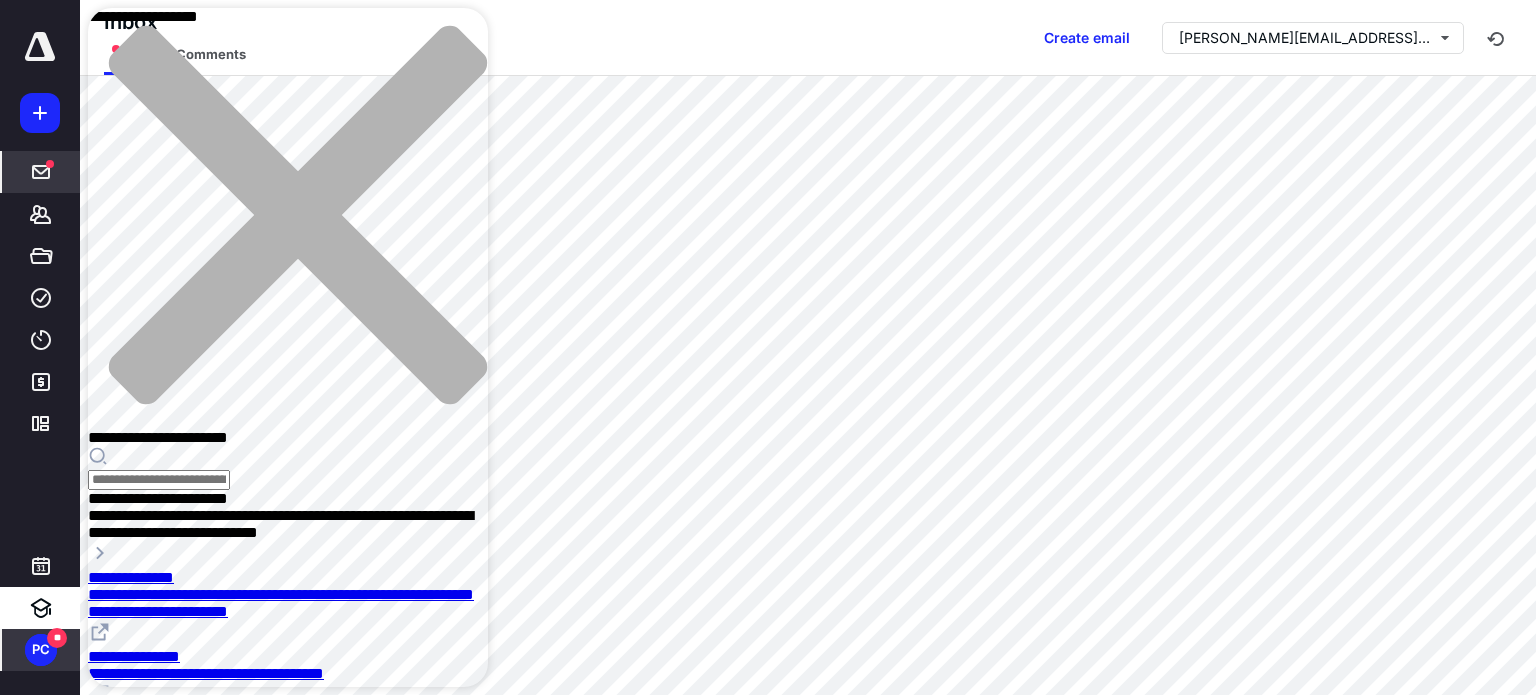 click on "PC" at bounding box center (41, 650) 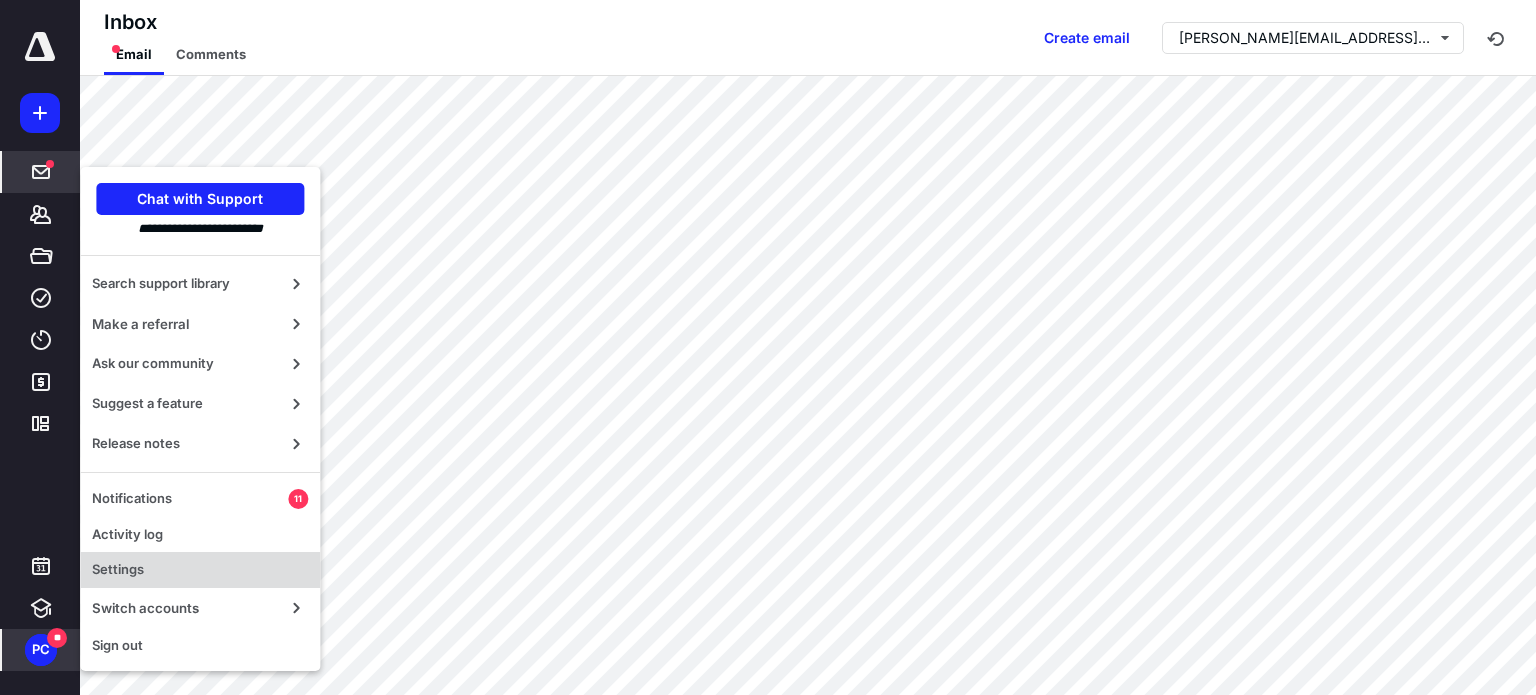 click on "Settings" at bounding box center (200, 570) 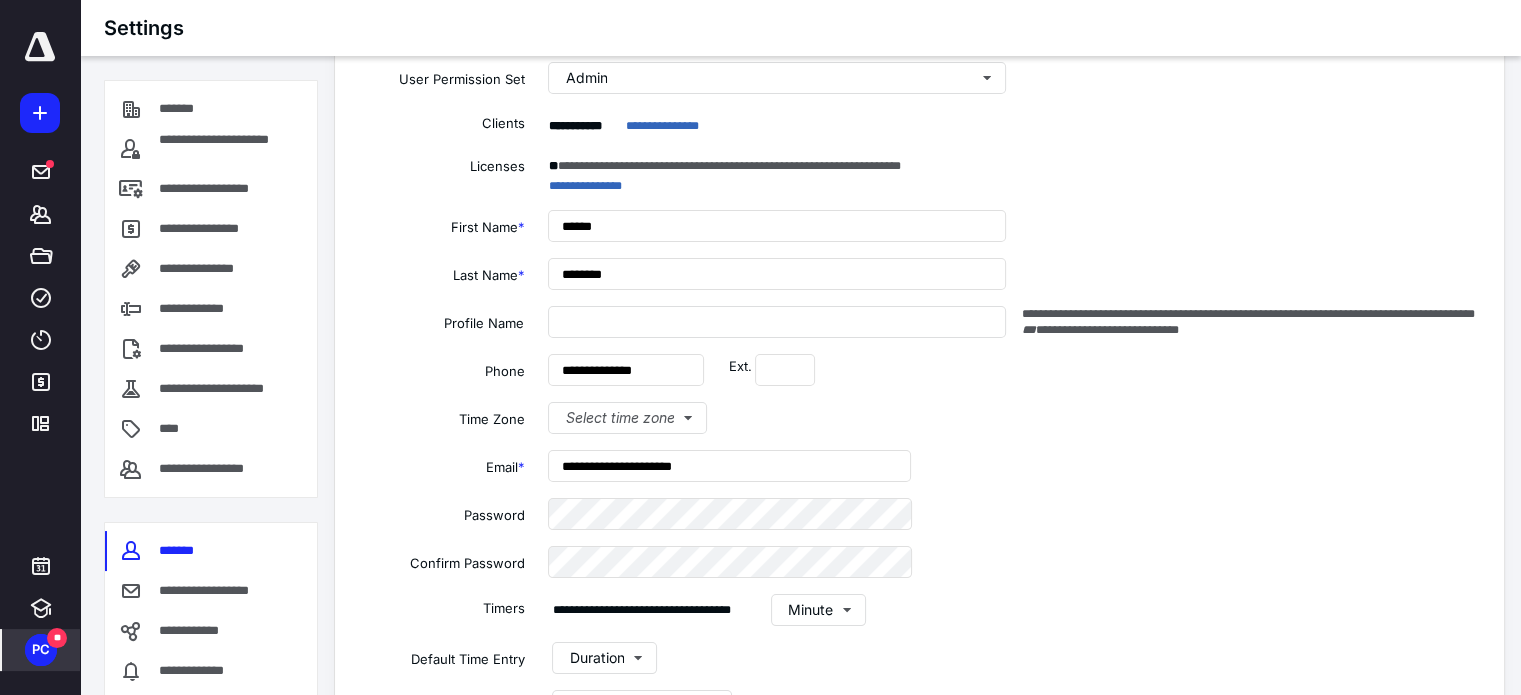scroll, scrollTop: 56, scrollLeft: 0, axis: vertical 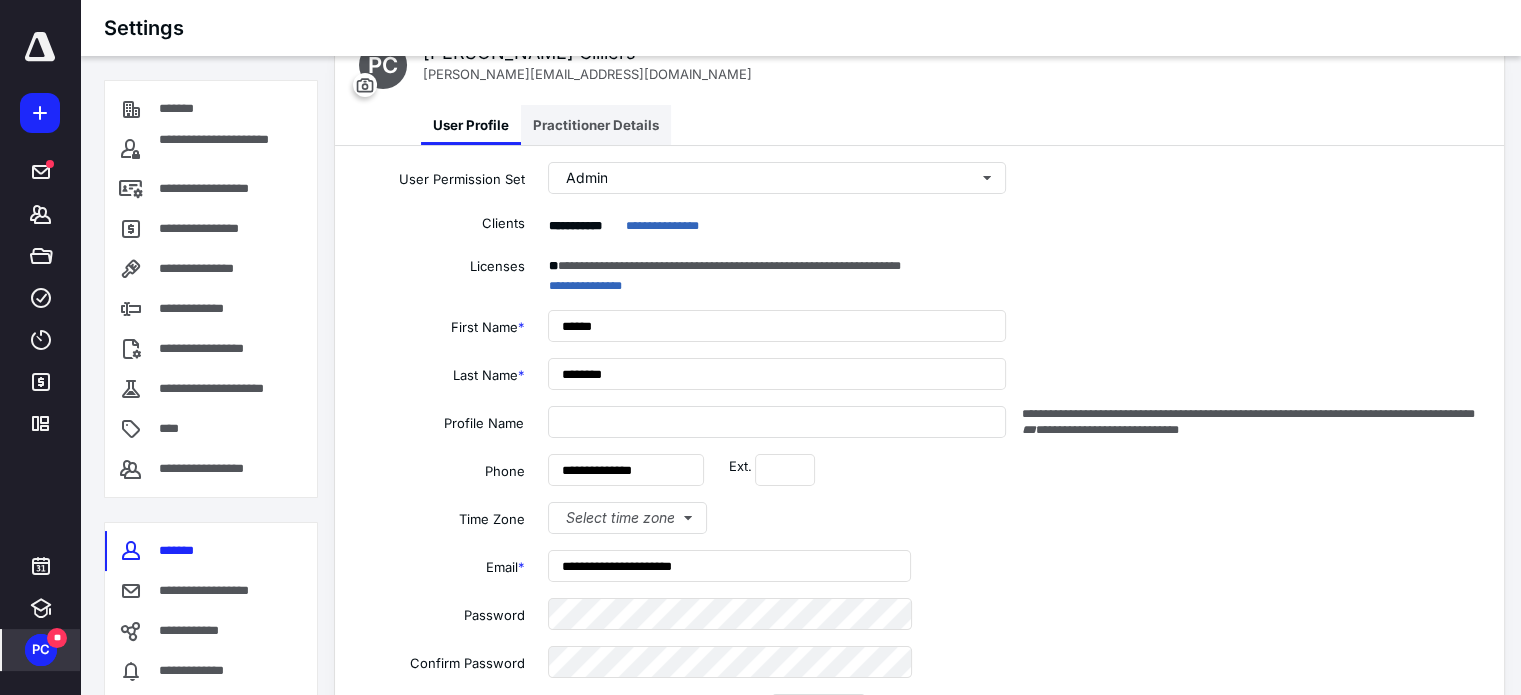 click on "Practitioner Details" at bounding box center (596, 125) 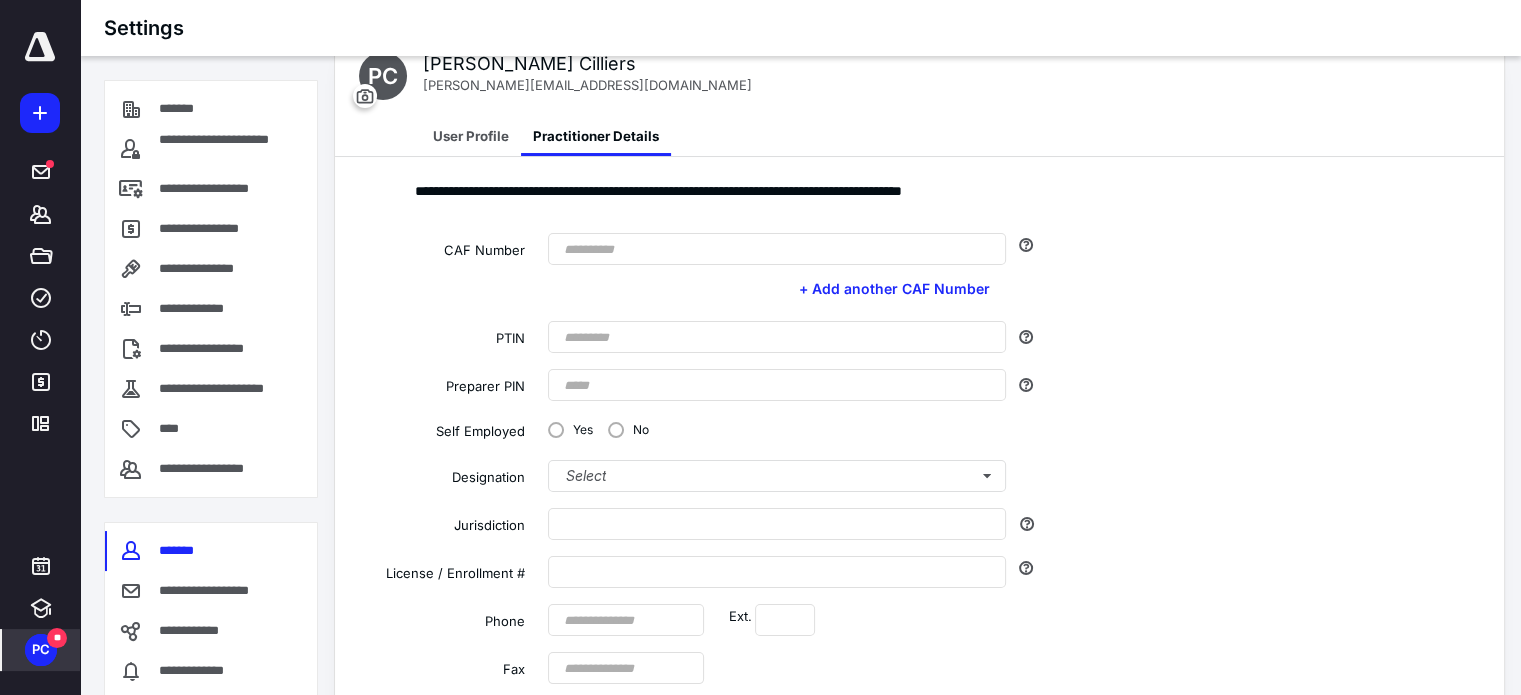 scroll, scrollTop: 0, scrollLeft: 0, axis: both 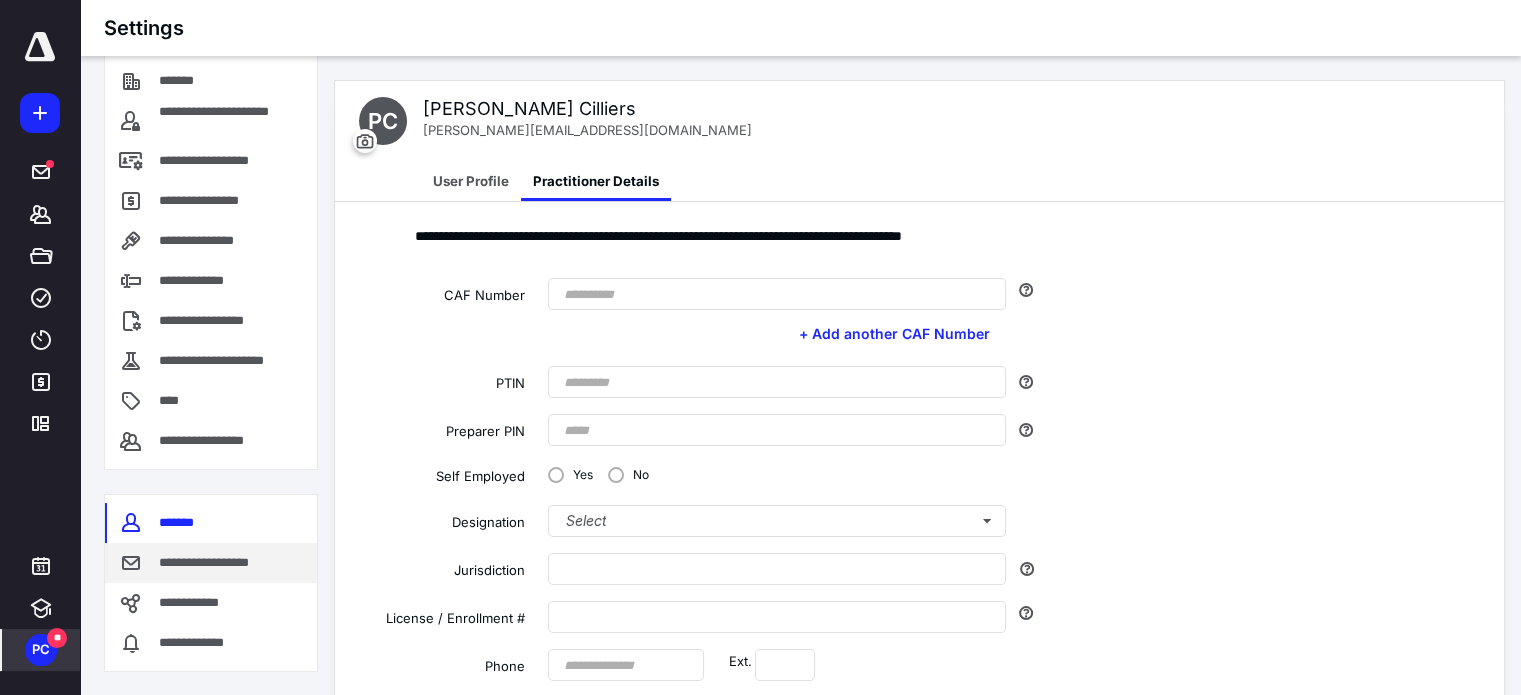 click on "**********" at bounding box center (218, 563) 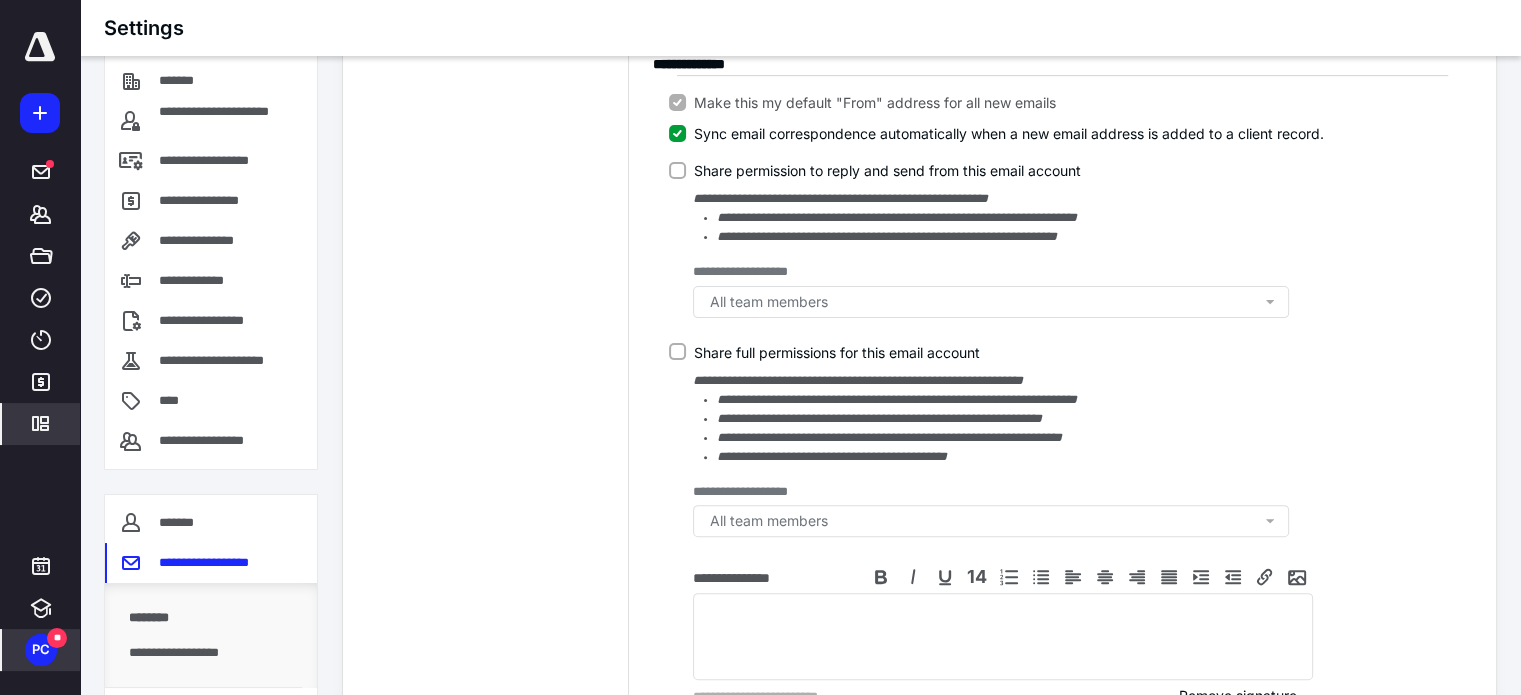 scroll, scrollTop: 660, scrollLeft: 0, axis: vertical 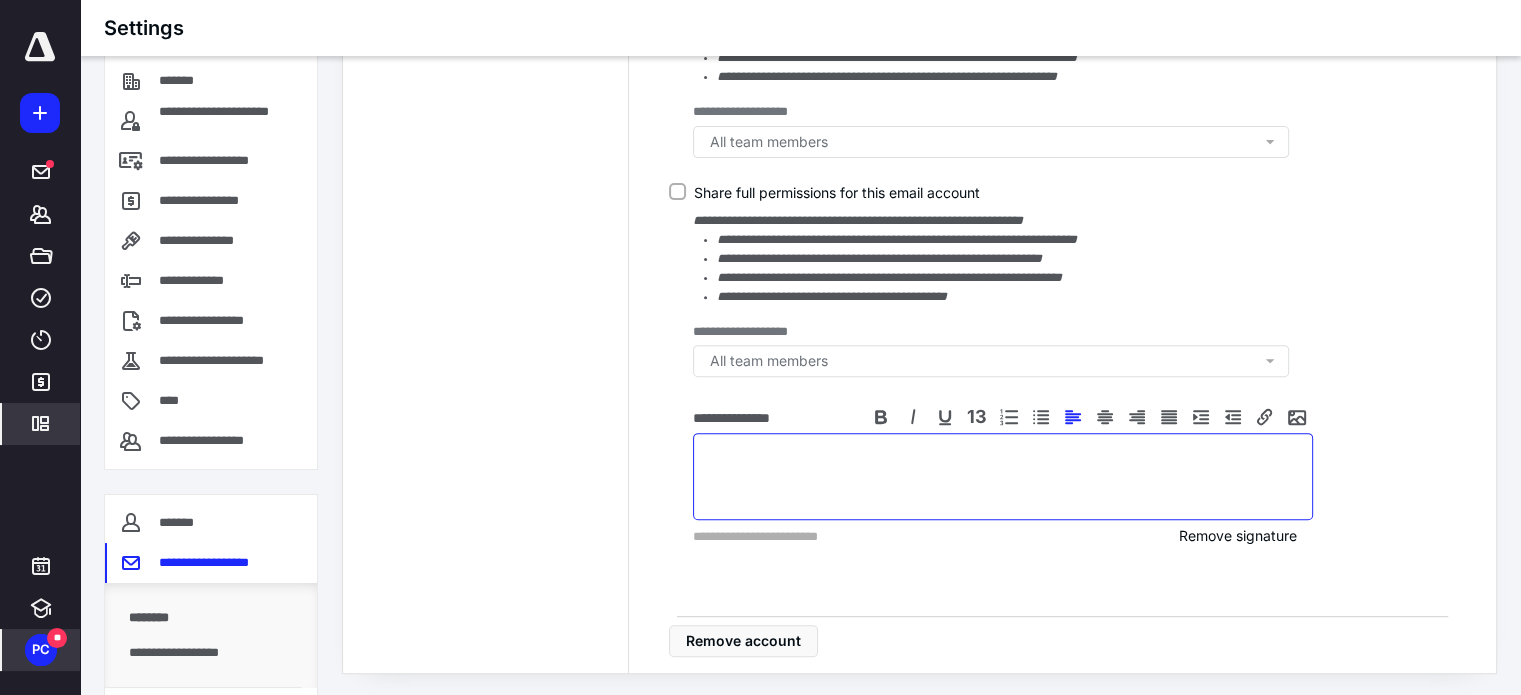 click at bounding box center (1003, 476) 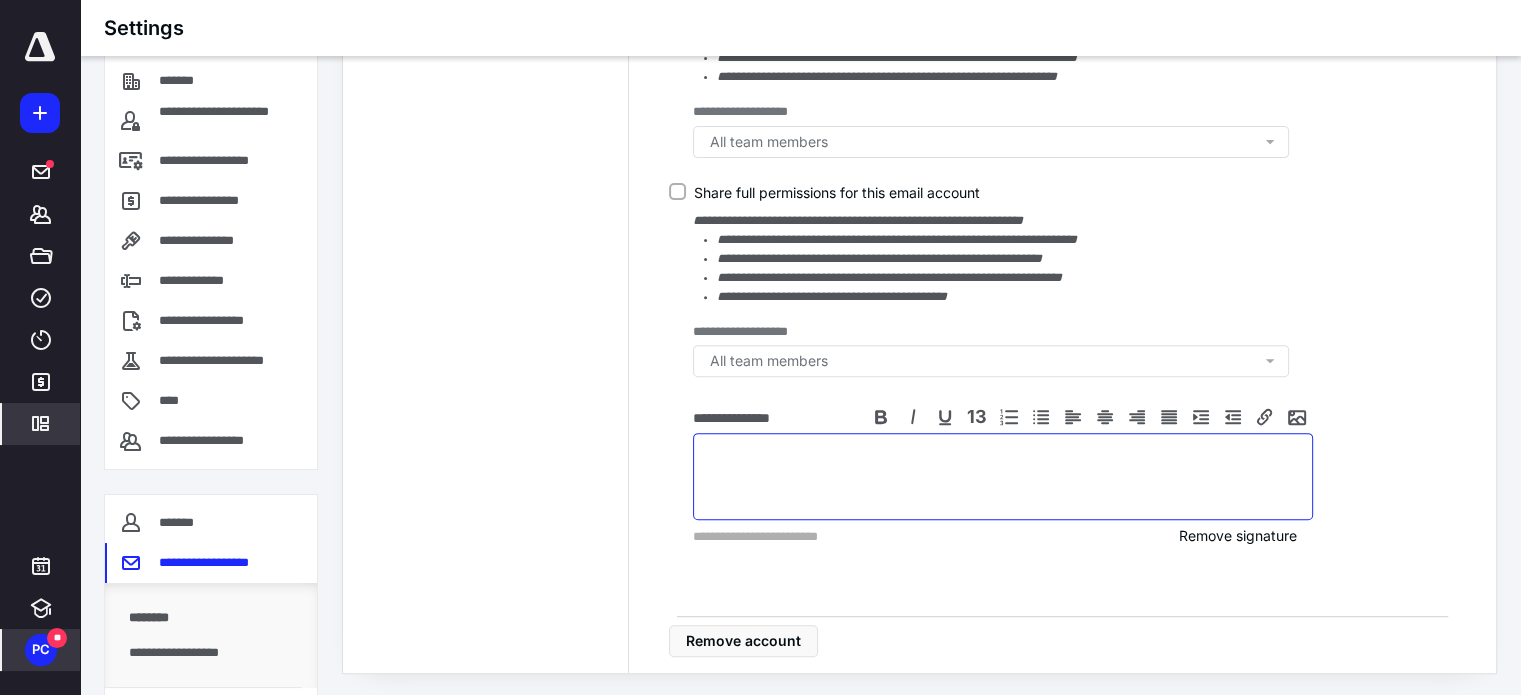click at bounding box center (1003, 476) 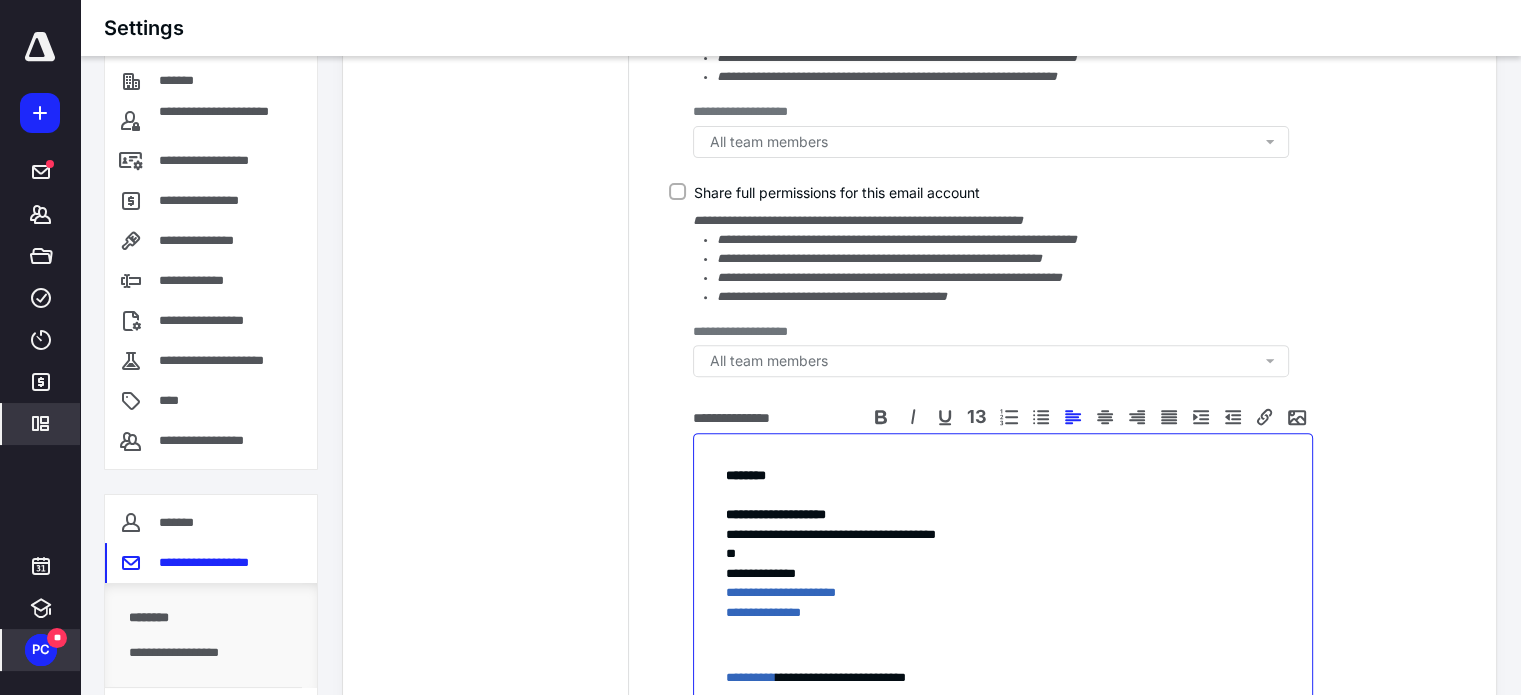 scroll, scrollTop: 860, scrollLeft: 0, axis: vertical 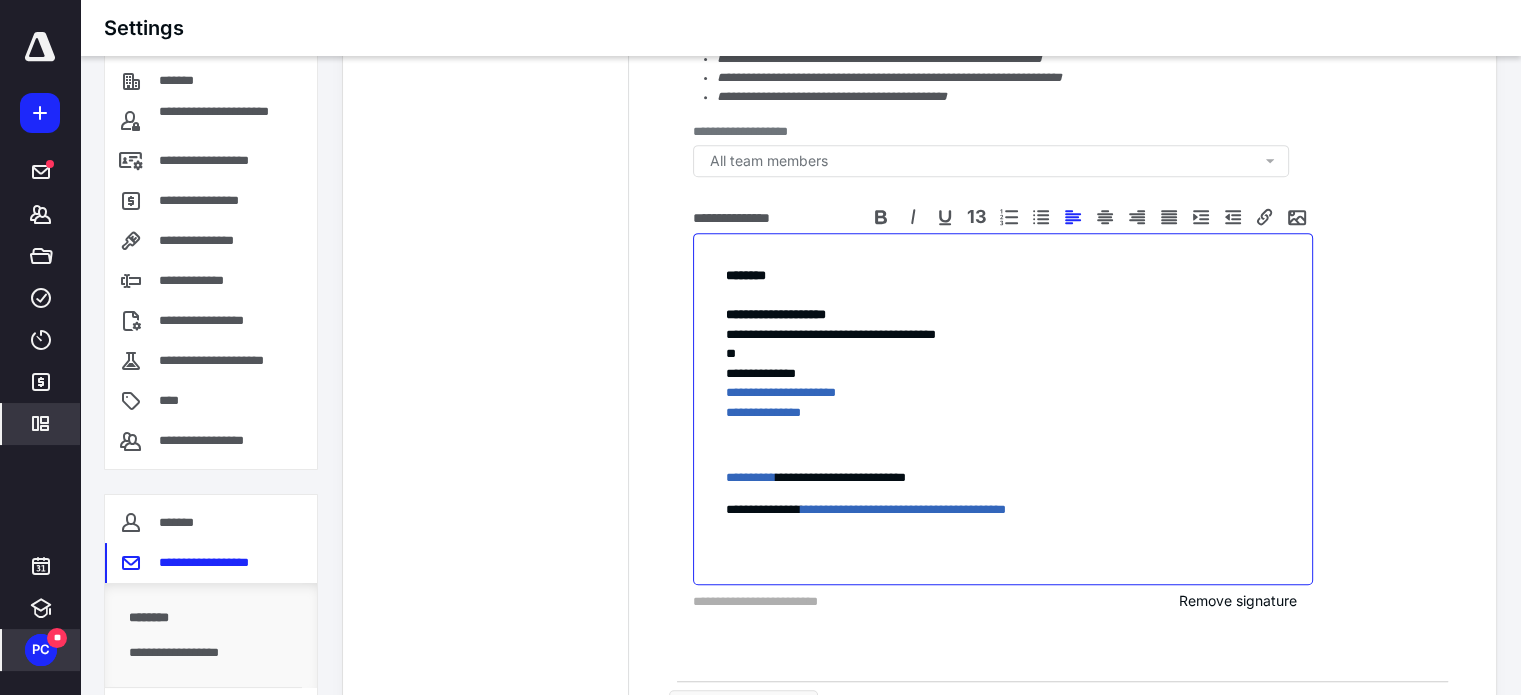 click on "**********" at bounding box center [1003, 393] 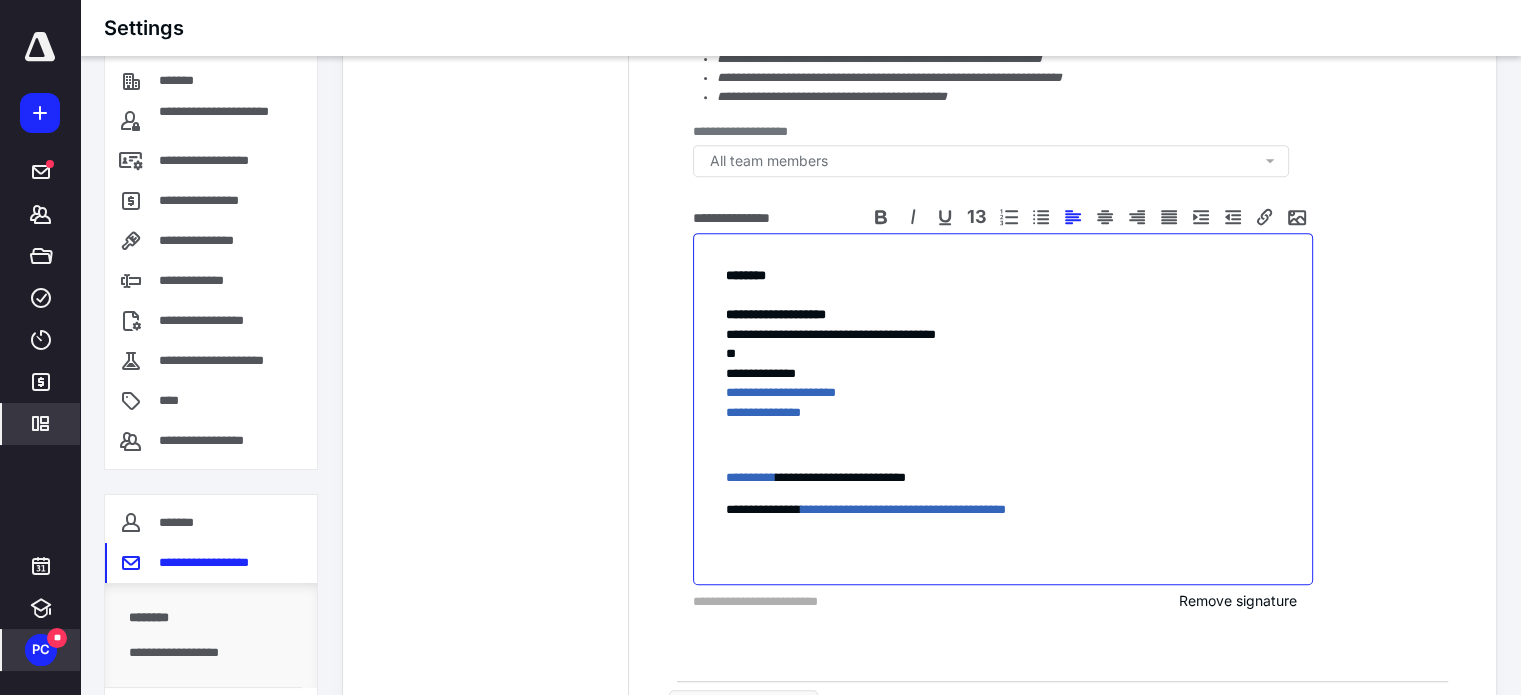 click on "**********" at bounding box center (1003, 374) 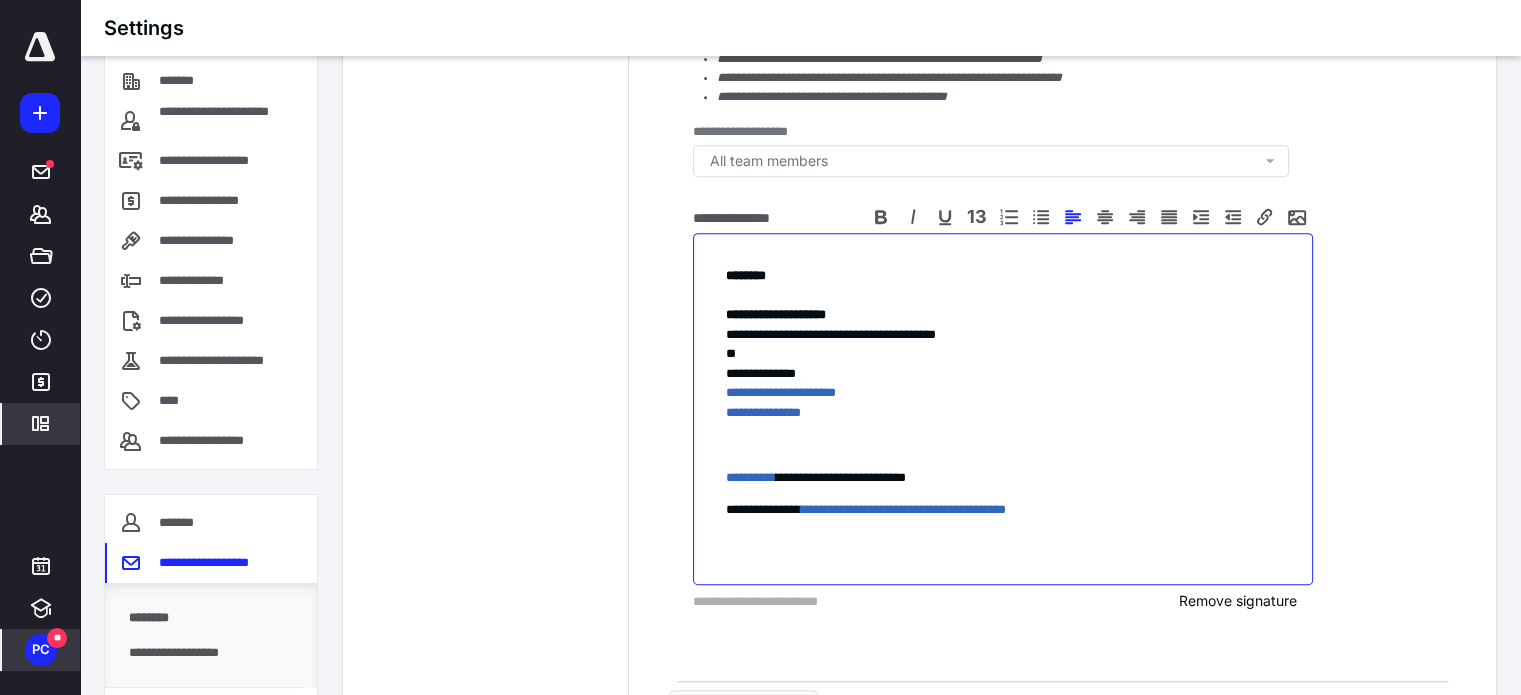 click on "**********" at bounding box center [1003, 393] 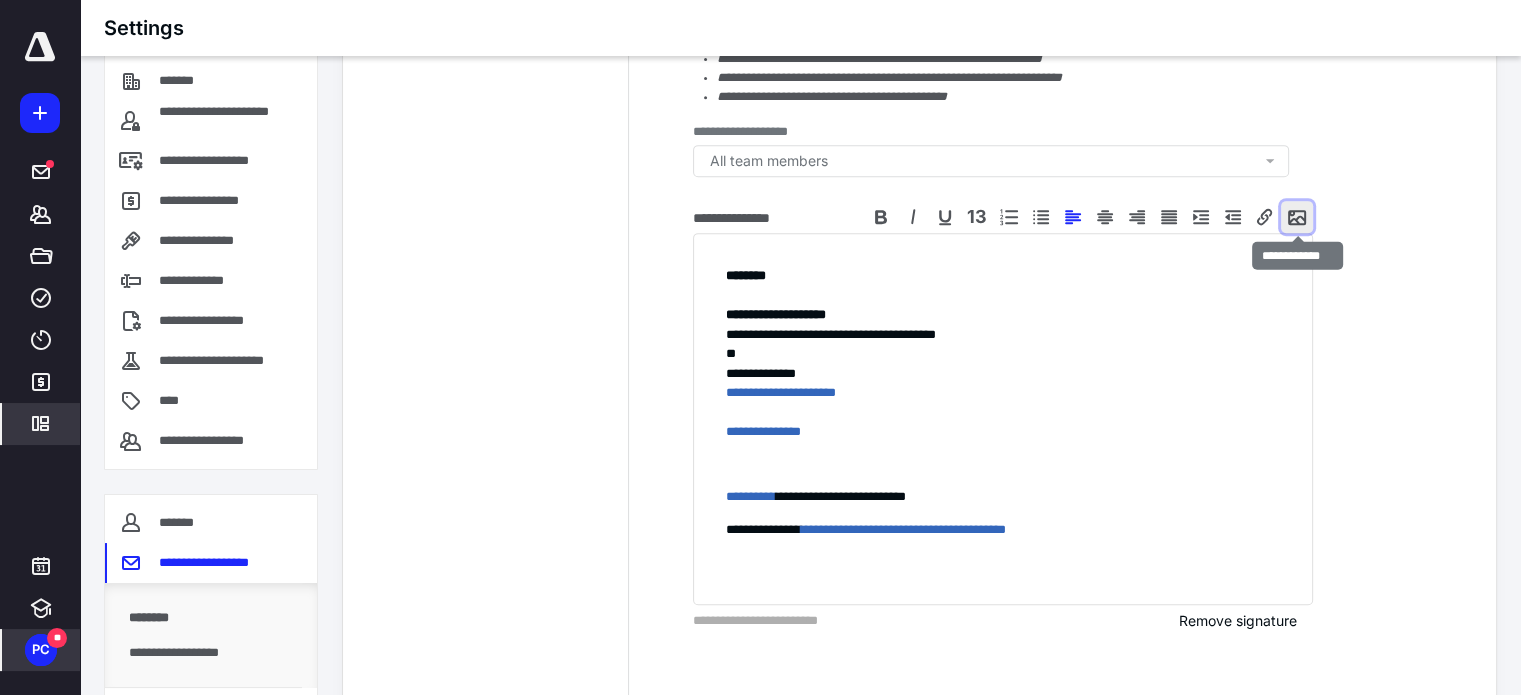 click at bounding box center (1297, 217) 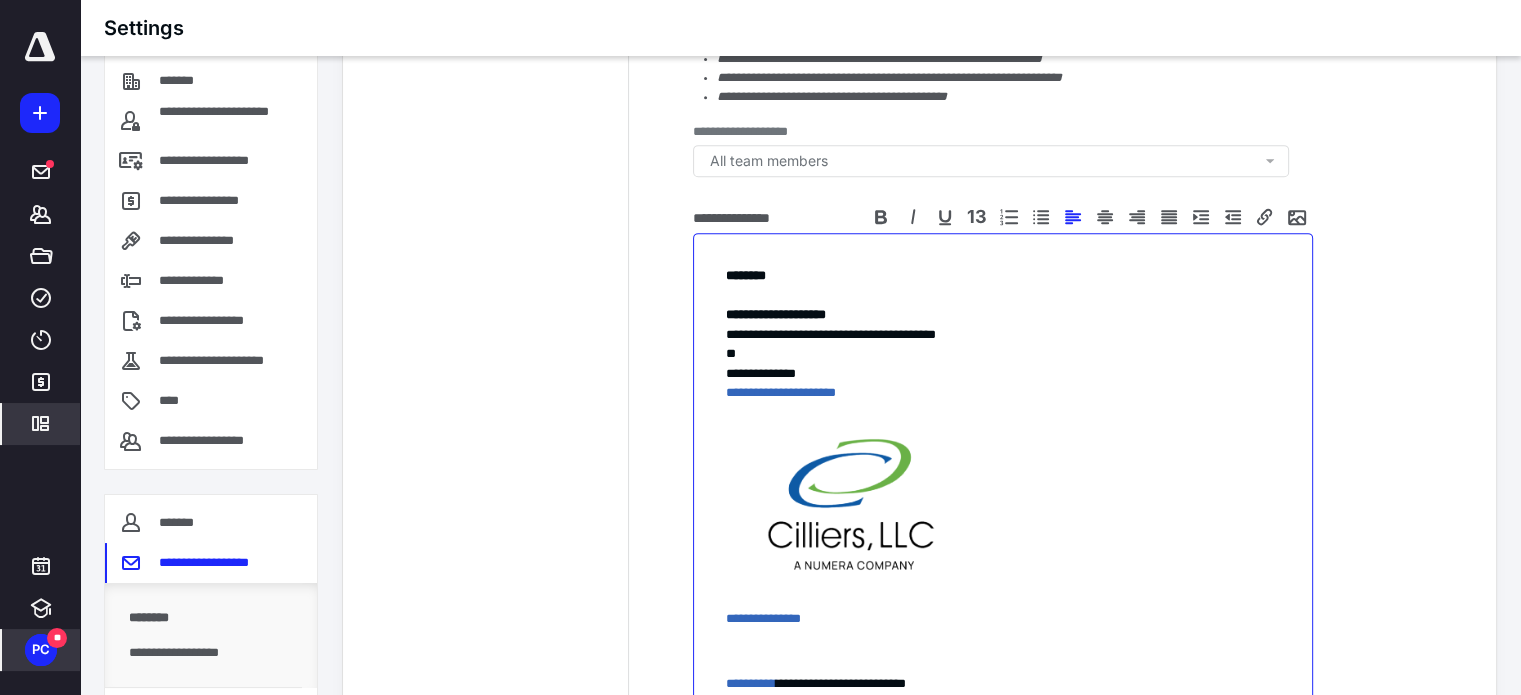 click at bounding box center [851, 503] 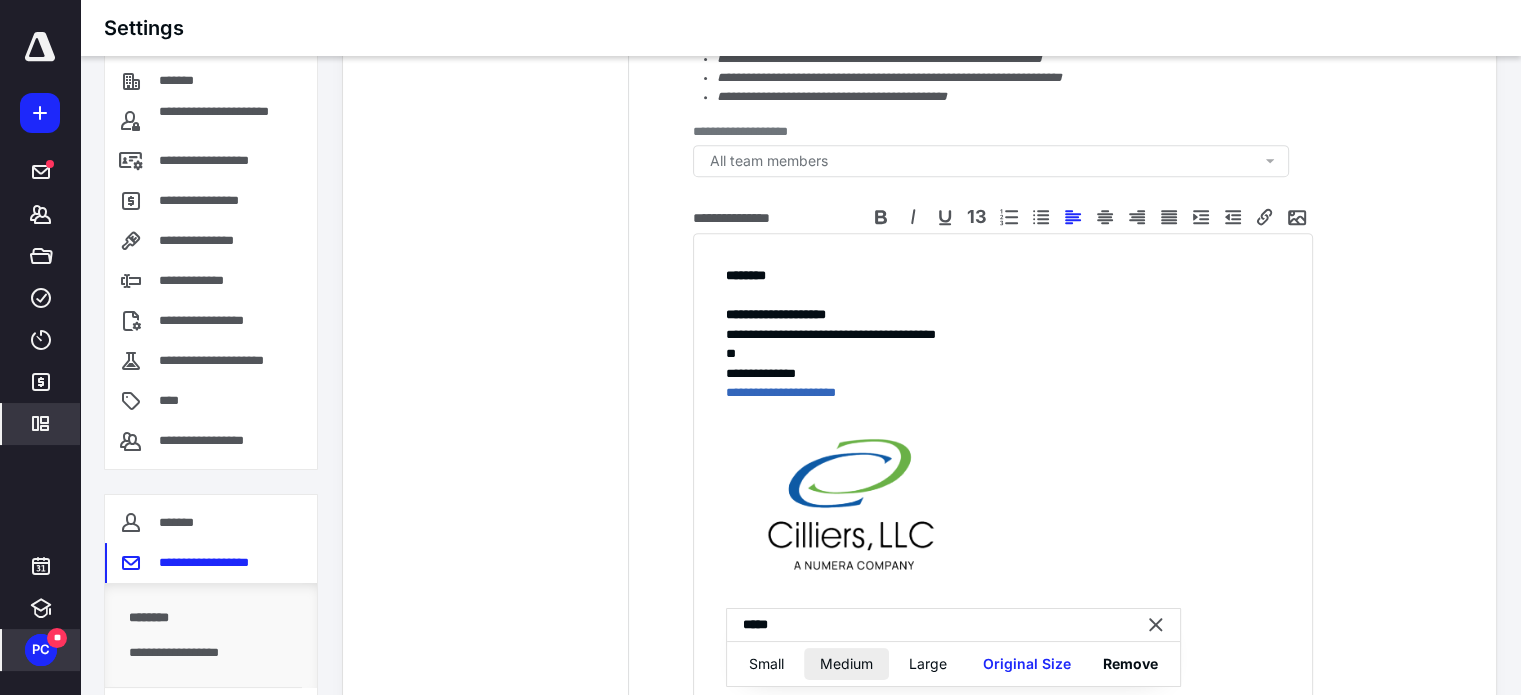 click on "Medium" at bounding box center [846, 664] 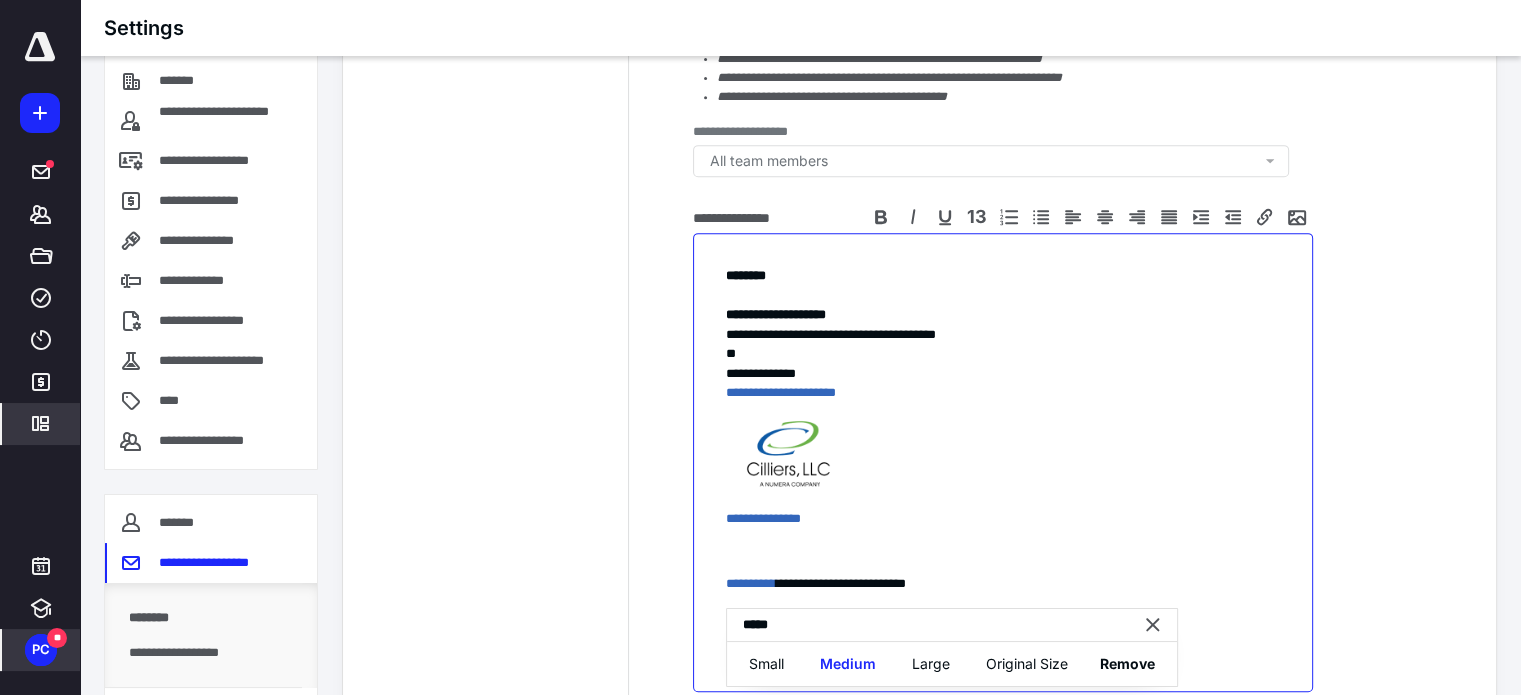 click at bounding box center [1003, 456] 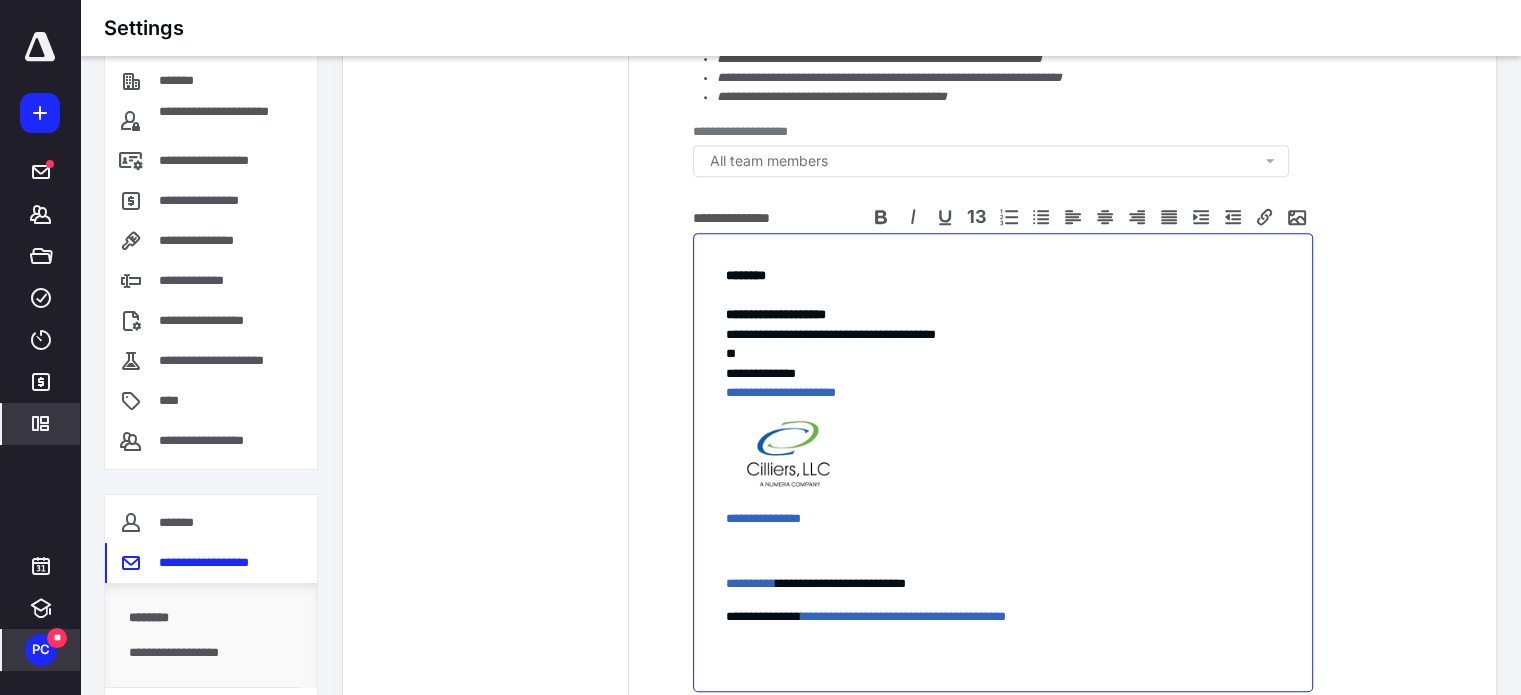 scroll, scrollTop: 1030, scrollLeft: 0, axis: vertical 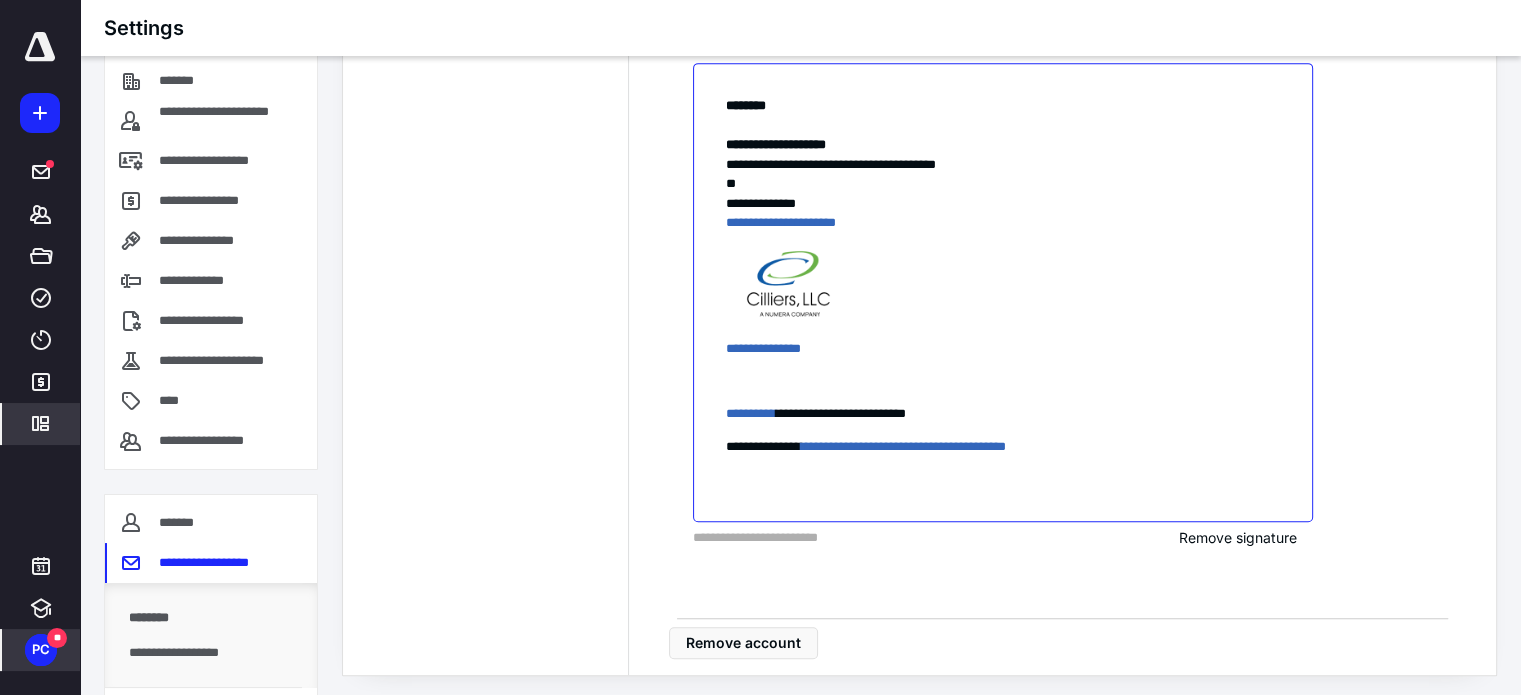 click at bounding box center [1003, 382] 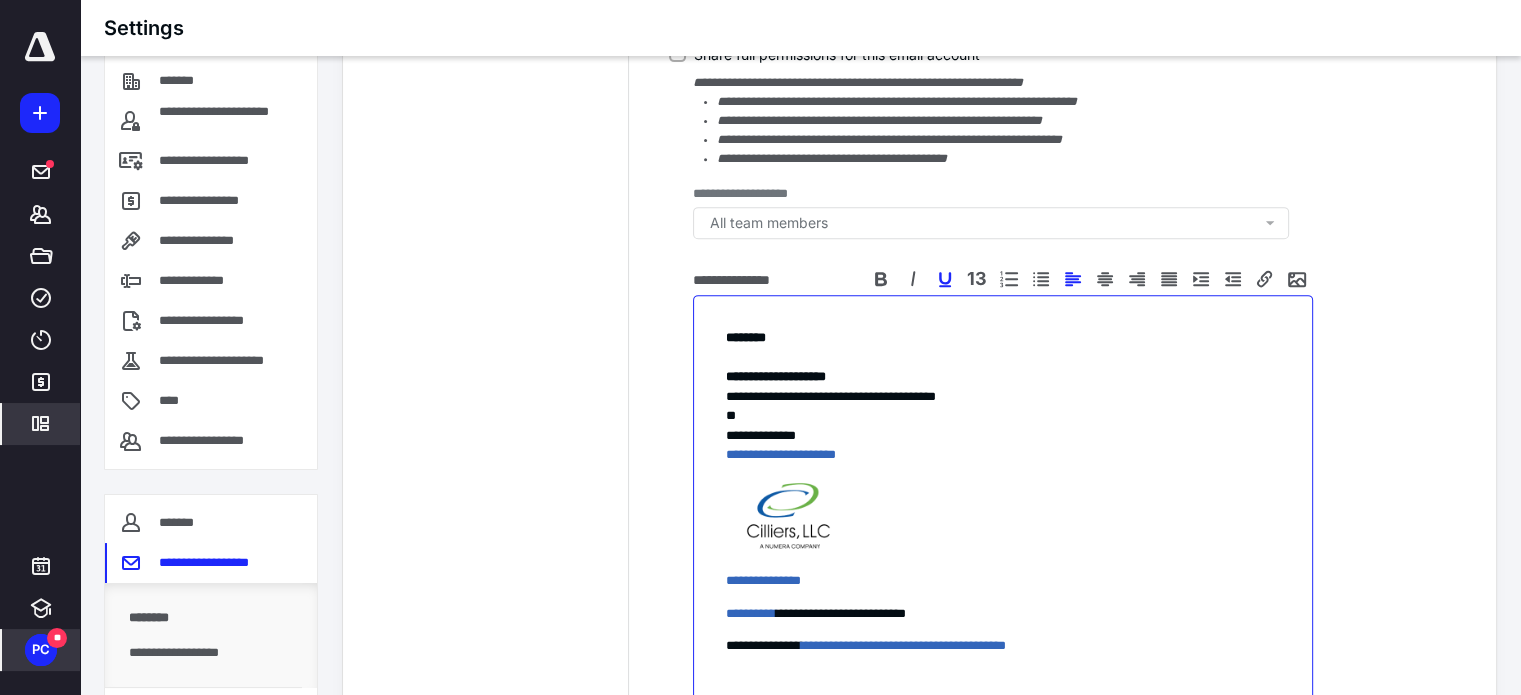scroll, scrollTop: 898, scrollLeft: 0, axis: vertical 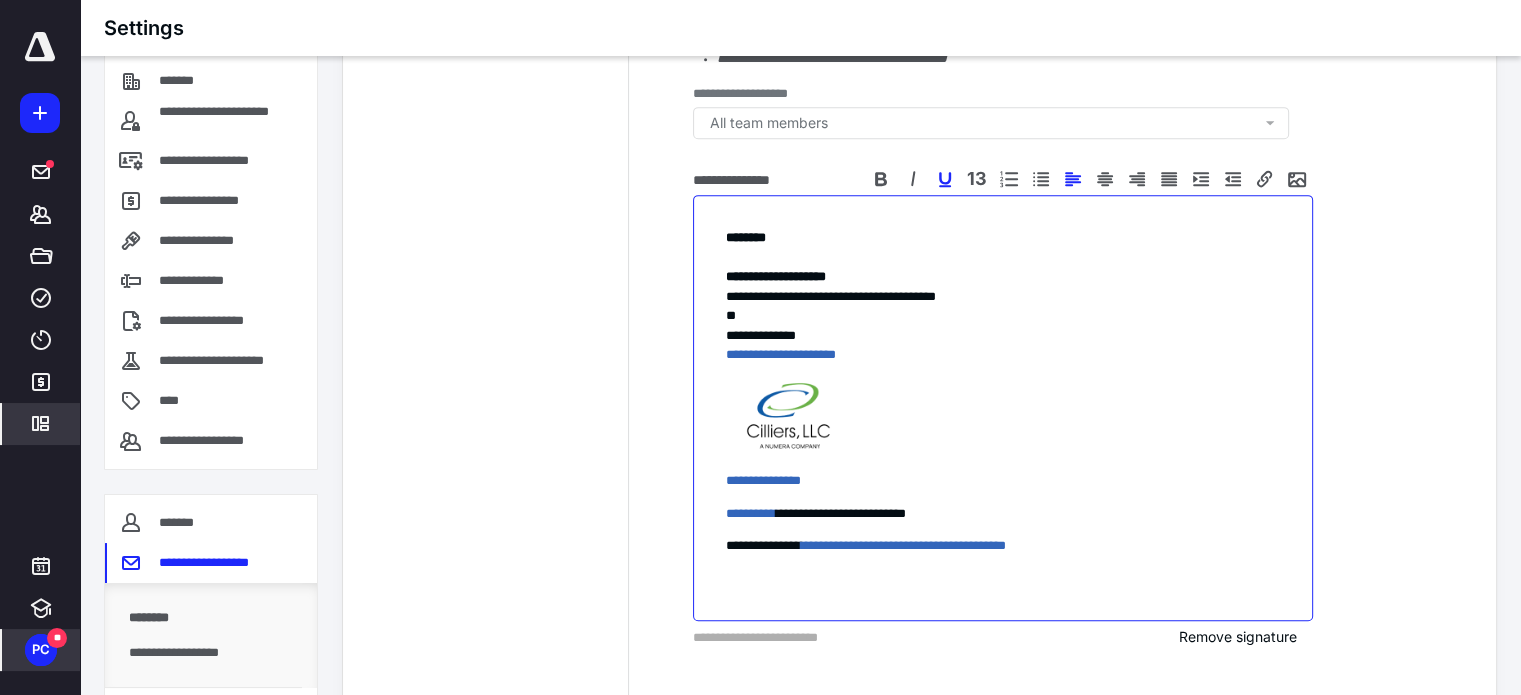 click on "**********" at bounding box center (1003, 408) 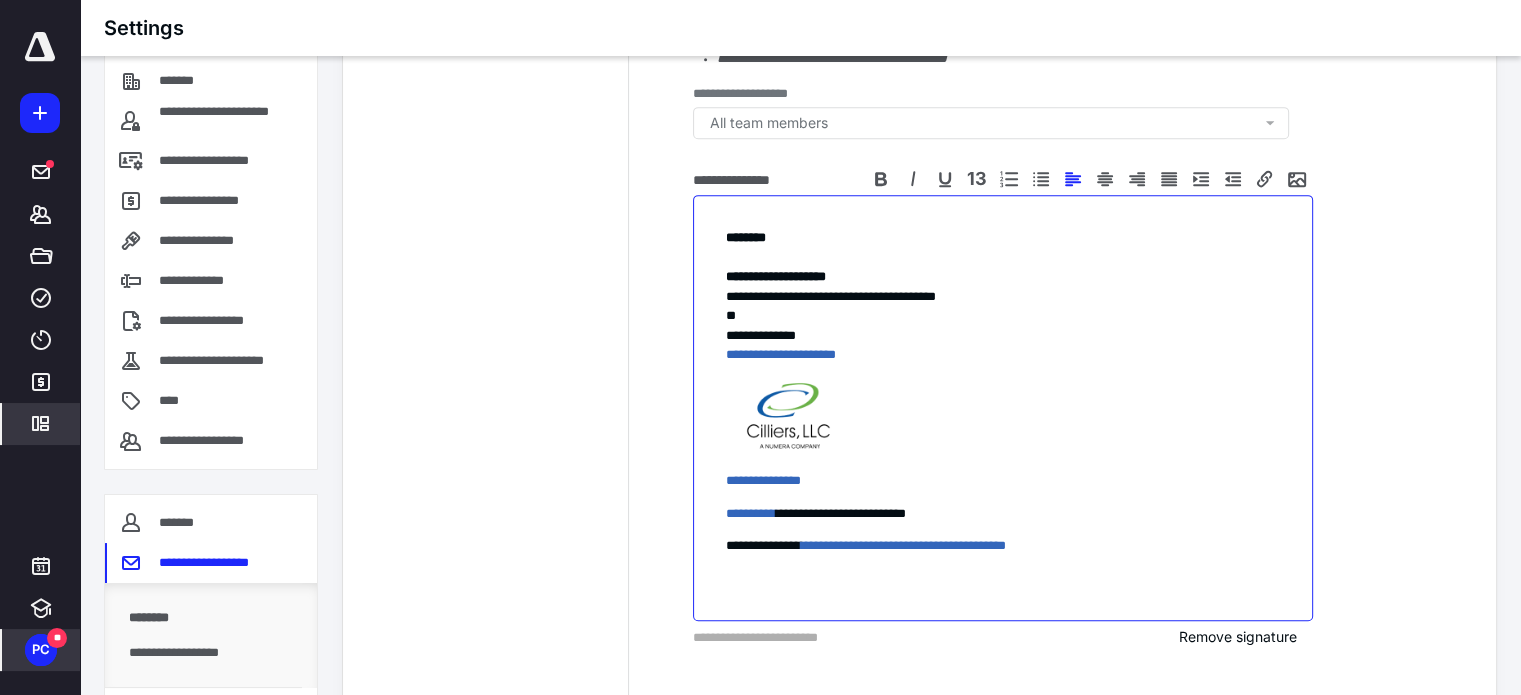 click on "**********" at bounding box center [1003, 392] 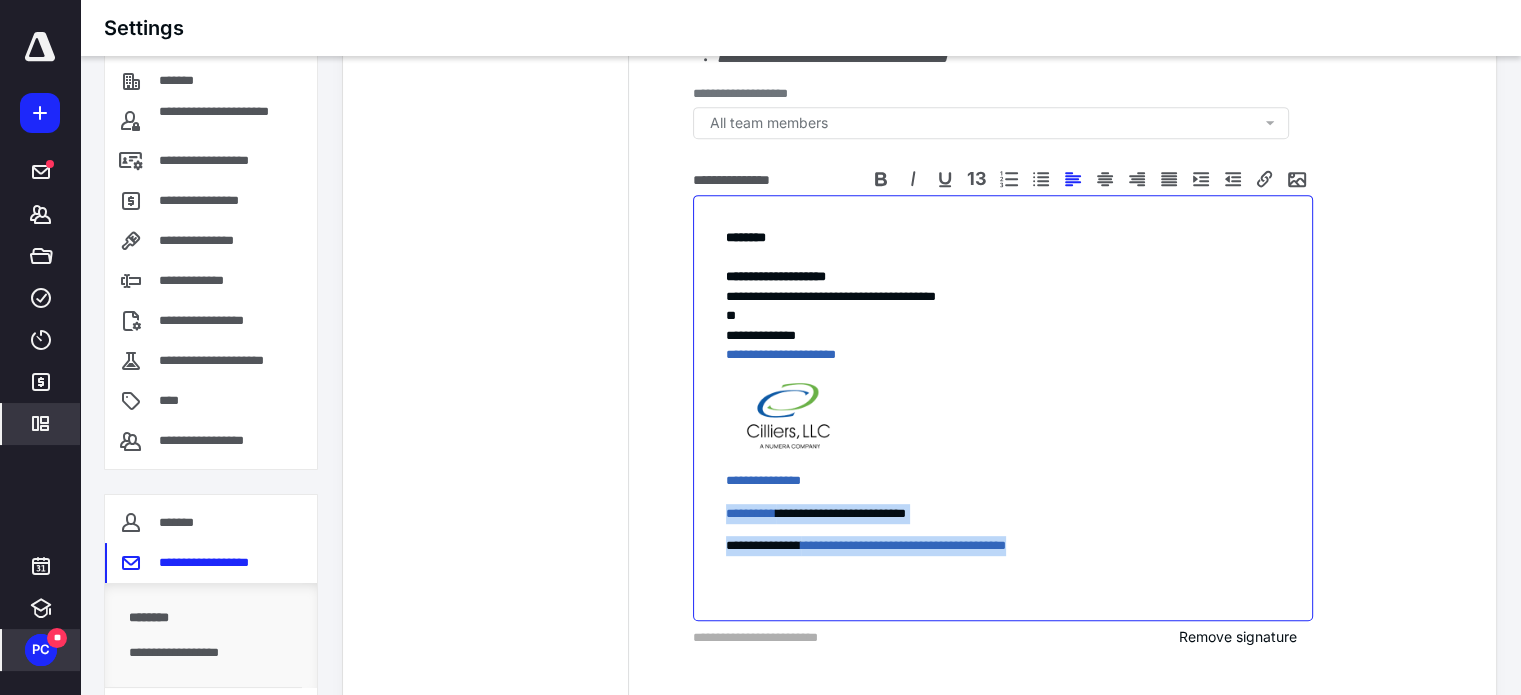 drag, startPoint x: 1100, startPoint y: 544, endPoint x: 716, endPoint y: 499, distance: 386.62772 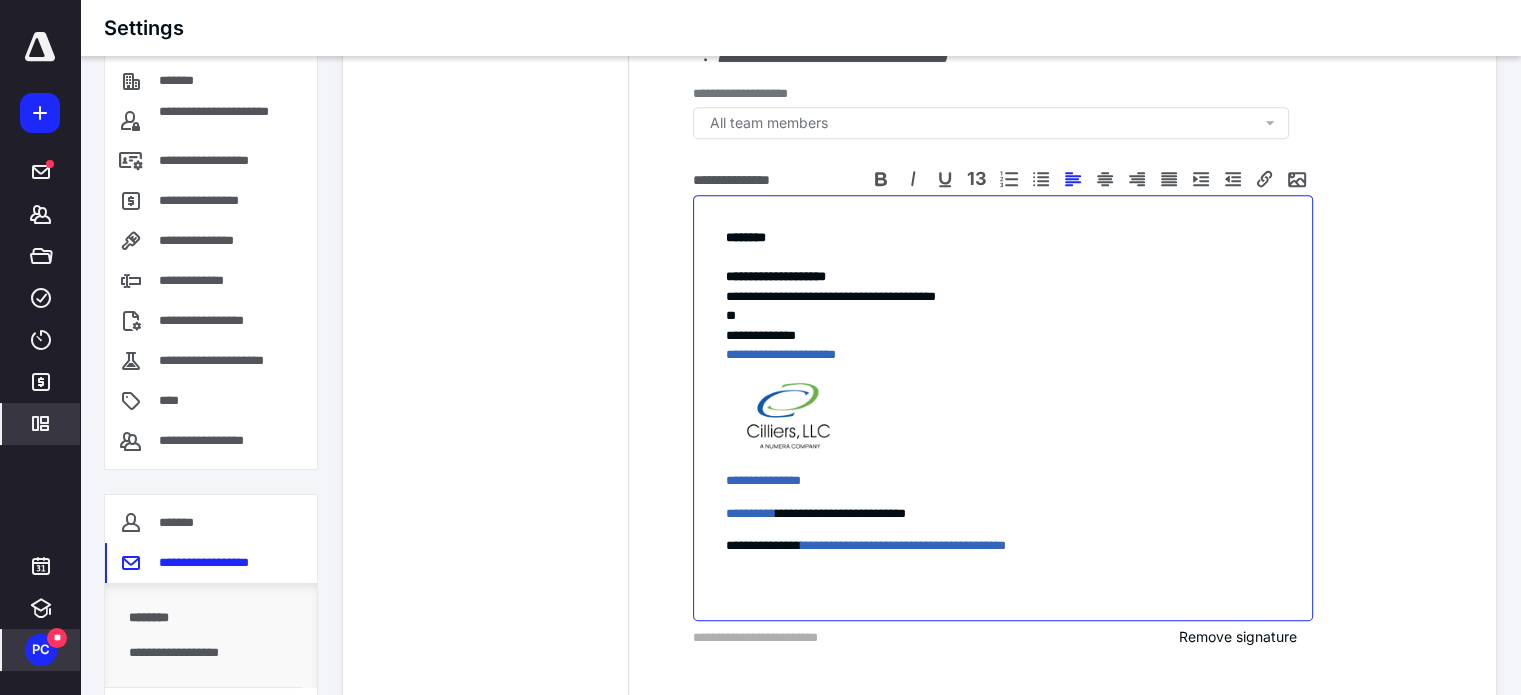 click at bounding box center (1003, 418) 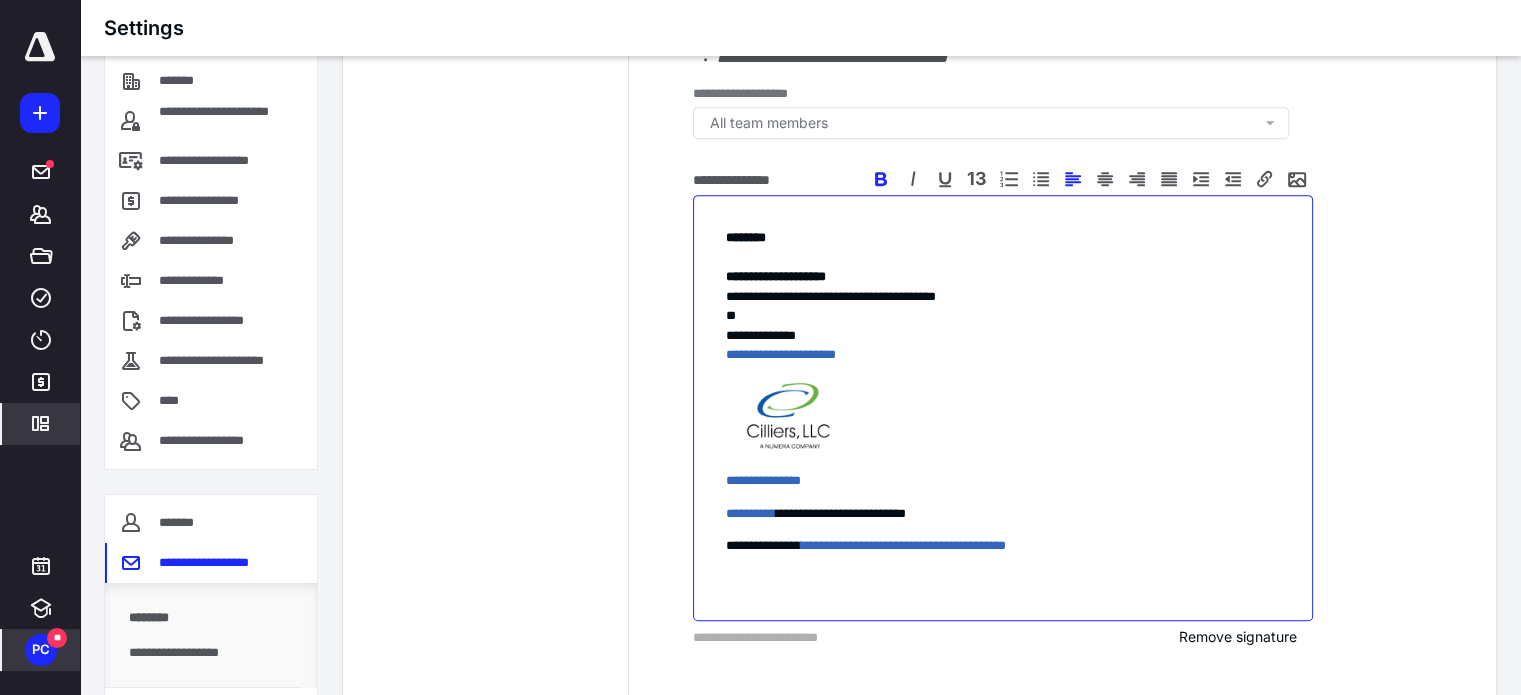 click on "********" at bounding box center [746, 237] 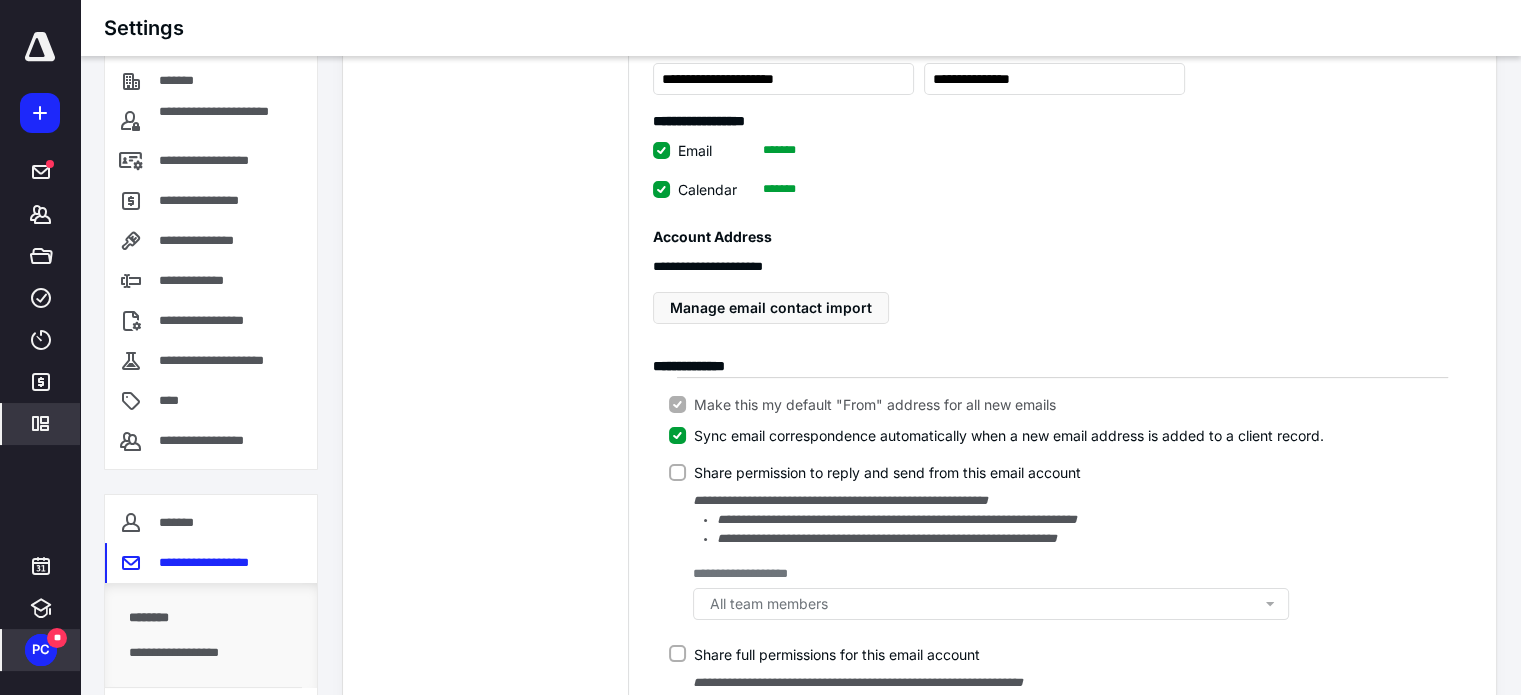 scroll, scrollTop: 0, scrollLeft: 0, axis: both 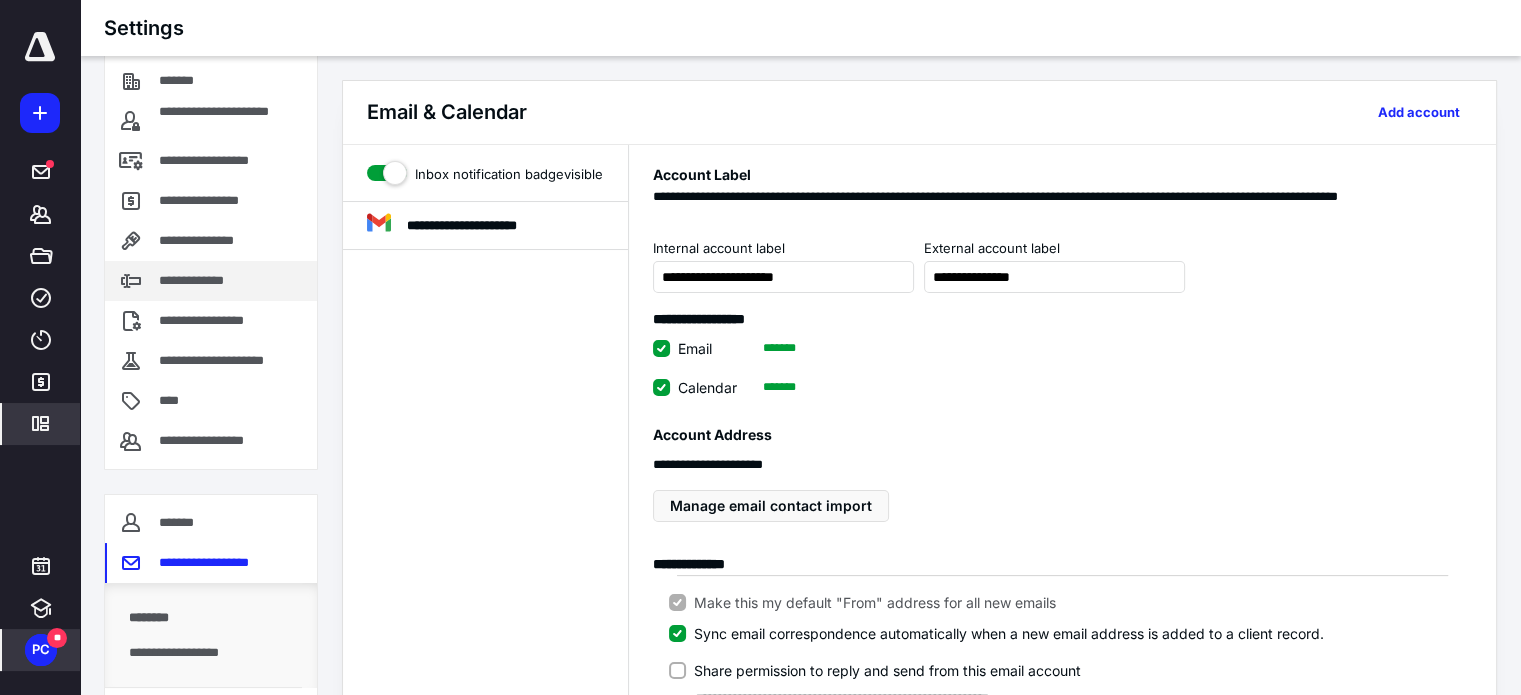 click on "**********" at bounding box center (202, 281) 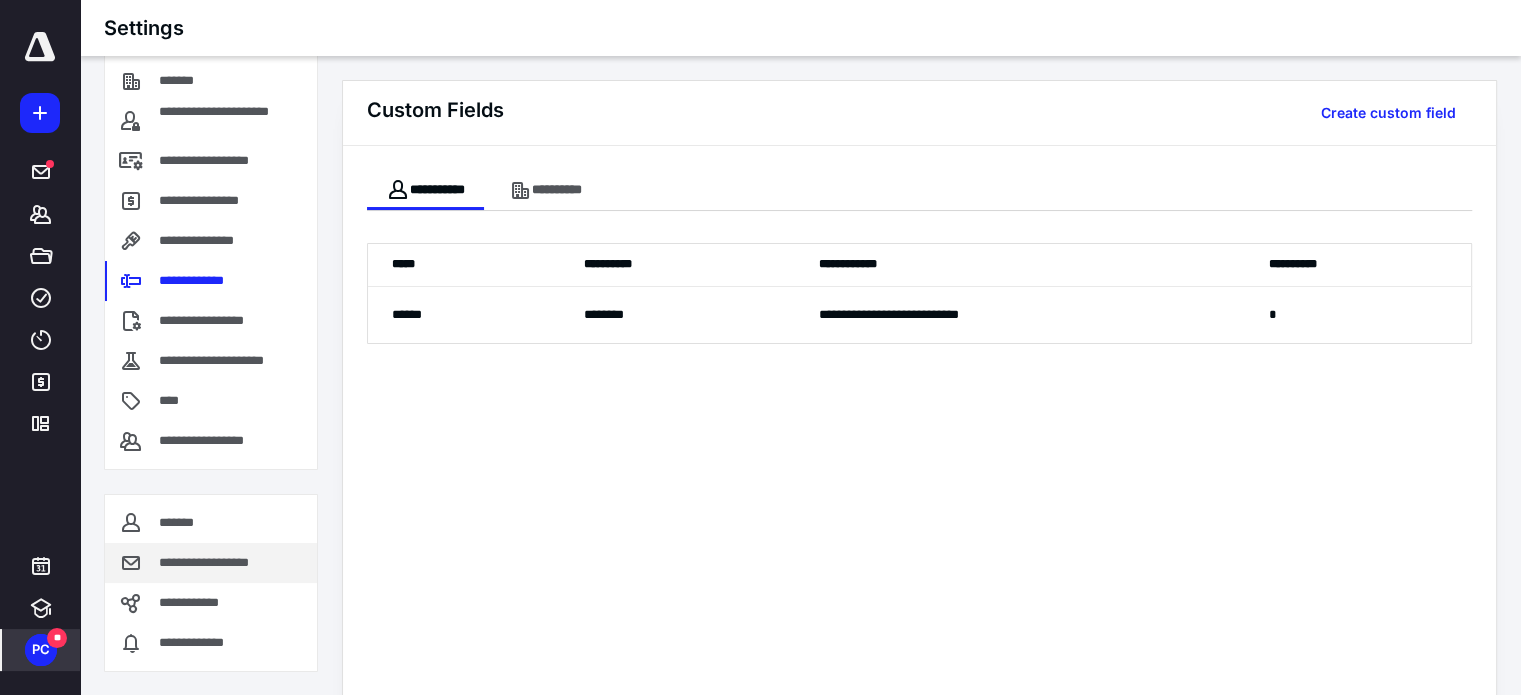 drag, startPoint x: 221, startPoint y: 563, endPoint x: 235, endPoint y: 551, distance: 18.439089 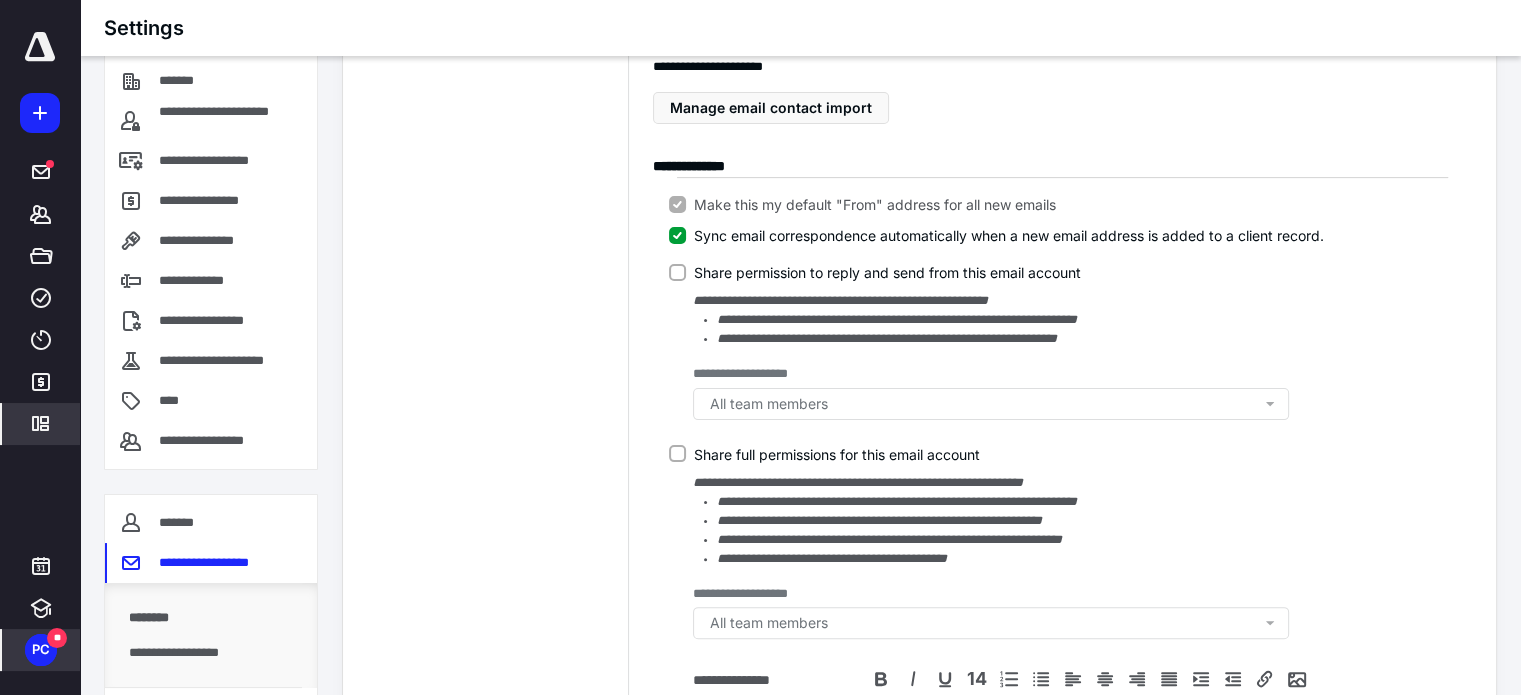 scroll, scrollTop: 0, scrollLeft: 0, axis: both 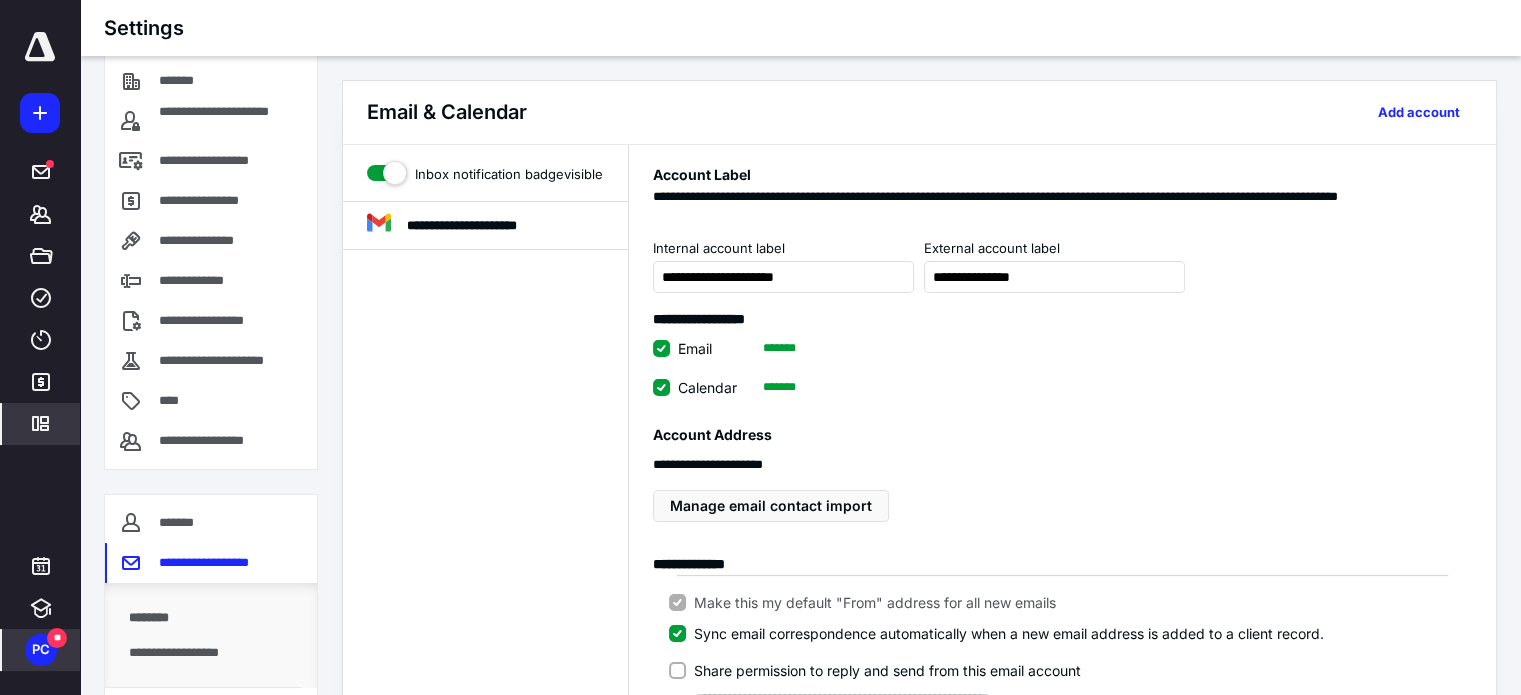 click at bounding box center [40, 113] 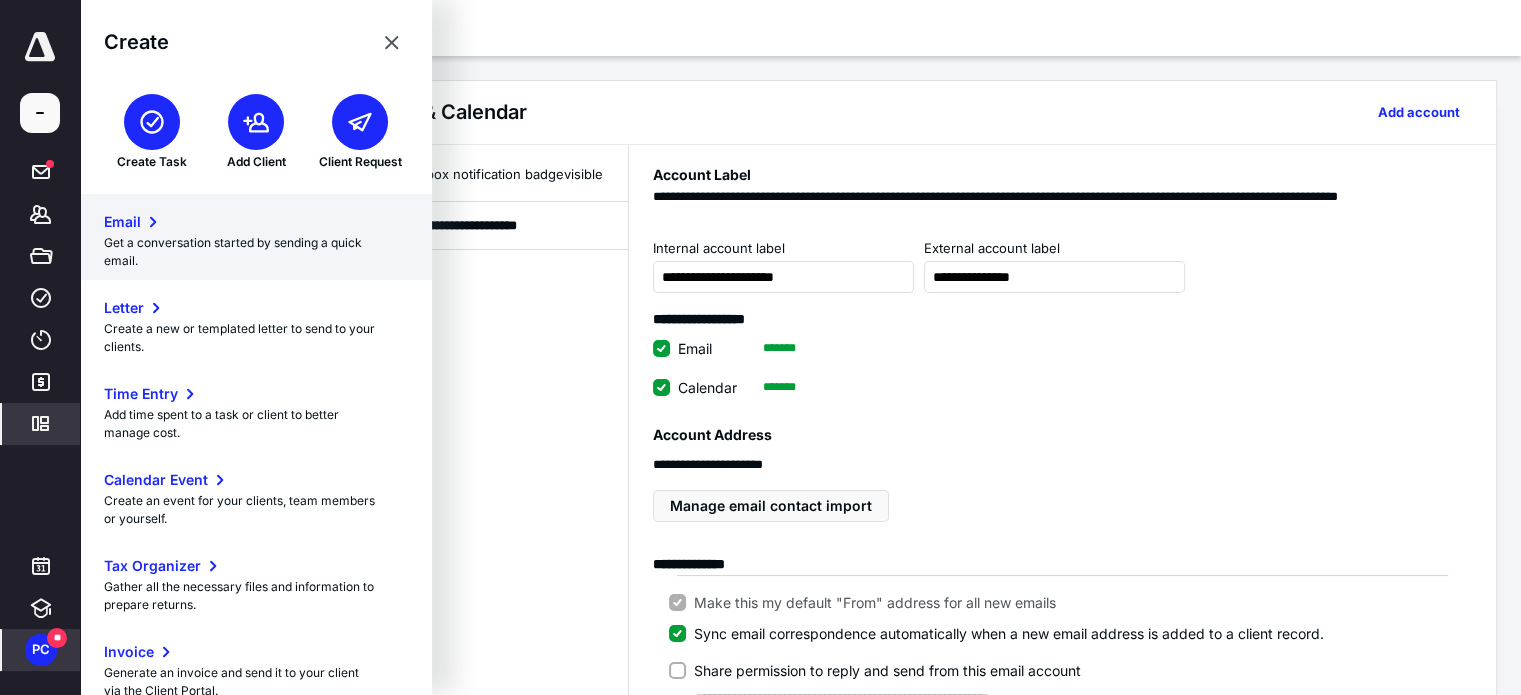 click on "Get a conversation started by sending a quick email." at bounding box center (256, 252) 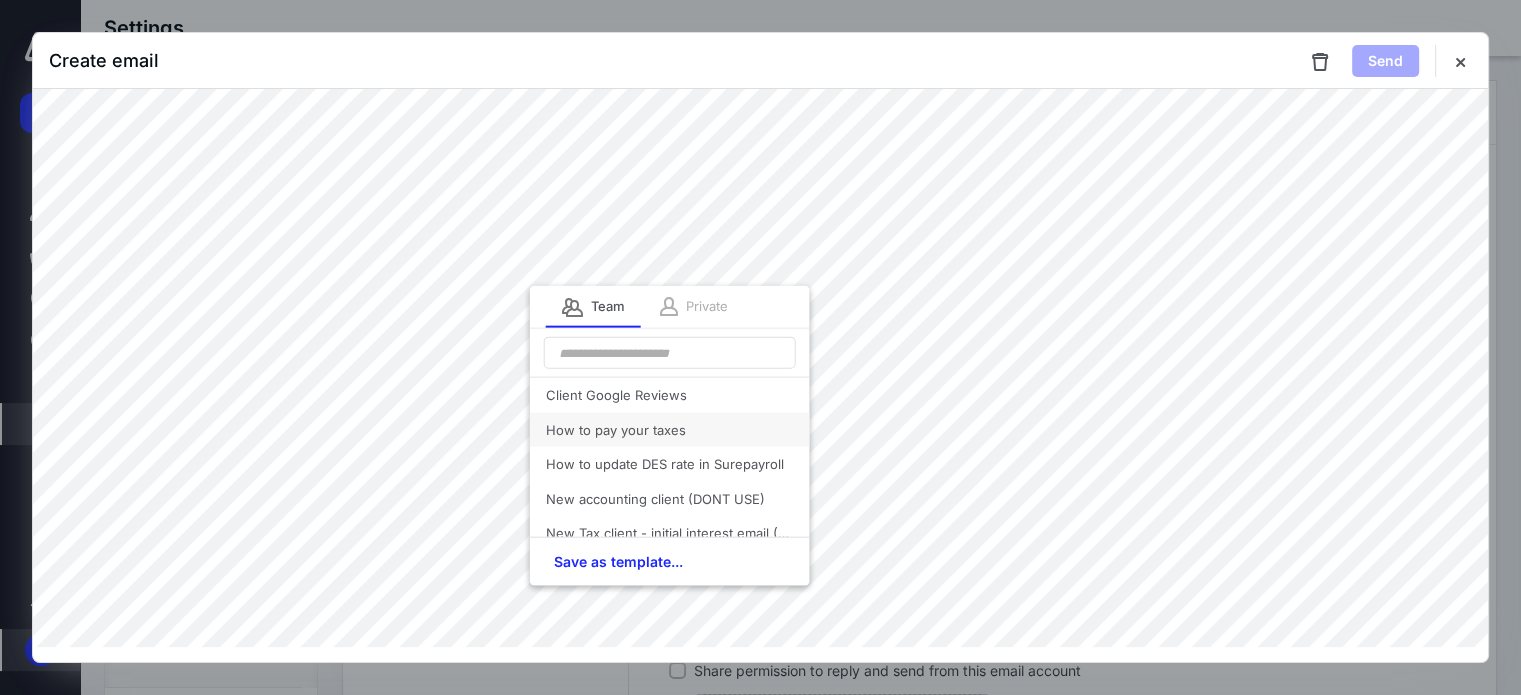 click on "How to pay your taxes" at bounding box center (670, 429) 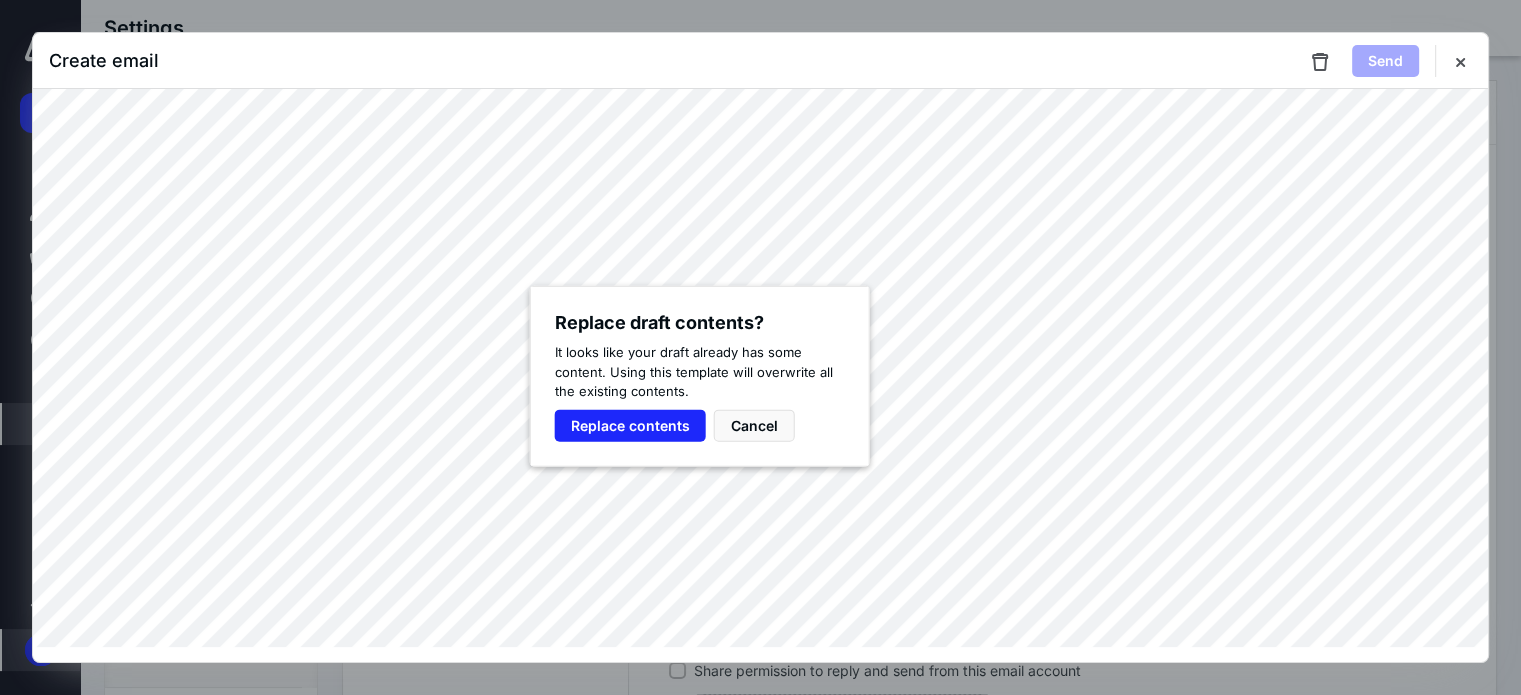 click on "Replace contents" at bounding box center [630, 425] 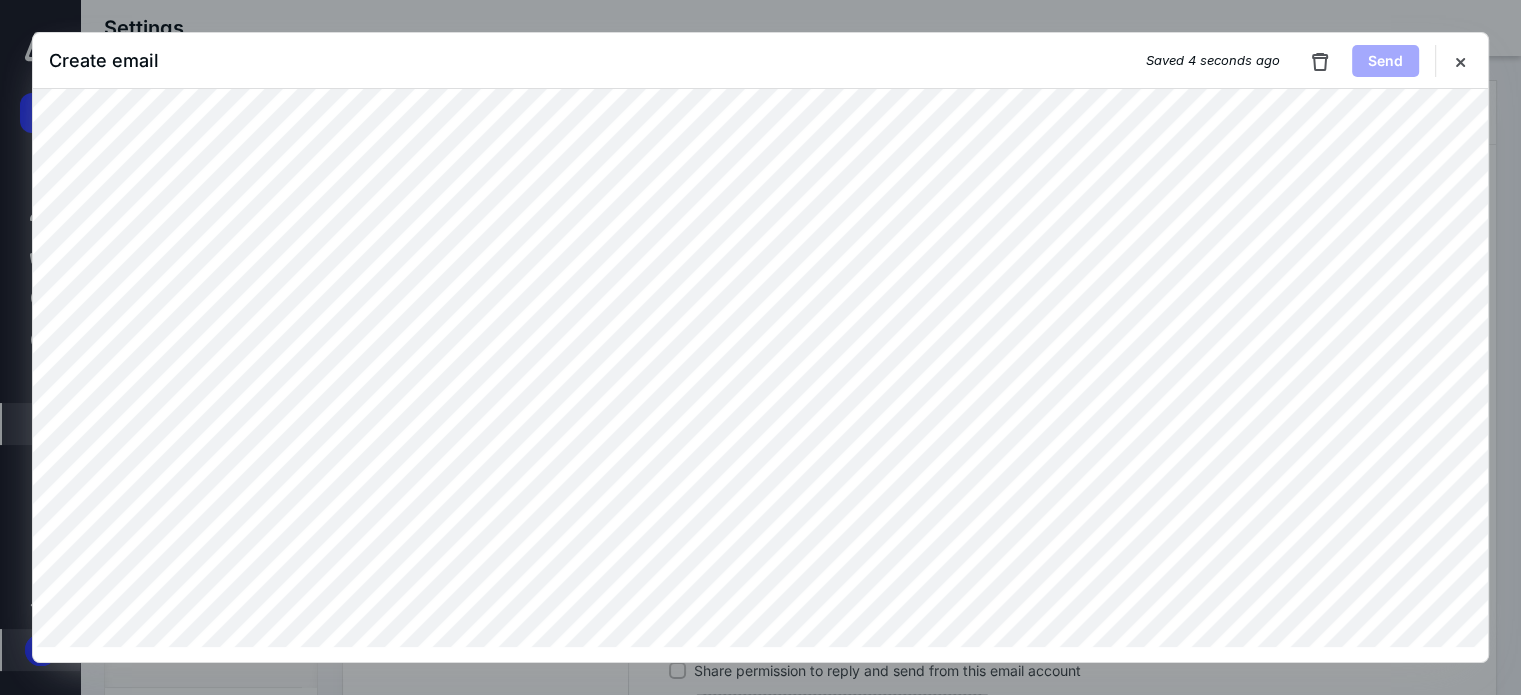 scroll, scrollTop: 0, scrollLeft: 0, axis: both 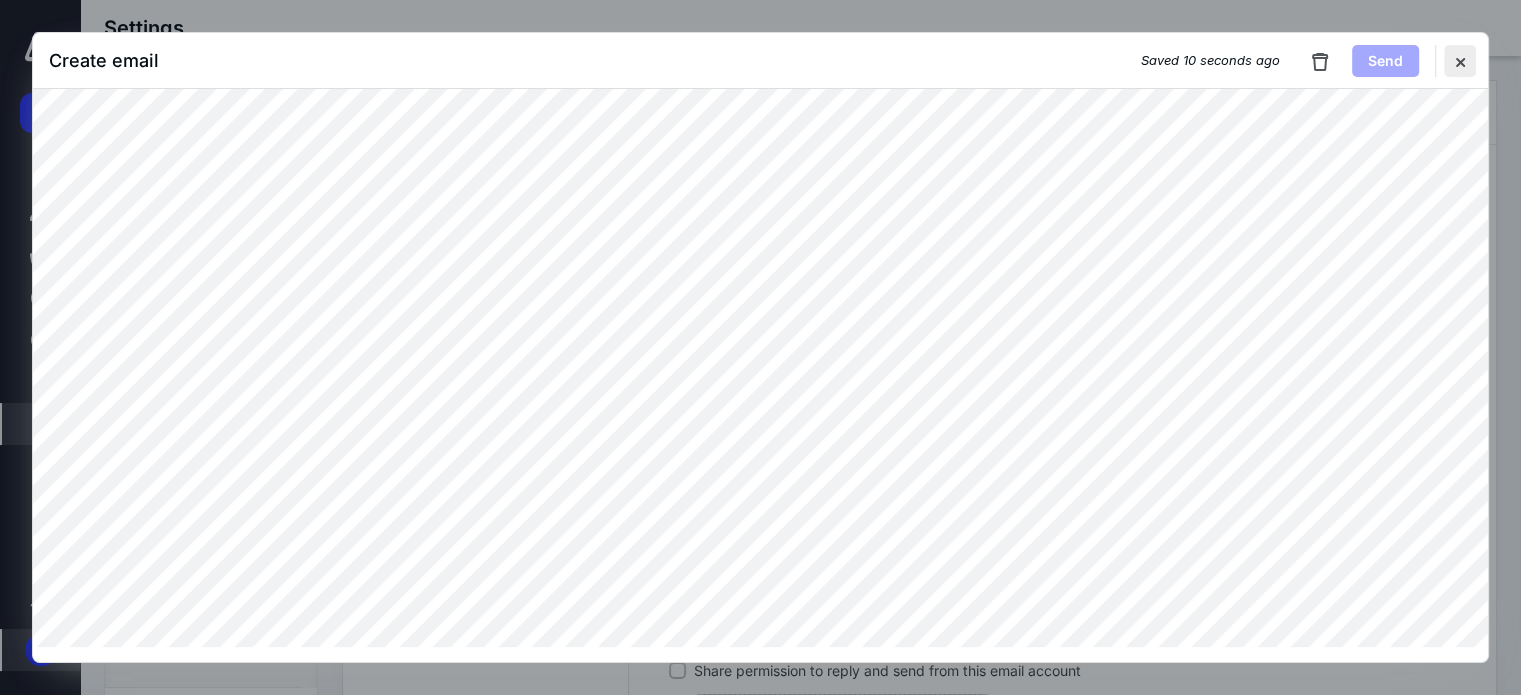 click at bounding box center (1460, 61) 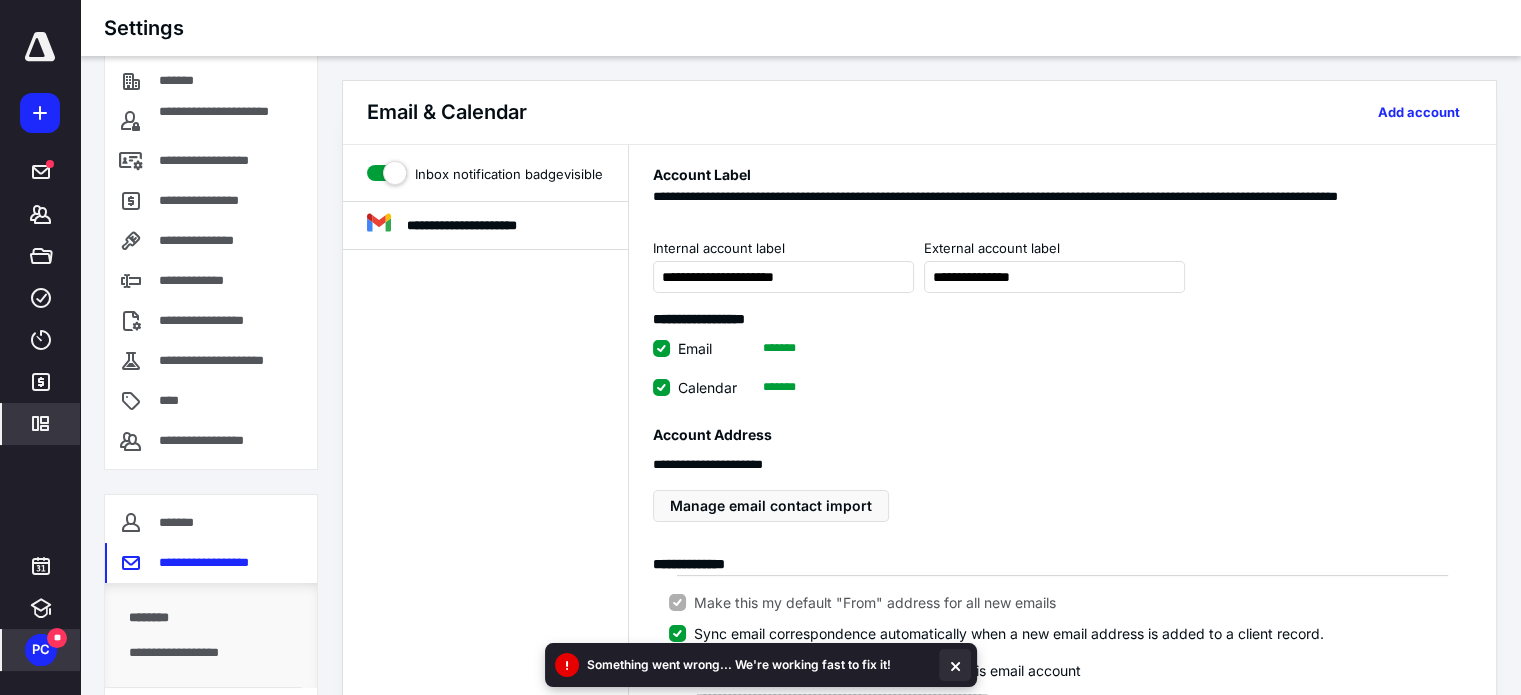 click at bounding box center [955, 665] 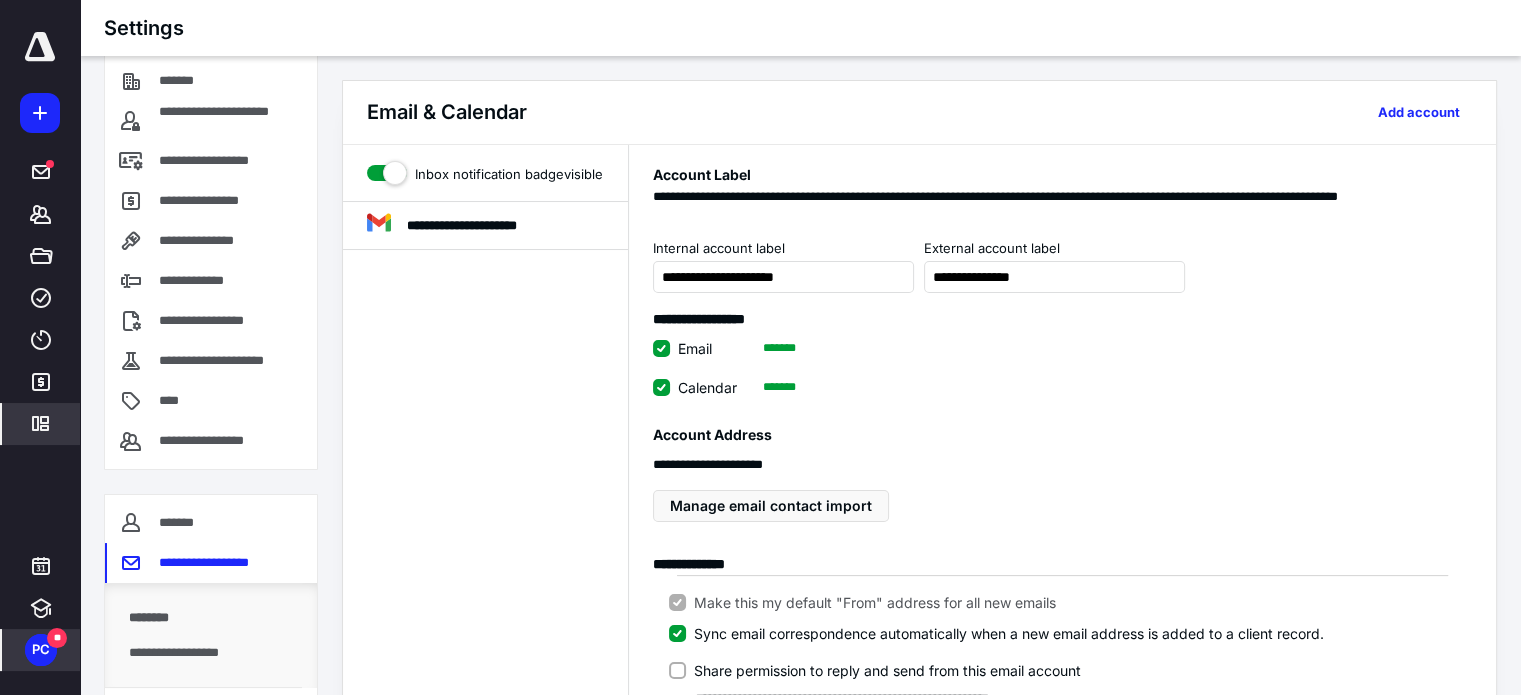click on "PC" at bounding box center (41, 650) 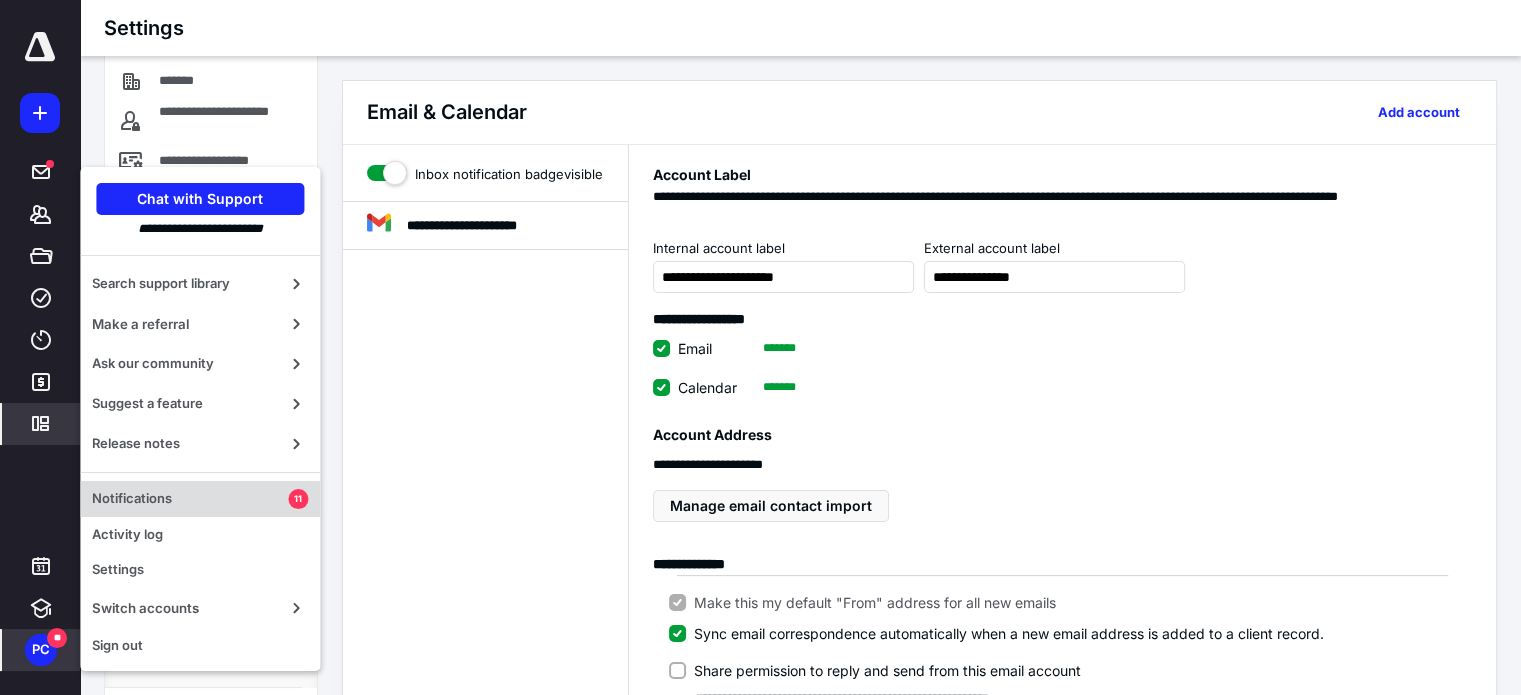 click on "Notifications" at bounding box center [190, 499] 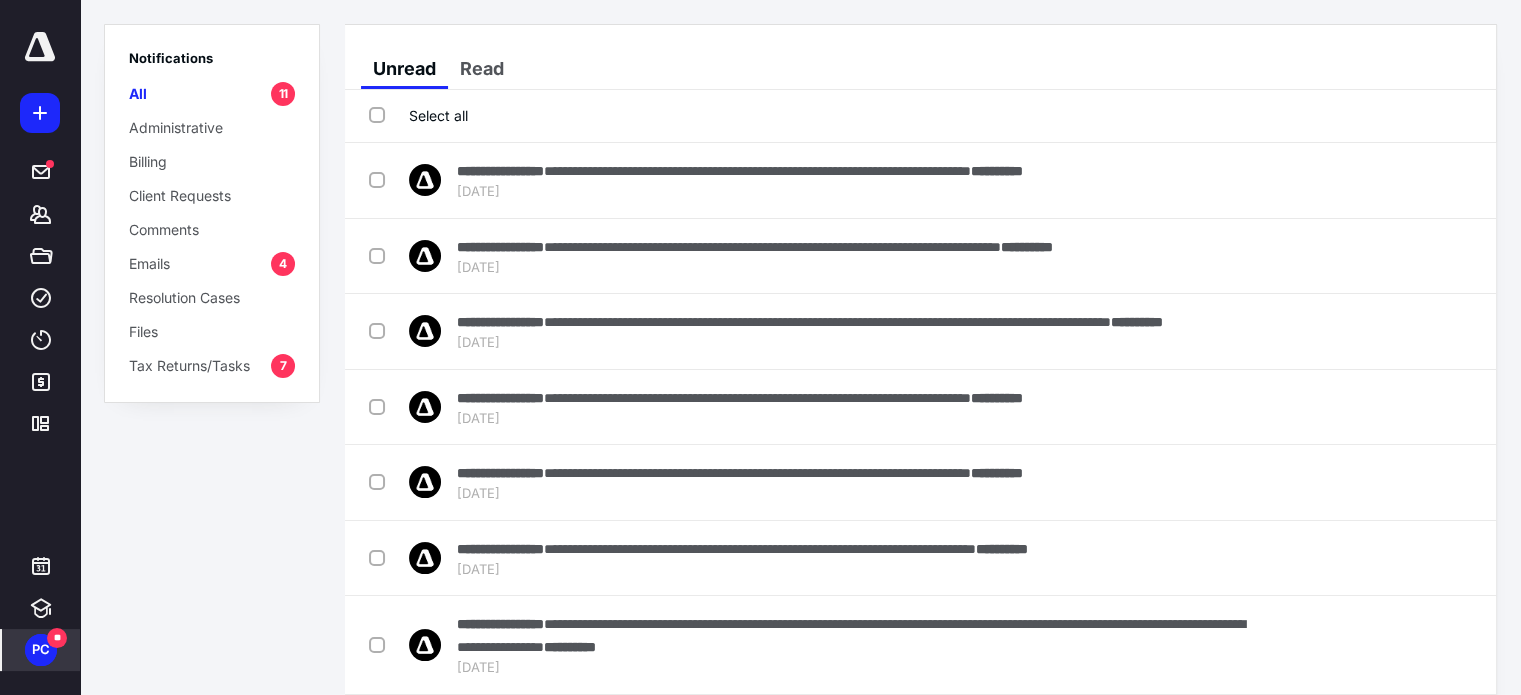 click on "Select all" at bounding box center [418, 115] 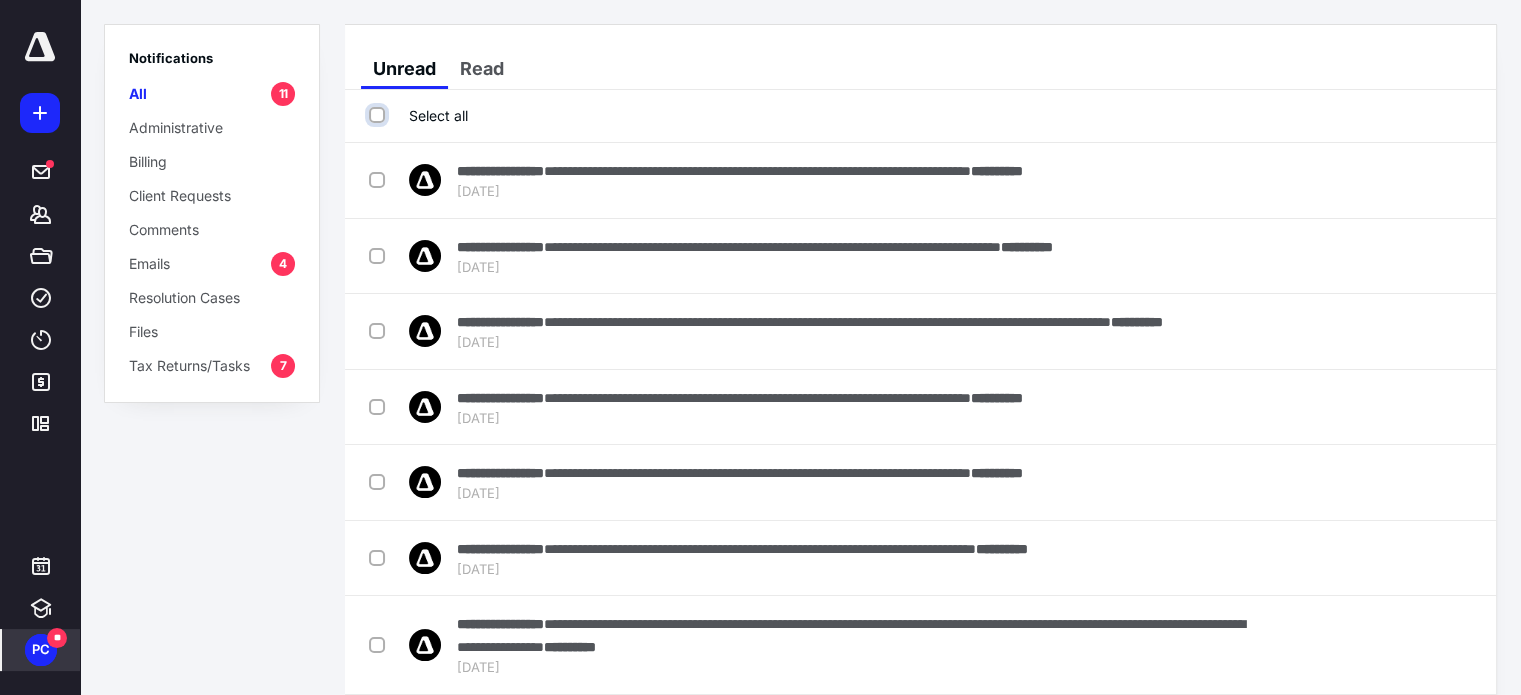 checkbox on "true" 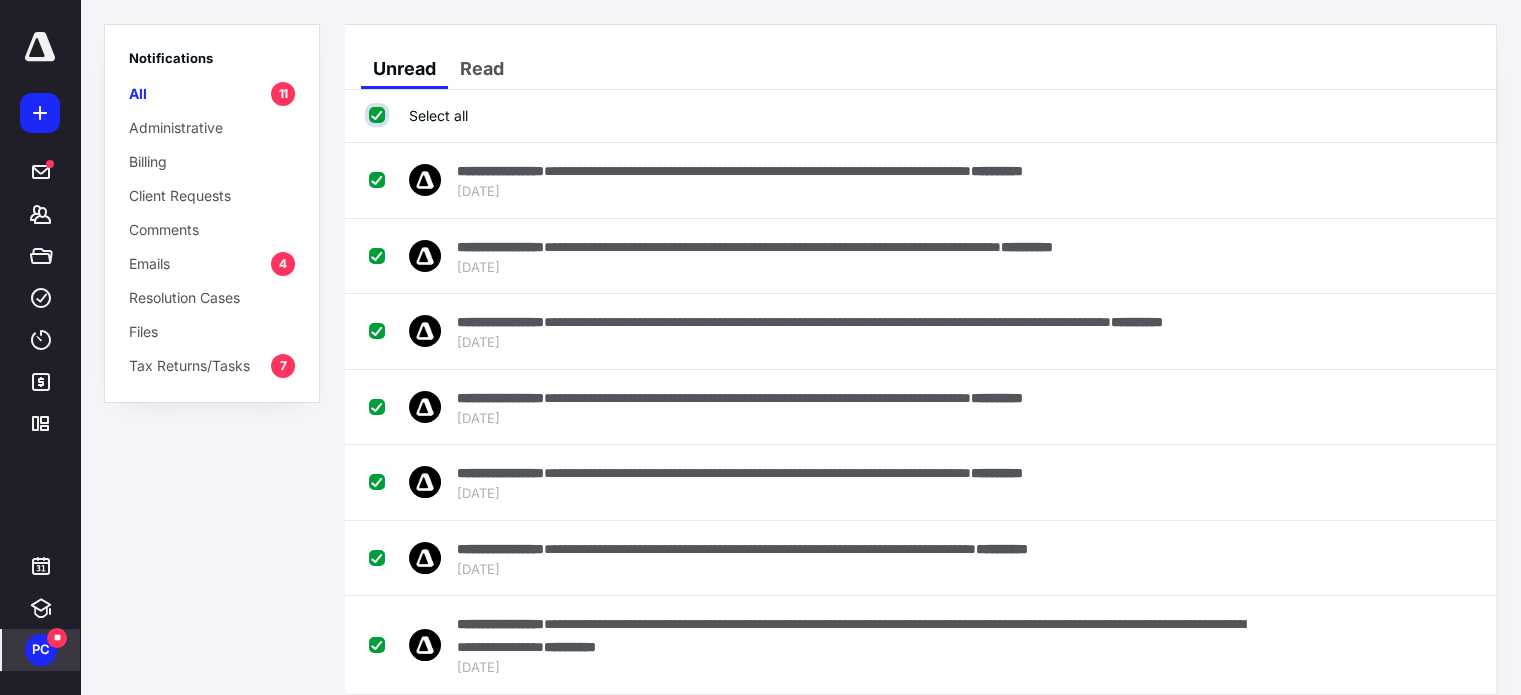 checkbox on "true" 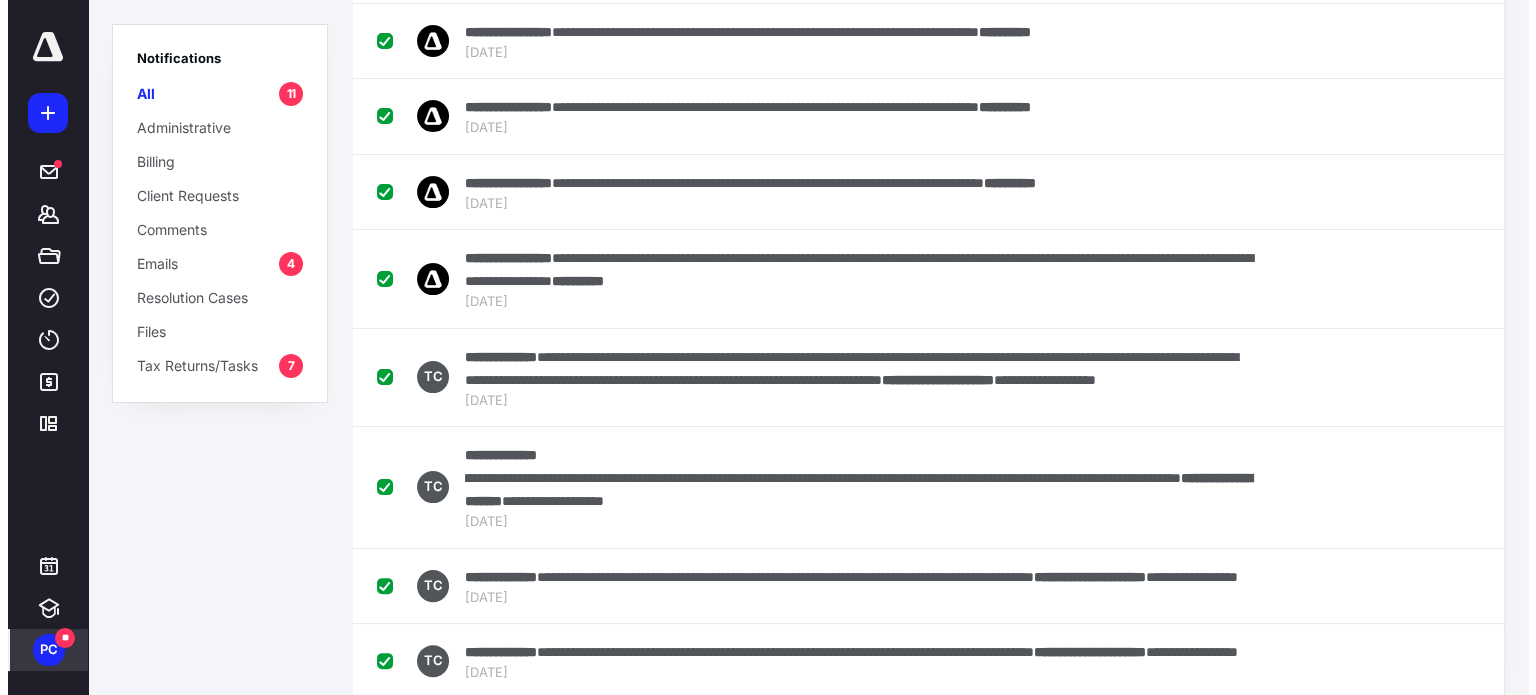 scroll, scrollTop: 0, scrollLeft: 0, axis: both 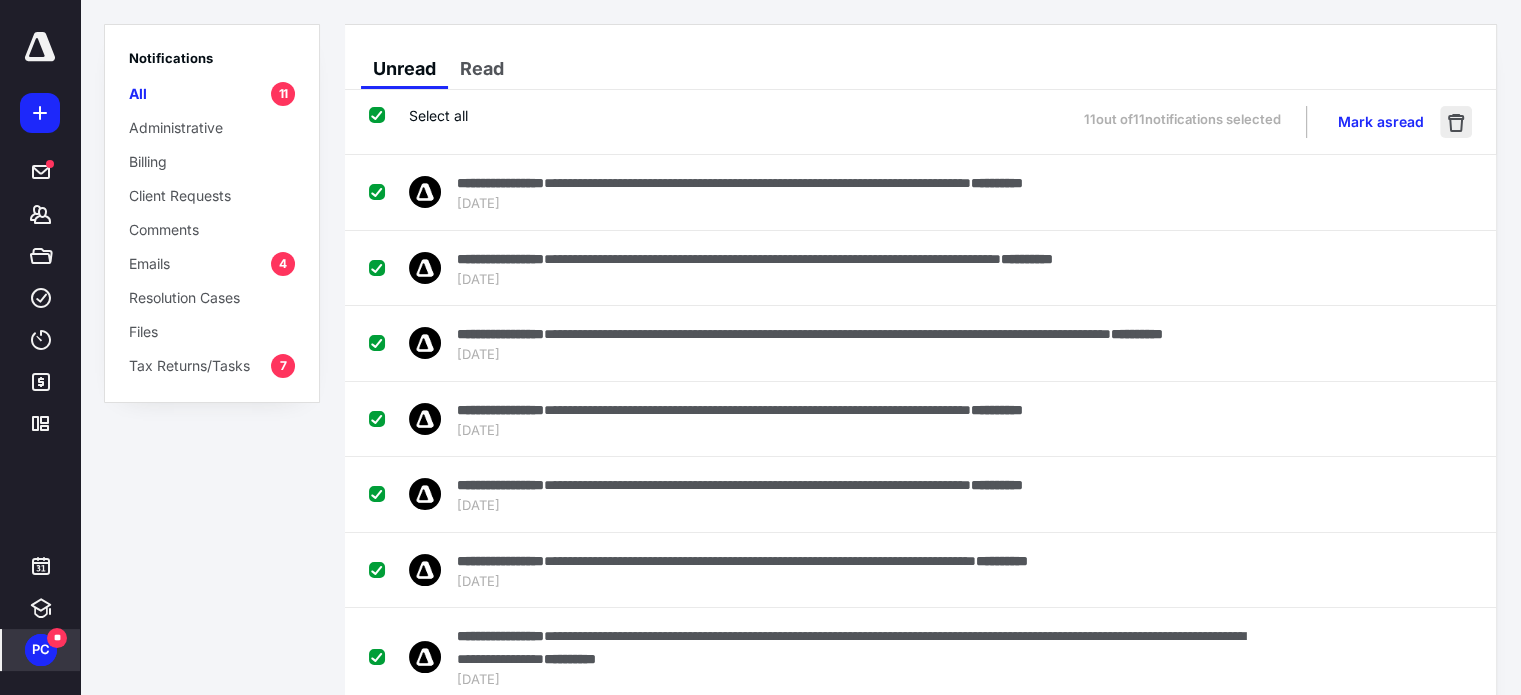 click at bounding box center (1456, 122) 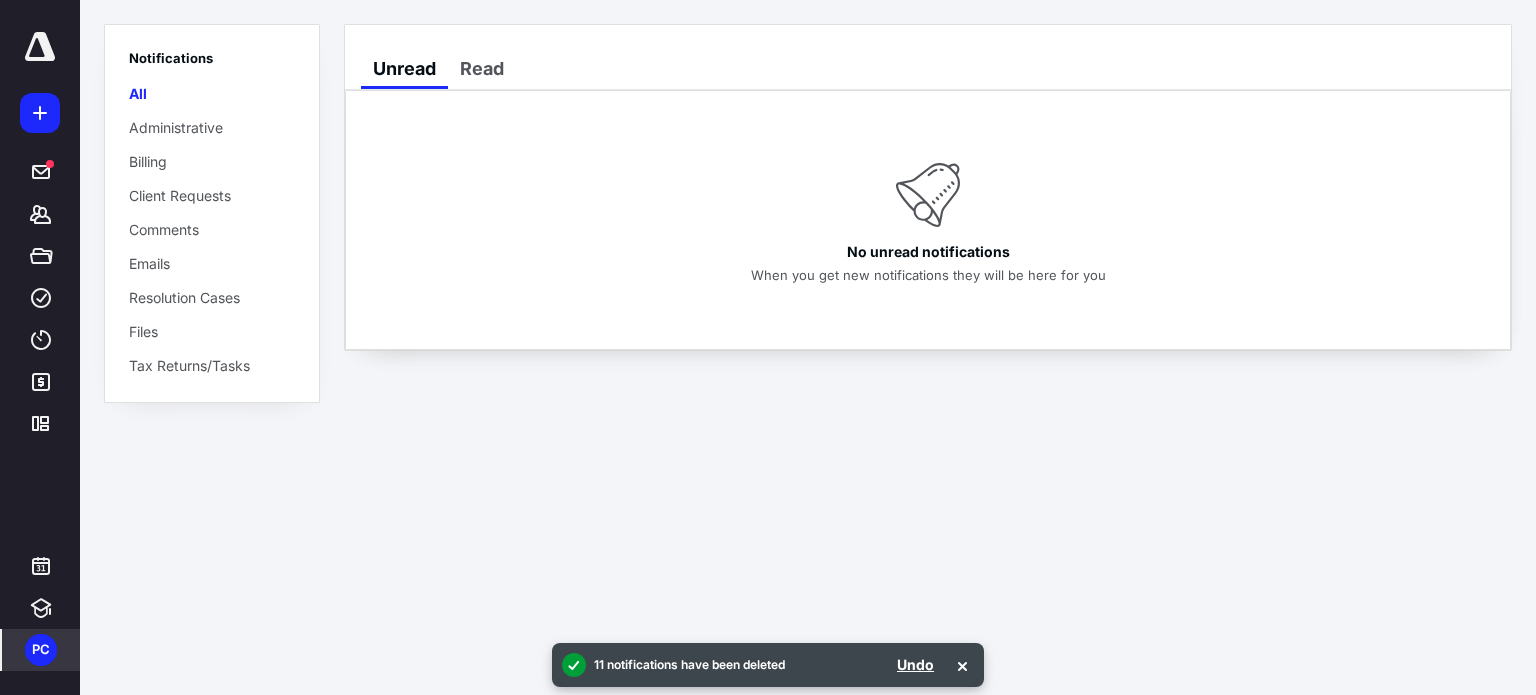 click on "Emails" at bounding box center [149, 263] 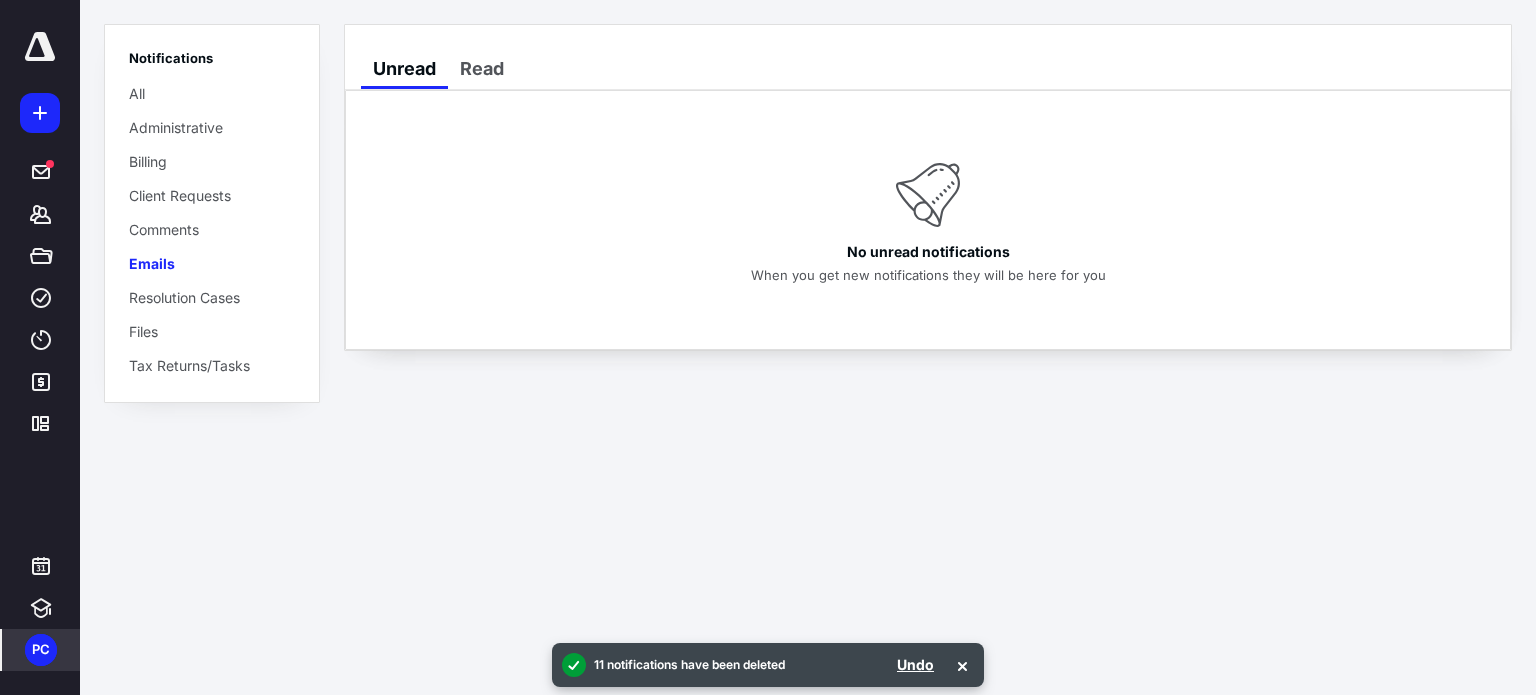 click on "Comments" at bounding box center [164, 229] 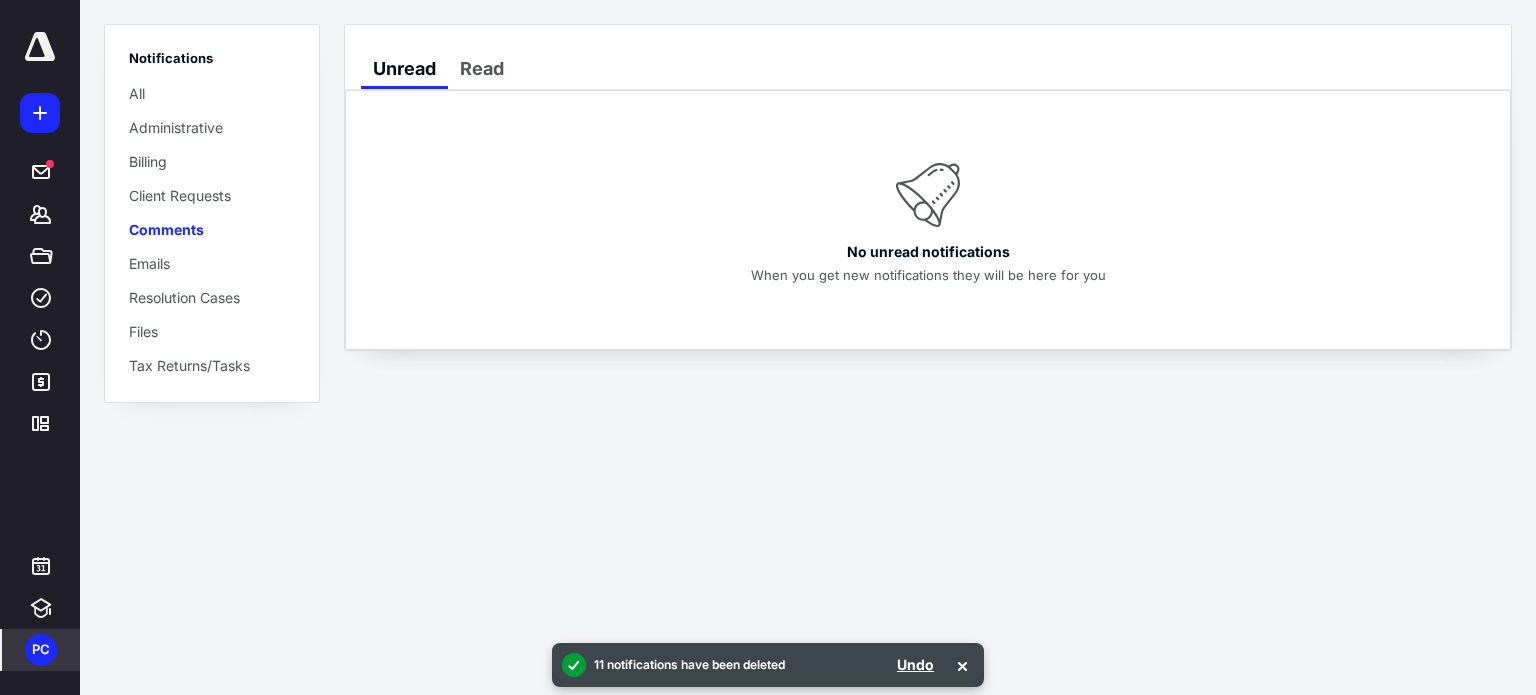 click on "Client Requests" at bounding box center (180, 195) 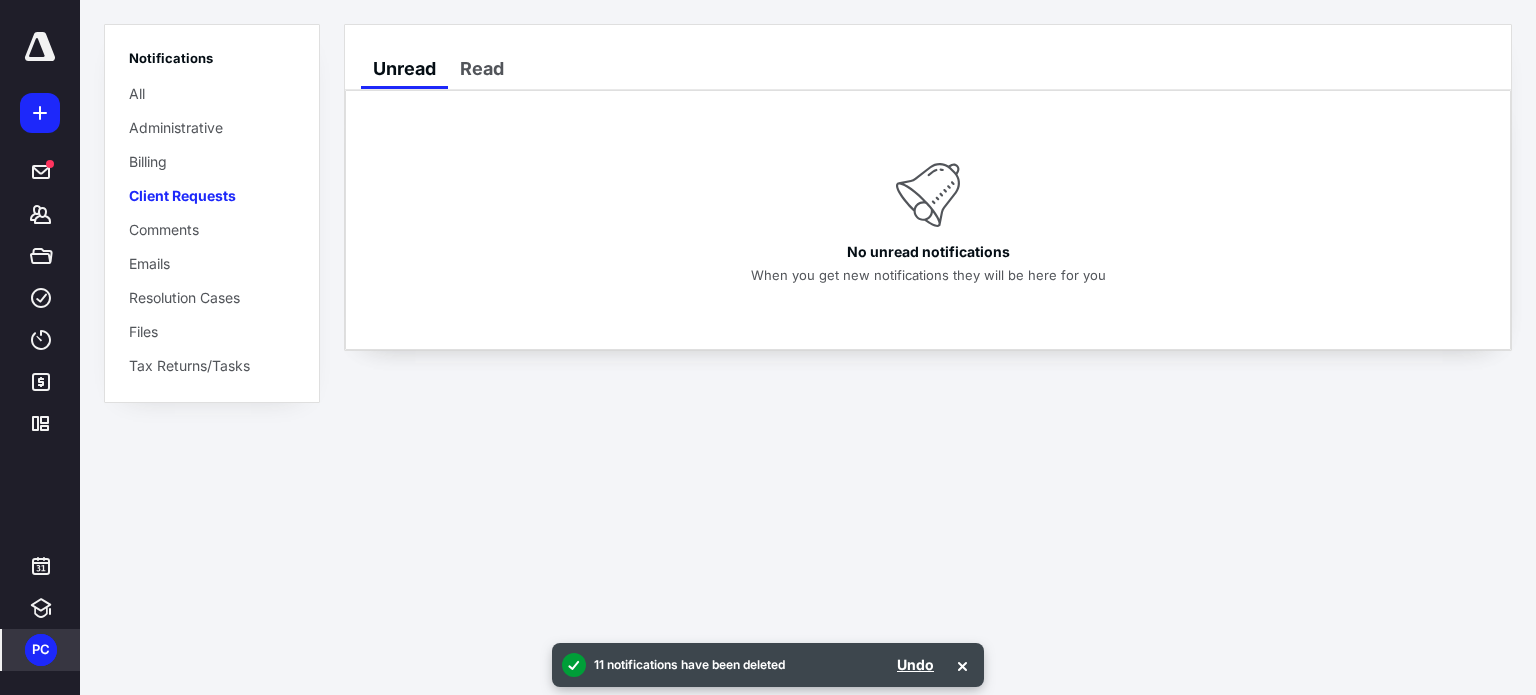 click on "Billing" at bounding box center [148, 161] 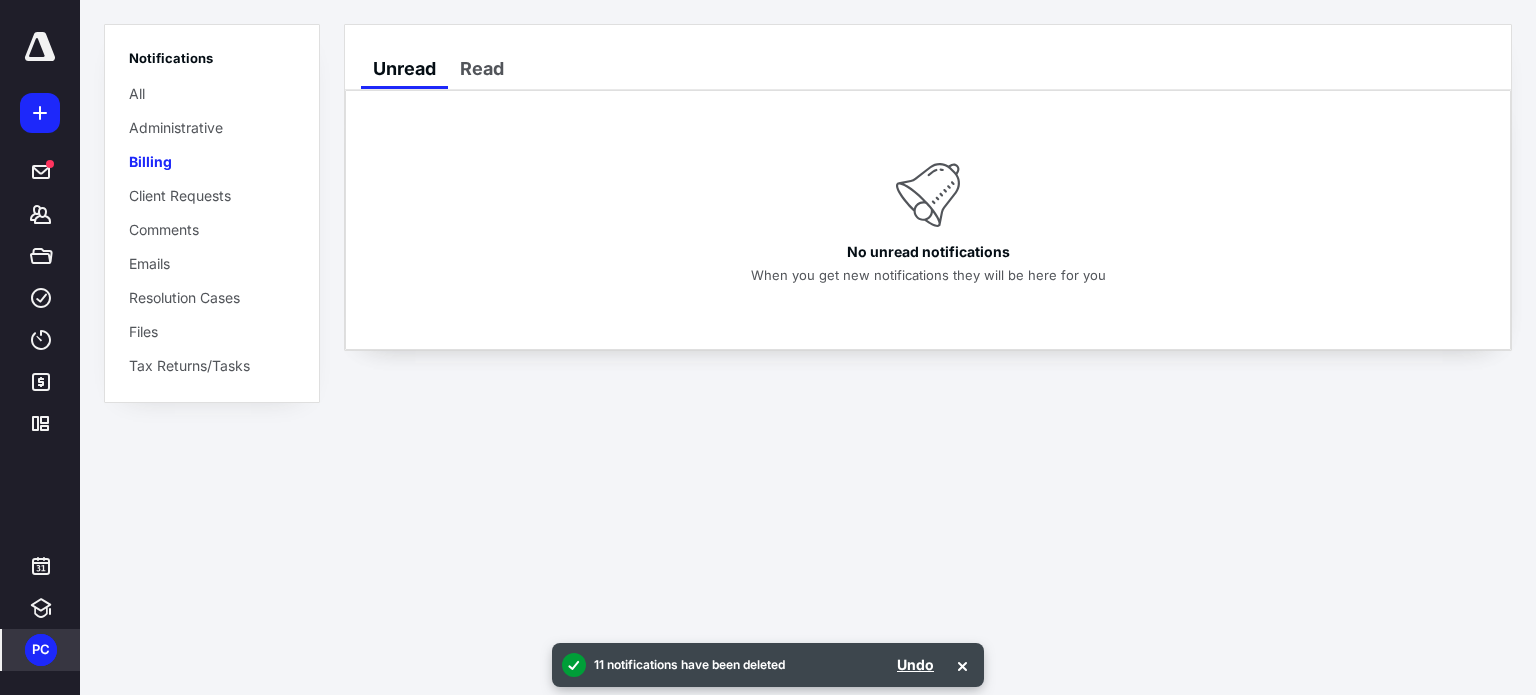 click on "Administrative" at bounding box center (176, 127) 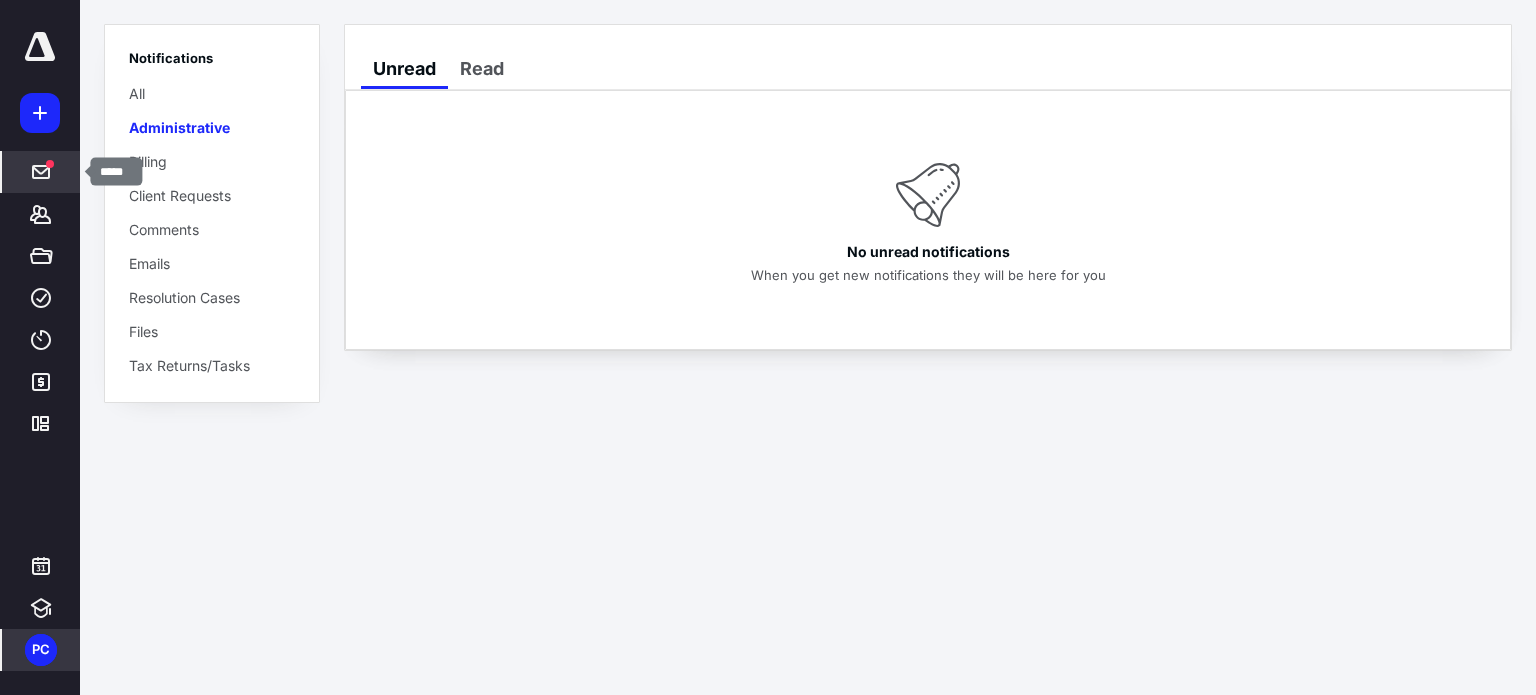 click 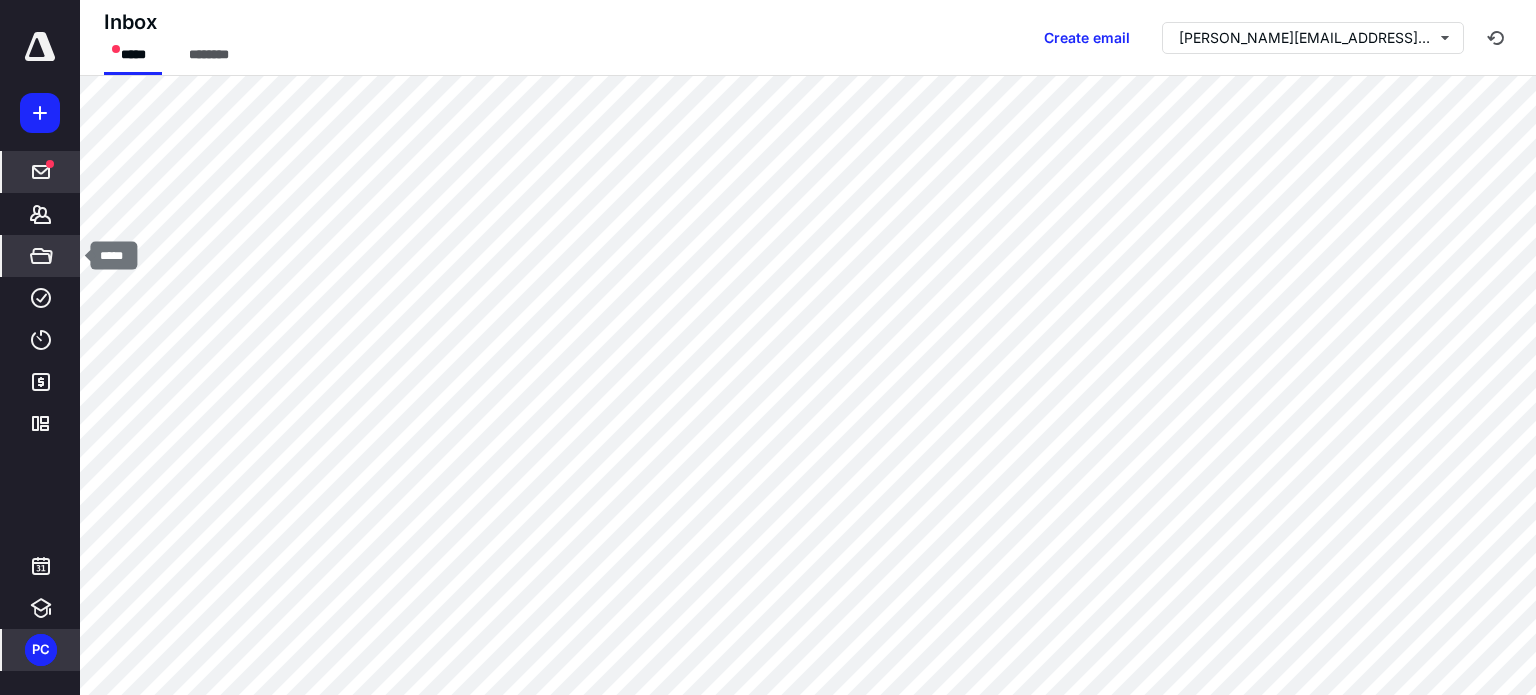 click 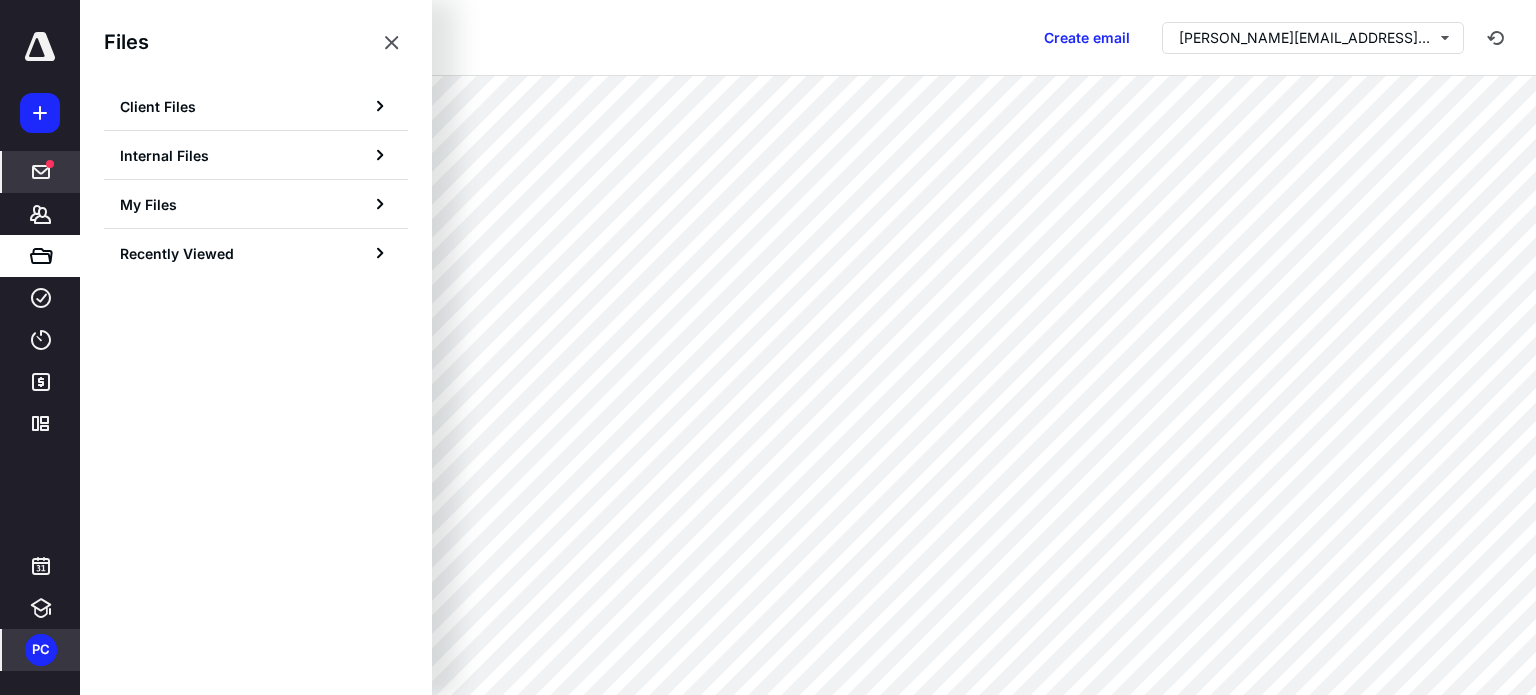 click on "My Files" at bounding box center (148, 204) 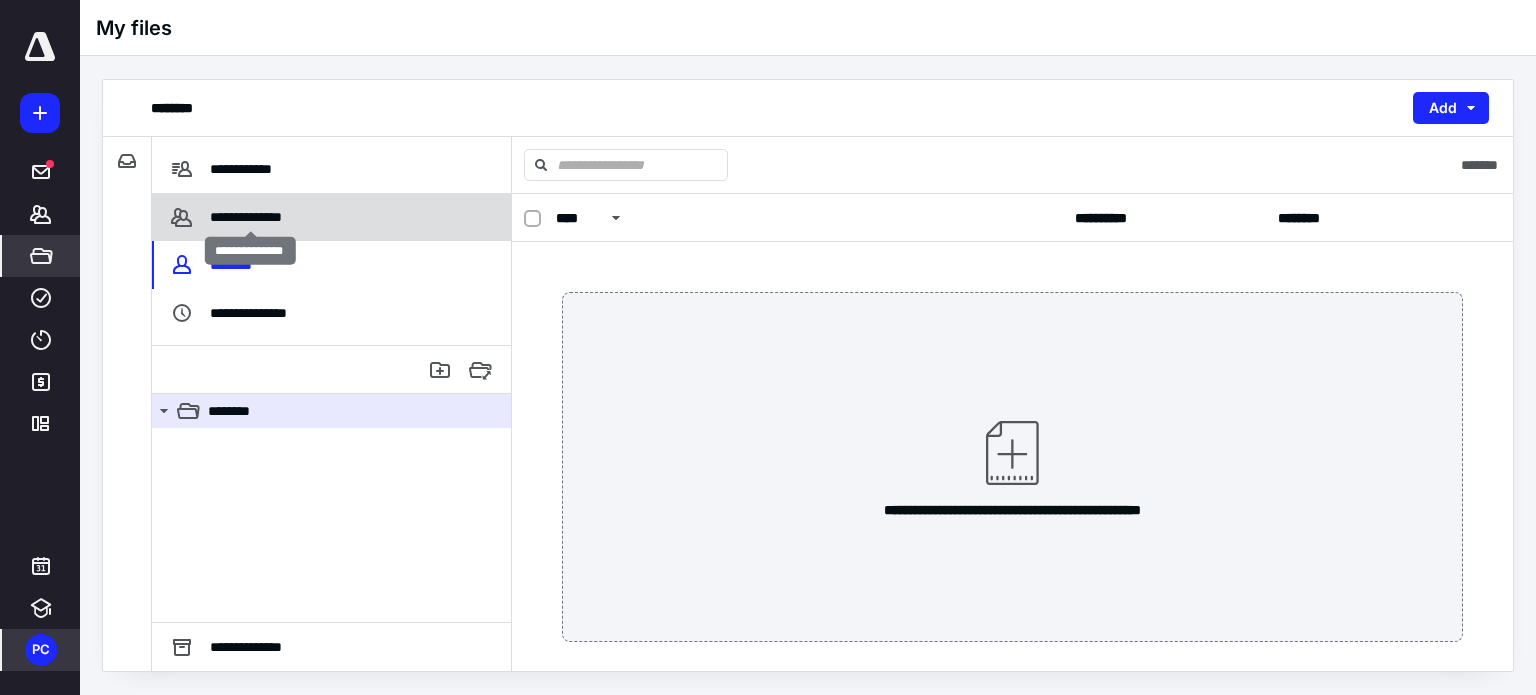 click on "**********" at bounding box center [250, 217] 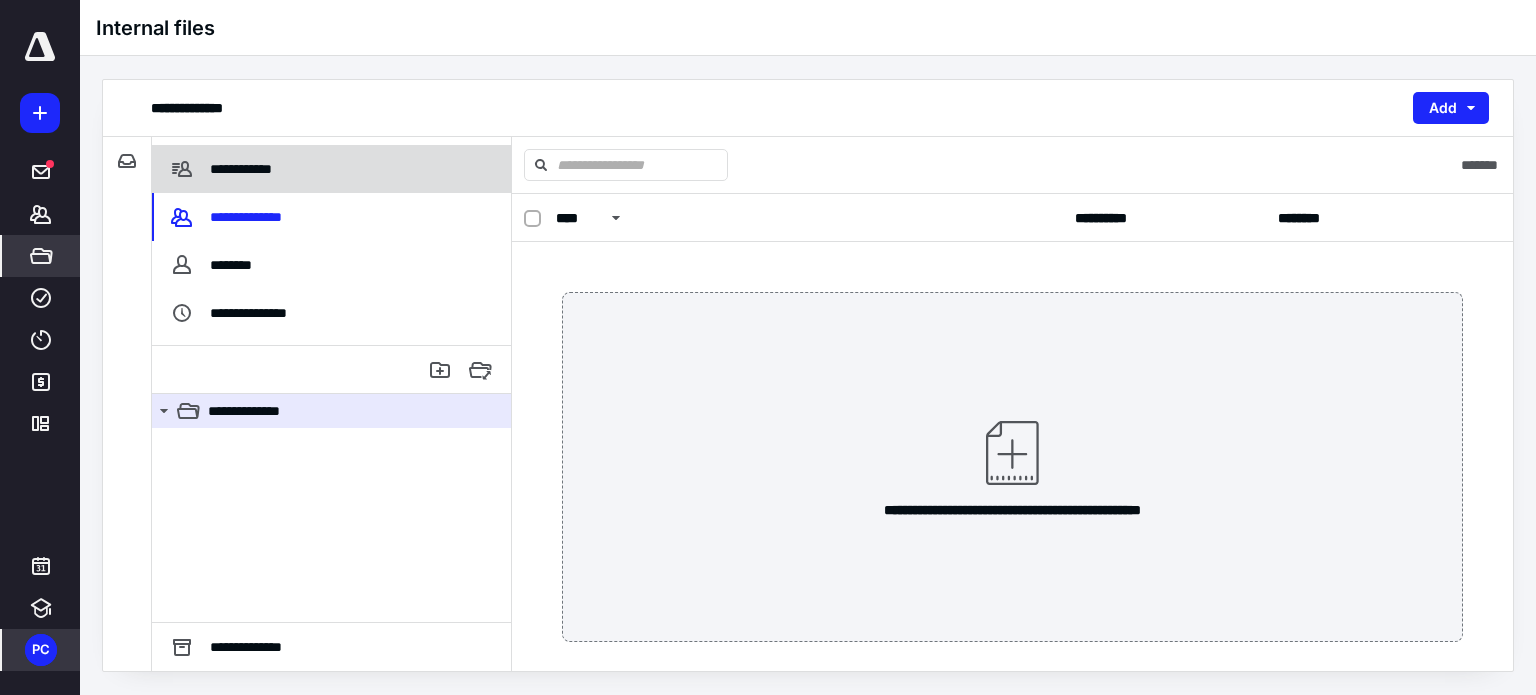 click on "**********" at bounding box center [244, 169] 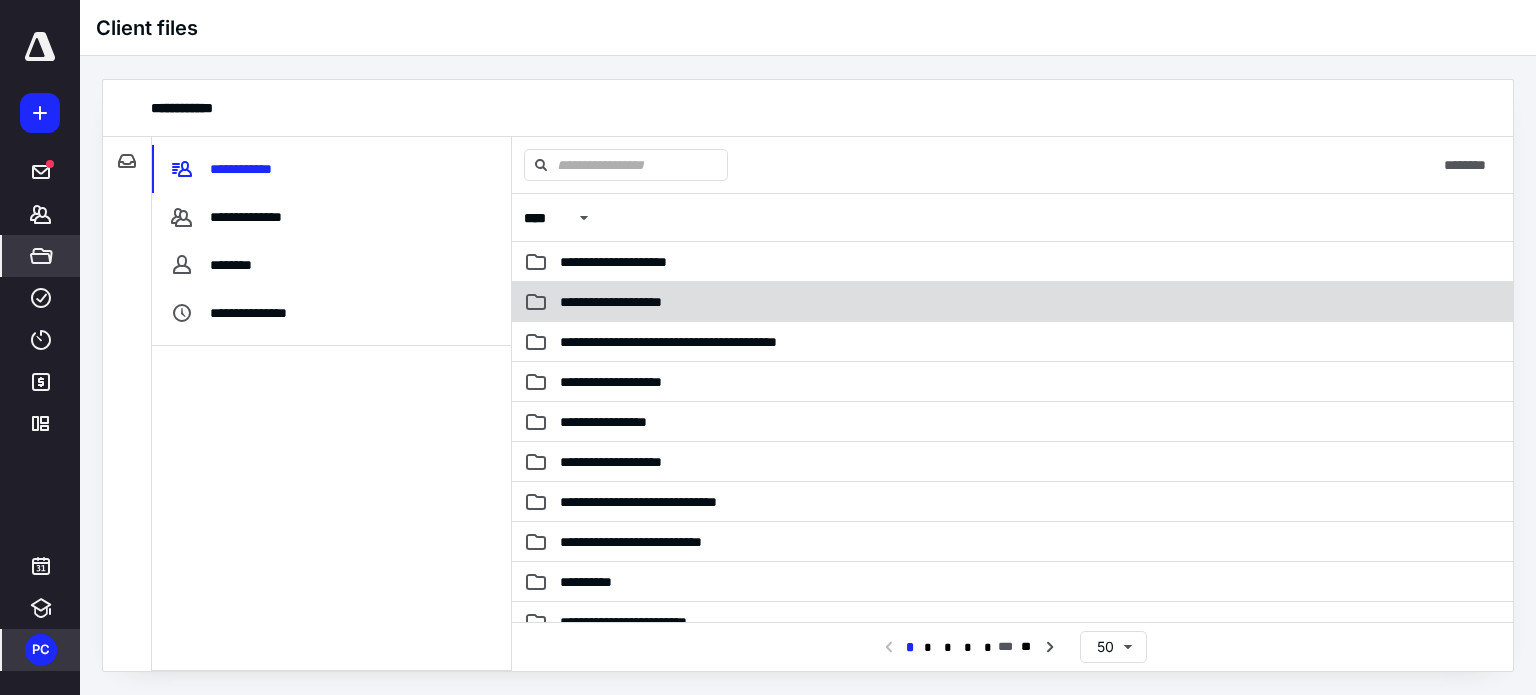 click on "**********" at bounding box center [873, 302] 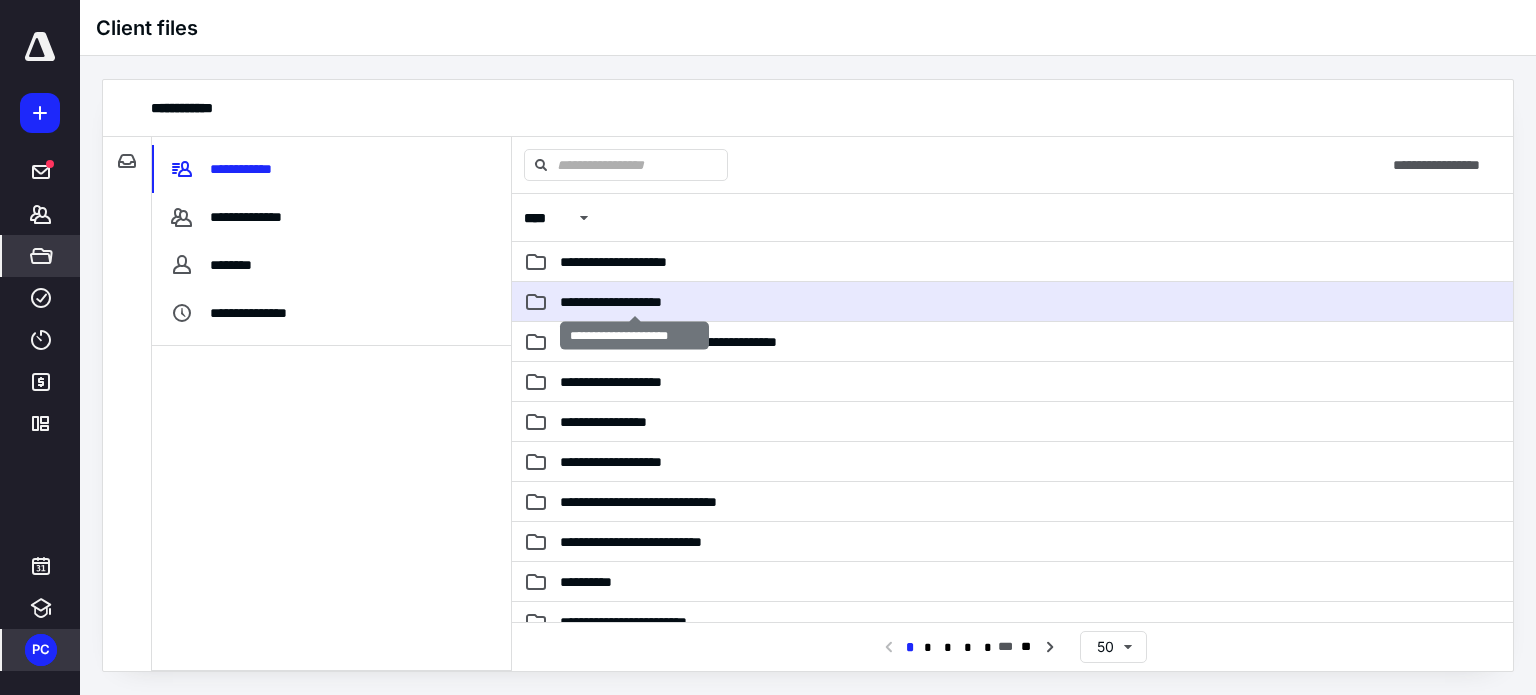 click on "**********" at bounding box center (634, 302) 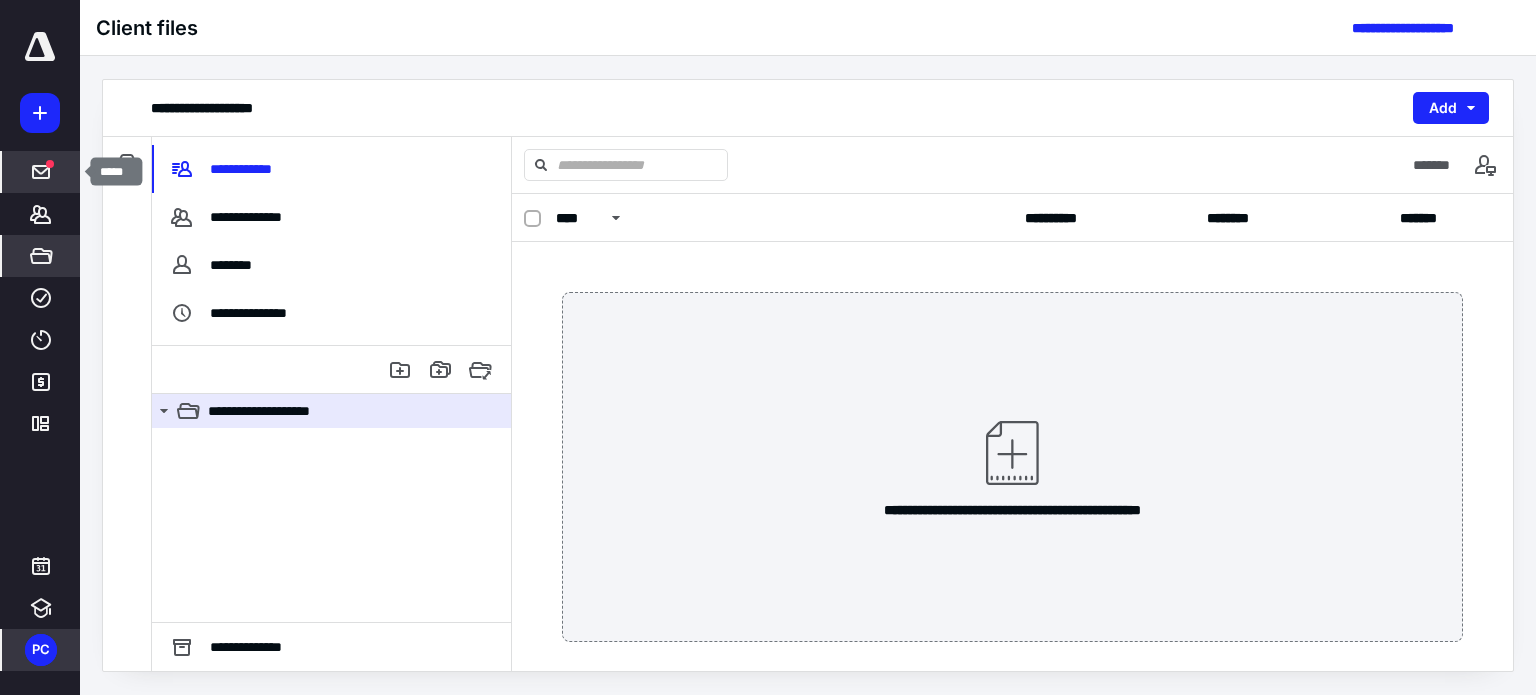 click 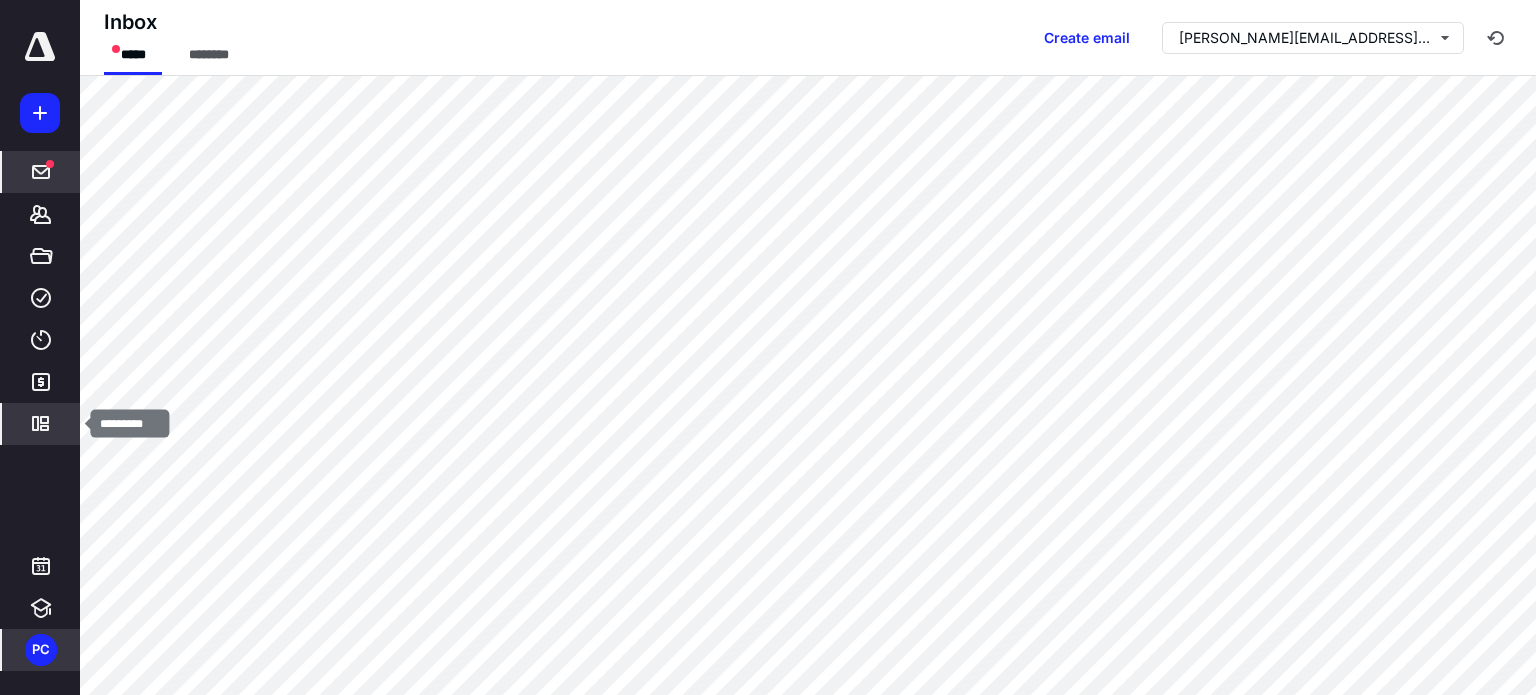 click 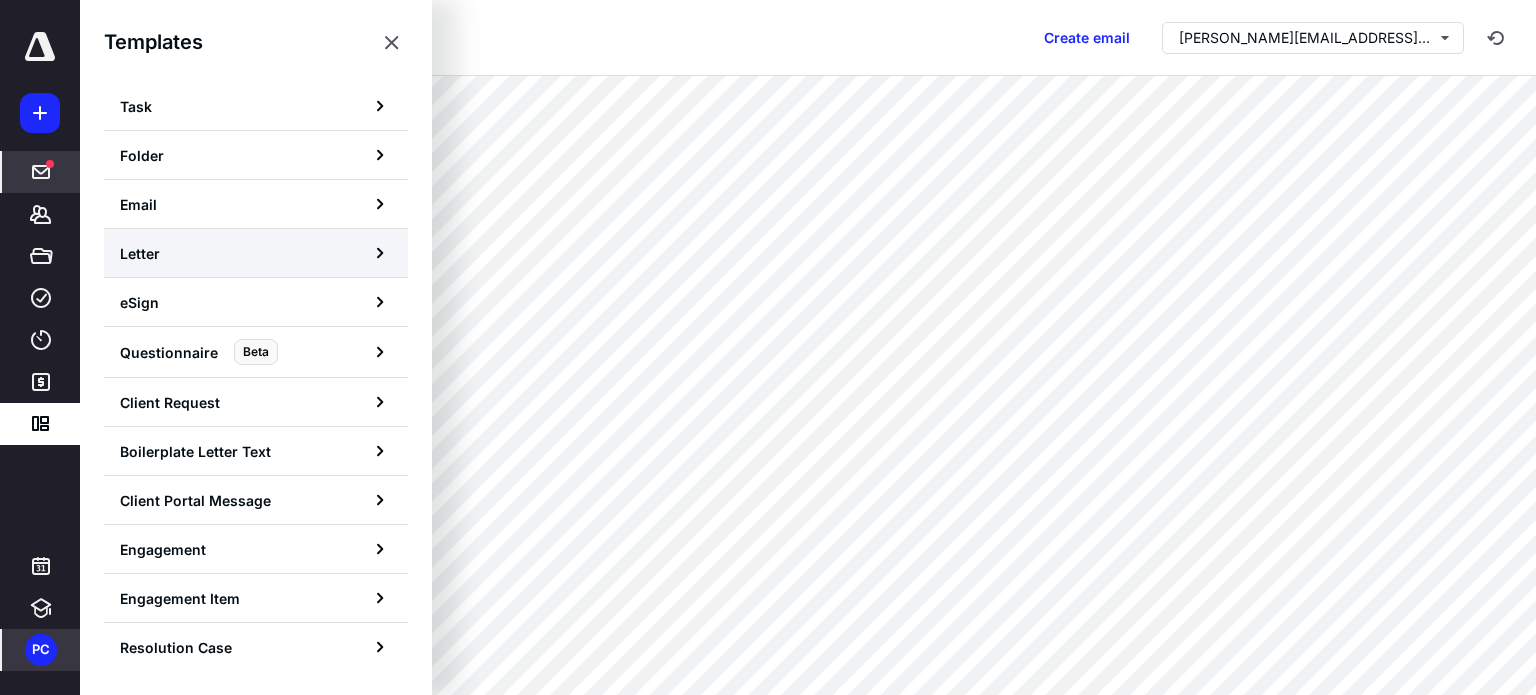 click on "Letter" at bounding box center [256, 253] 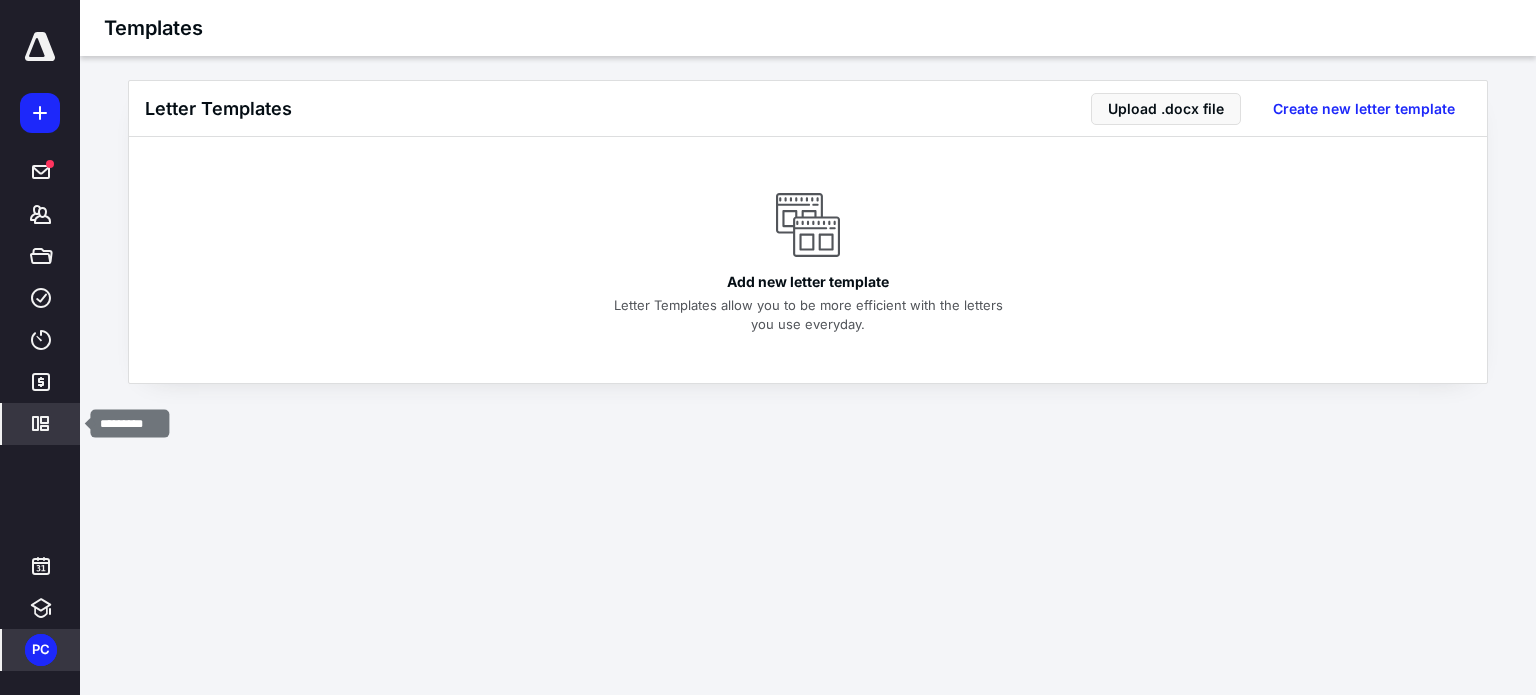 click 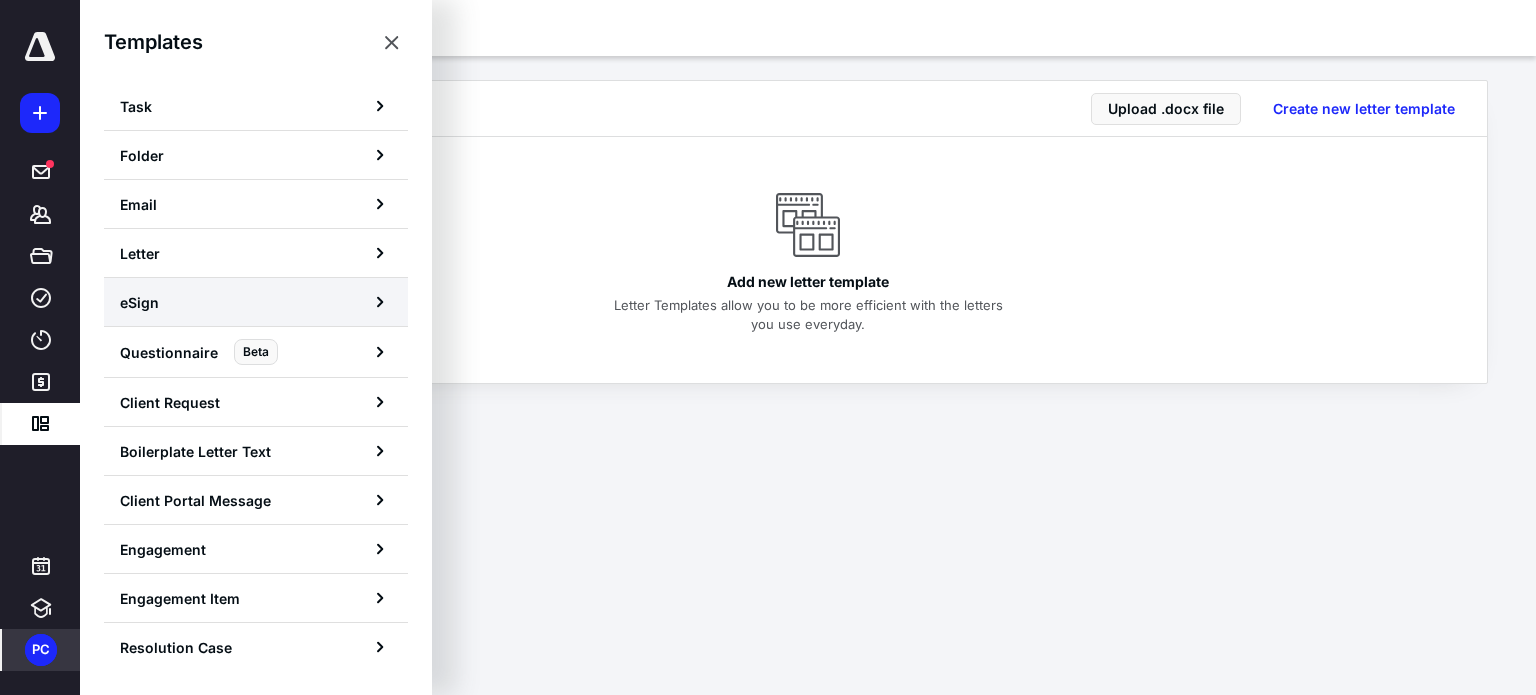 click on "eSign" at bounding box center [256, 302] 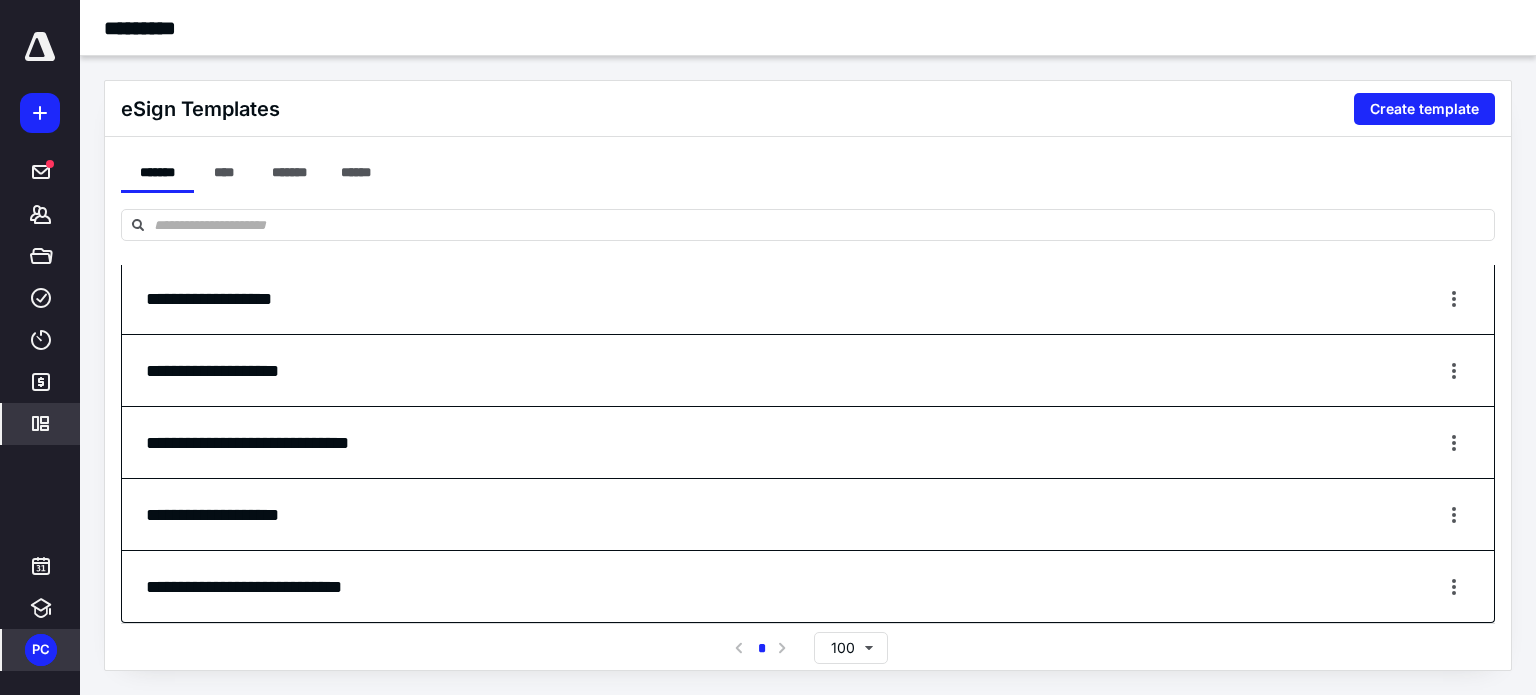 scroll, scrollTop: 0, scrollLeft: 0, axis: both 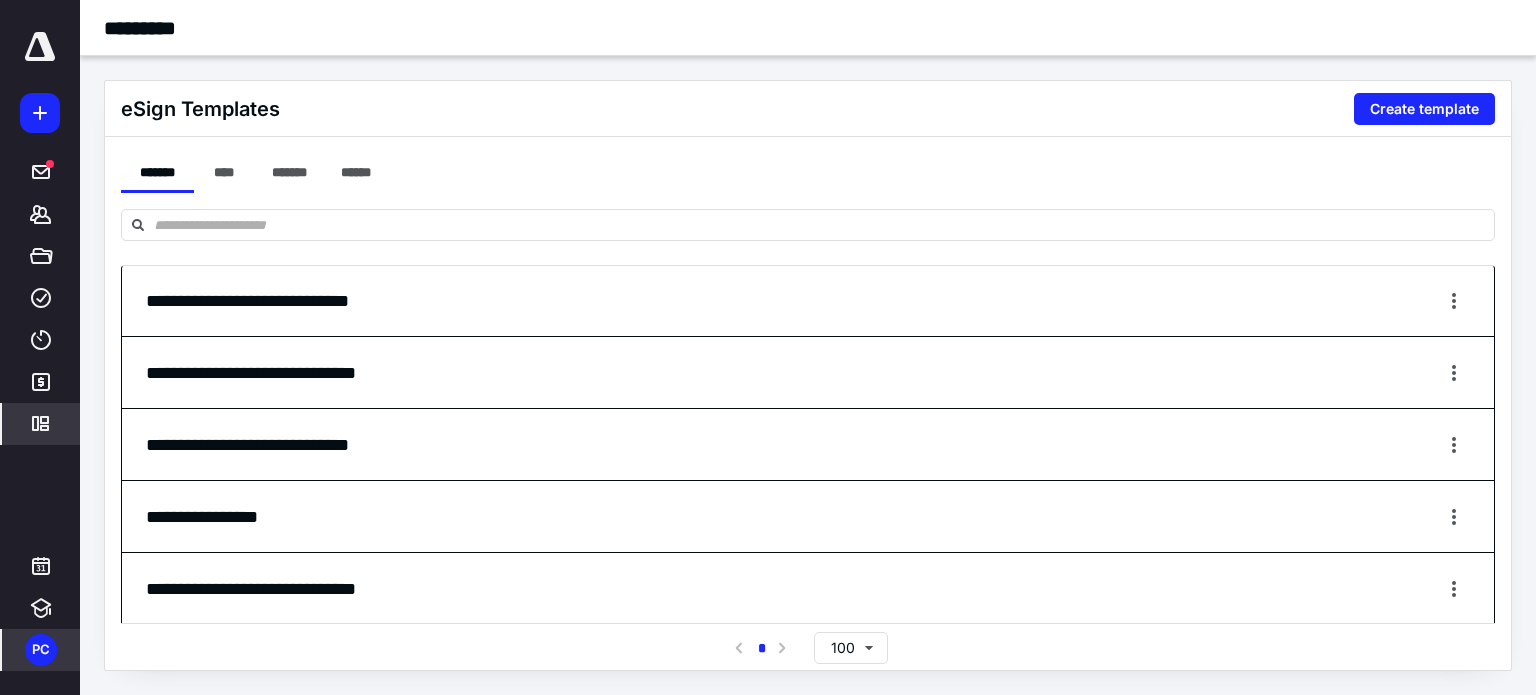 click on "**********" at bounding box center (279, 301) 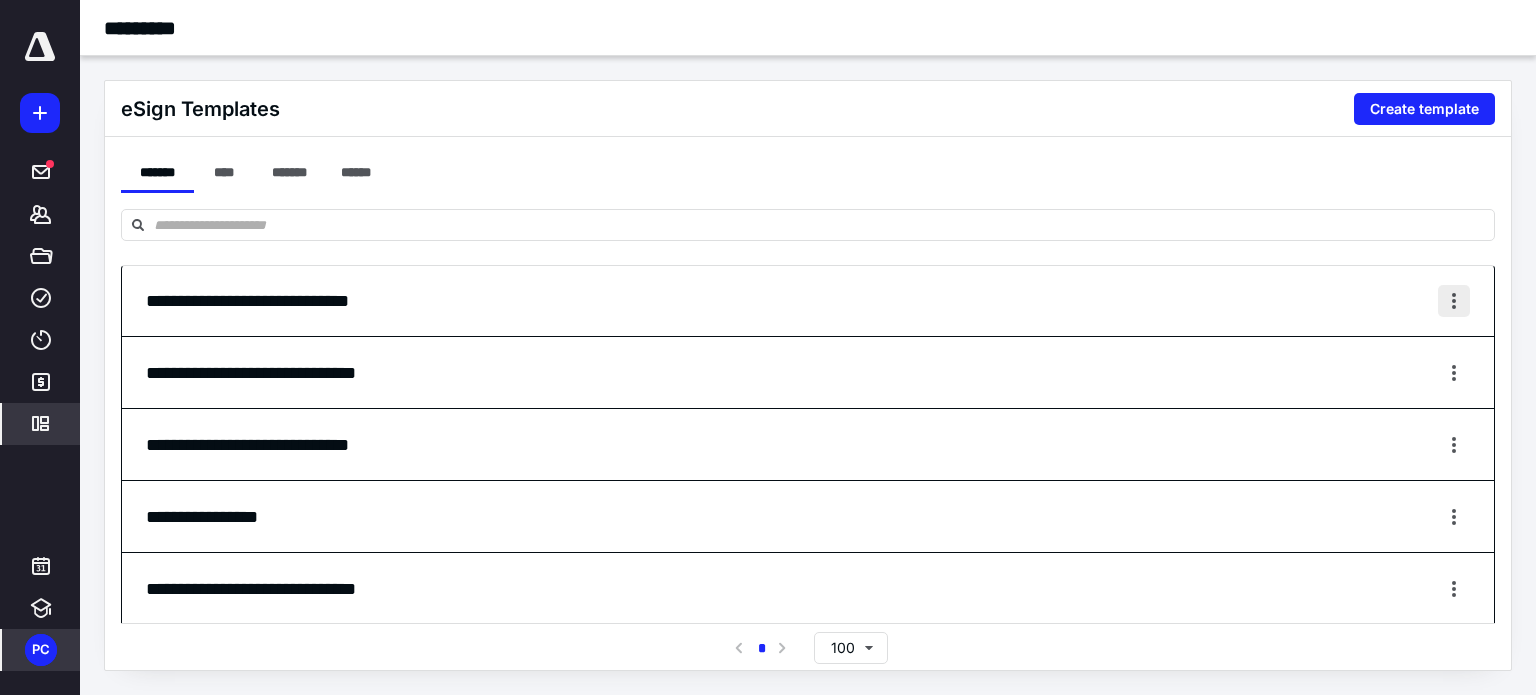 click at bounding box center [1454, 301] 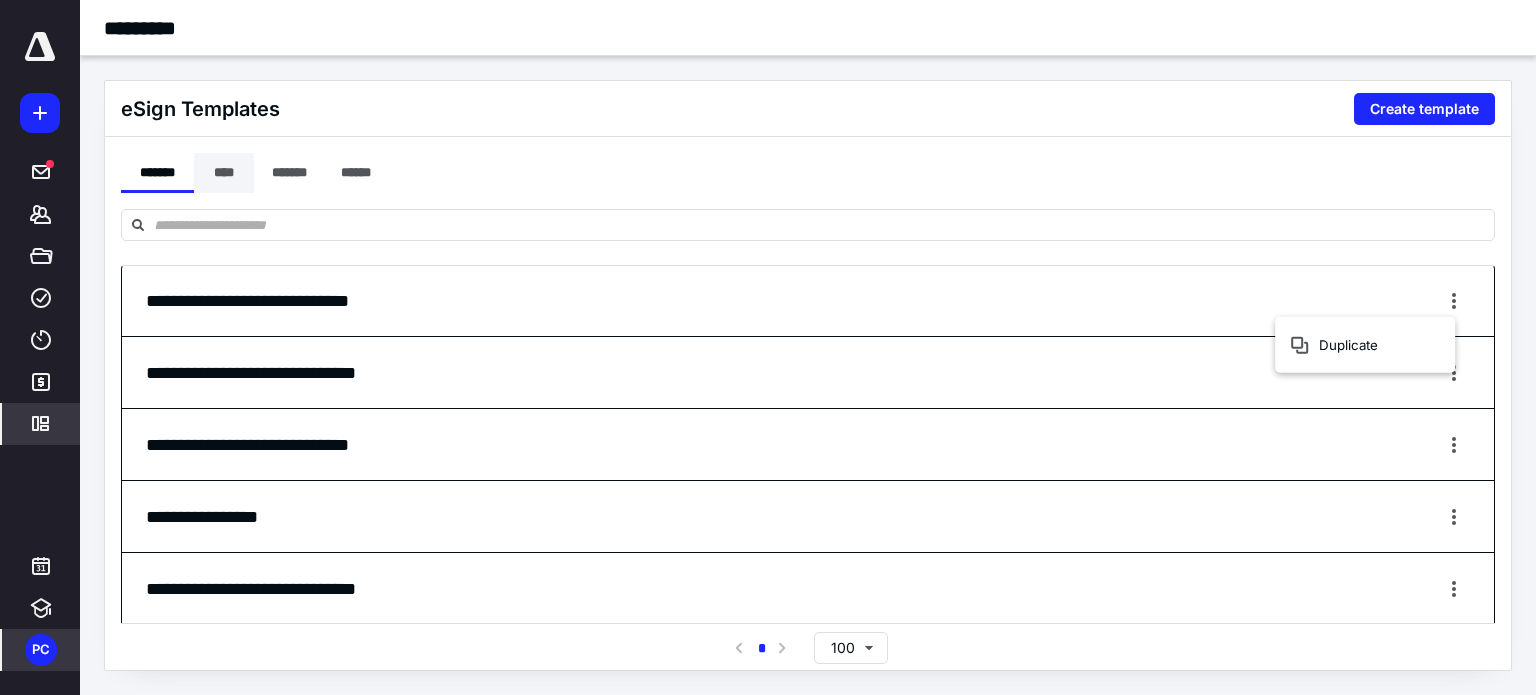 click on "****" at bounding box center [224, 173] 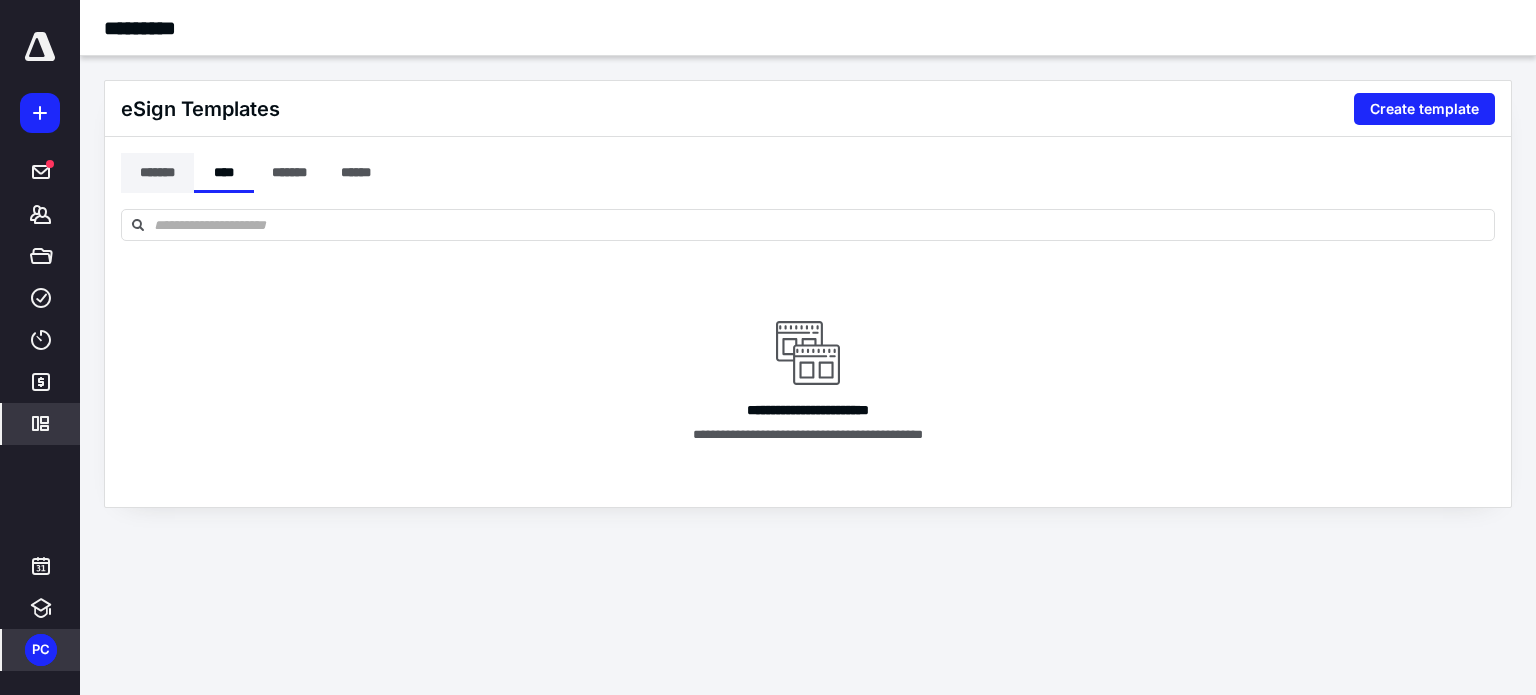click on "*******" at bounding box center [157, 173] 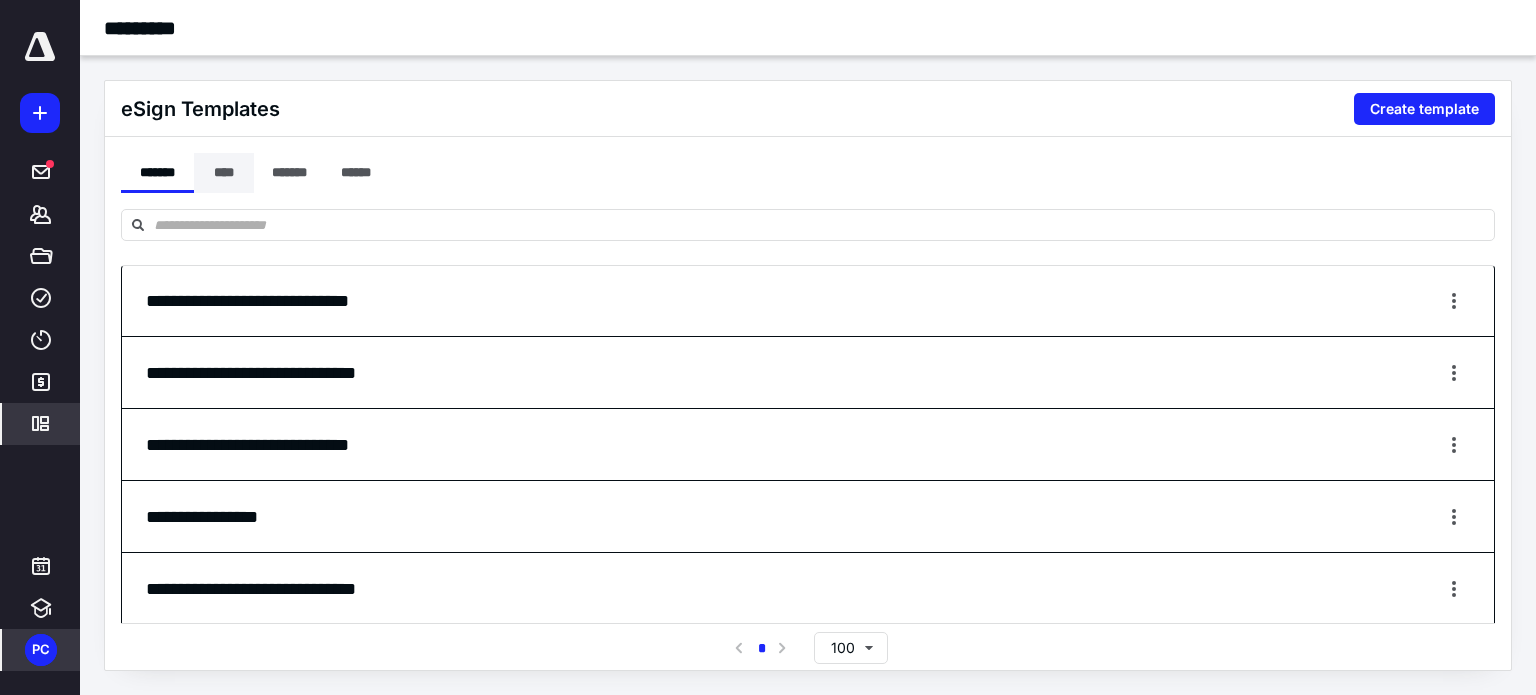 click on "****" at bounding box center (224, 173) 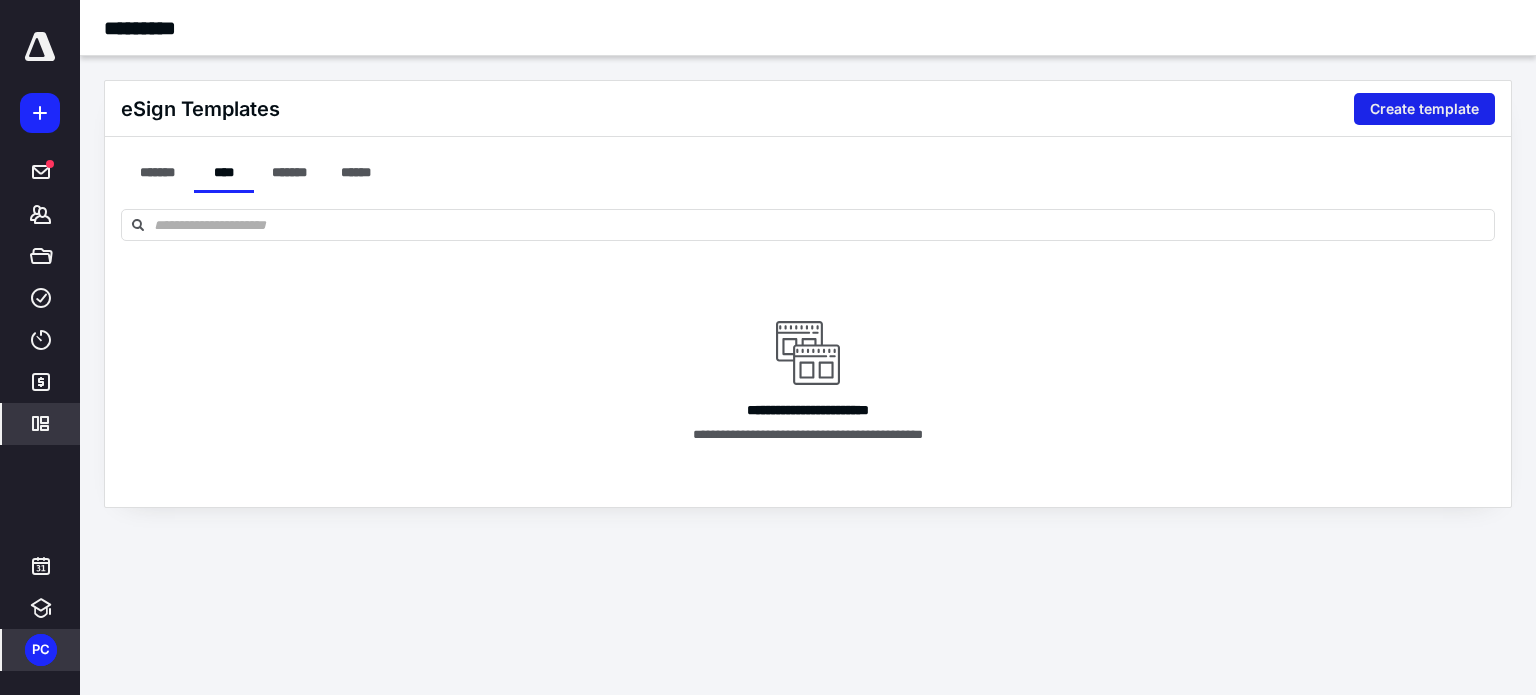 click on "Create template" at bounding box center [1424, 109] 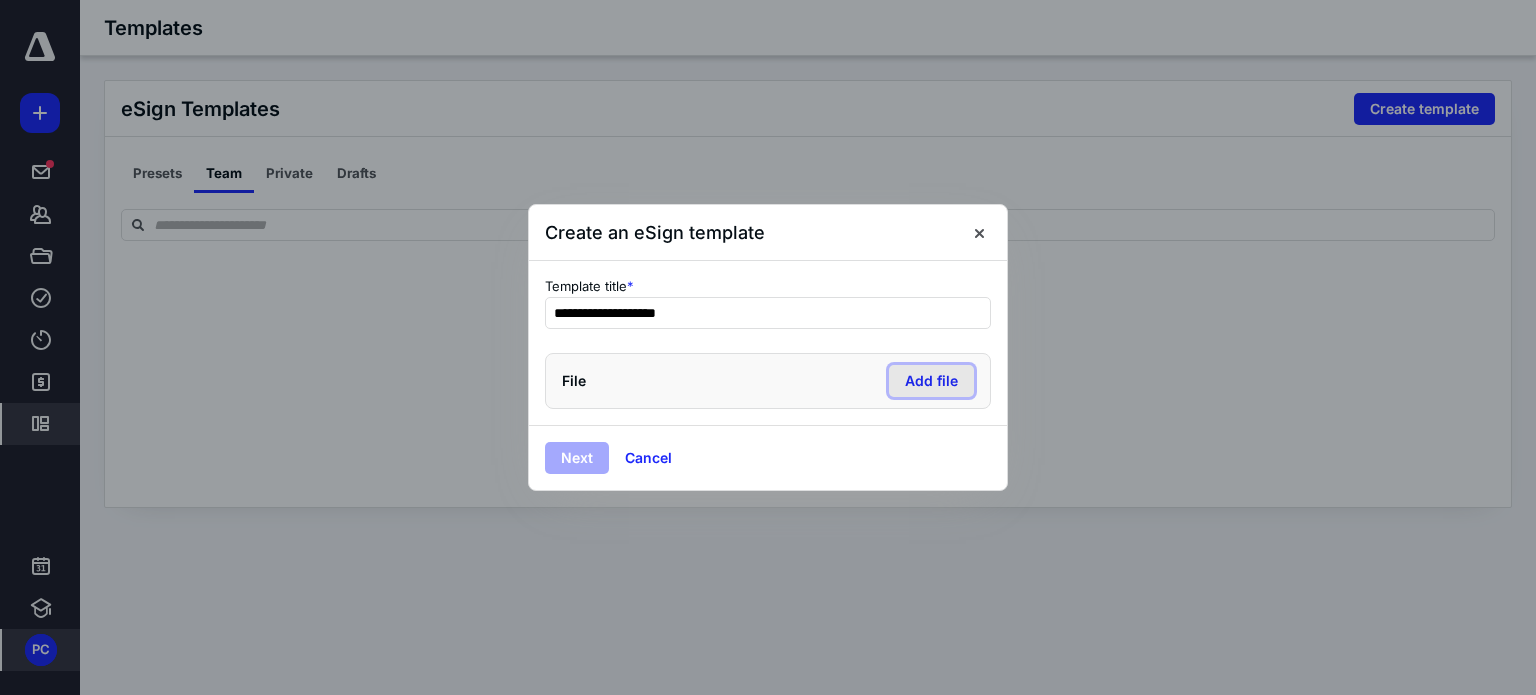 click on "Add file" at bounding box center [931, 381] 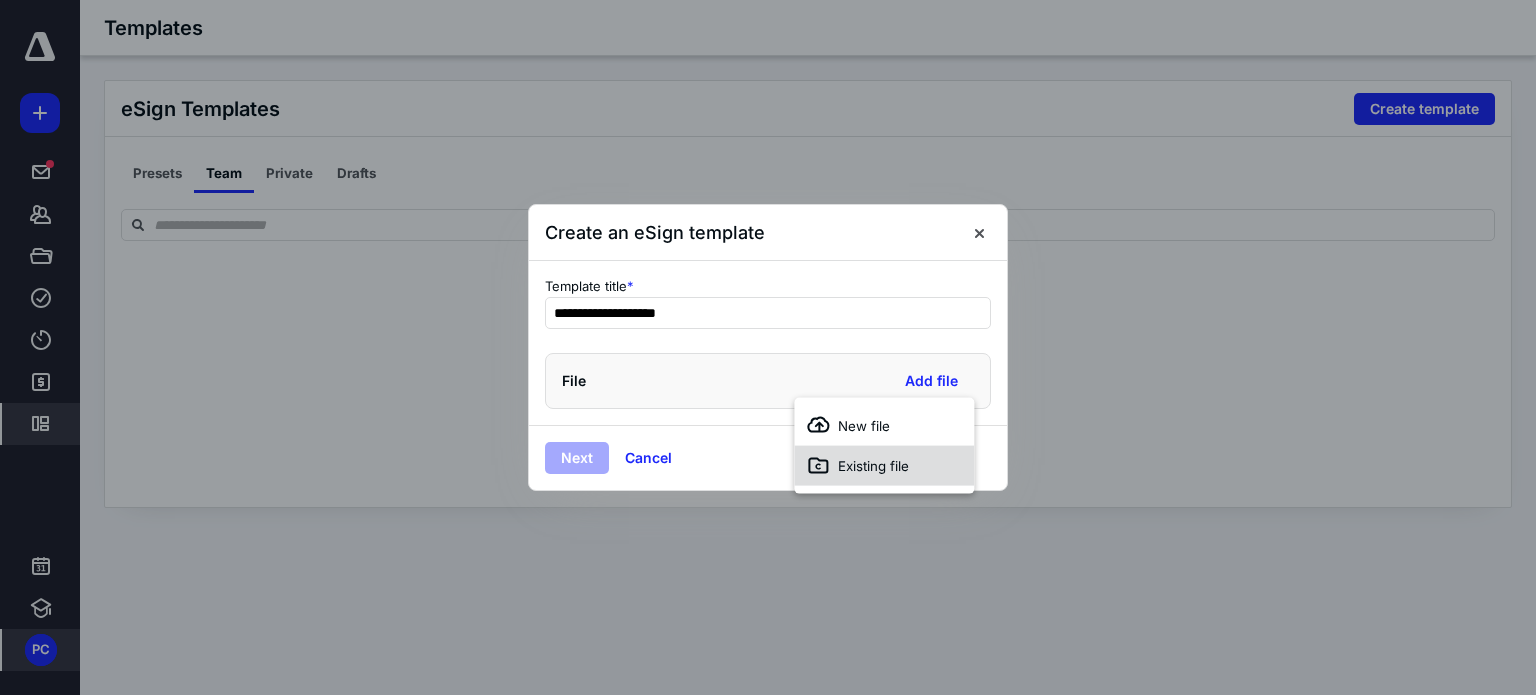 click on "Existing file" at bounding box center (873, 466) 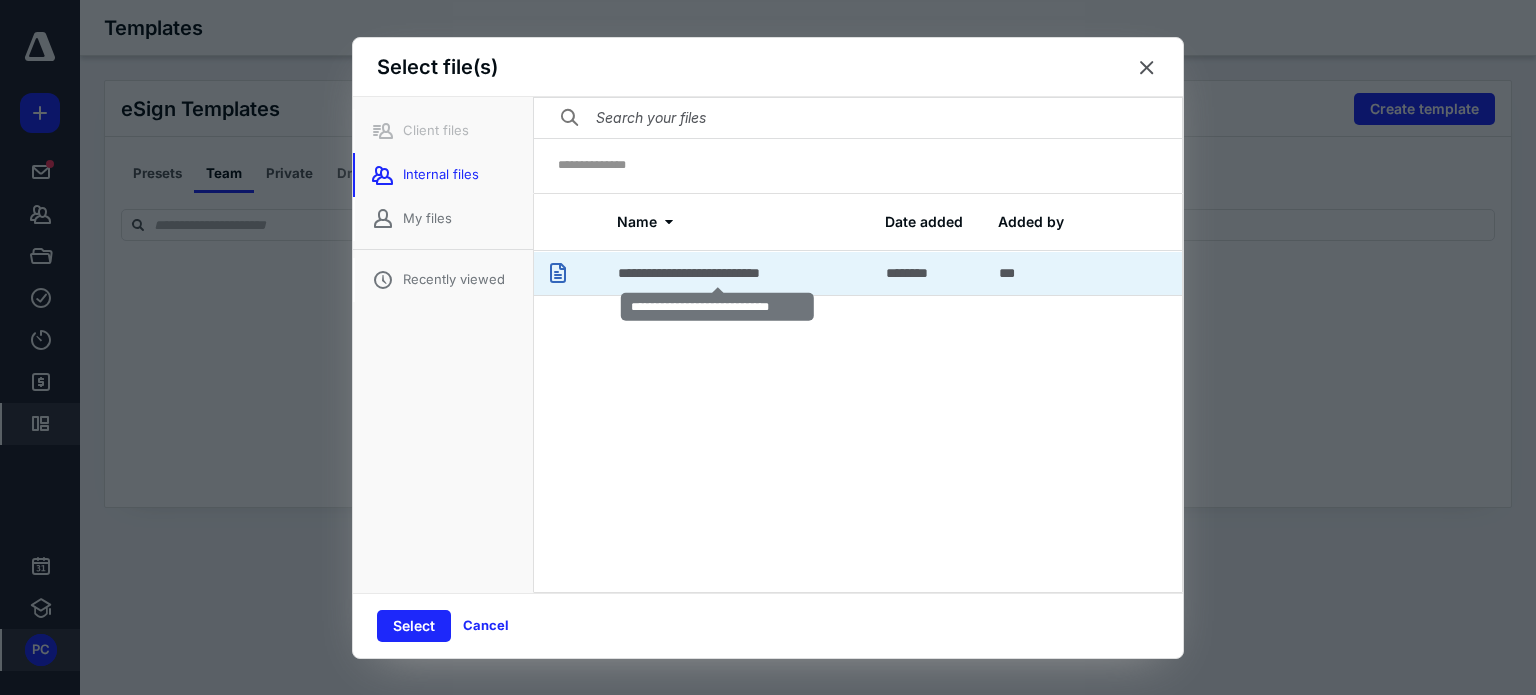 click on "**********" at bounding box center (718, 273) 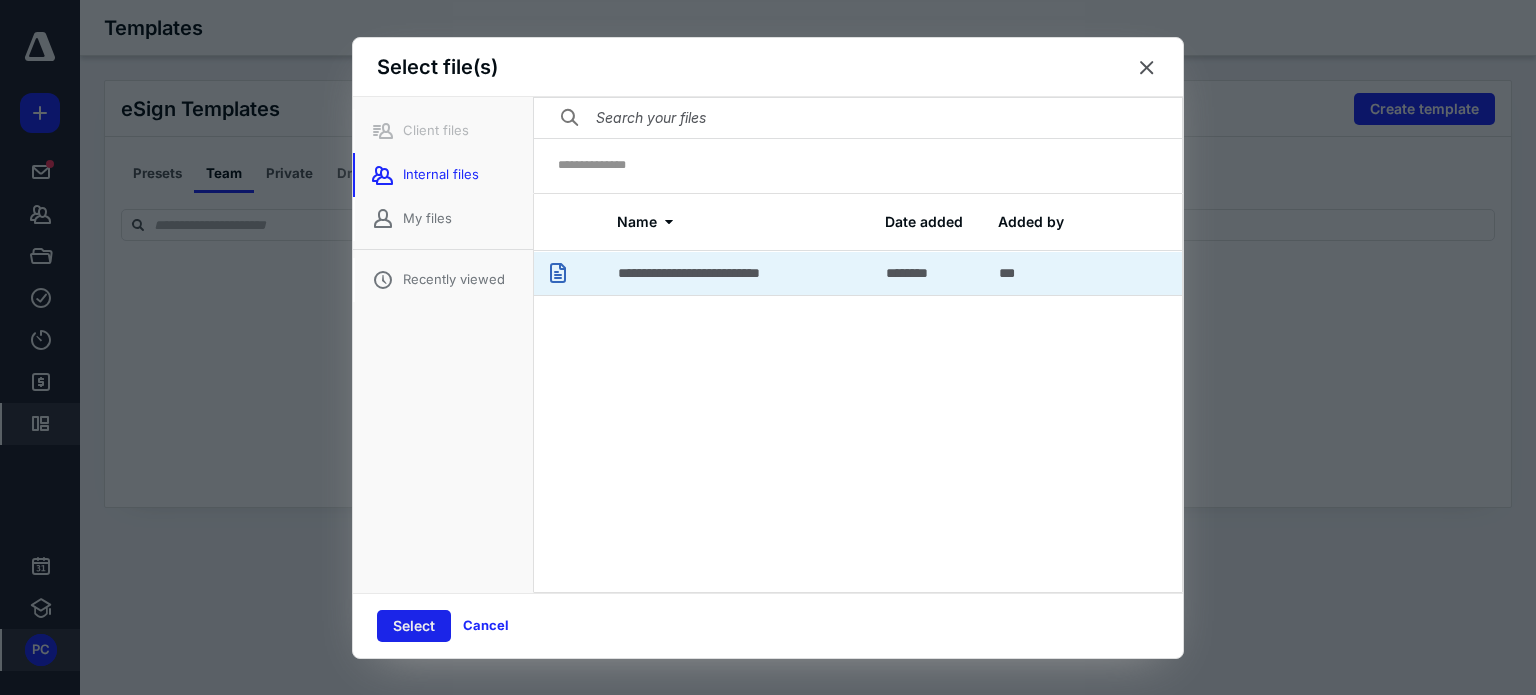 click on "Select" at bounding box center [414, 626] 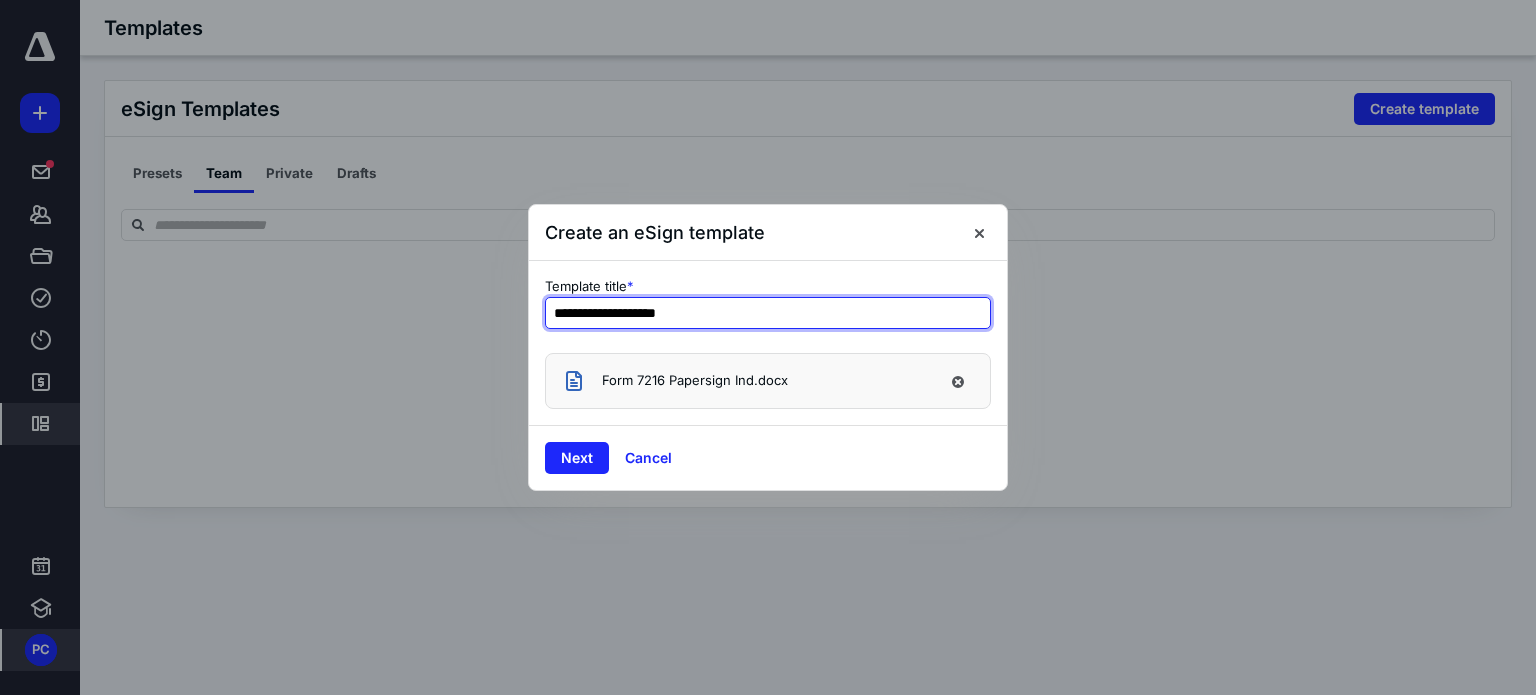 click on "**********" at bounding box center [768, 313] 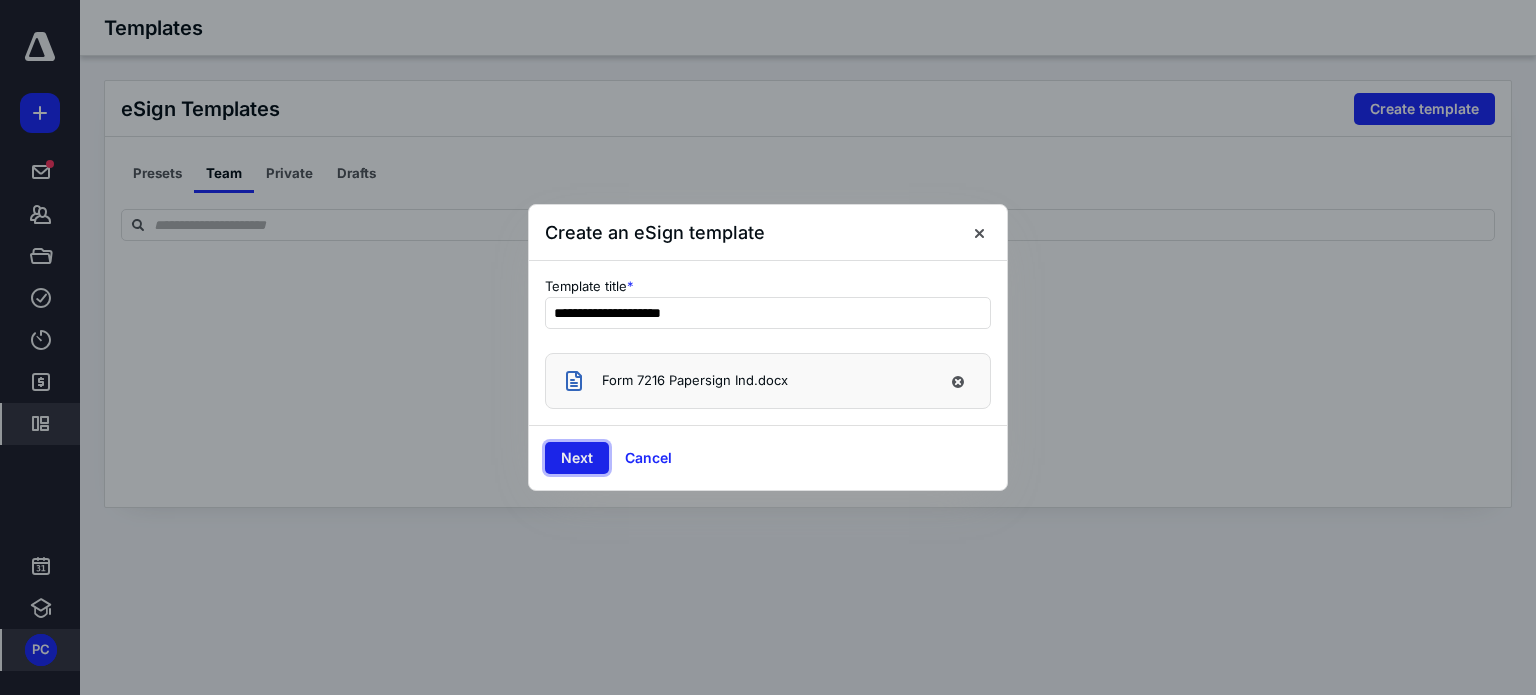 type on "**********" 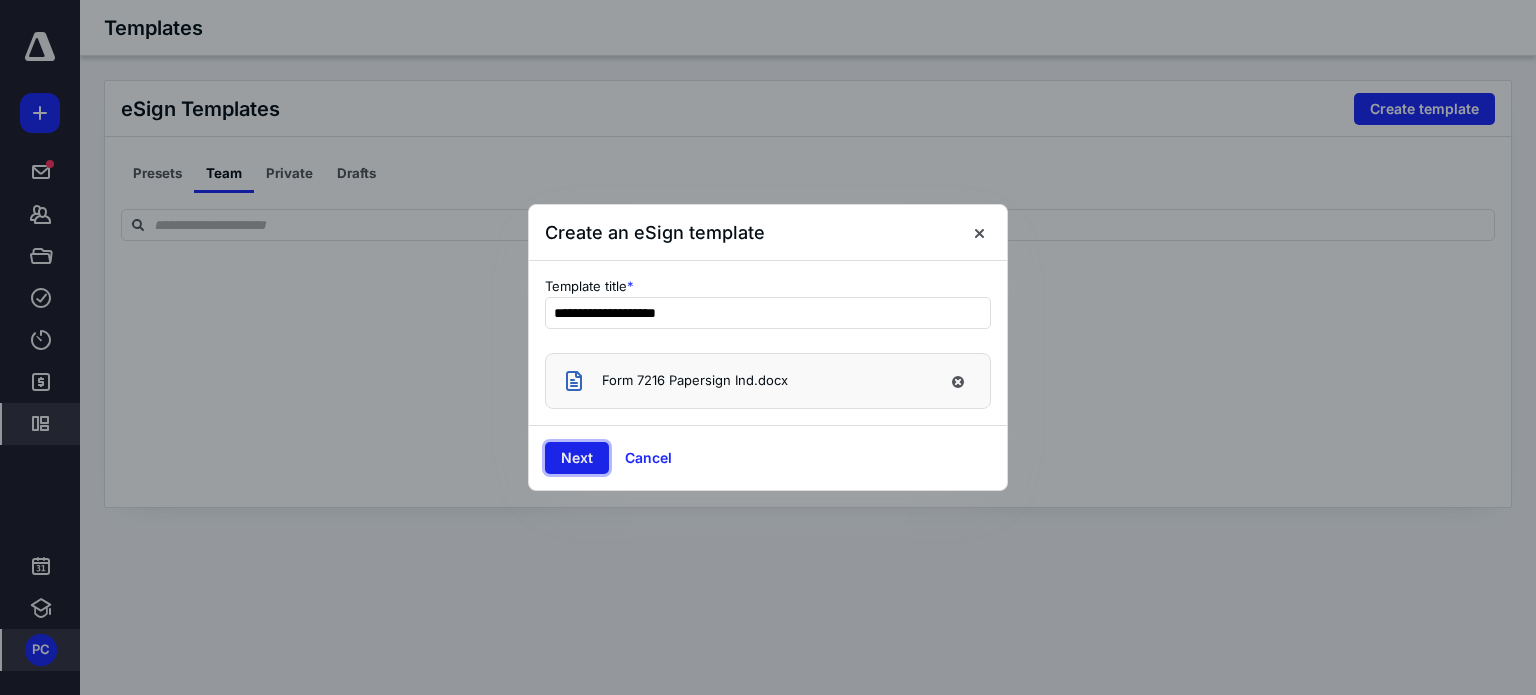 click on "Next" at bounding box center (577, 458) 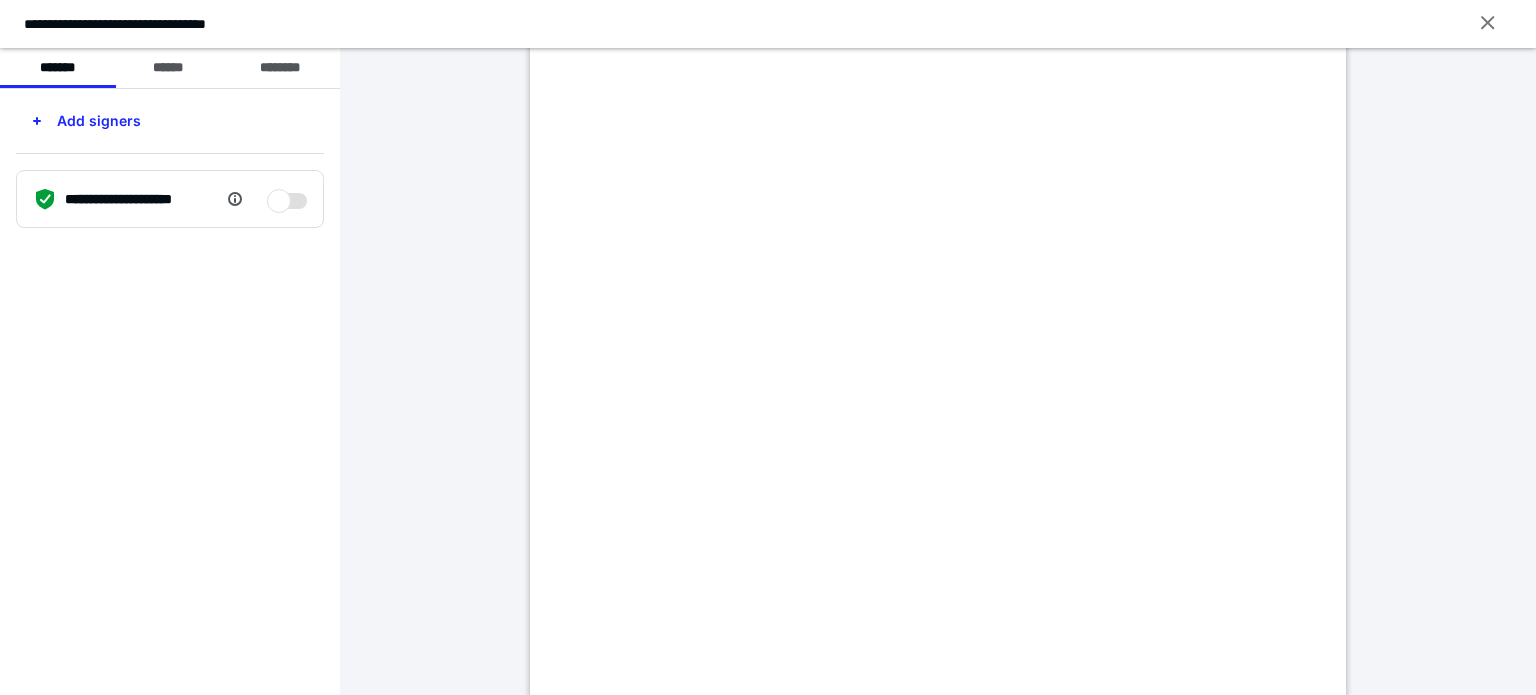 scroll, scrollTop: 500, scrollLeft: 0, axis: vertical 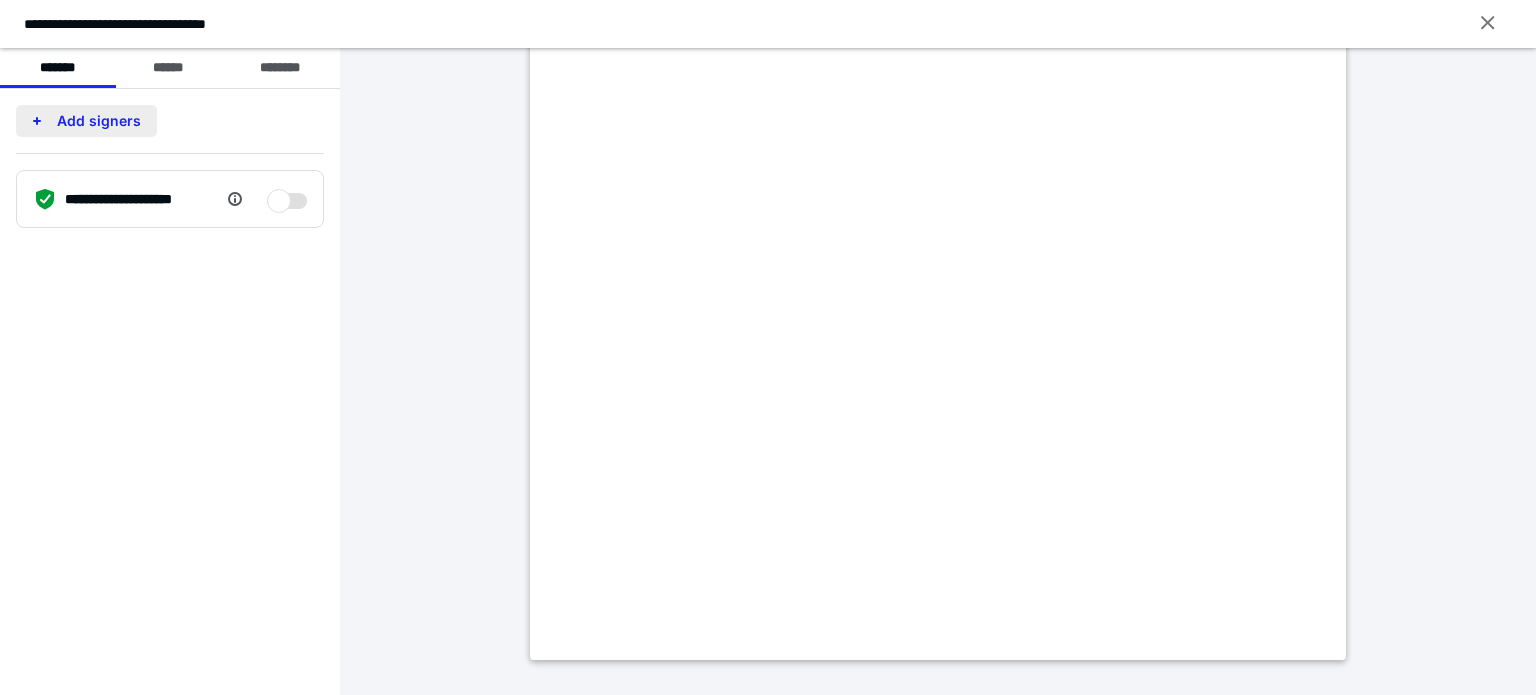 click on "Add signers" at bounding box center [86, 121] 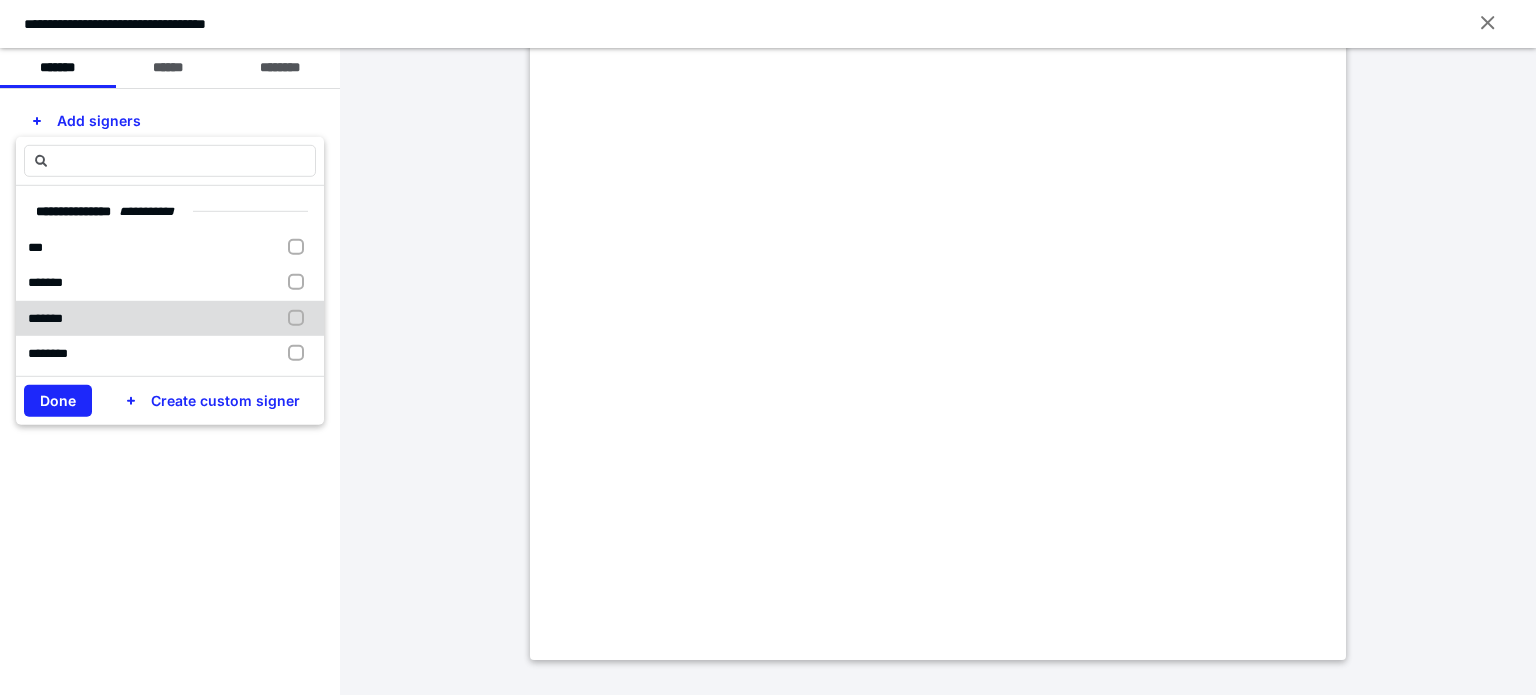 scroll, scrollTop: 76, scrollLeft: 0, axis: vertical 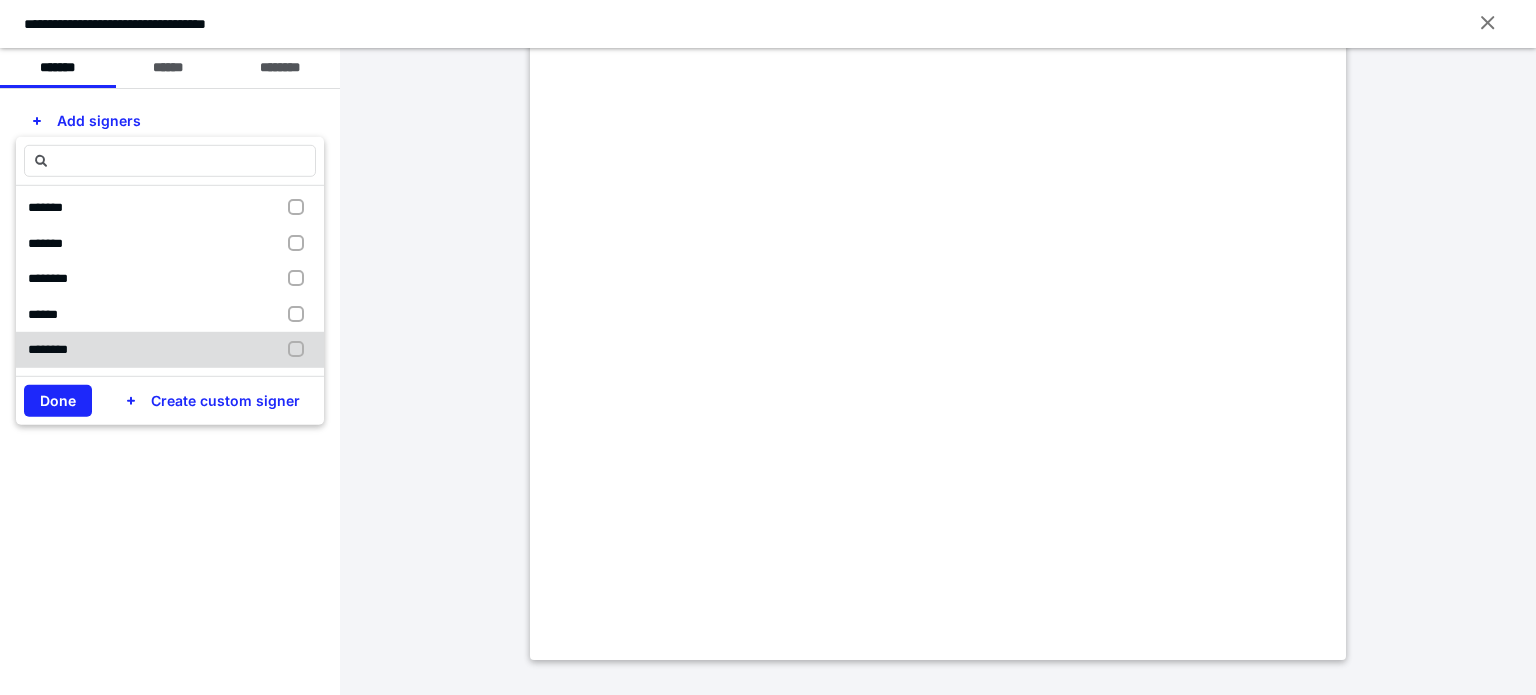 click at bounding box center (300, 350) 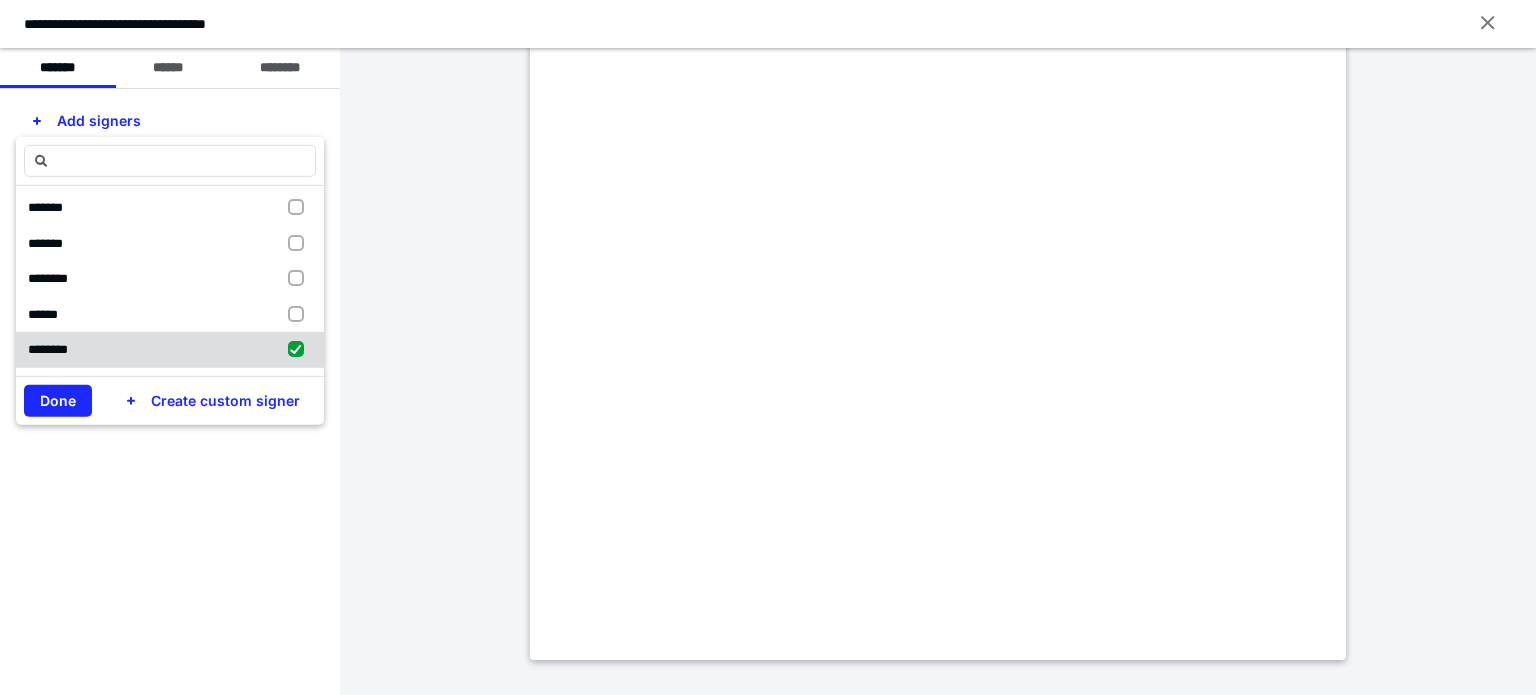 checkbox on "true" 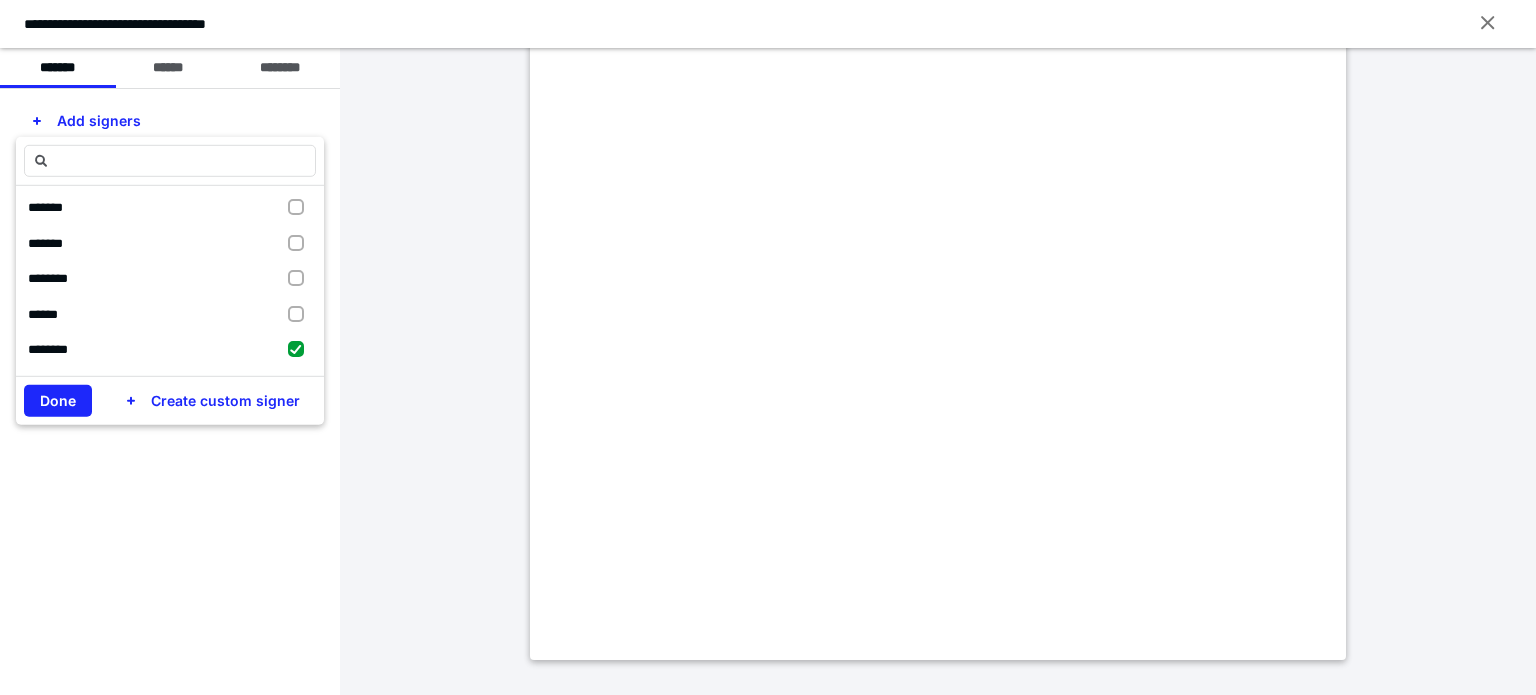 drag, startPoint x: 108, startPoint y: 119, endPoint x: 651, endPoint y: 379, distance: 602.03735 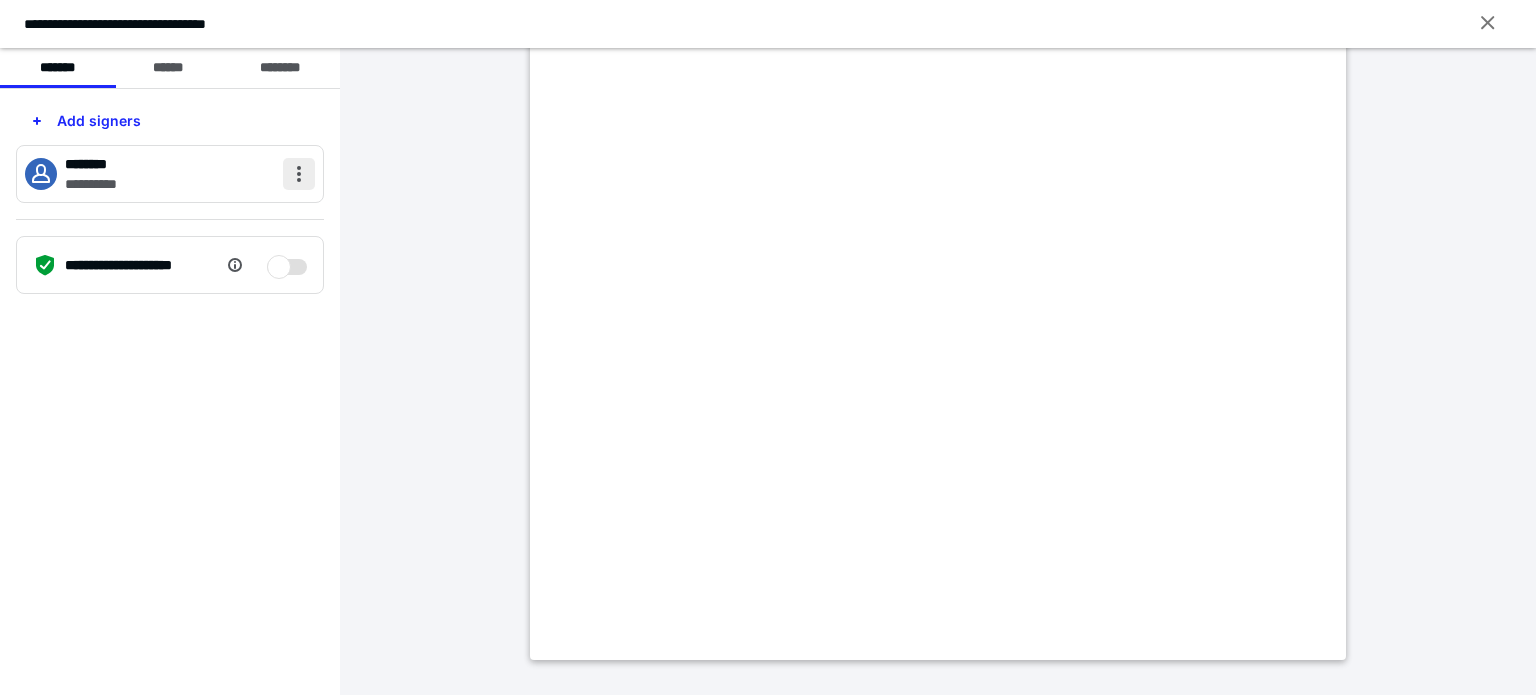 click at bounding box center [299, 174] 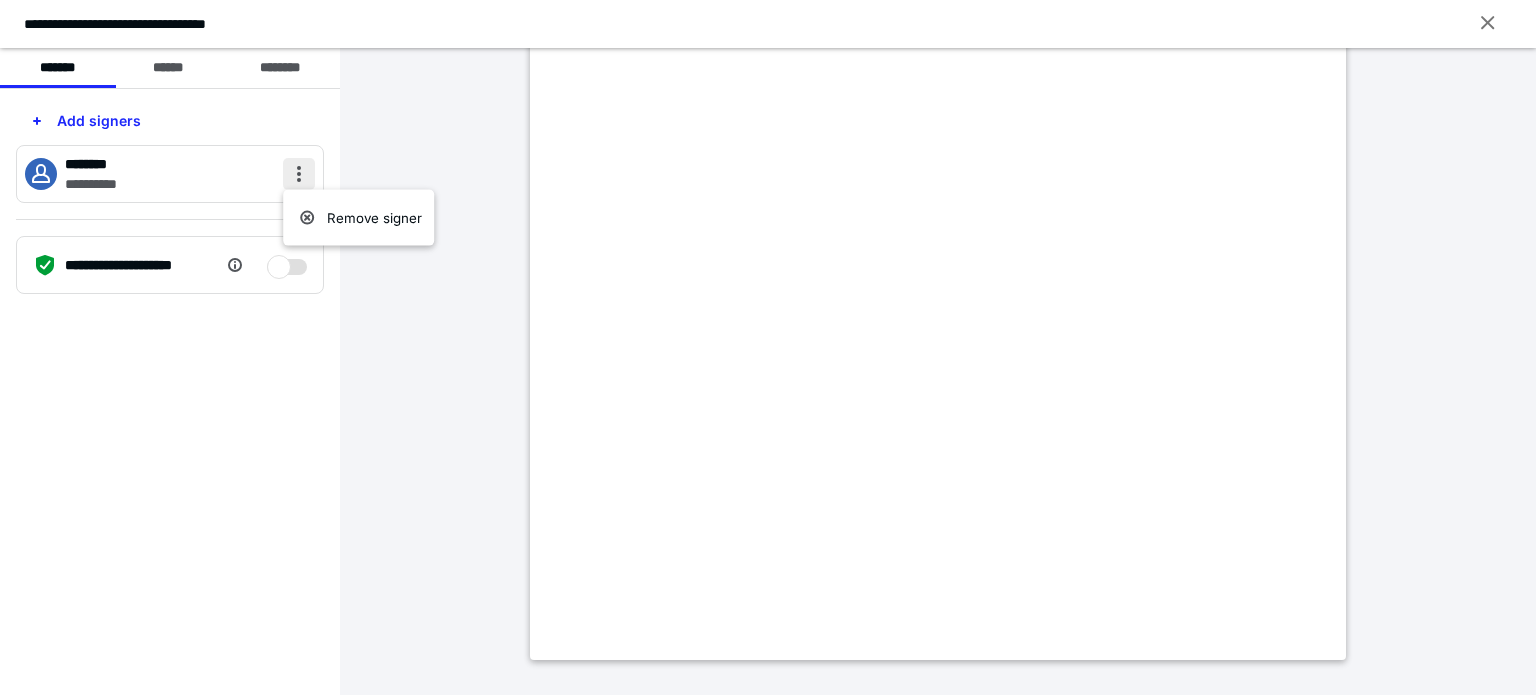 click at bounding box center [299, 174] 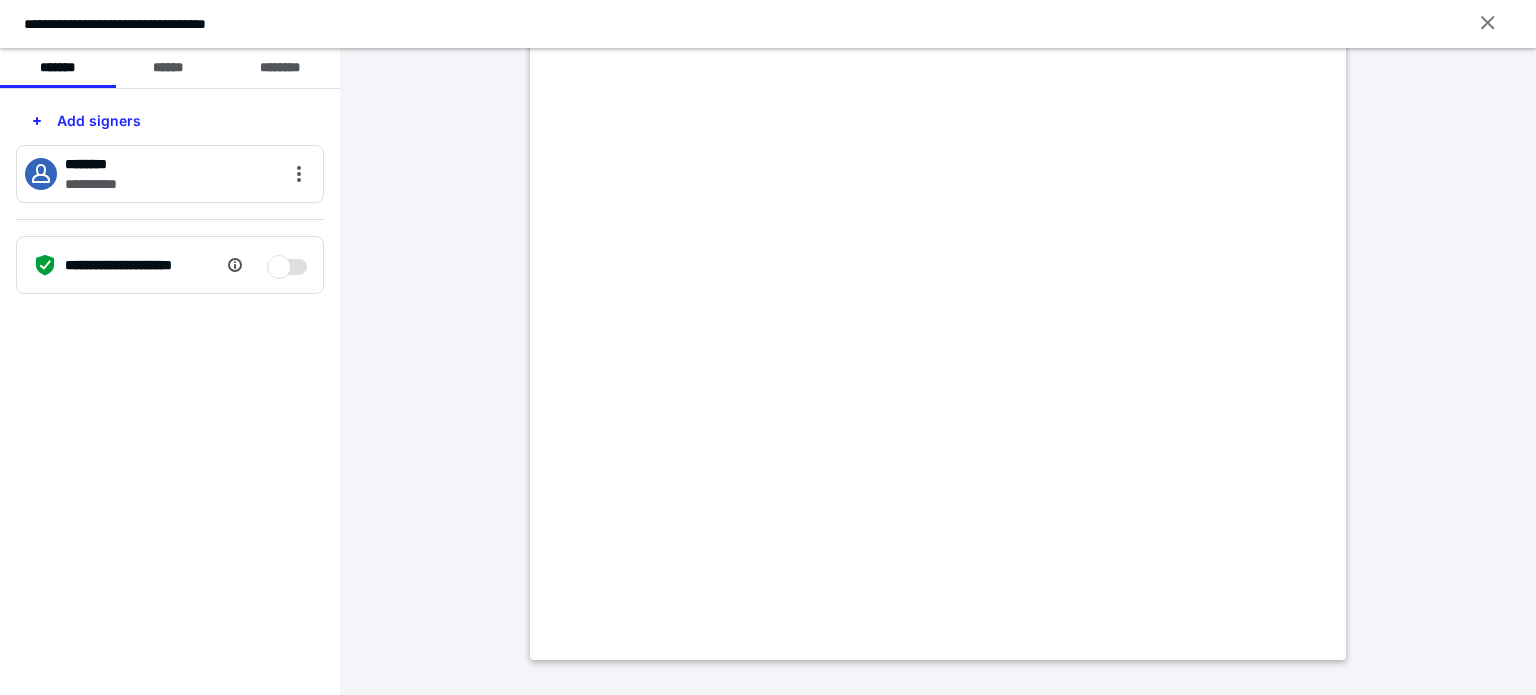 drag, startPoint x: 95, startPoint y: 123, endPoint x: 543, endPoint y: 364, distance: 508.70914 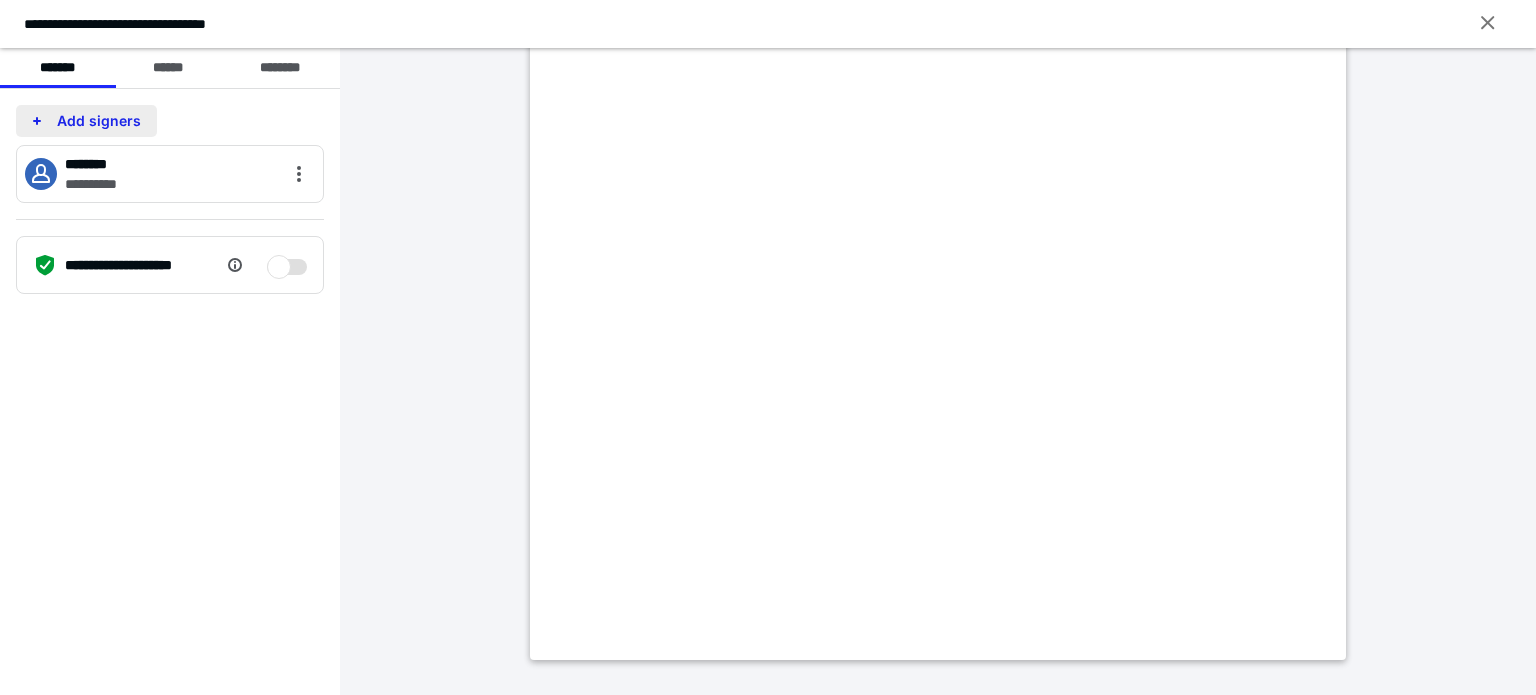 click on "Add signers" at bounding box center [86, 121] 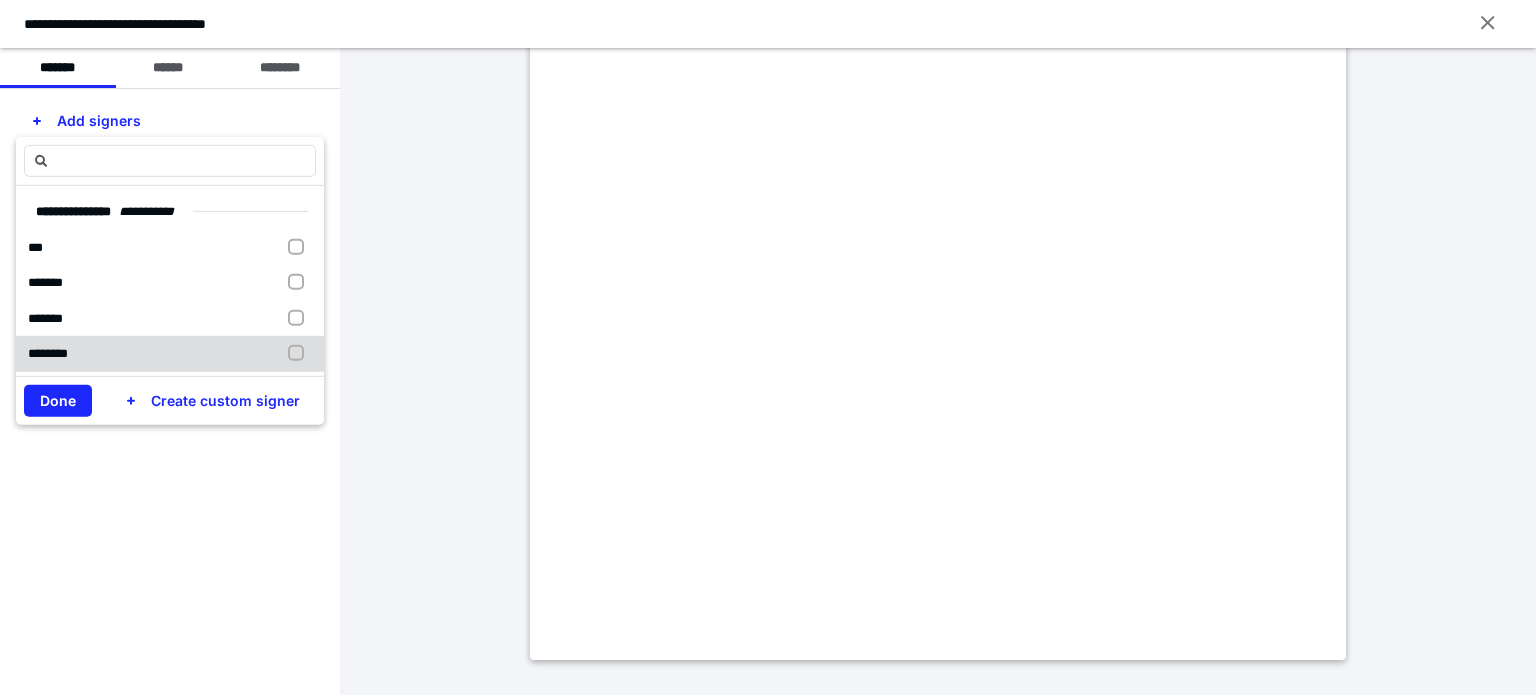scroll, scrollTop: 76, scrollLeft: 0, axis: vertical 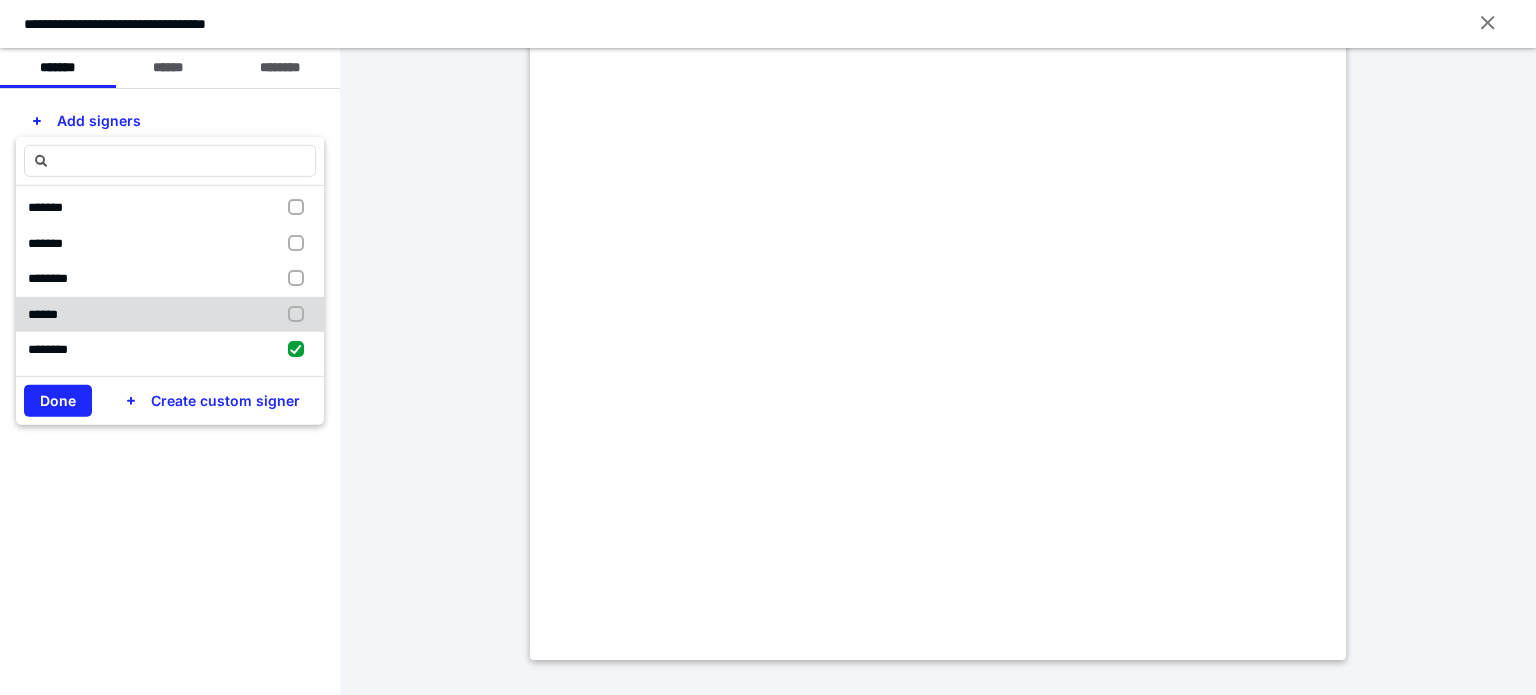 click at bounding box center (300, 315) 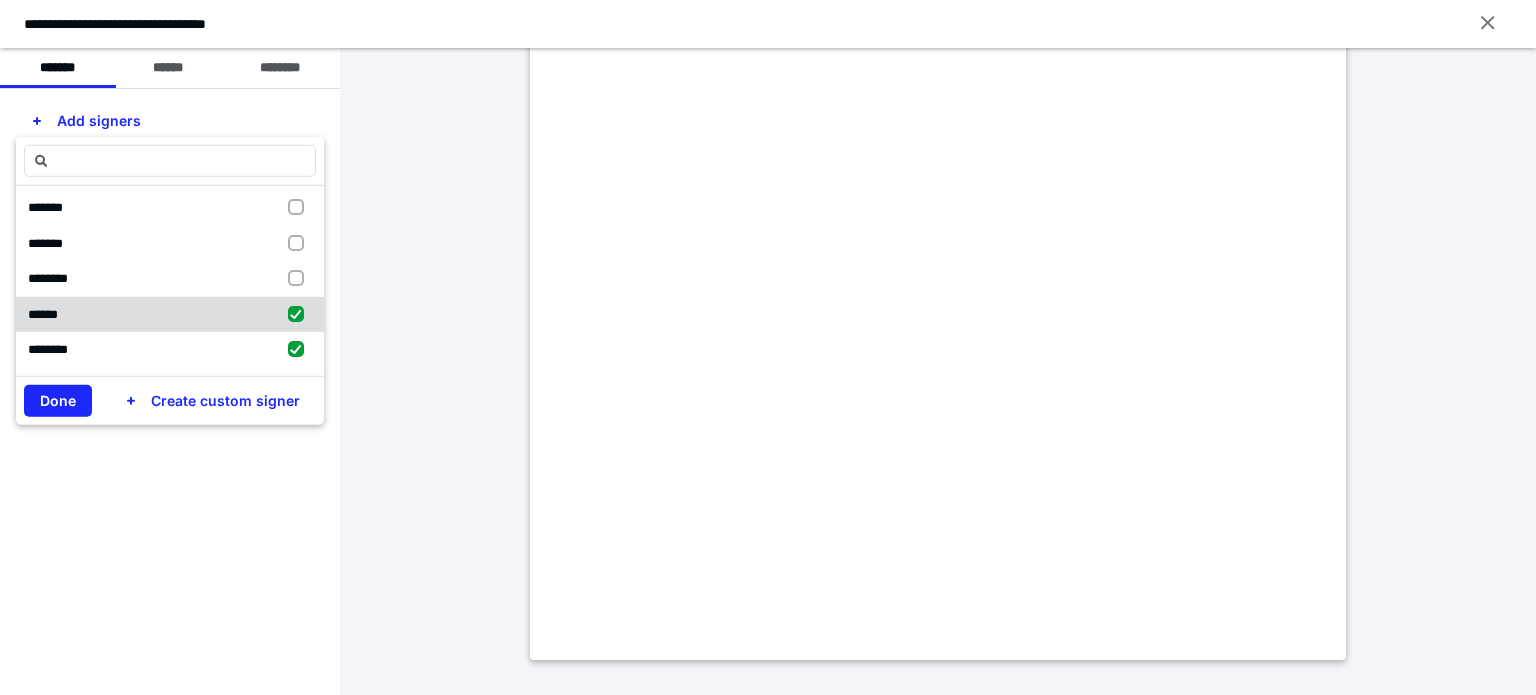 checkbox on "true" 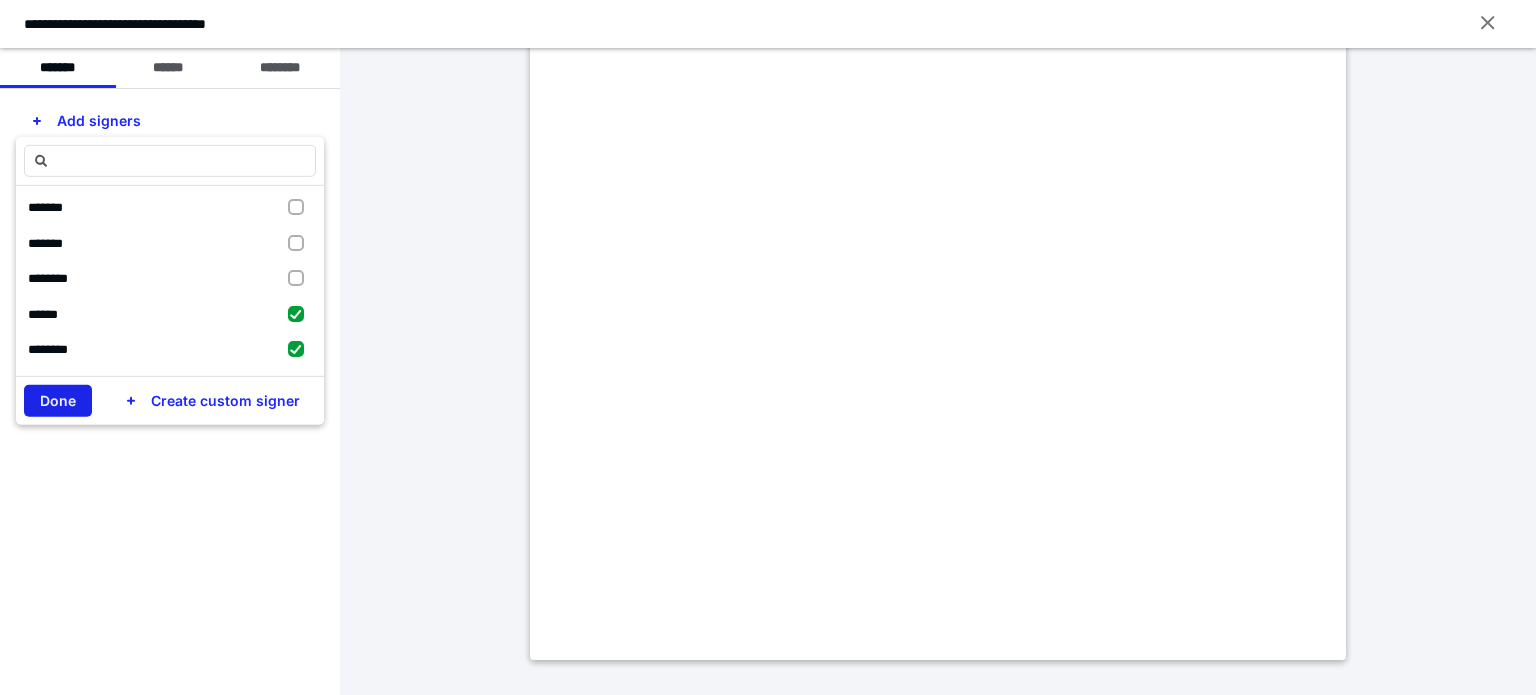 click on "Done" at bounding box center (58, 401) 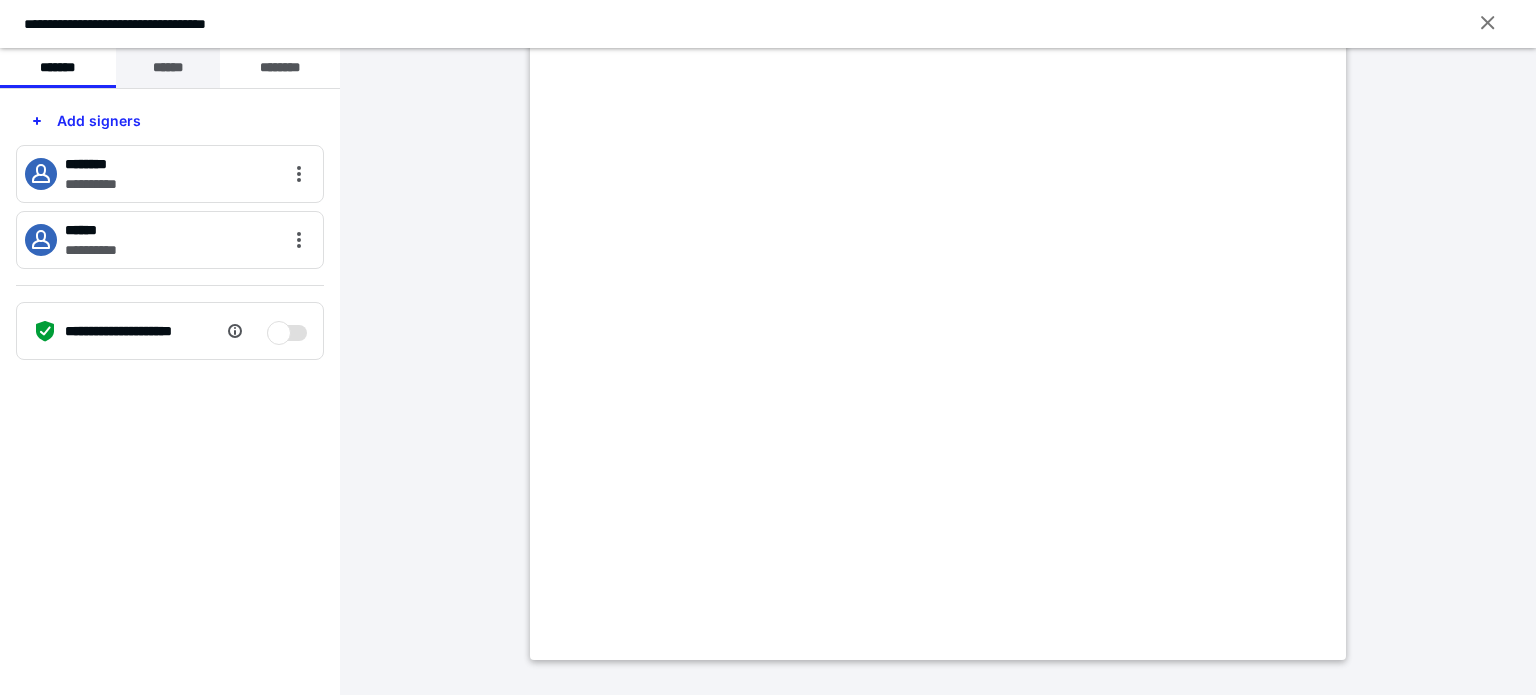 click on "******" at bounding box center [168, 68] 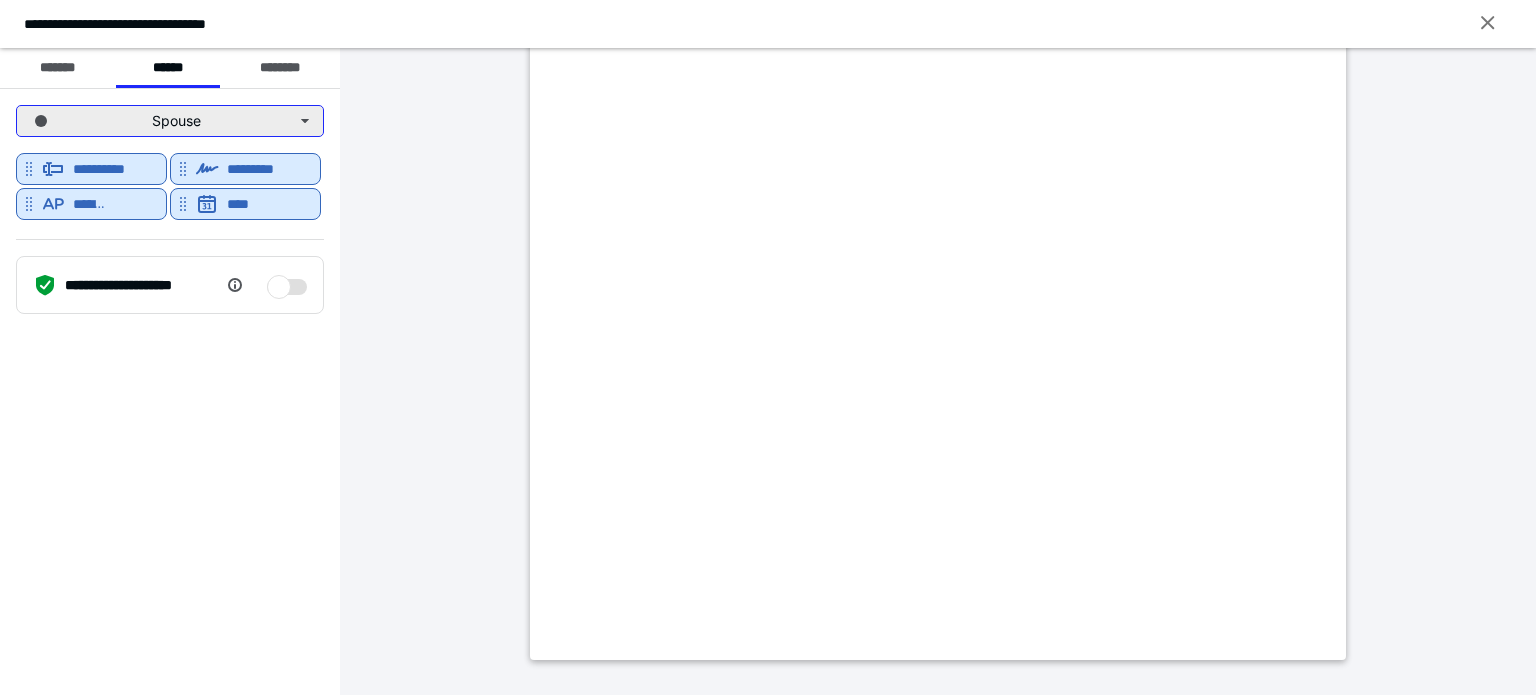 click on "Spouse" at bounding box center (170, 121) 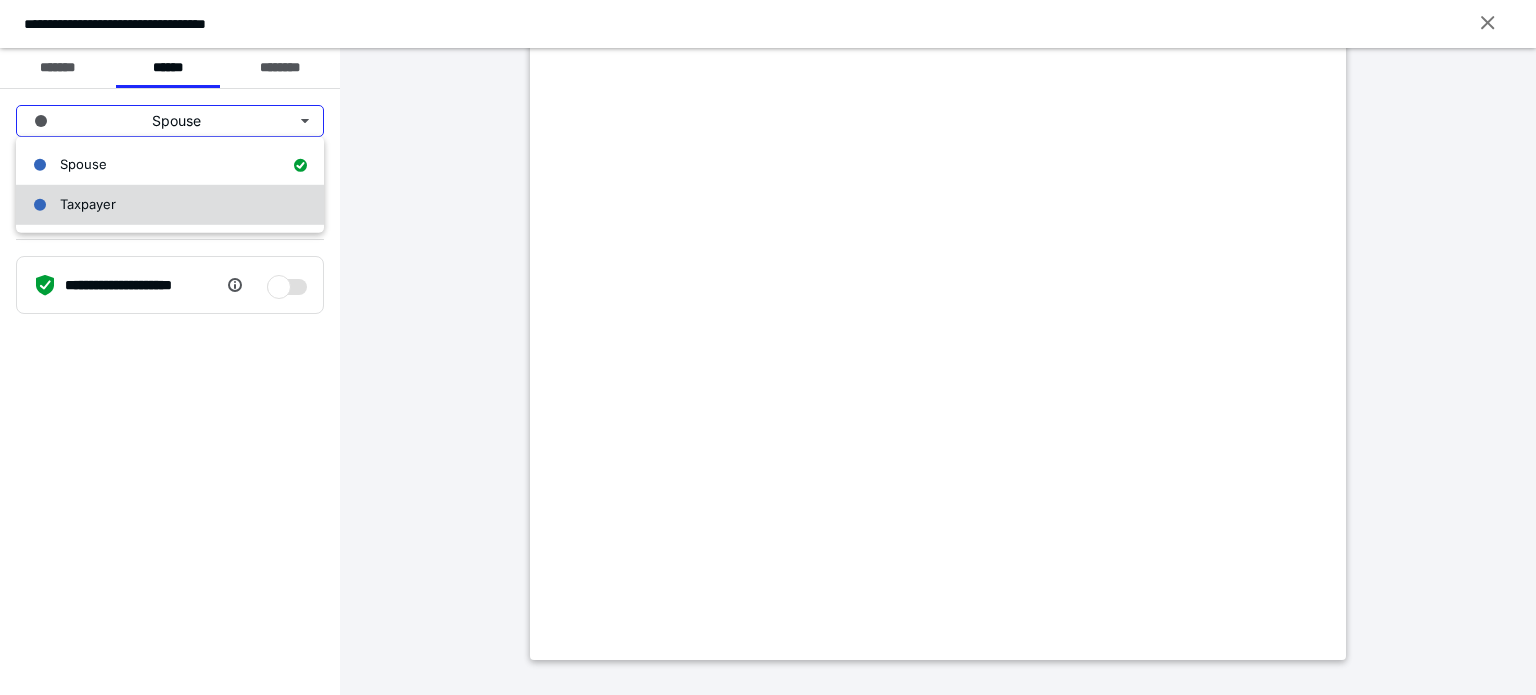 click on "Taxpayer" at bounding box center [88, 204] 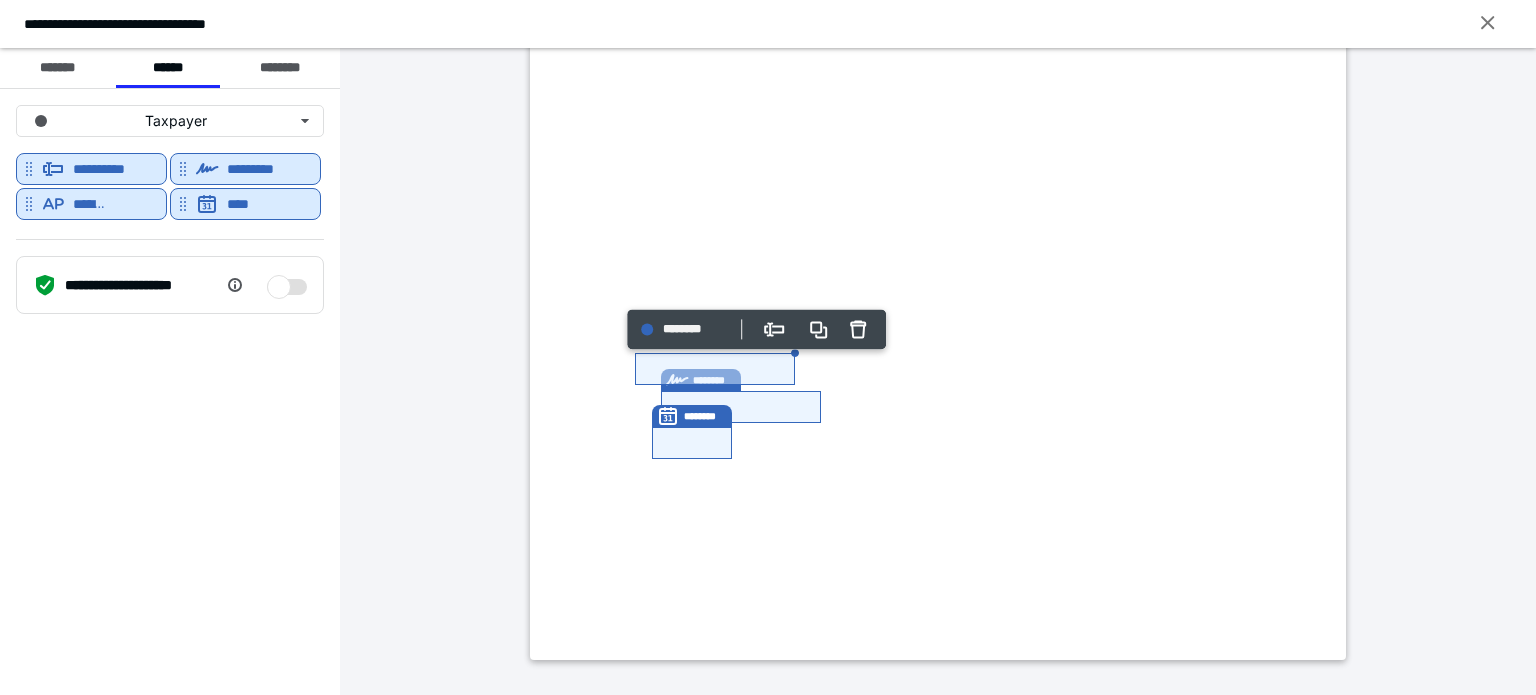 click at bounding box center [538, -388] 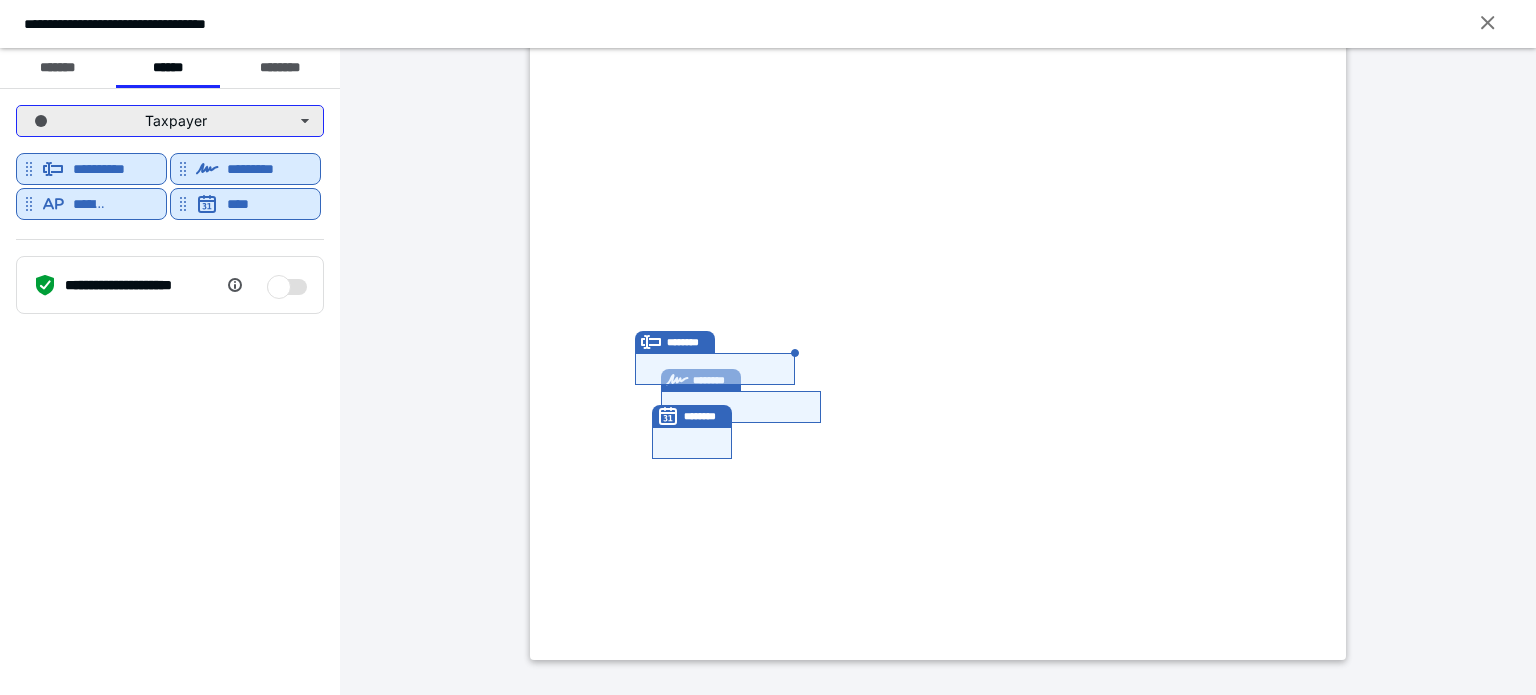 click on "Taxpayer" at bounding box center (170, 121) 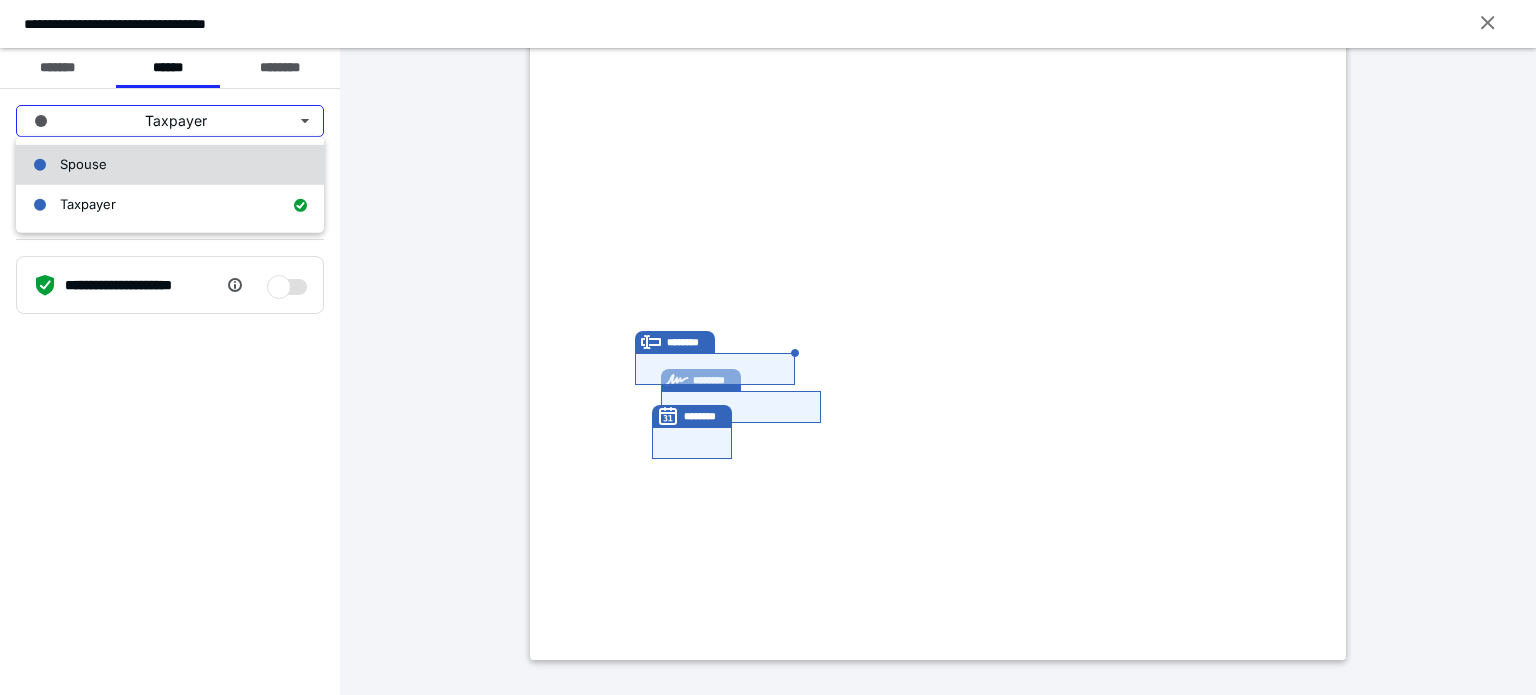 click on "Spouse" at bounding box center (170, 165) 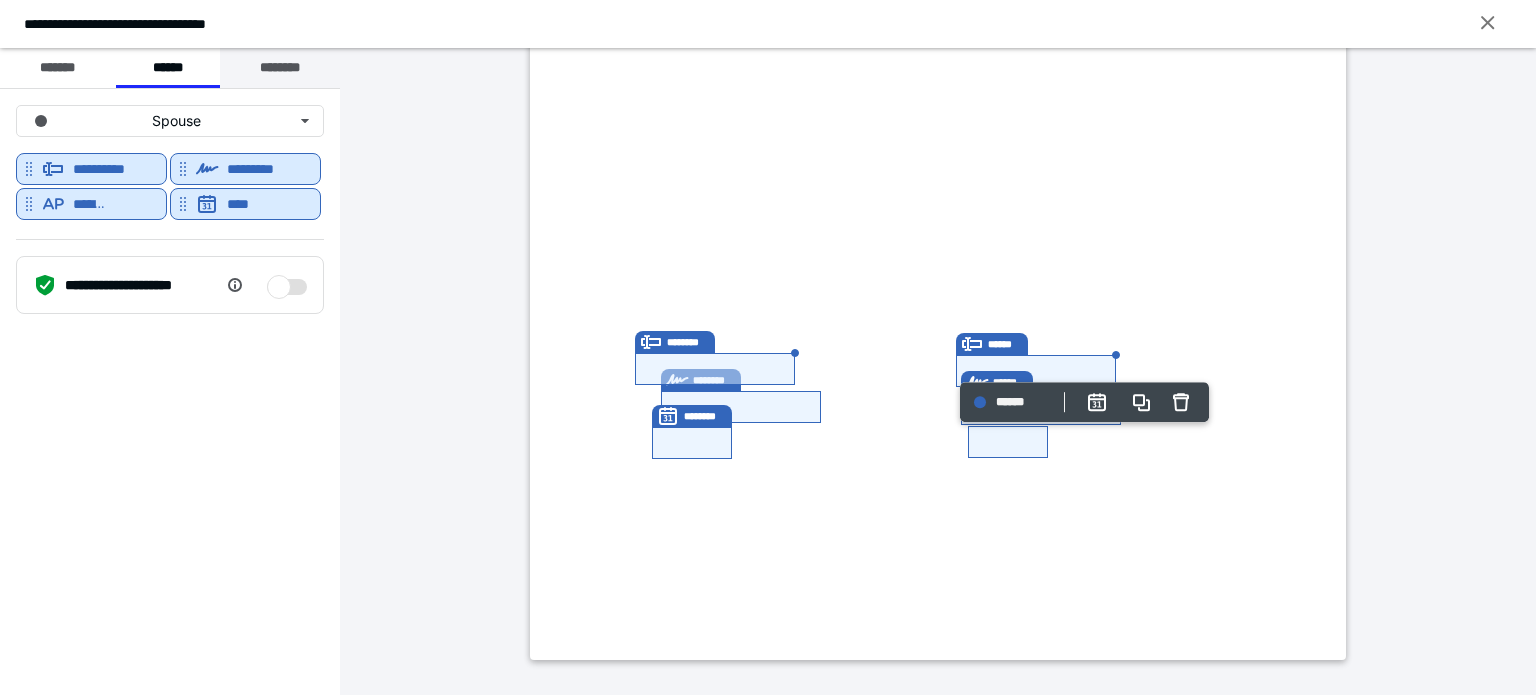 click on "********" at bounding box center [280, 68] 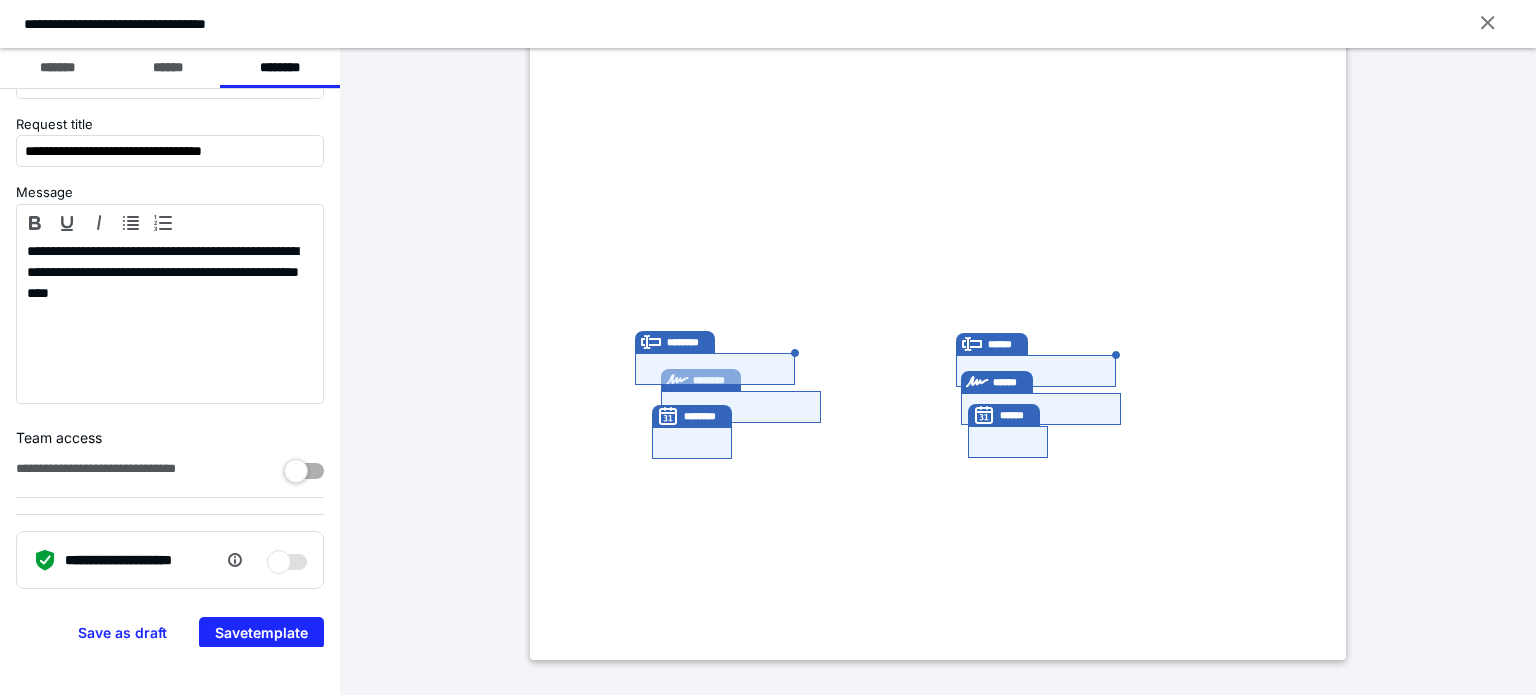 scroll, scrollTop: 0, scrollLeft: 0, axis: both 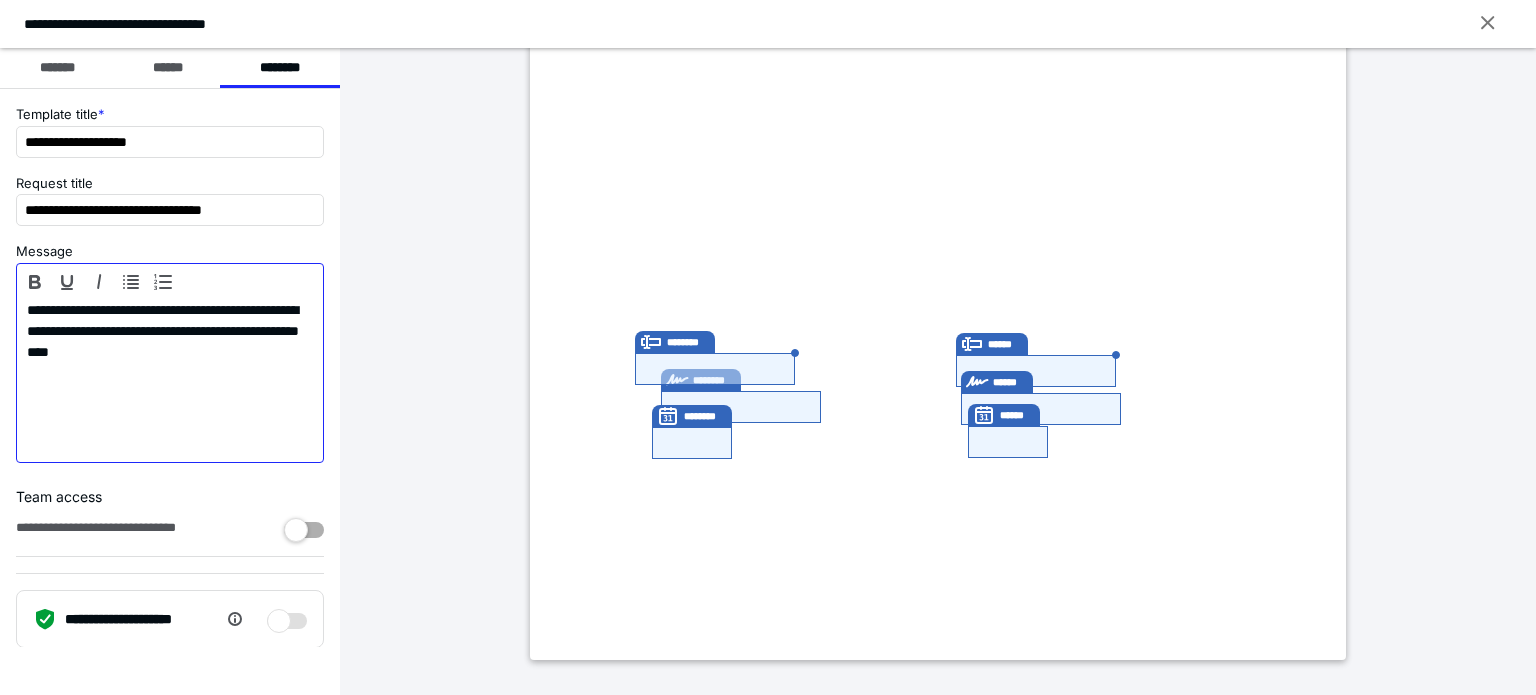 drag, startPoint x: 243, startPoint y: 309, endPoint x: 252, endPoint y: 296, distance: 15.811388 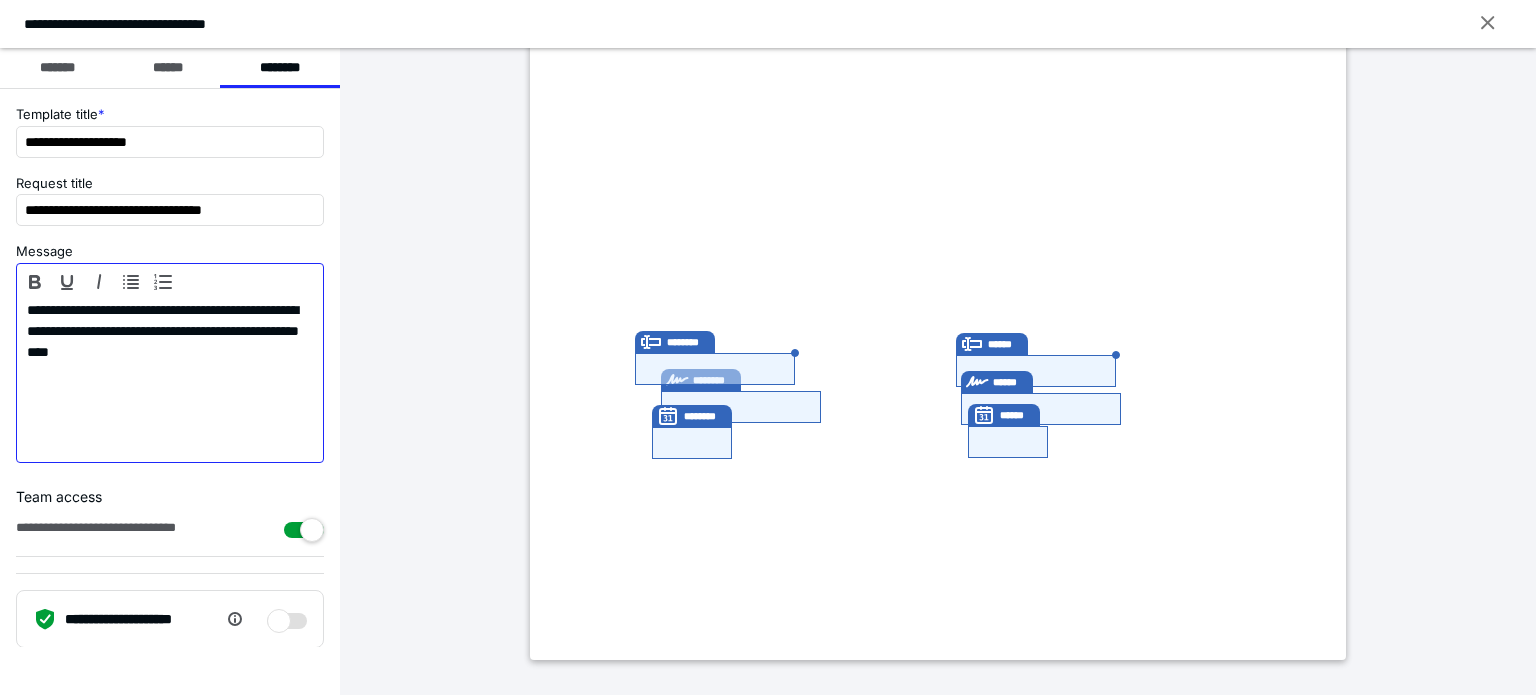 type 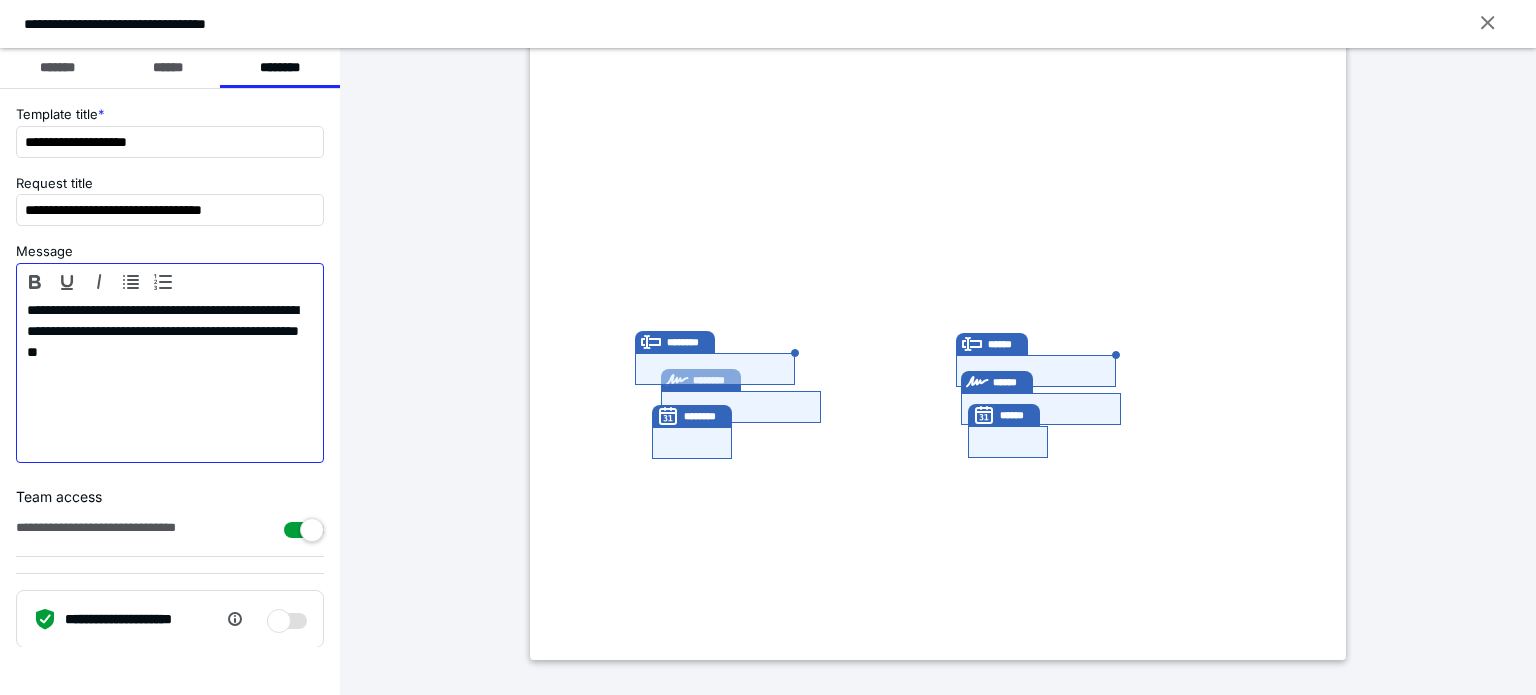 click on "**********" at bounding box center (162, 378) 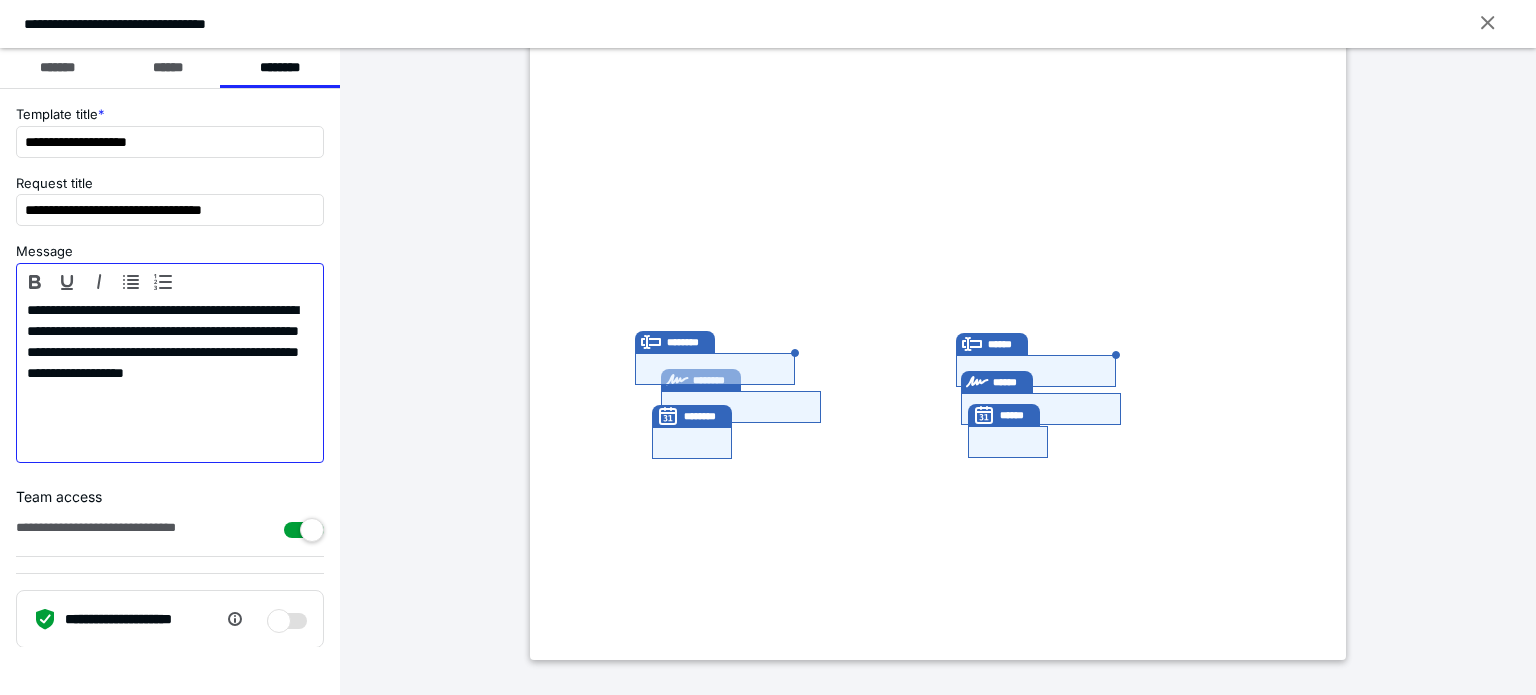 click on "**********" at bounding box center (162, 378) 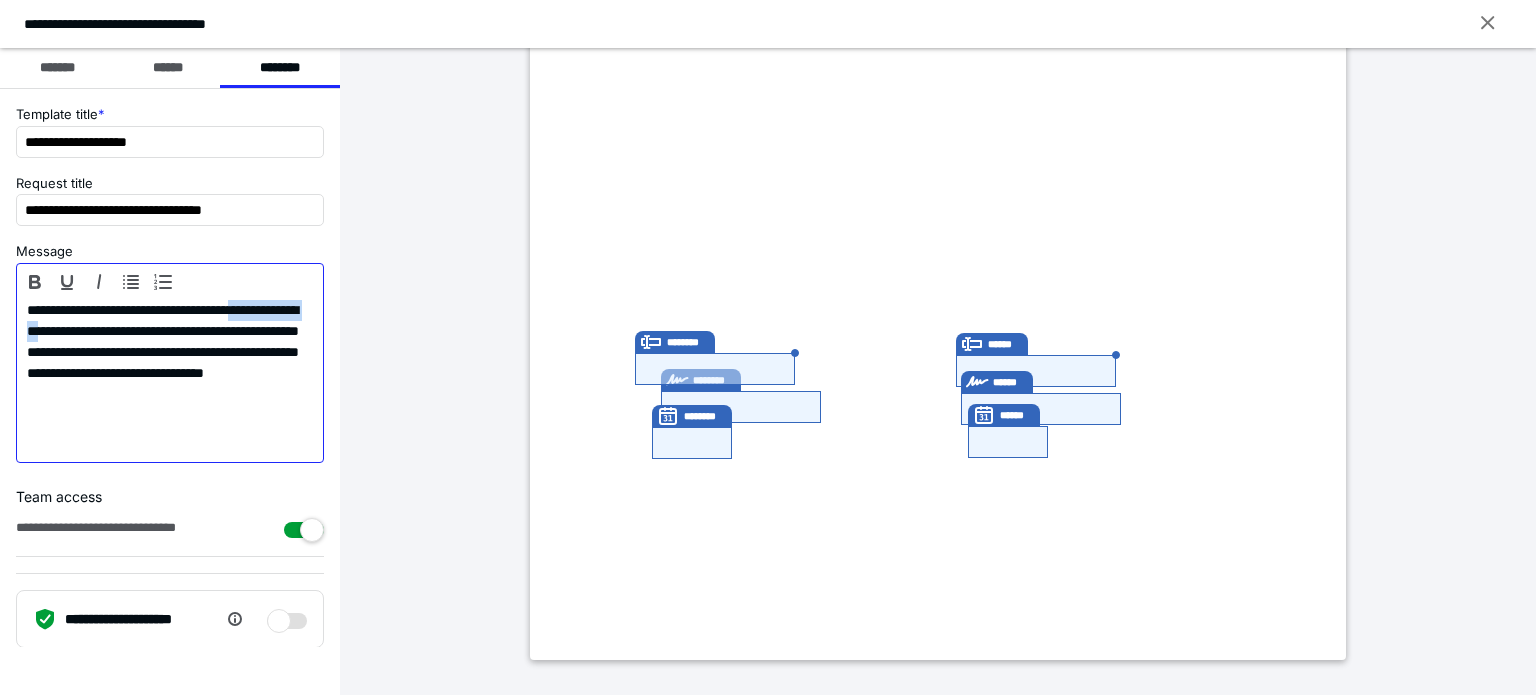 drag, startPoint x: 29, startPoint y: 332, endPoint x: 146, endPoint y: 334, distance: 117.01709 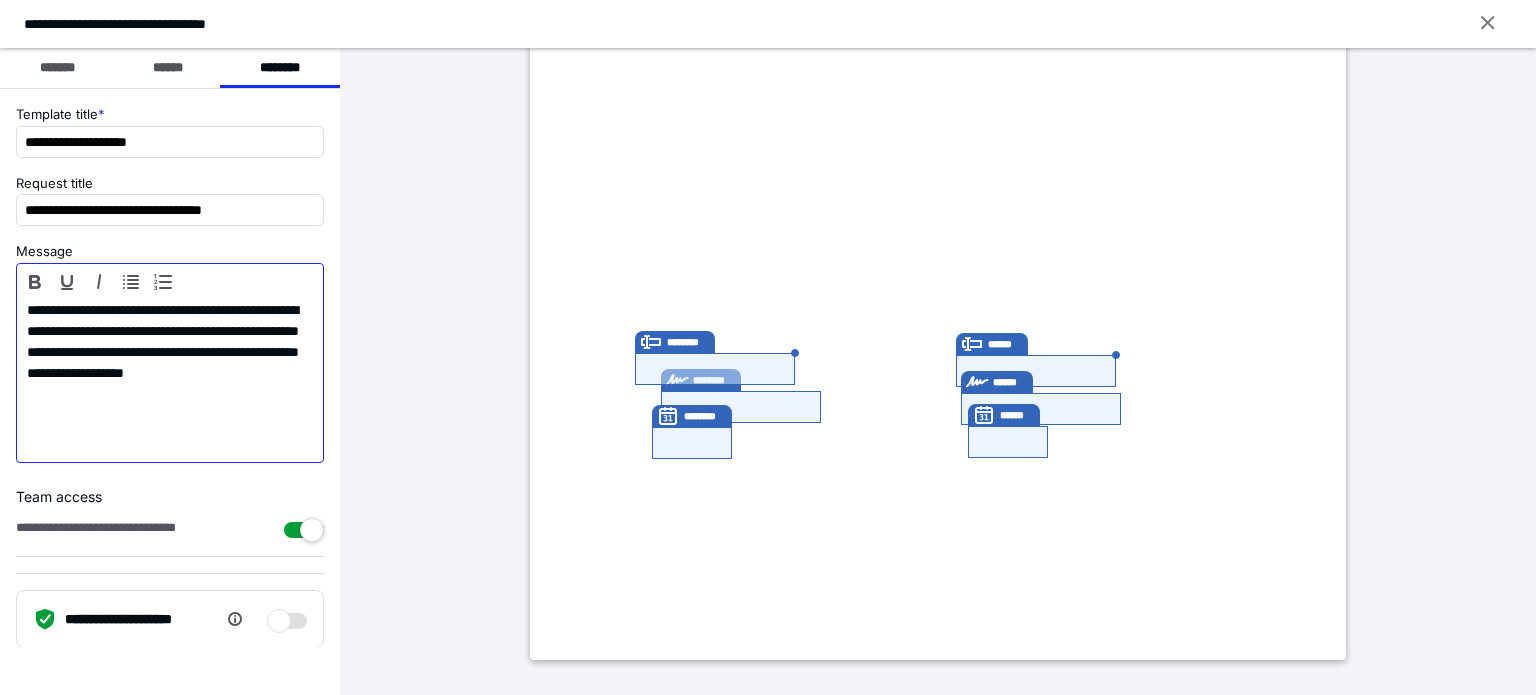 click on "**********" at bounding box center [162, 378] 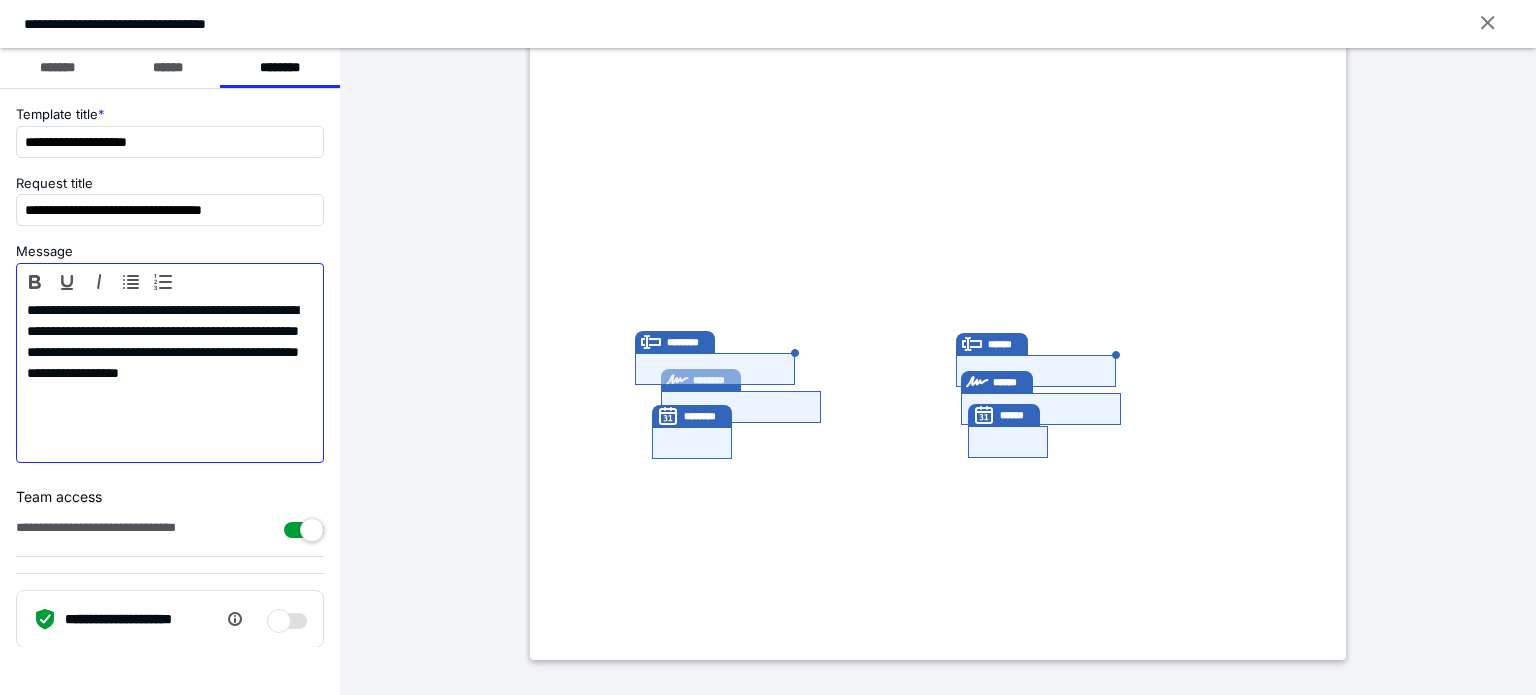 scroll, scrollTop: 59, scrollLeft: 0, axis: vertical 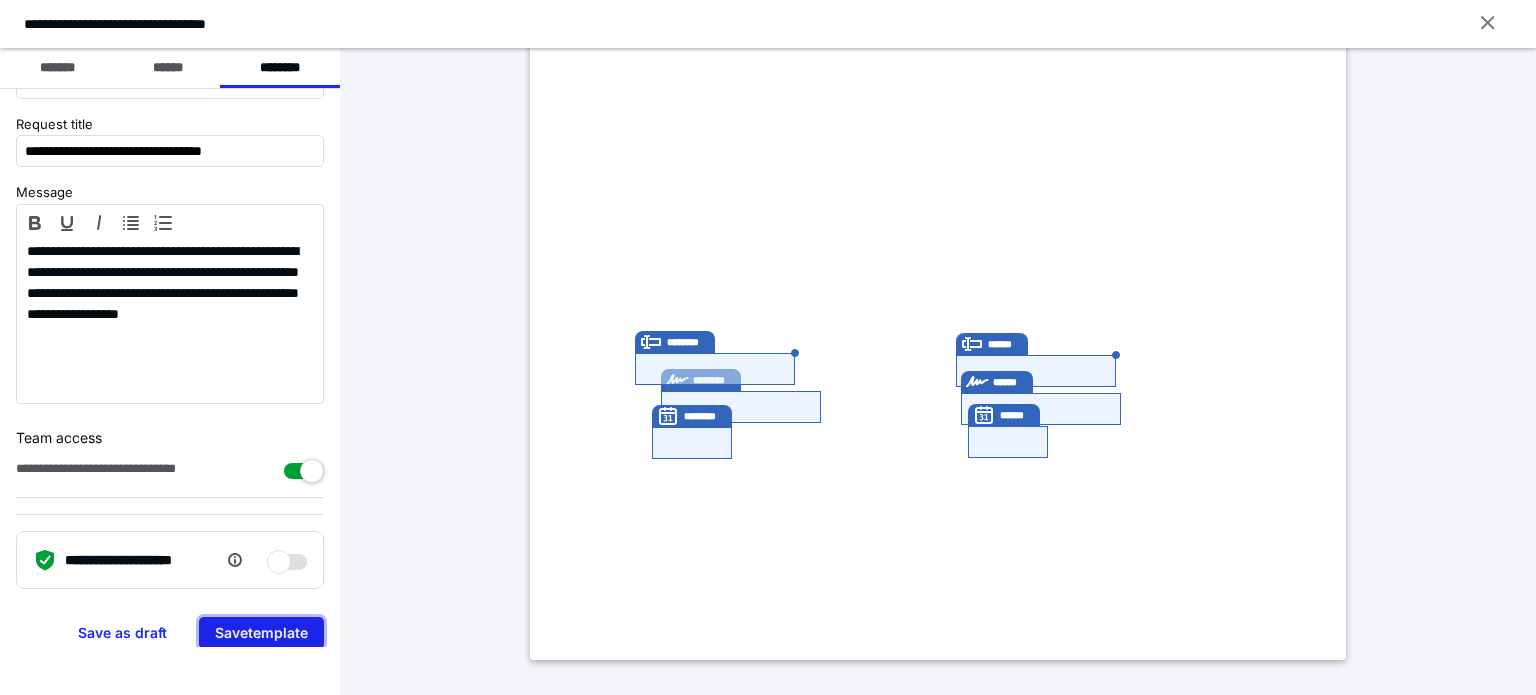 click on "Save  template" at bounding box center (261, 633) 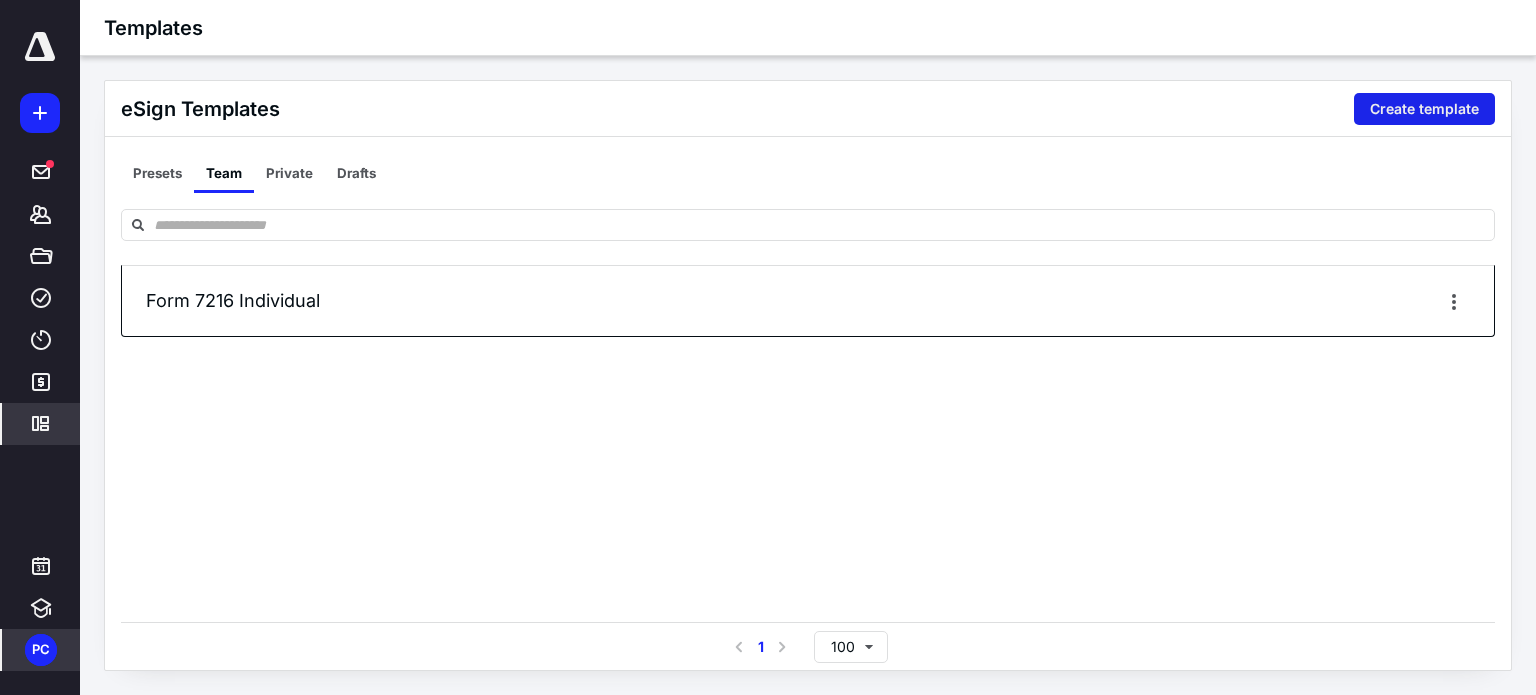 click on "Create template" at bounding box center (1424, 109) 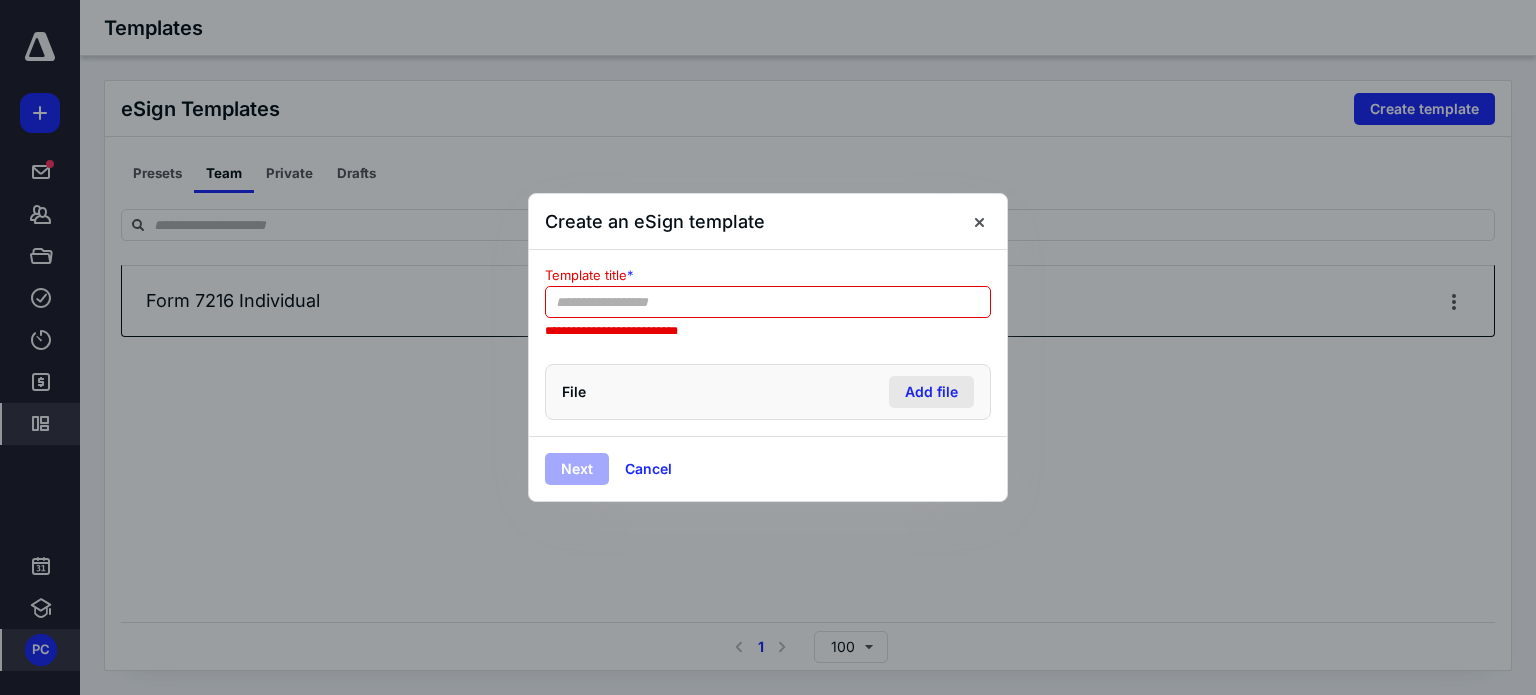 click on "Add file" at bounding box center (931, 392) 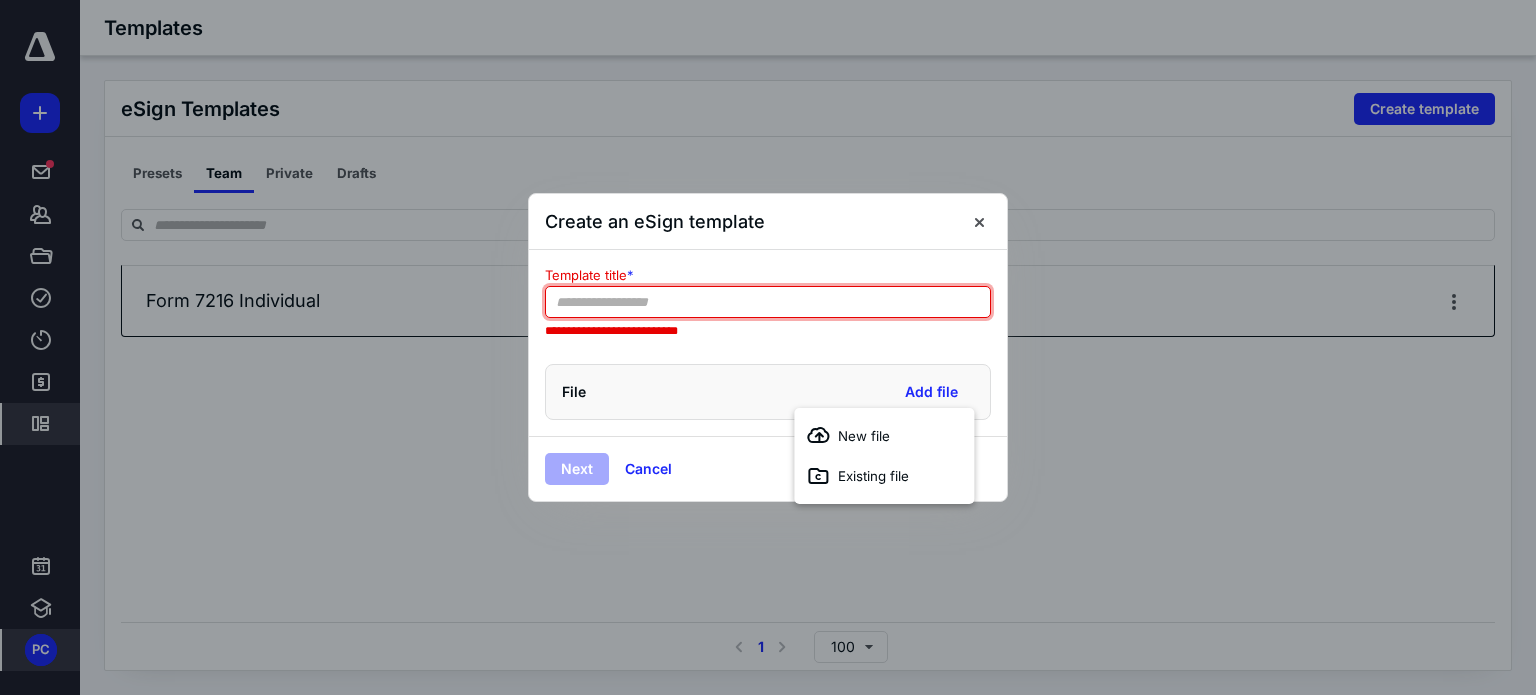 click at bounding box center [768, 302] 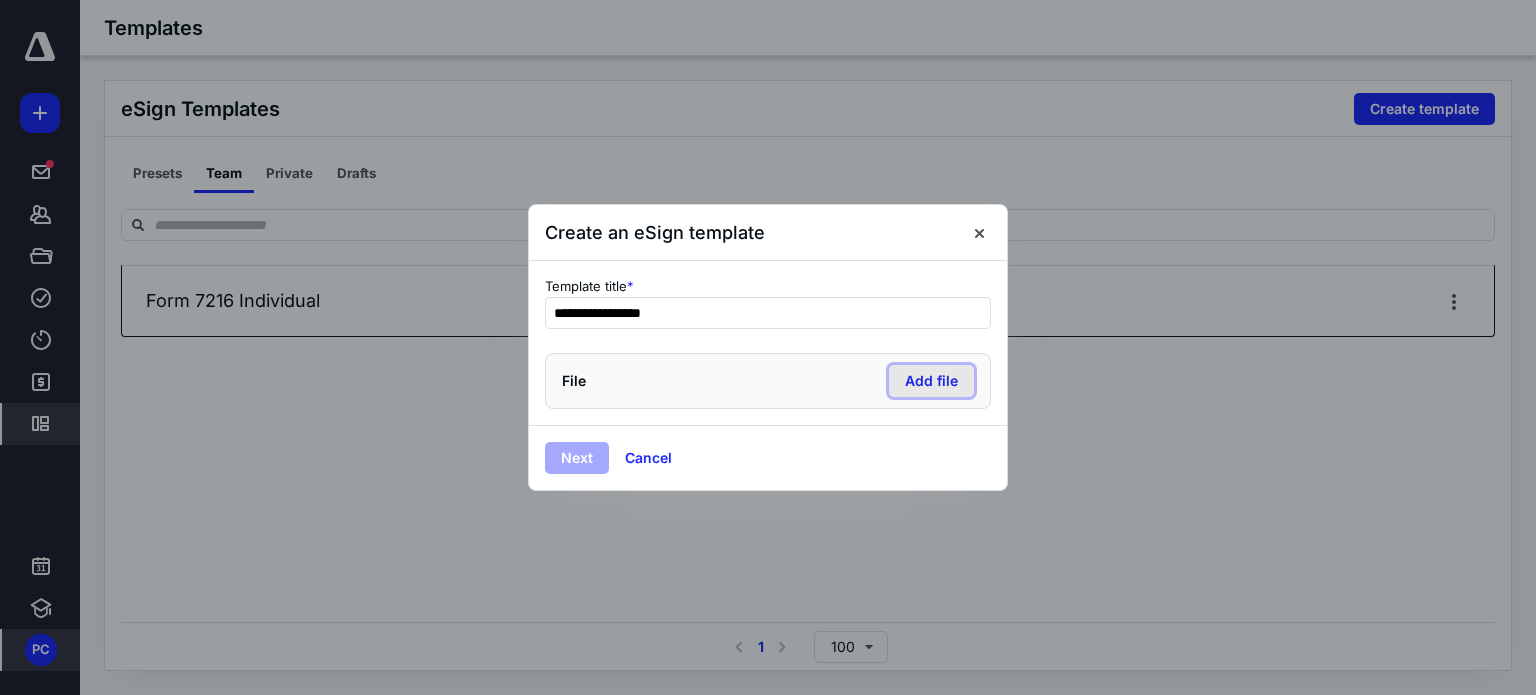 click on "Add file" at bounding box center (931, 381) 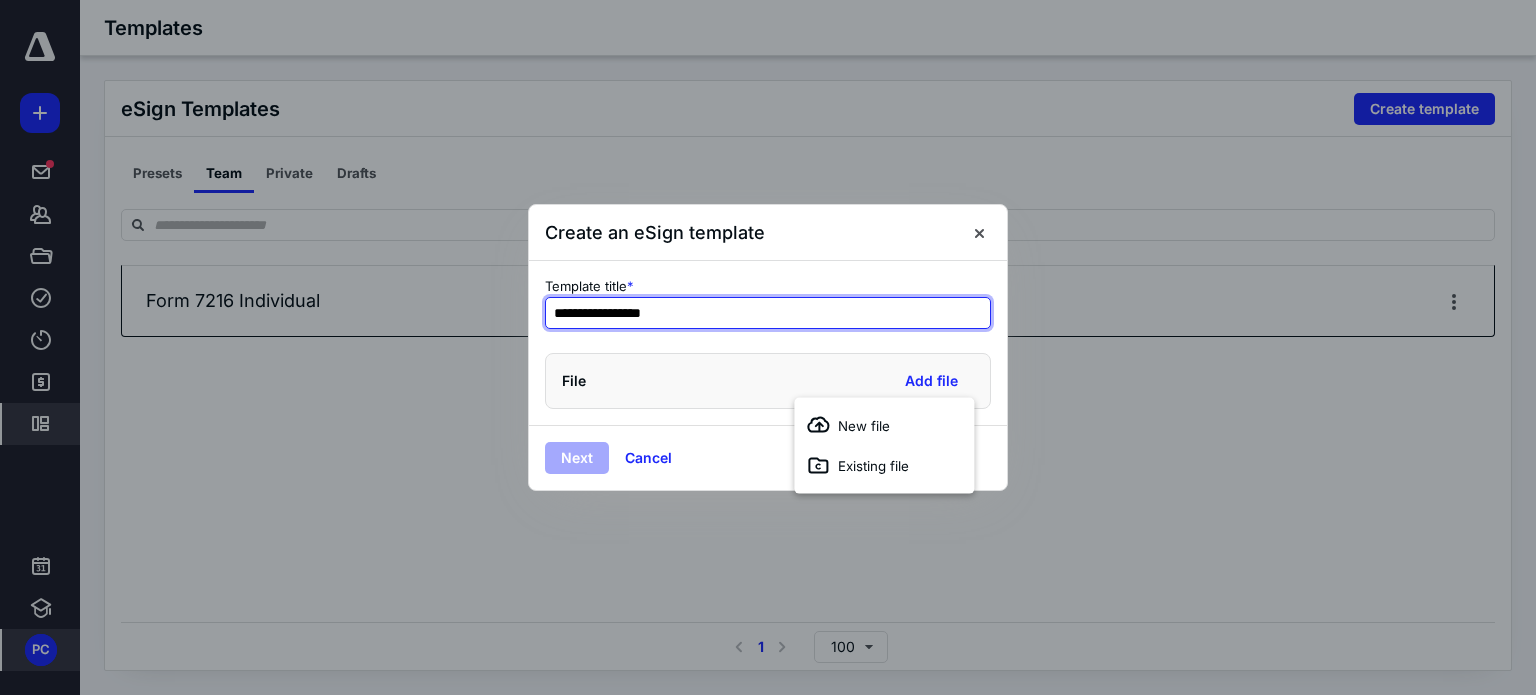 drag, startPoint x: 764, startPoint y: 315, endPoint x: 753, endPoint y: 311, distance: 11.7046995 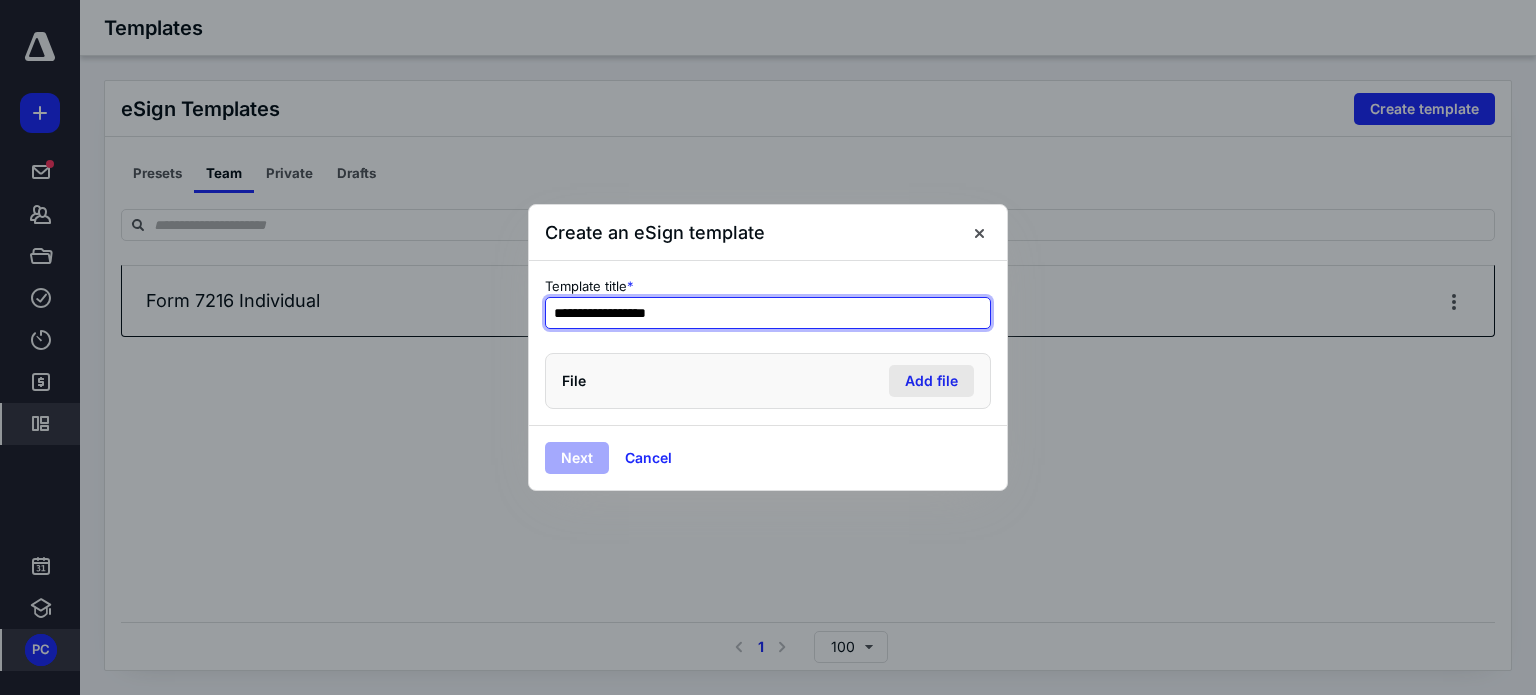 type on "**********" 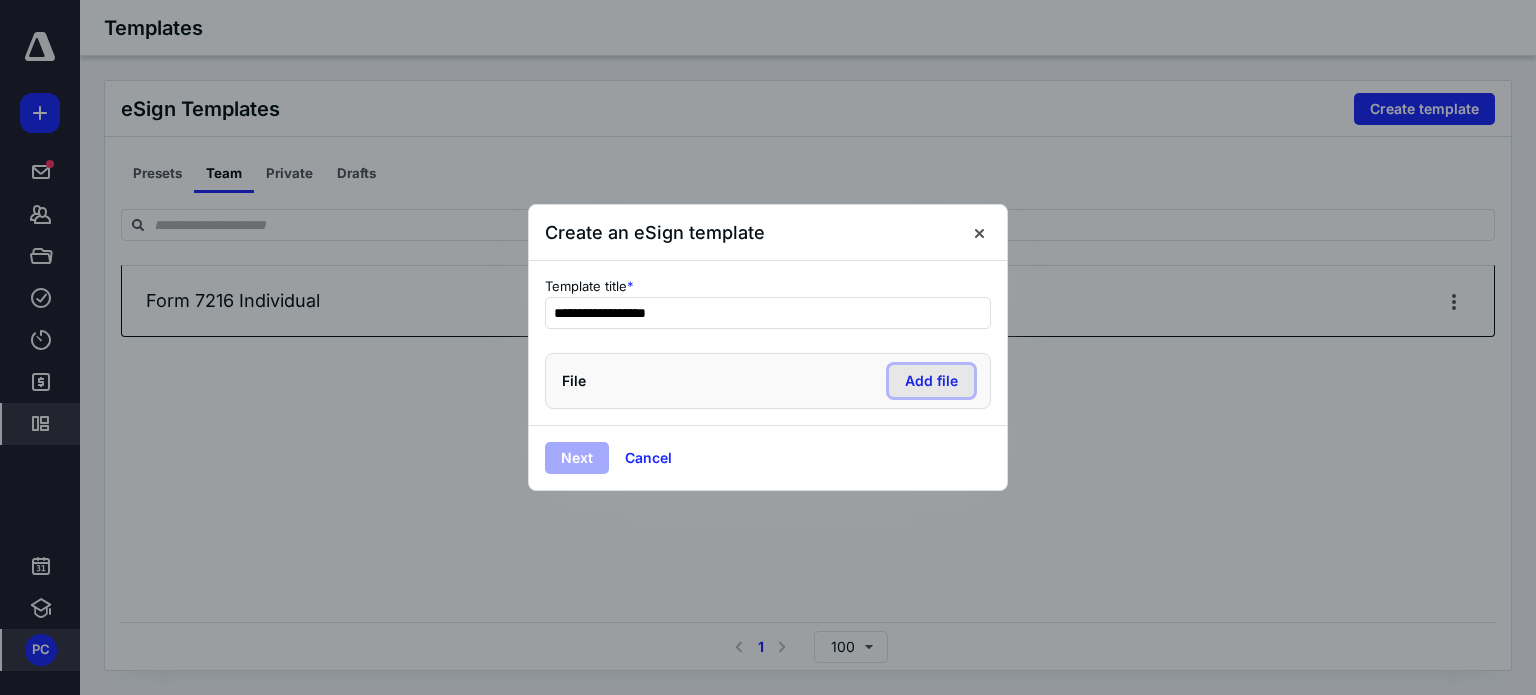 click on "Add file" at bounding box center (931, 381) 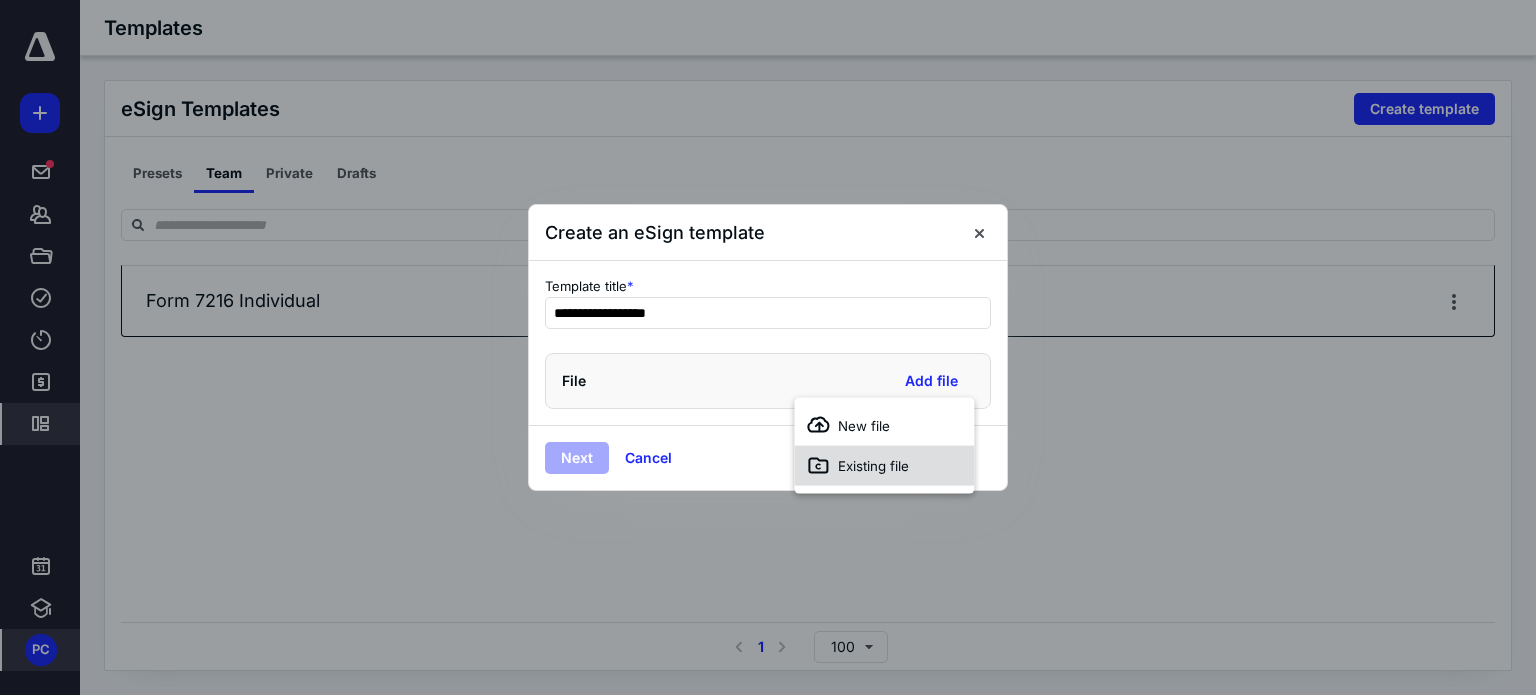click on "Existing file" at bounding box center (884, 466) 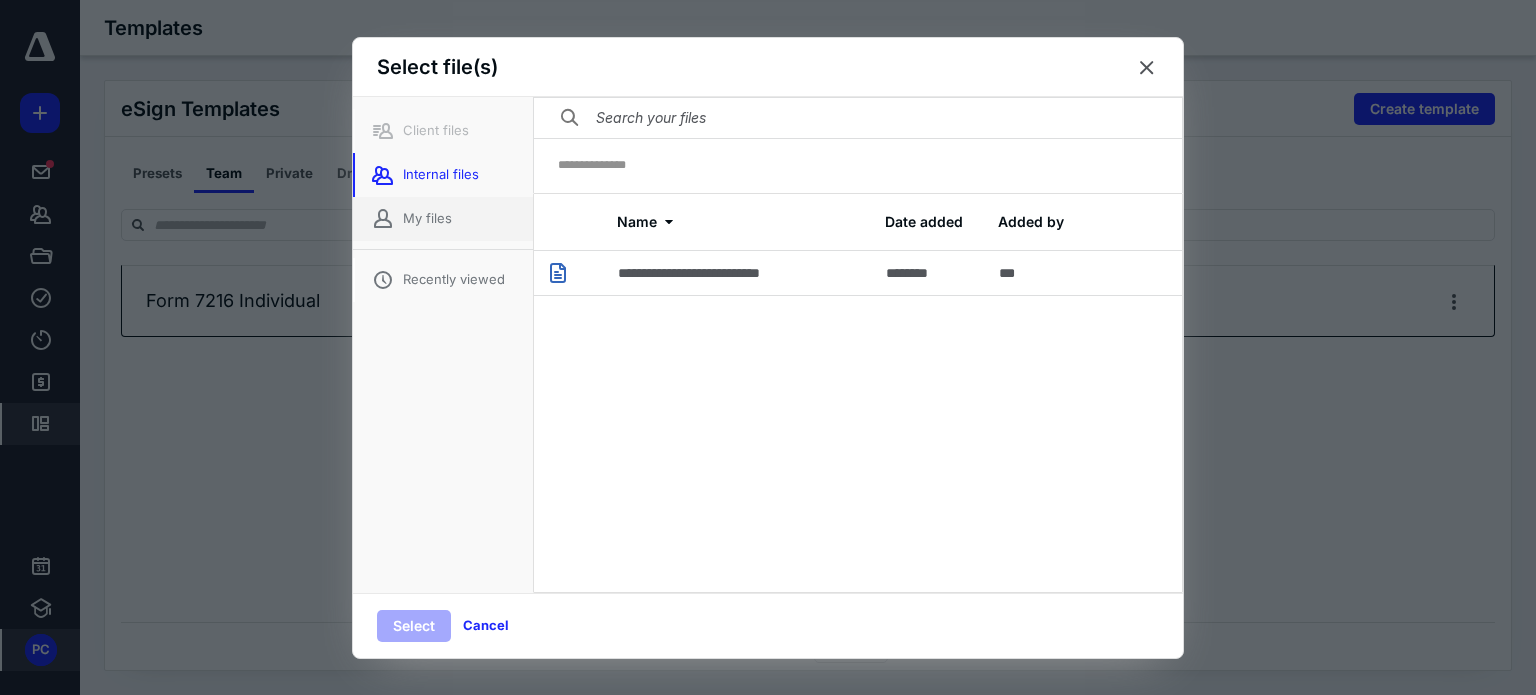 click on "My files" at bounding box center [443, 219] 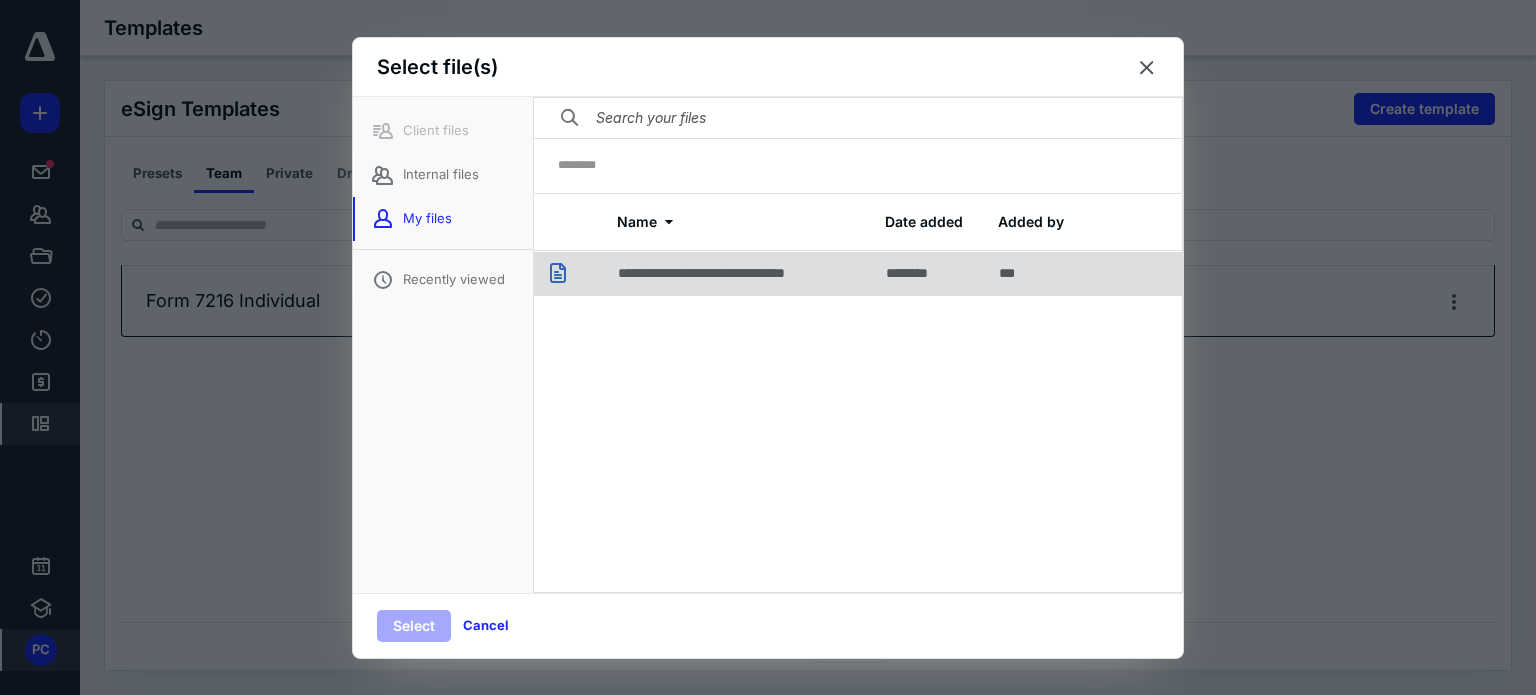 click on "**********" at bounding box center (737, 273) 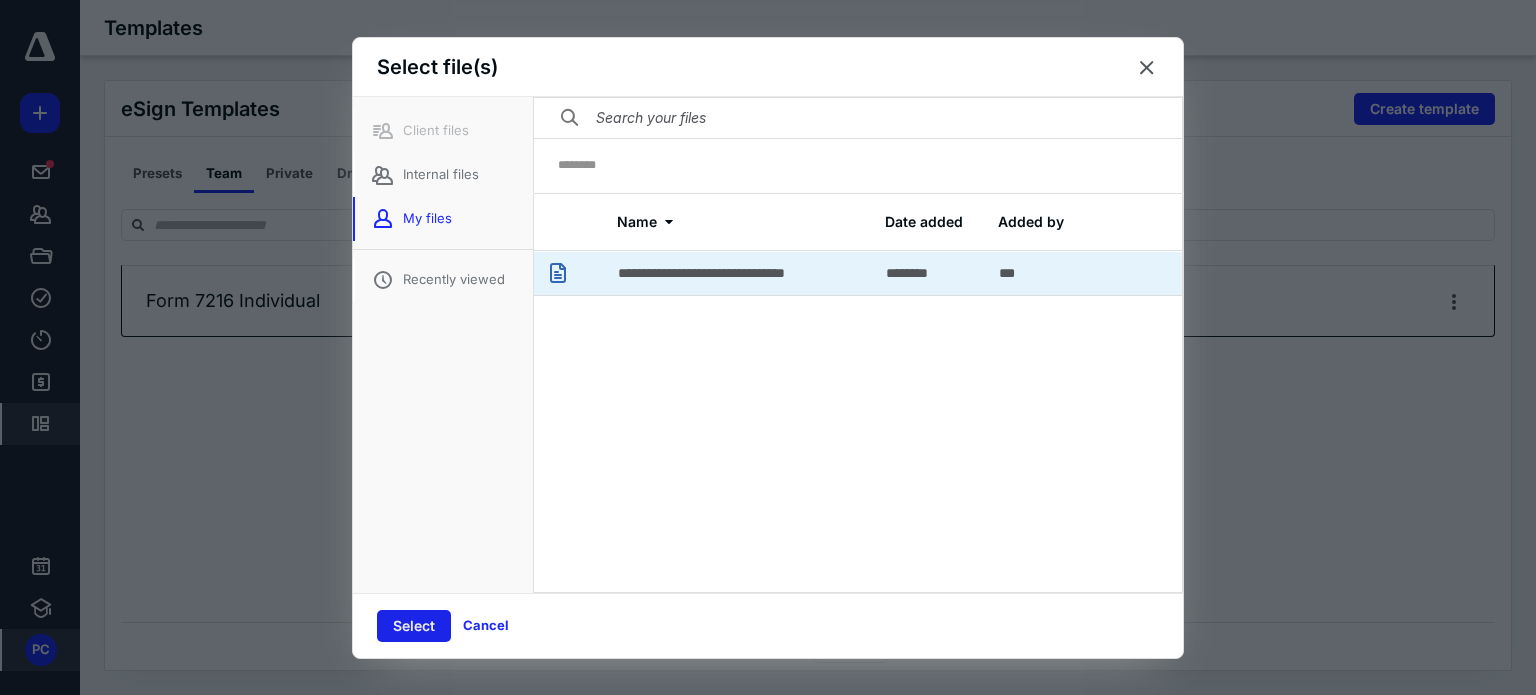 click on "Select" at bounding box center [414, 626] 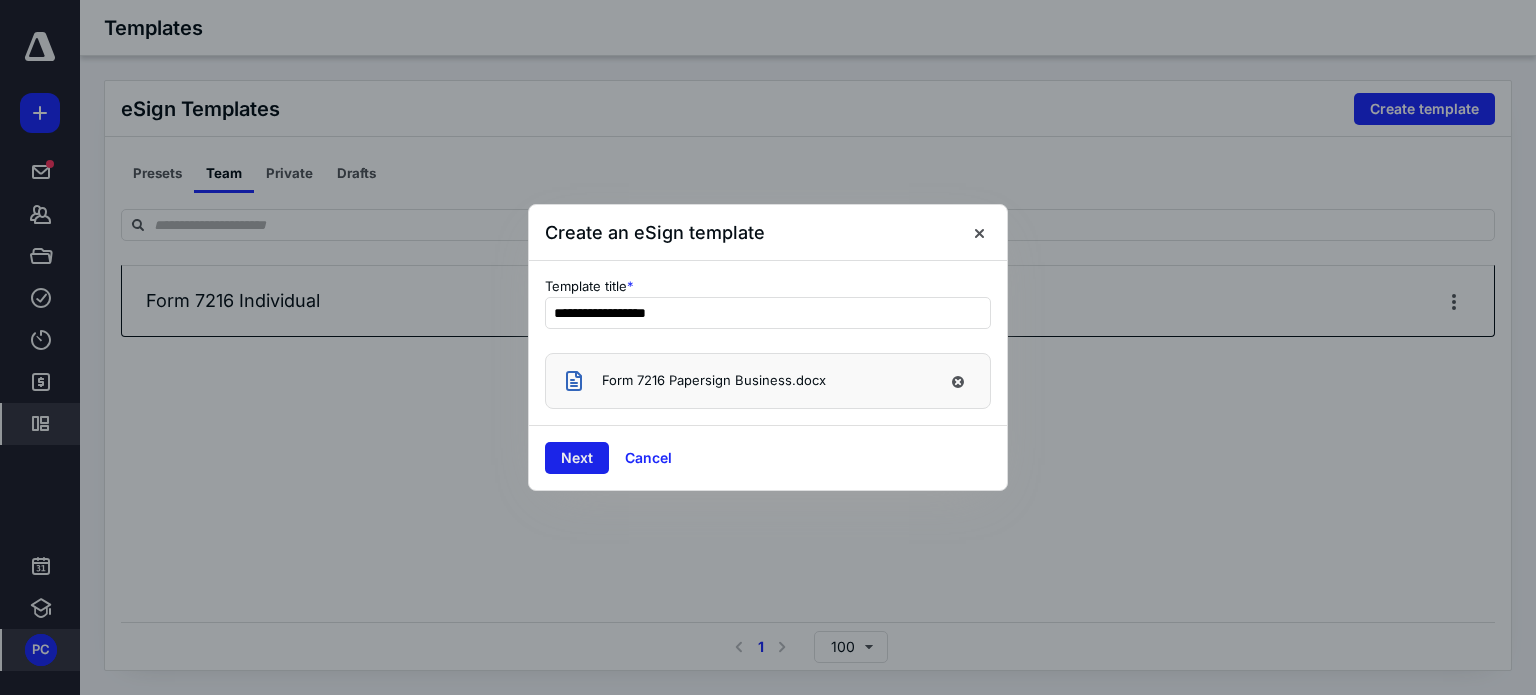 click on "Next" at bounding box center (577, 458) 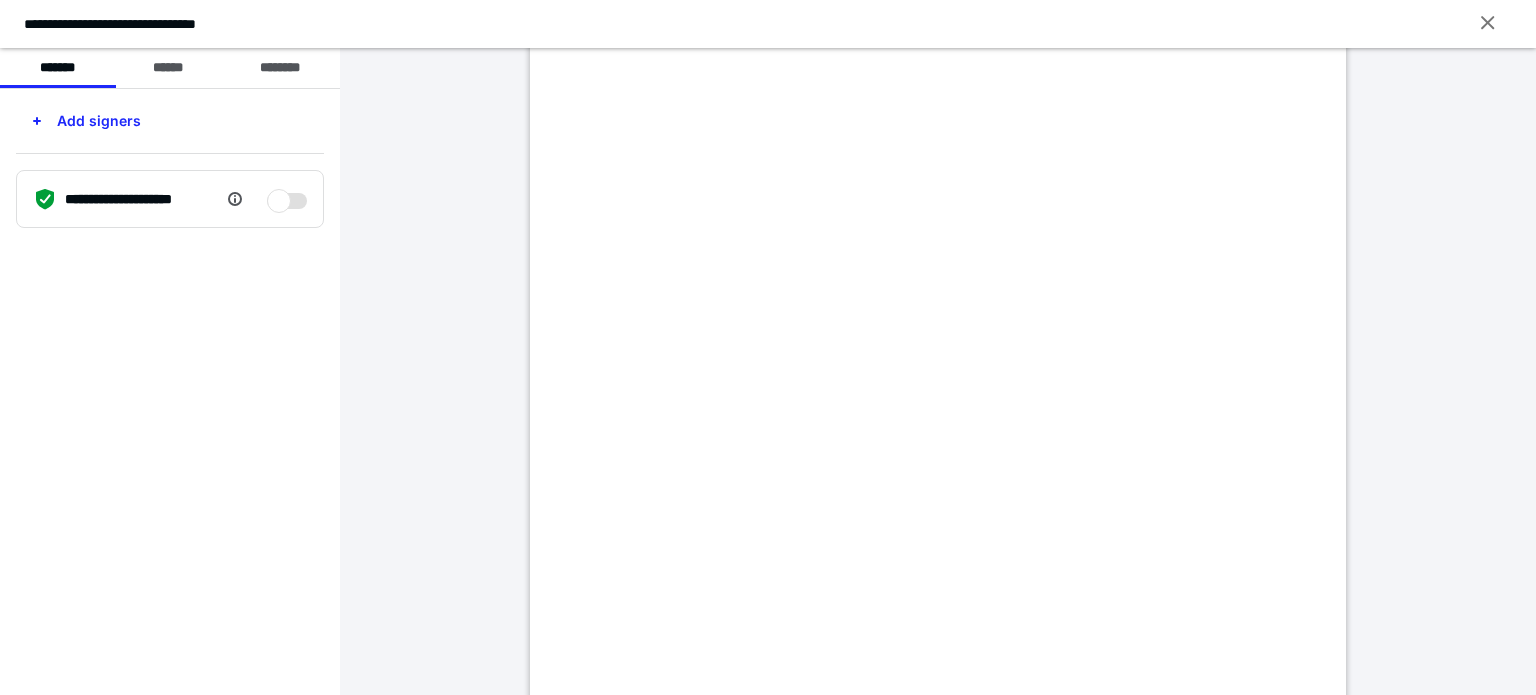 scroll, scrollTop: 700, scrollLeft: 0, axis: vertical 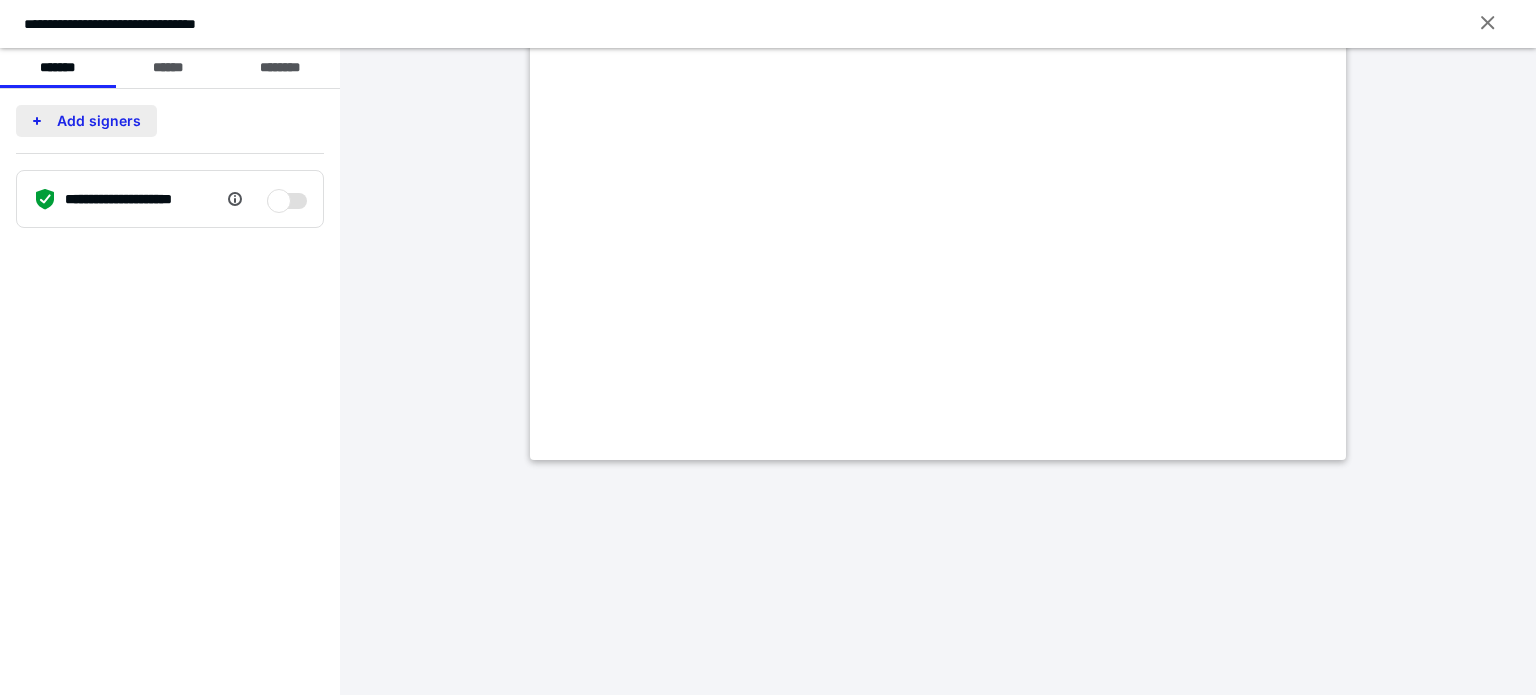 click on "Add signers" at bounding box center [86, 121] 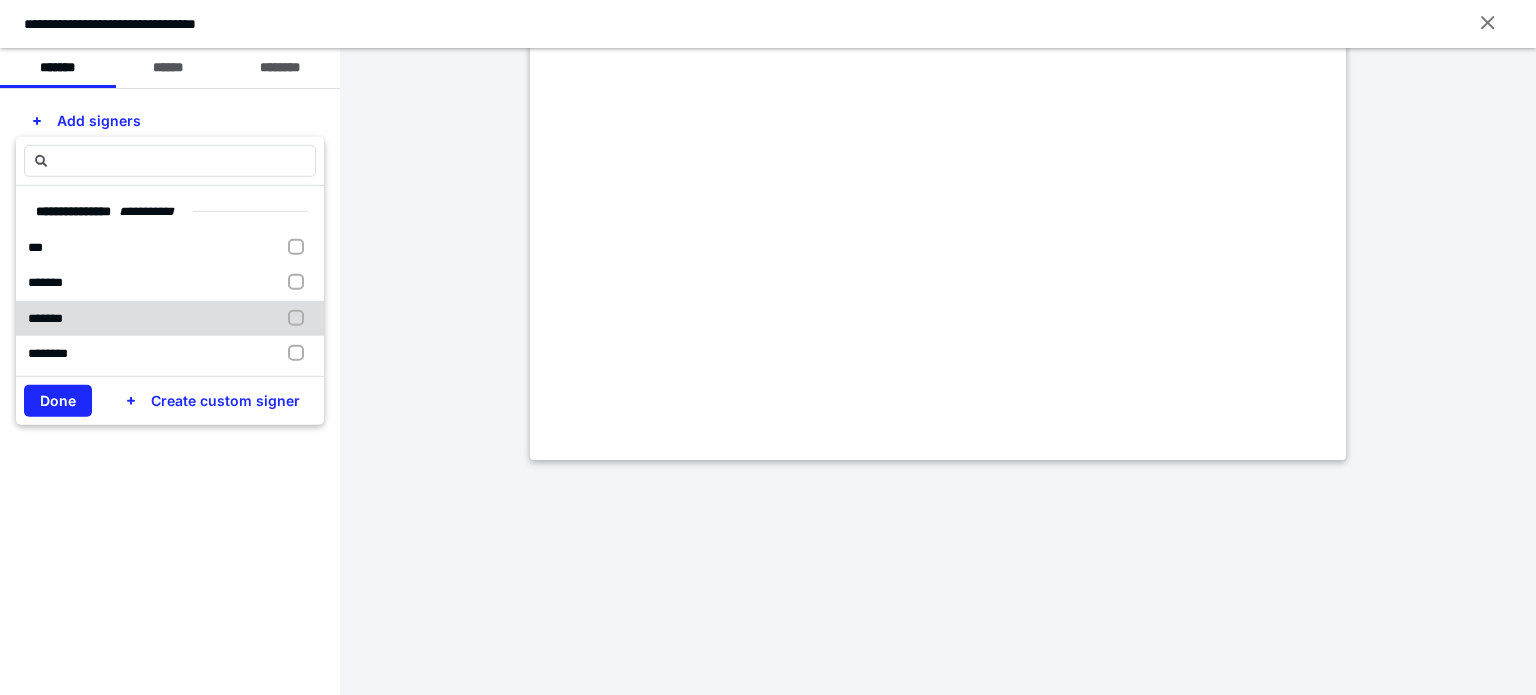 scroll, scrollTop: 76, scrollLeft: 0, axis: vertical 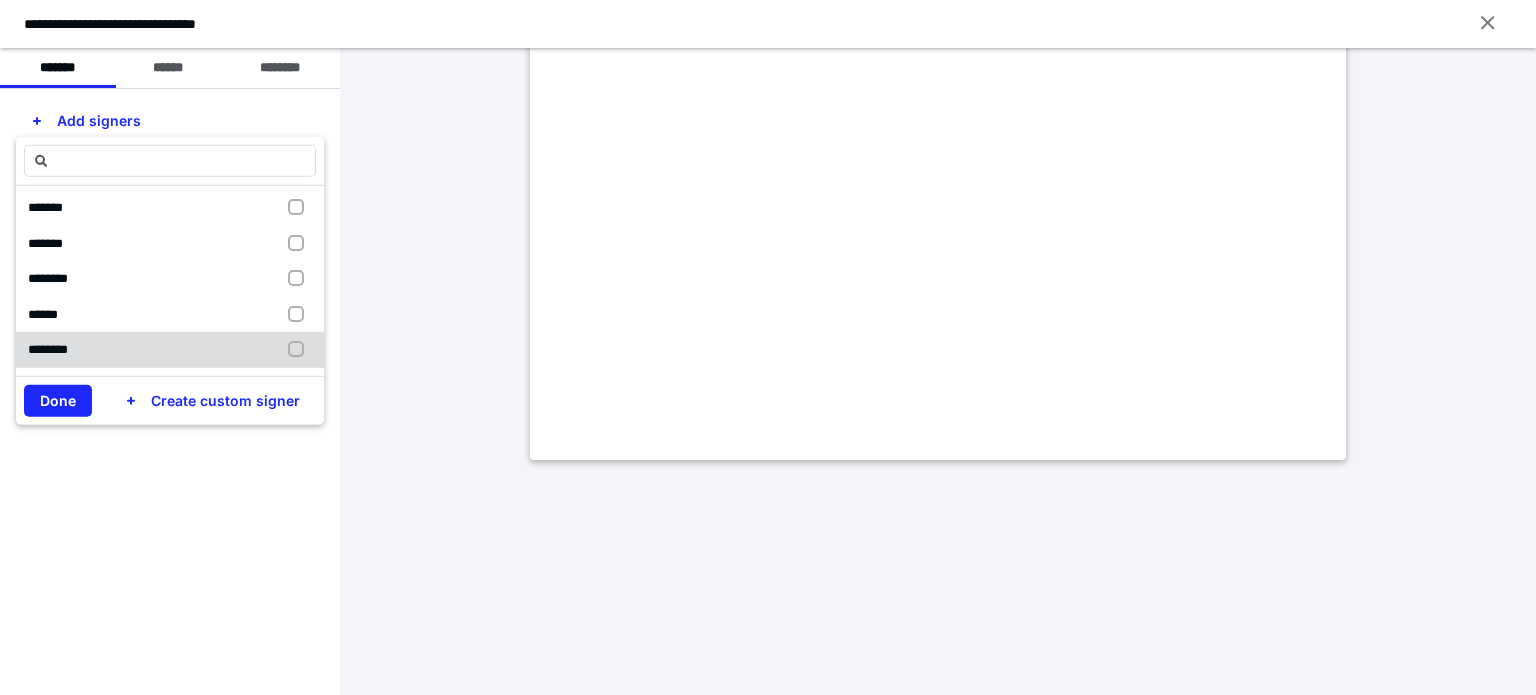 click at bounding box center (300, 350) 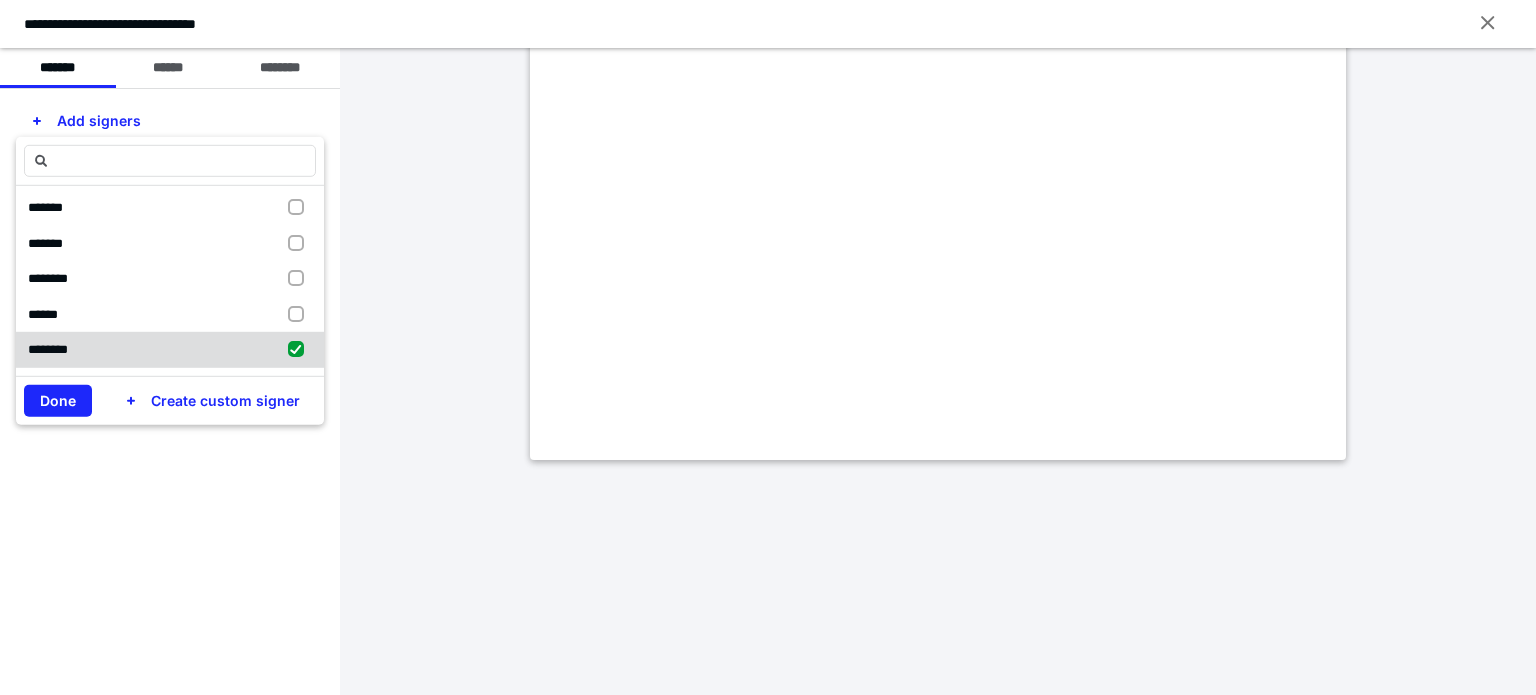 checkbox on "true" 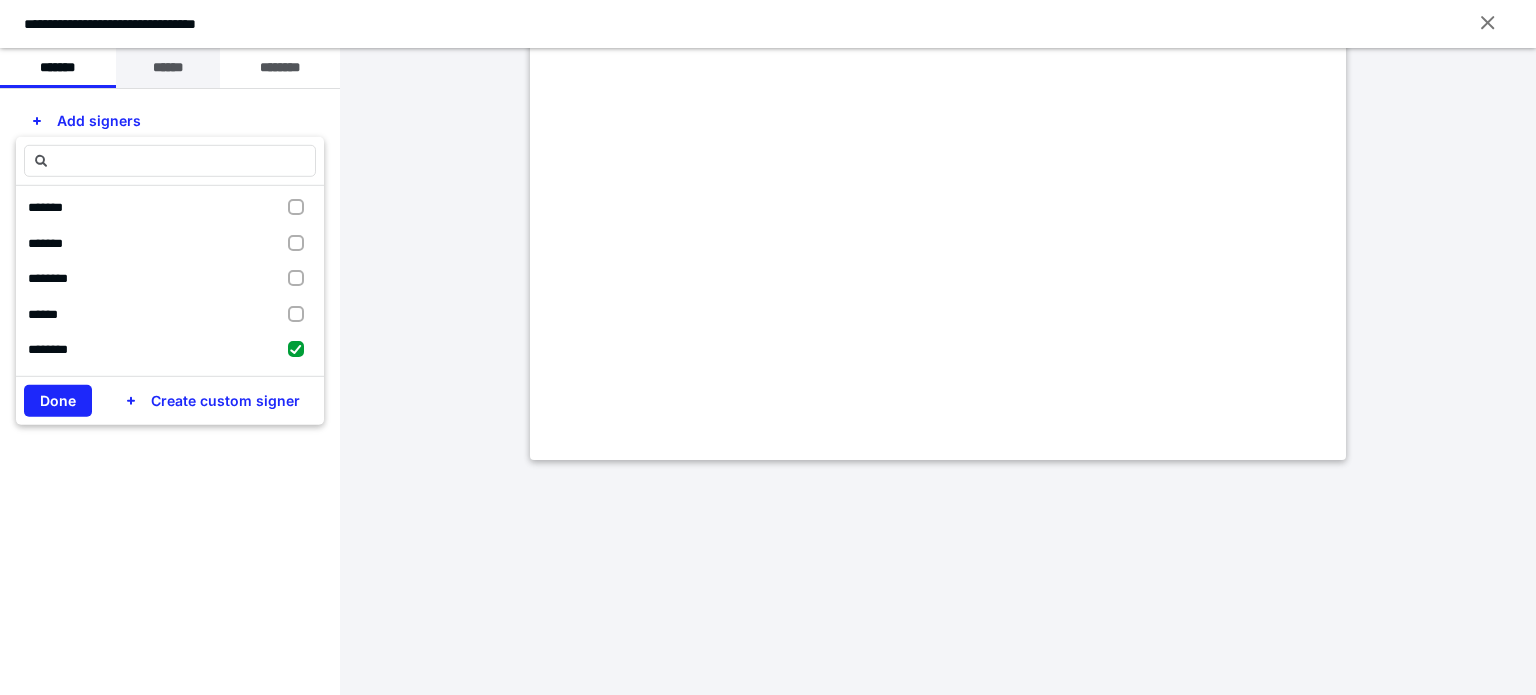 click on "******" at bounding box center [168, 68] 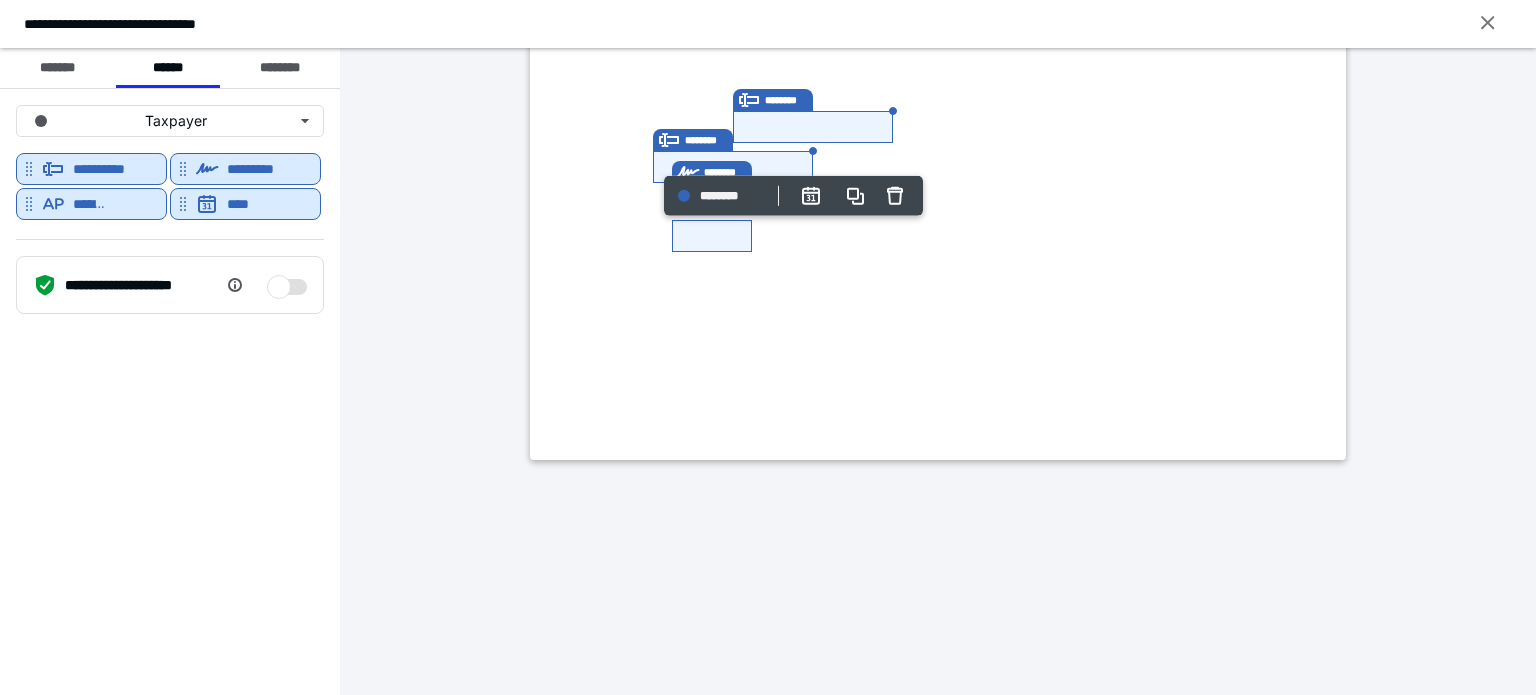 click at bounding box center [538, -588] 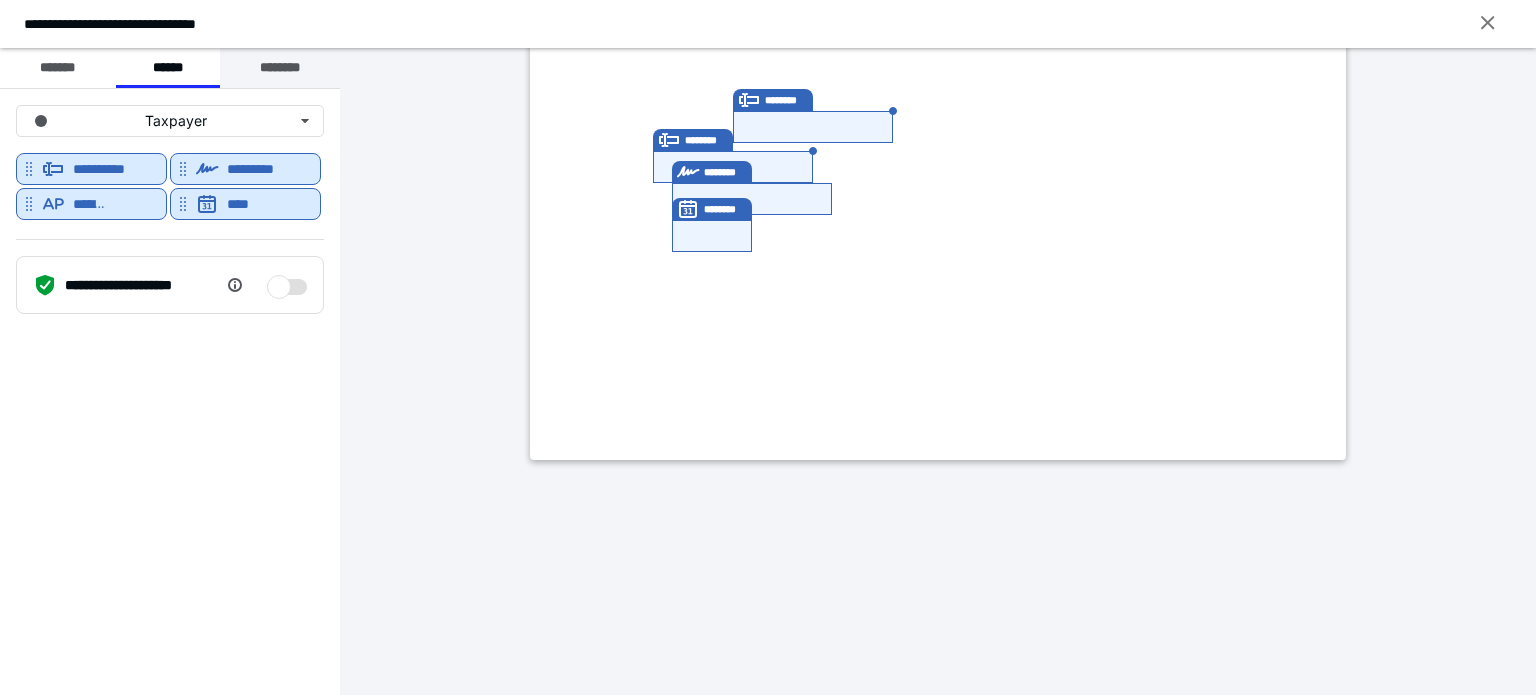 click on "********" at bounding box center (280, 68) 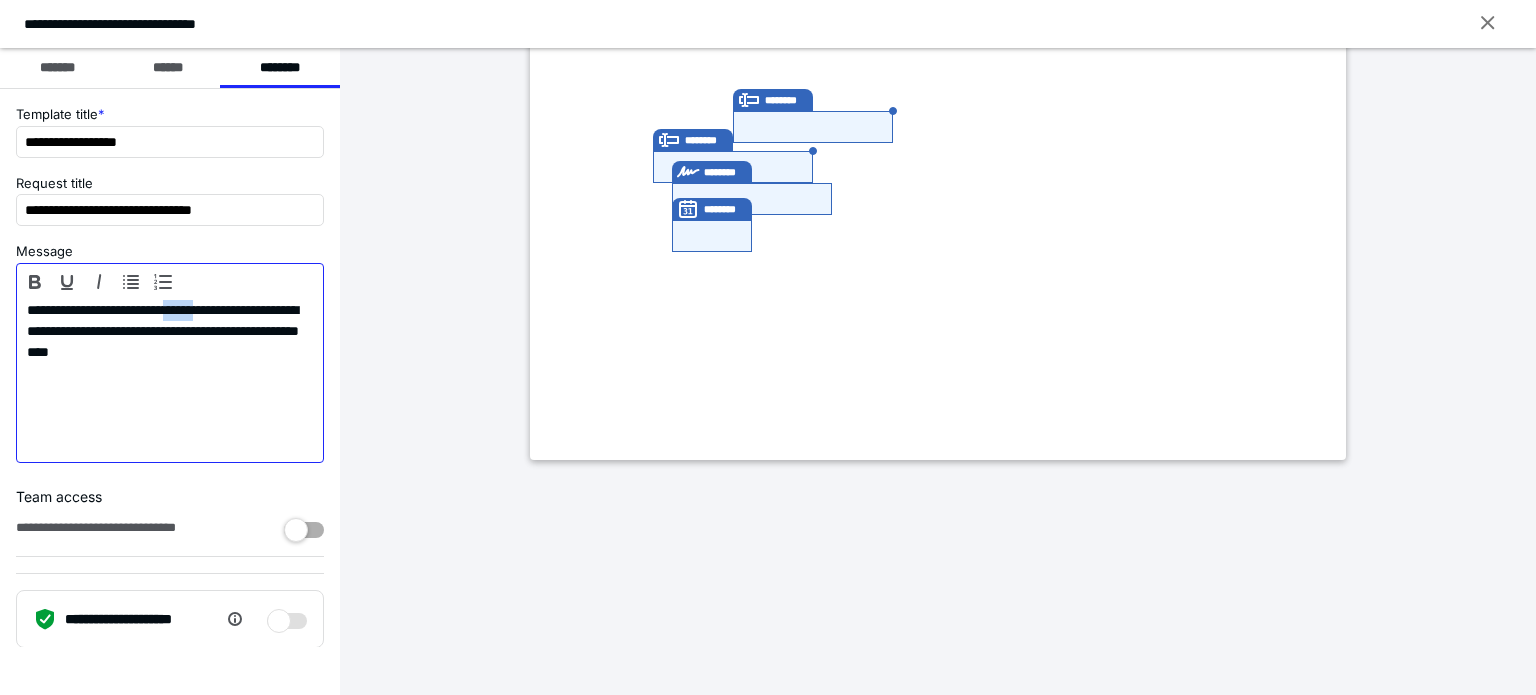 drag, startPoint x: 240, startPoint y: 305, endPoint x: 209, endPoint y: 301, distance: 31.257 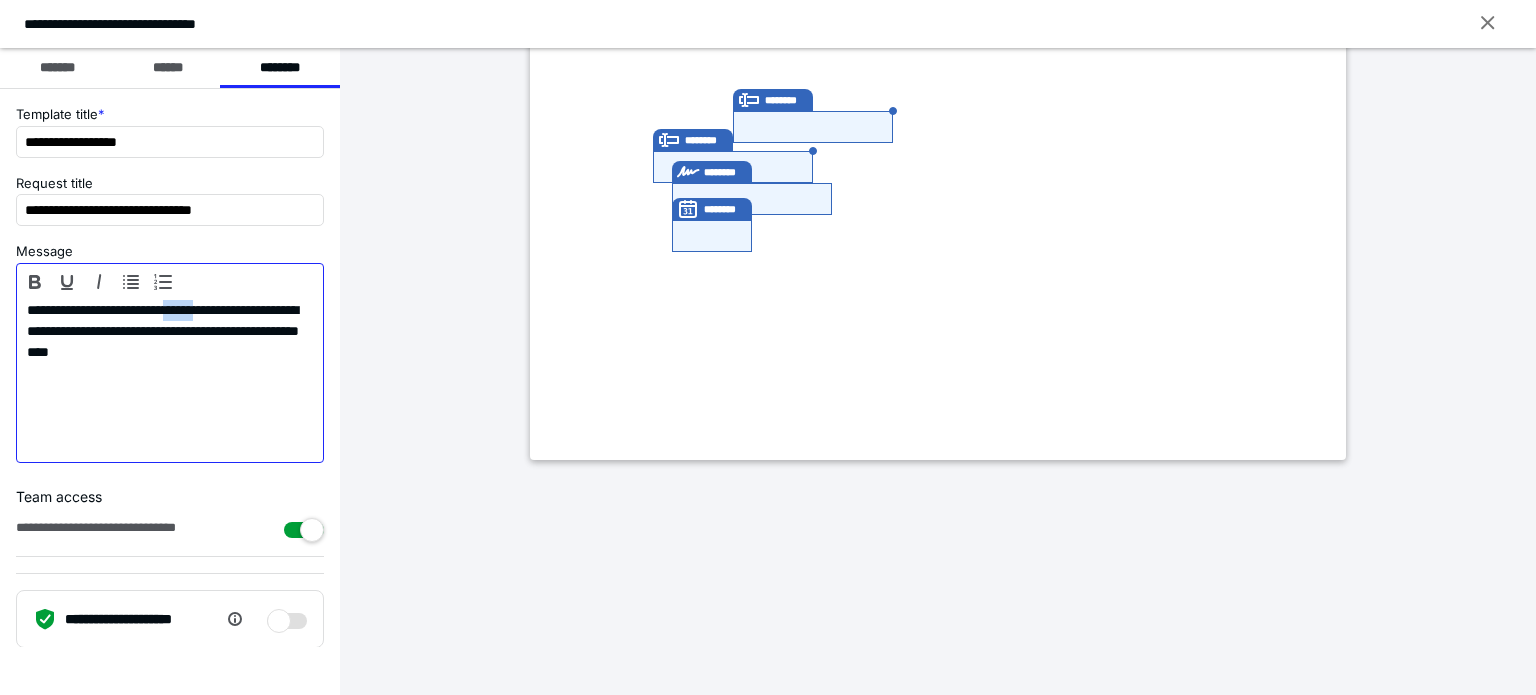 type 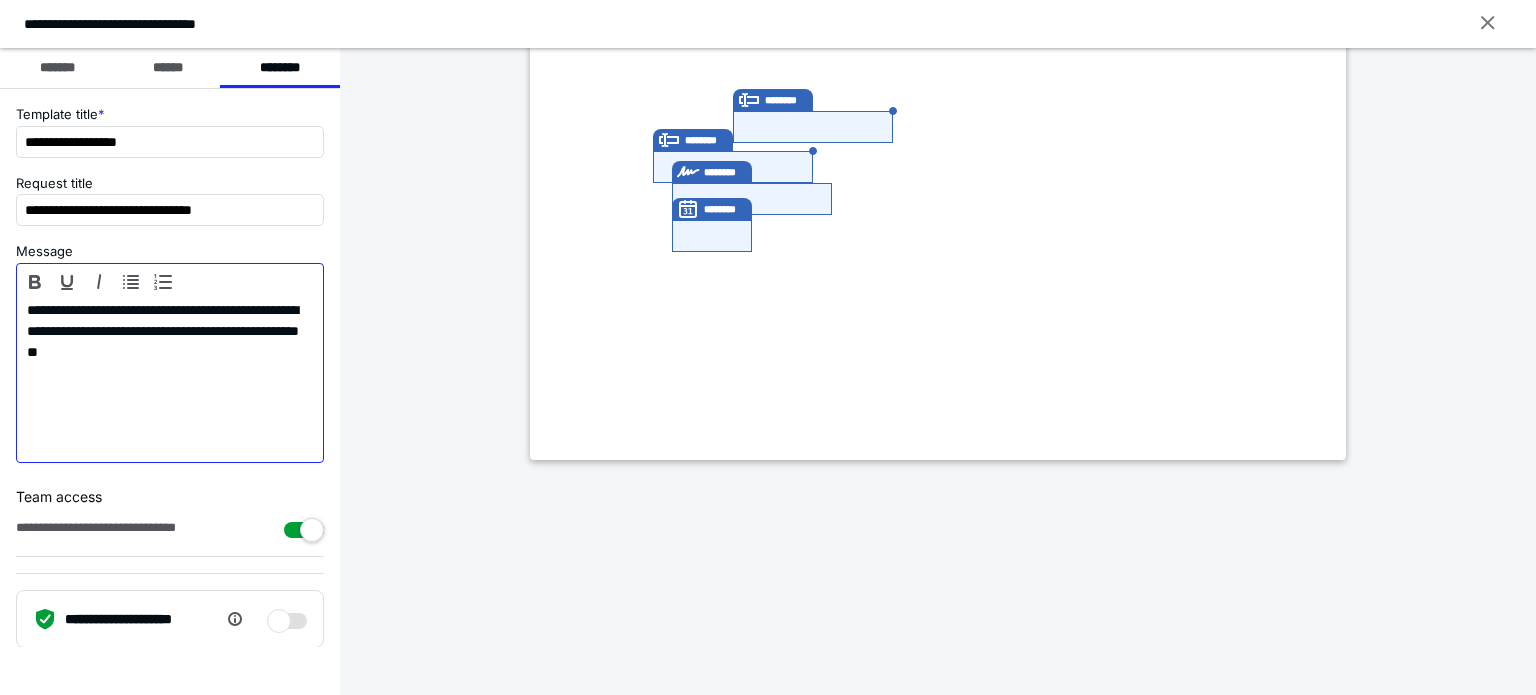 click on "**********" at bounding box center [162, 378] 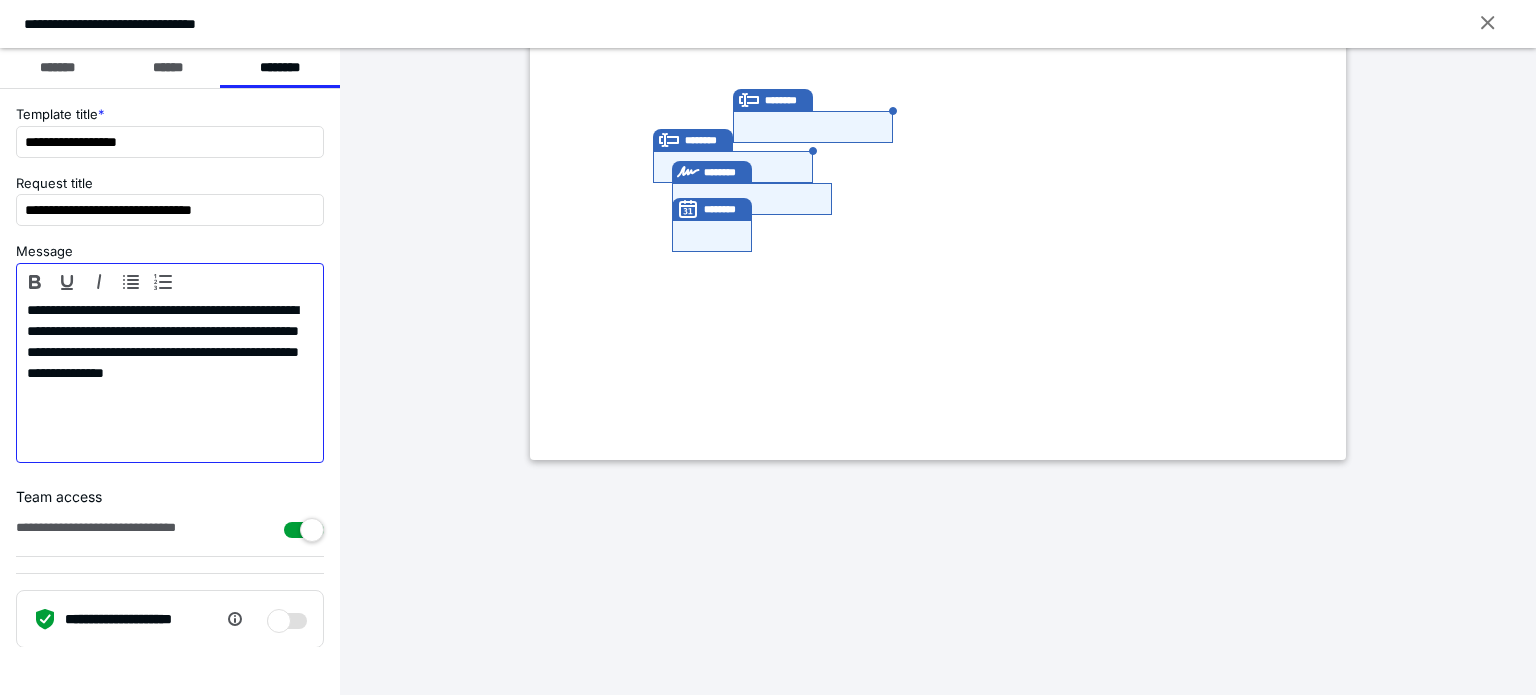 scroll, scrollTop: 59, scrollLeft: 0, axis: vertical 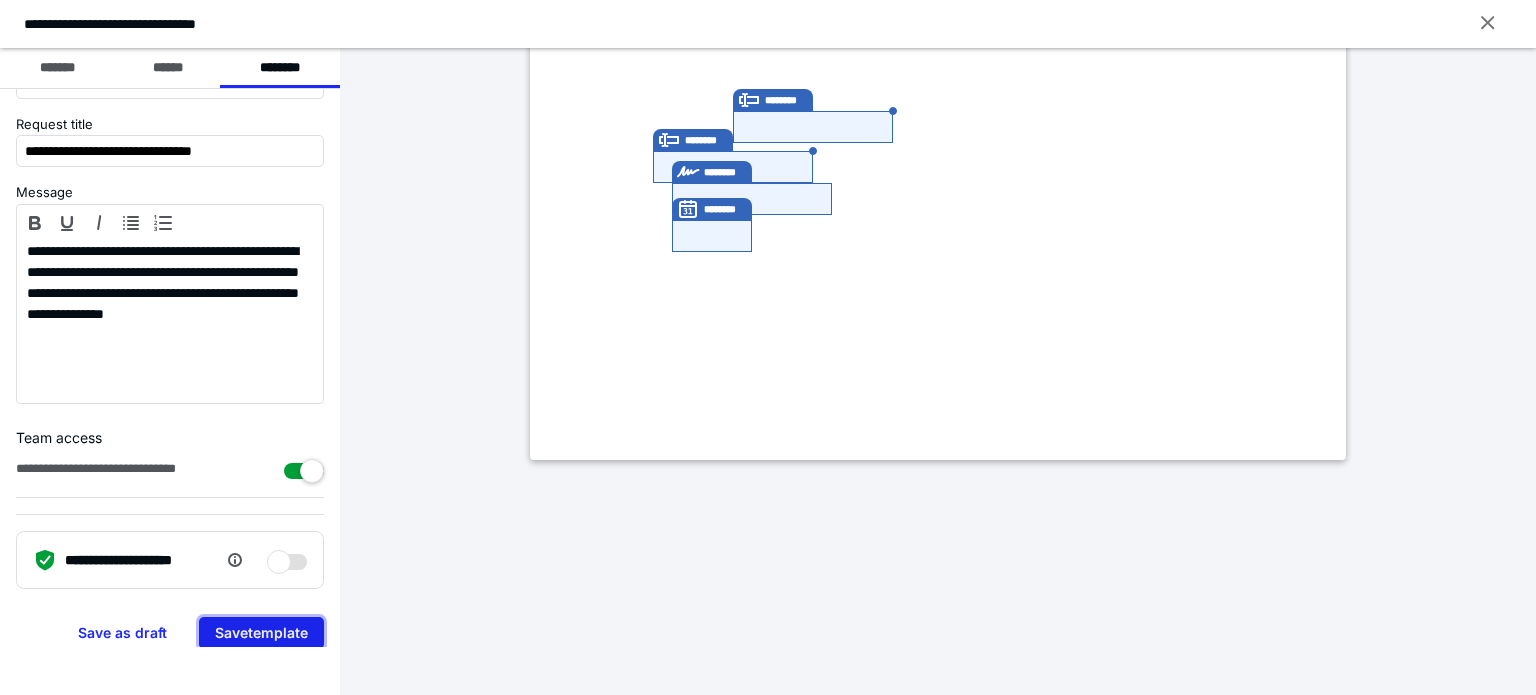 click on "Save  template" at bounding box center [261, 633] 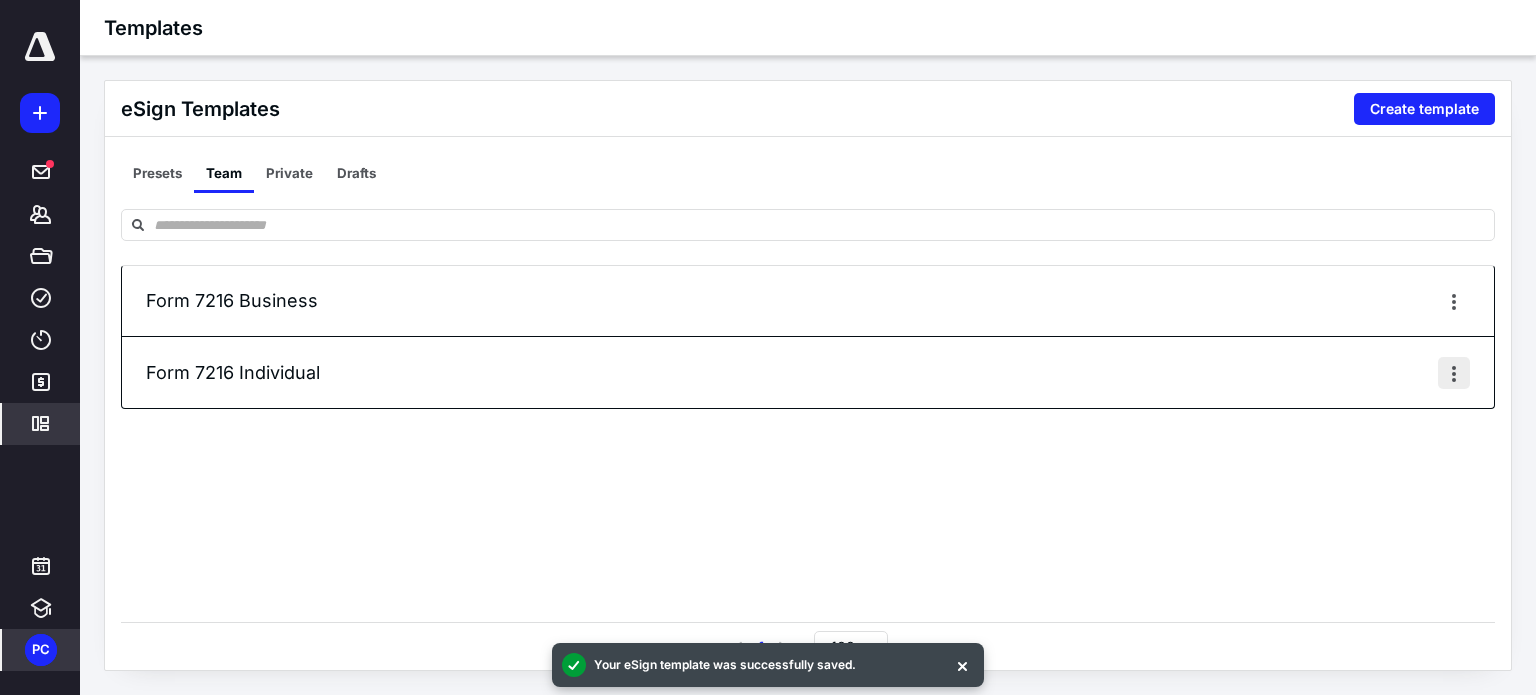 click at bounding box center [1454, 373] 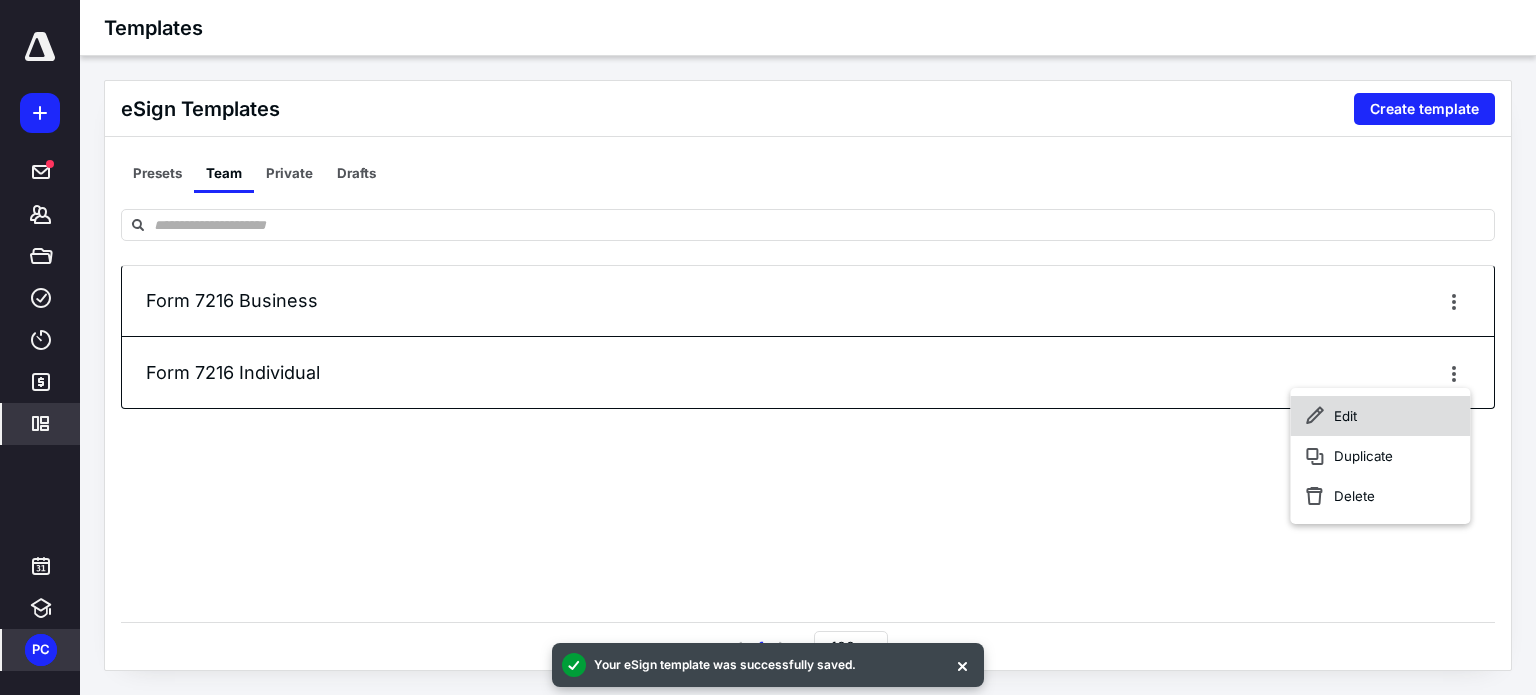 click 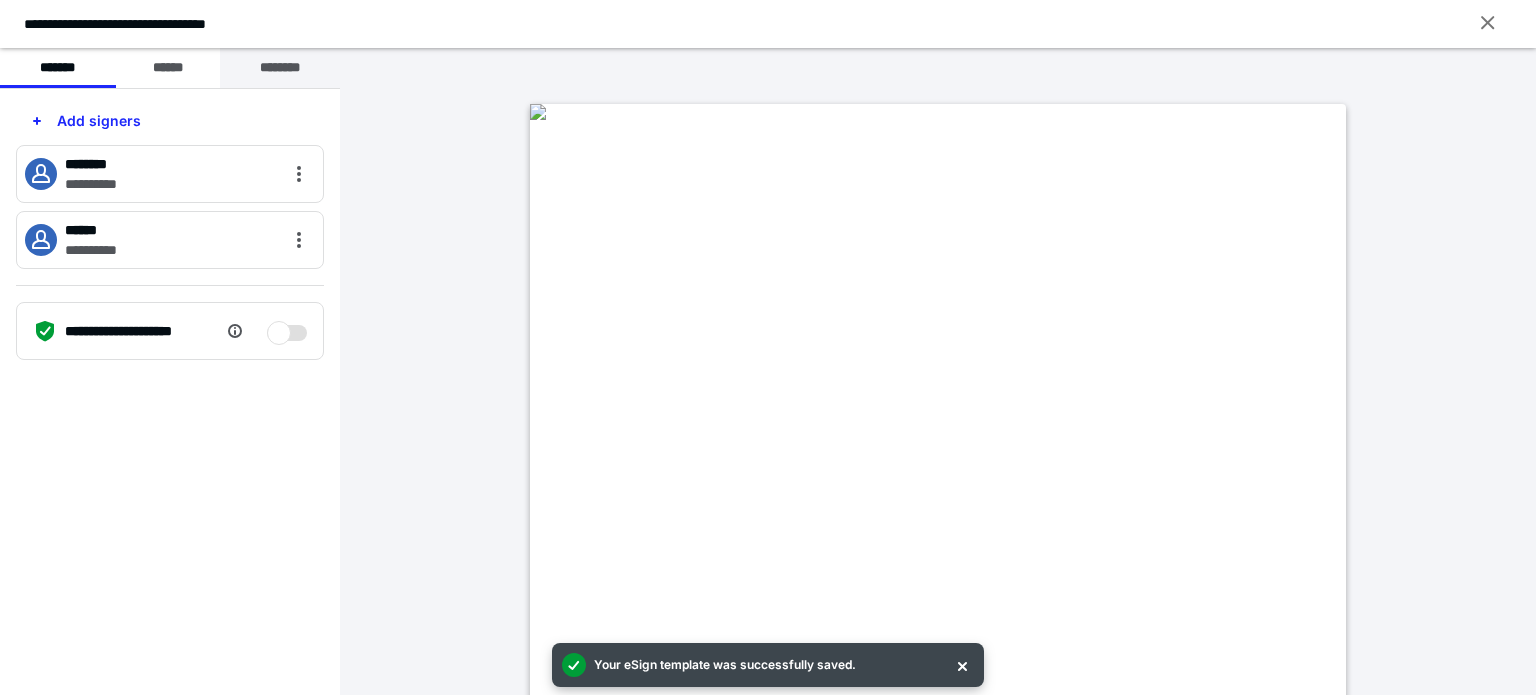 click on "********" at bounding box center [280, 68] 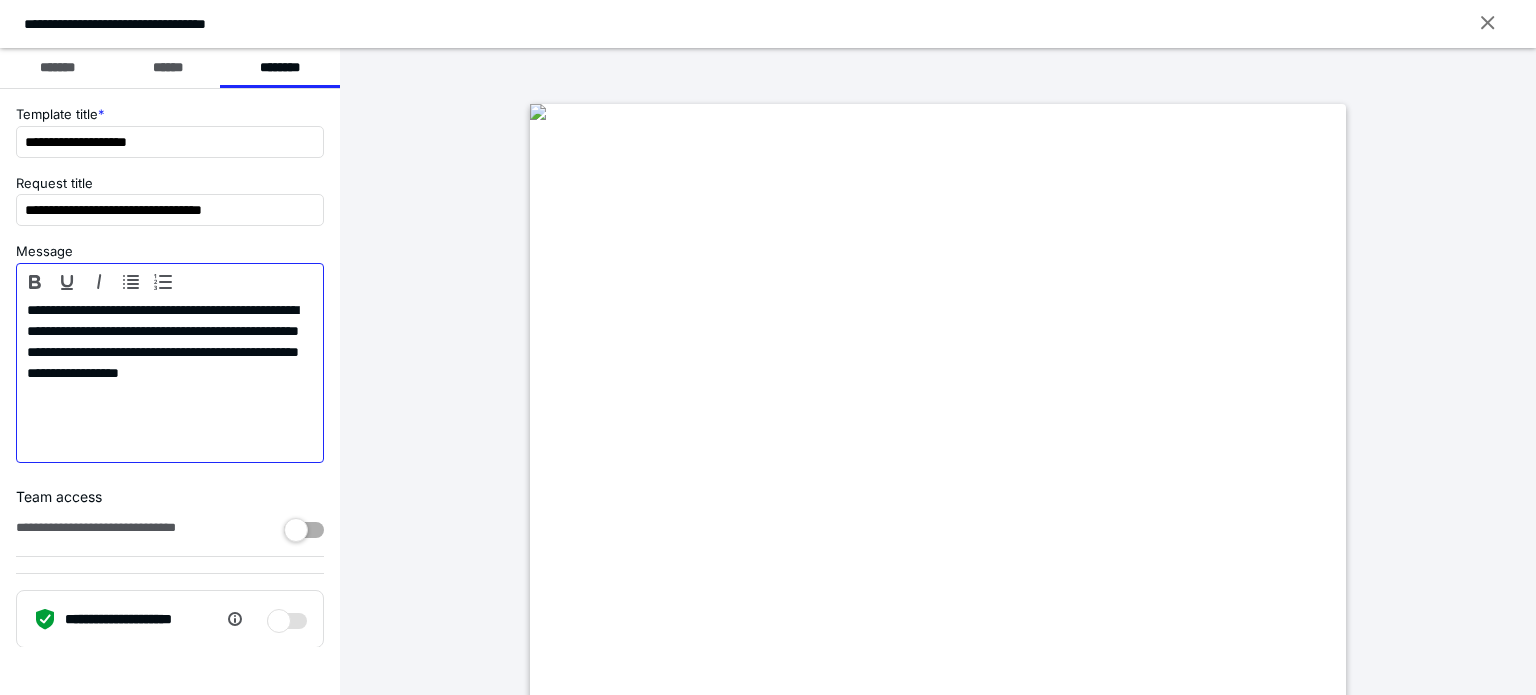 drag, startPoint x: 167, startPoint y: 351, endPoint x: 185, endPoint y: 325, distance: 31.622776 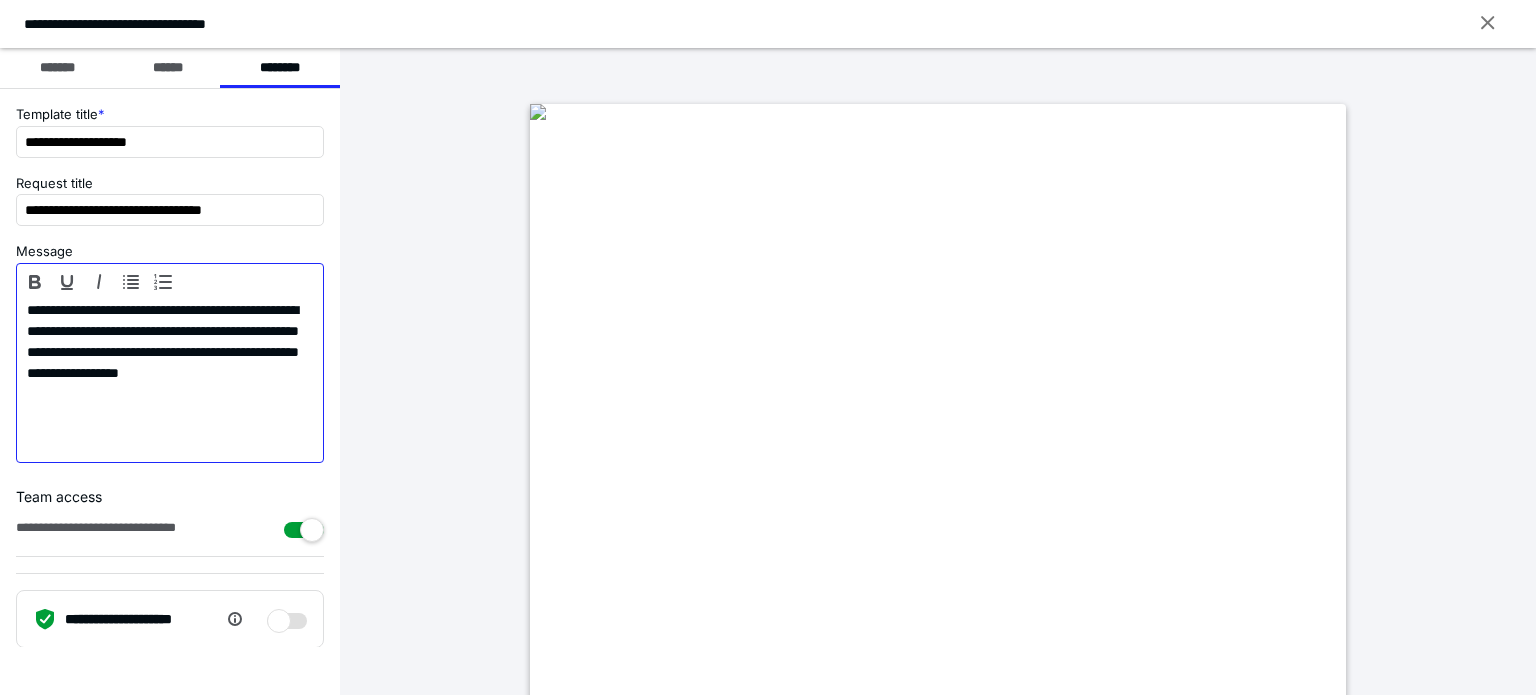 type 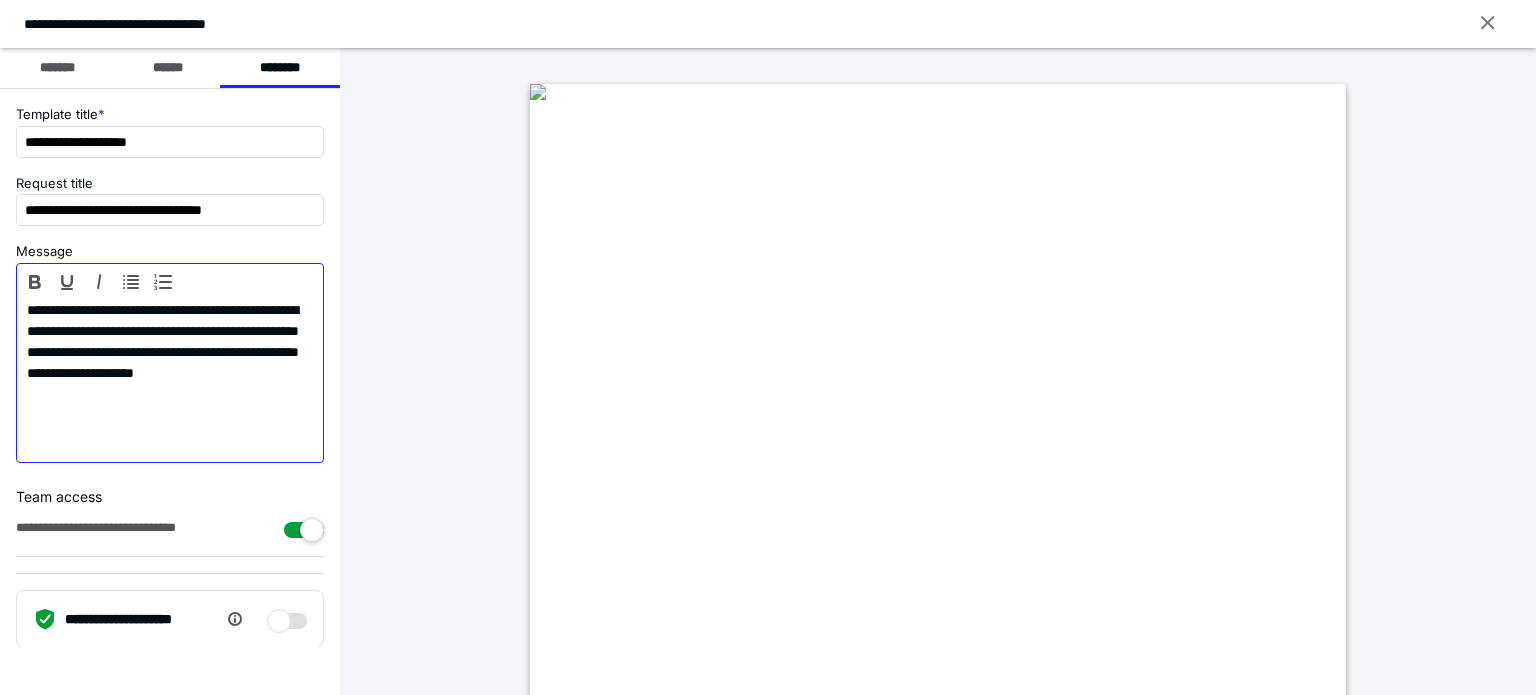 scroll, scrollTop: 0, scrollLeft: 0, axis: both 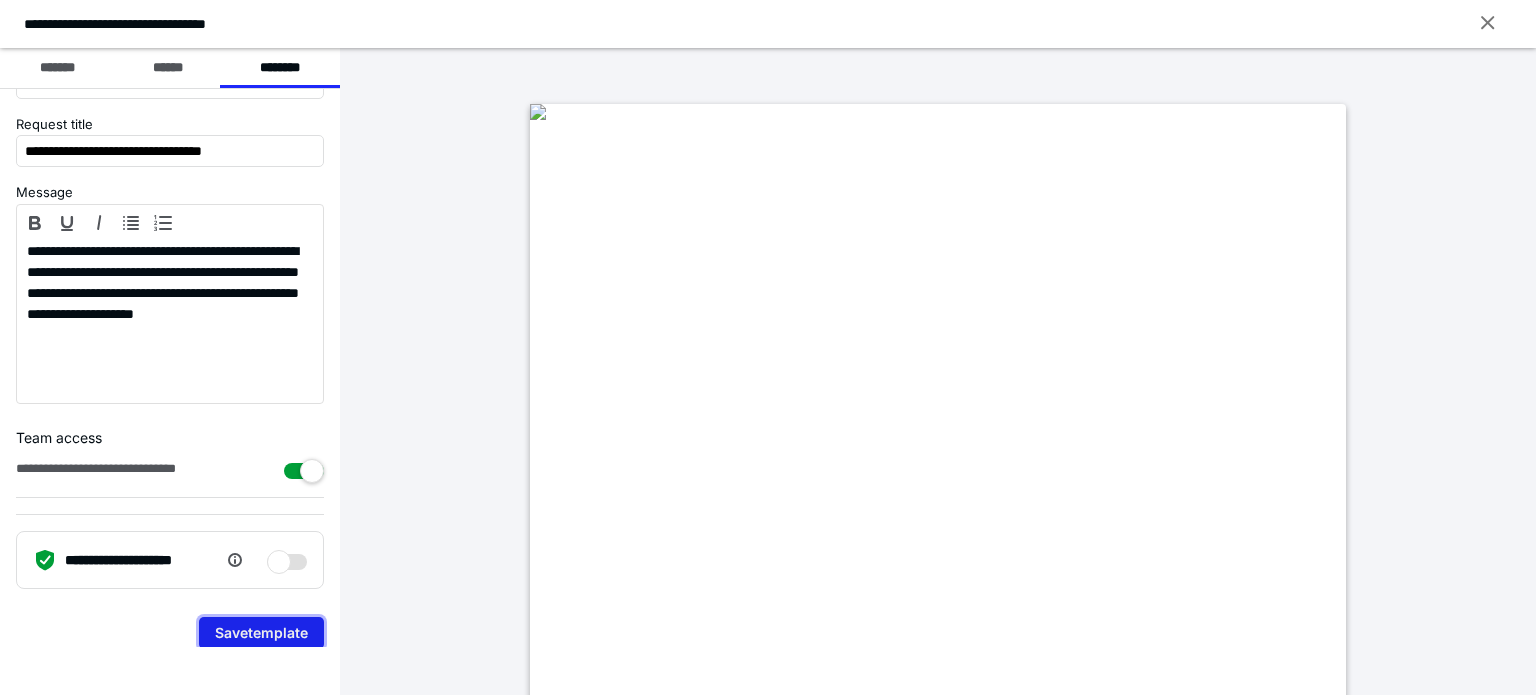 click on "Save  template" at bounding box center [261, 633] 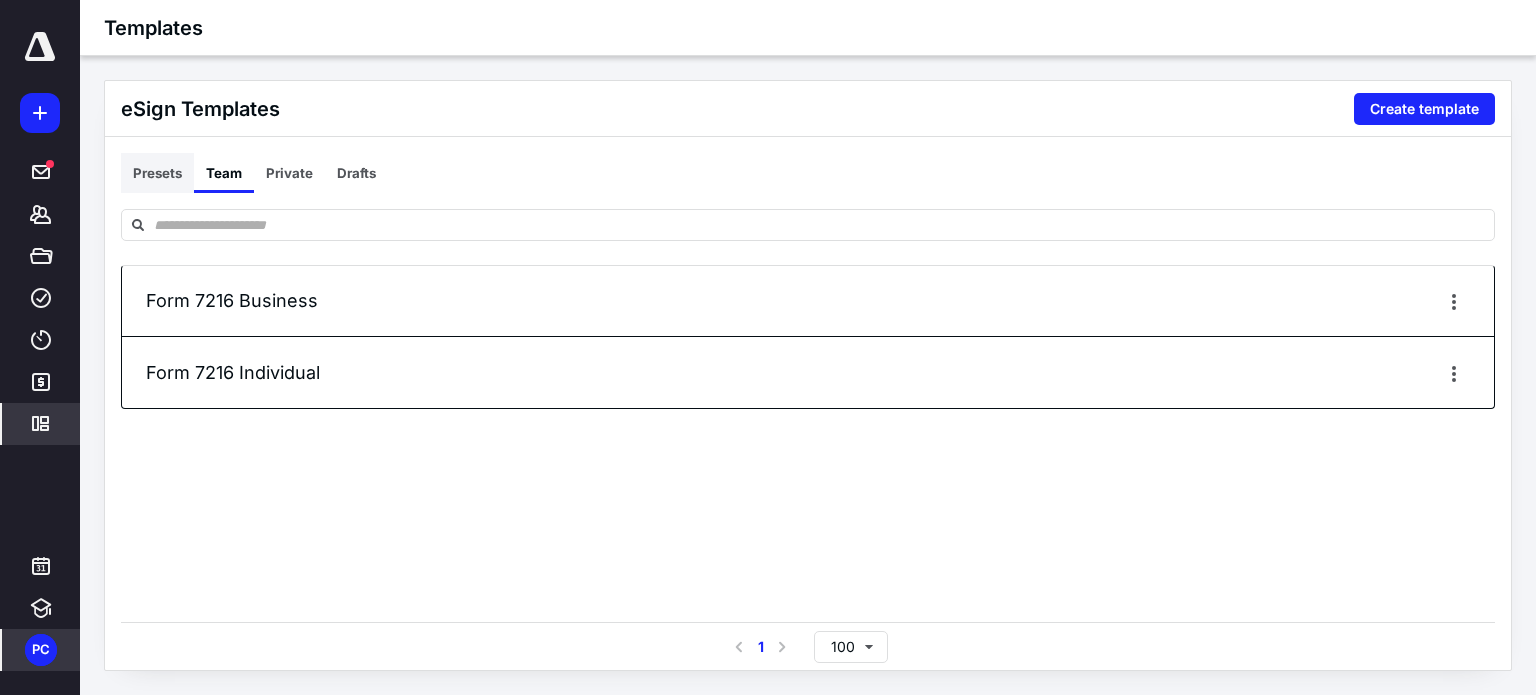 click on "Presets" at bounding box center [157, 173] 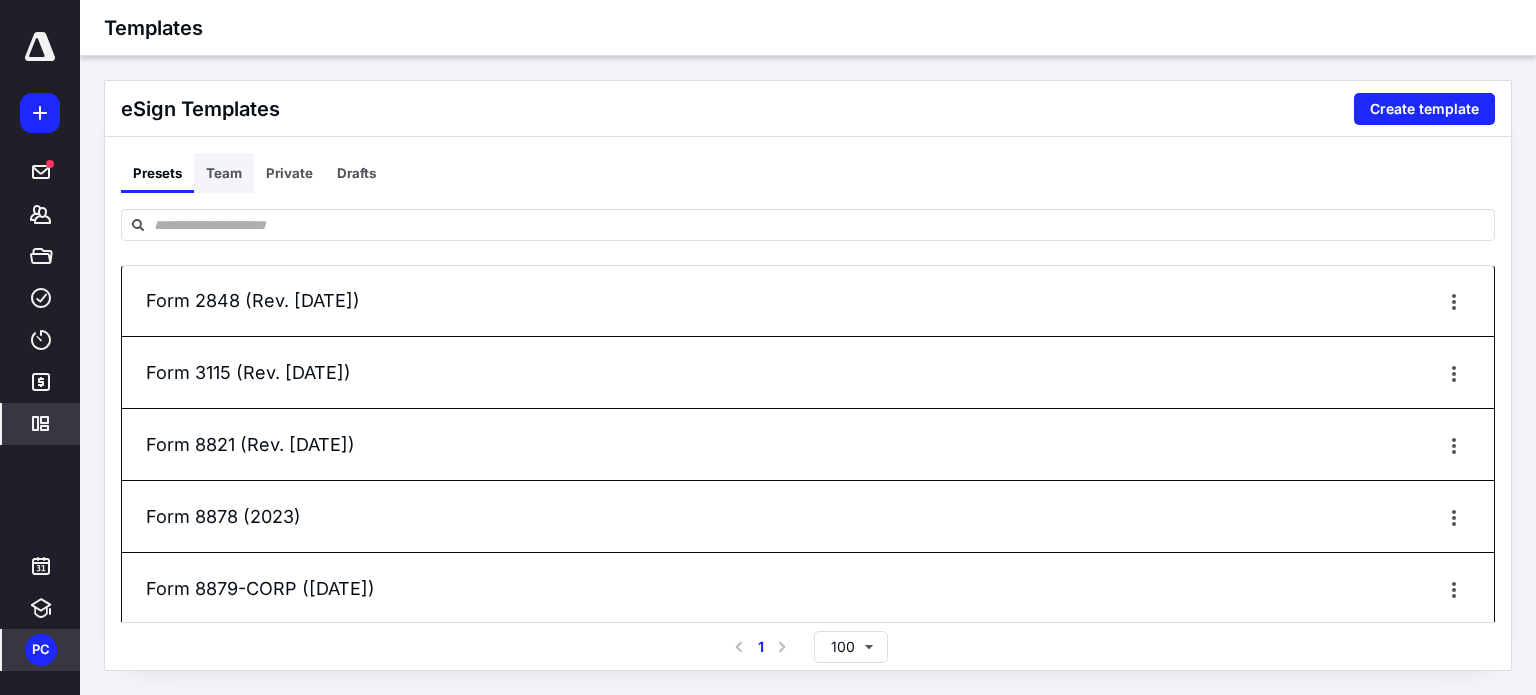 click on "Team" at bounding box center [224, 173] 